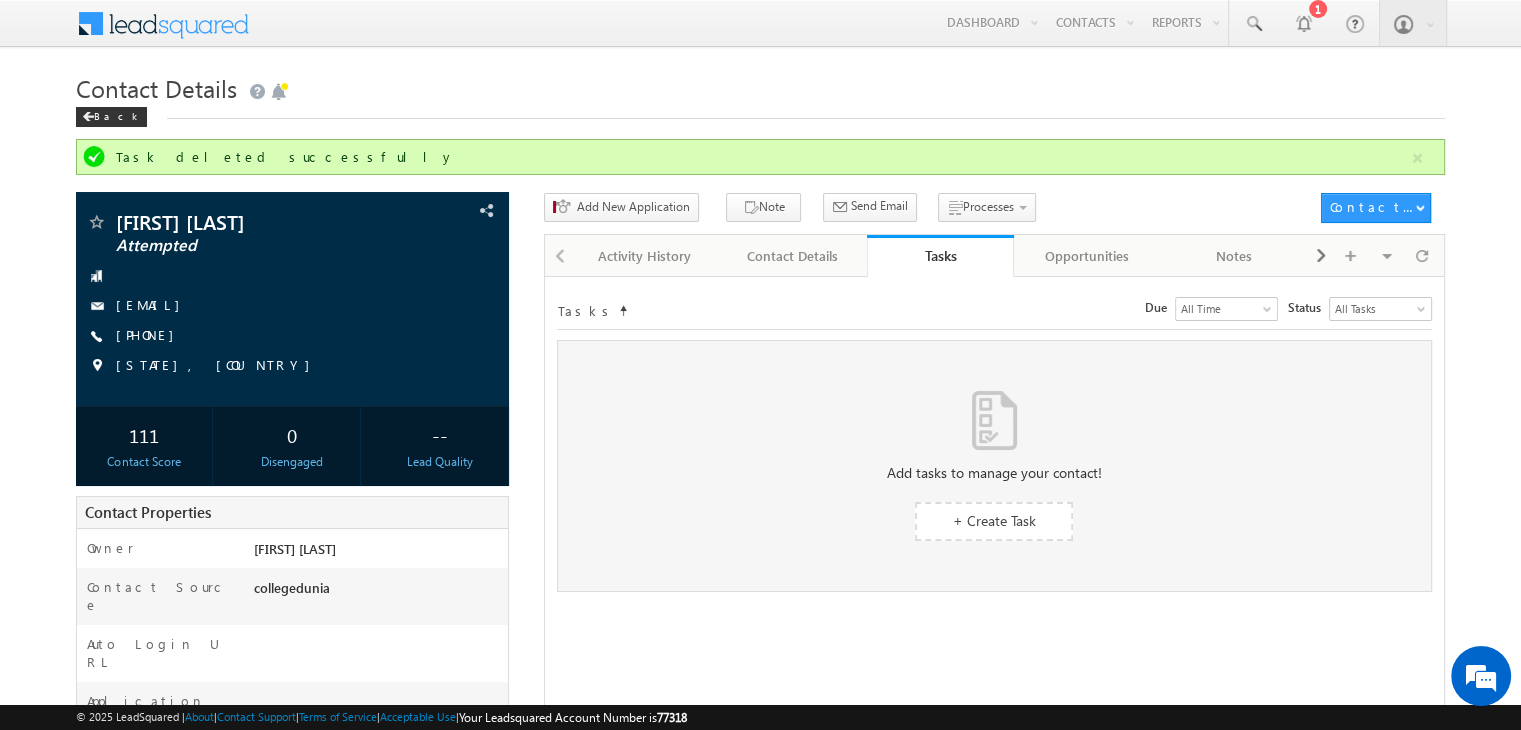 scroll, scrollTop: 0, scrollLeft: 0, axis: both 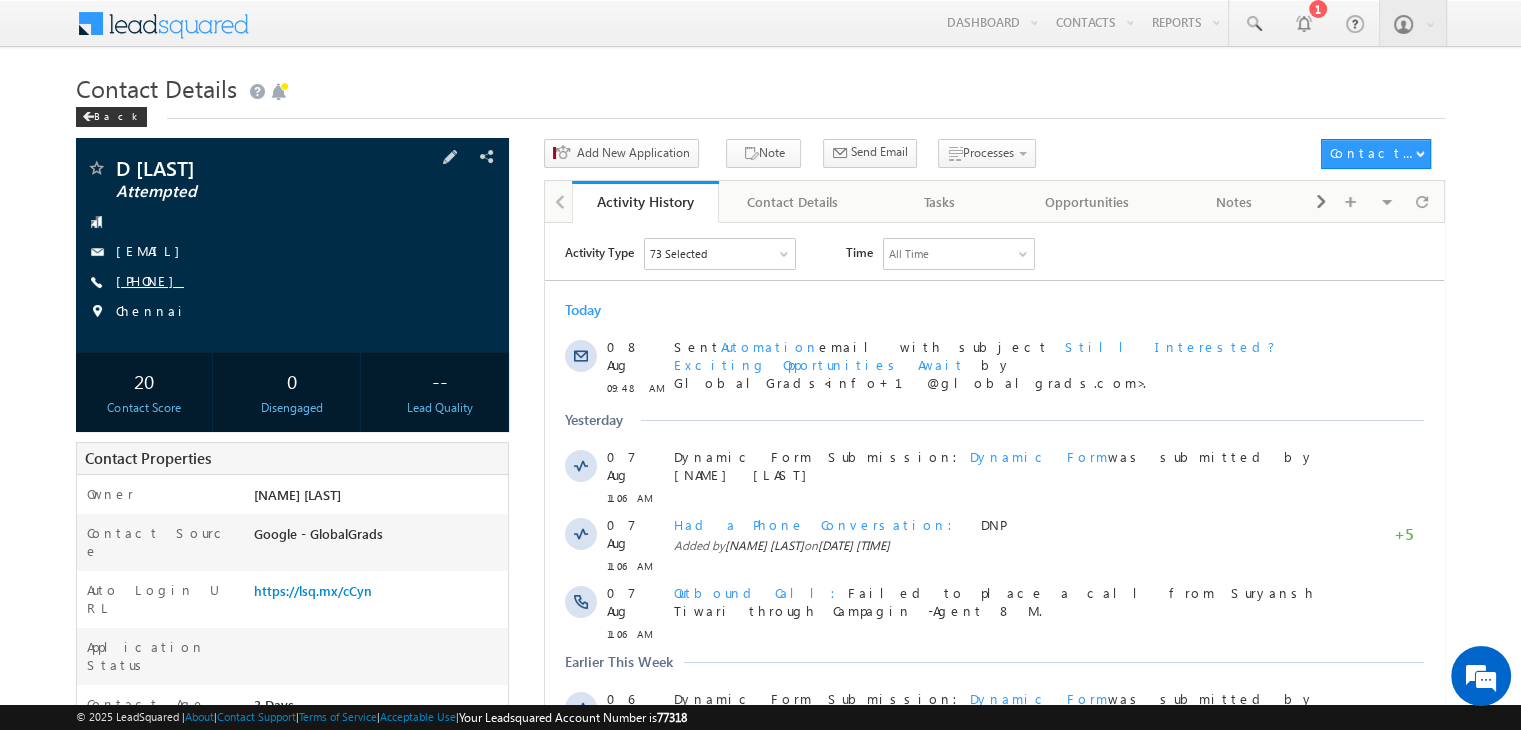 click on "+91-9087205891" at bounding box center (150, 280) 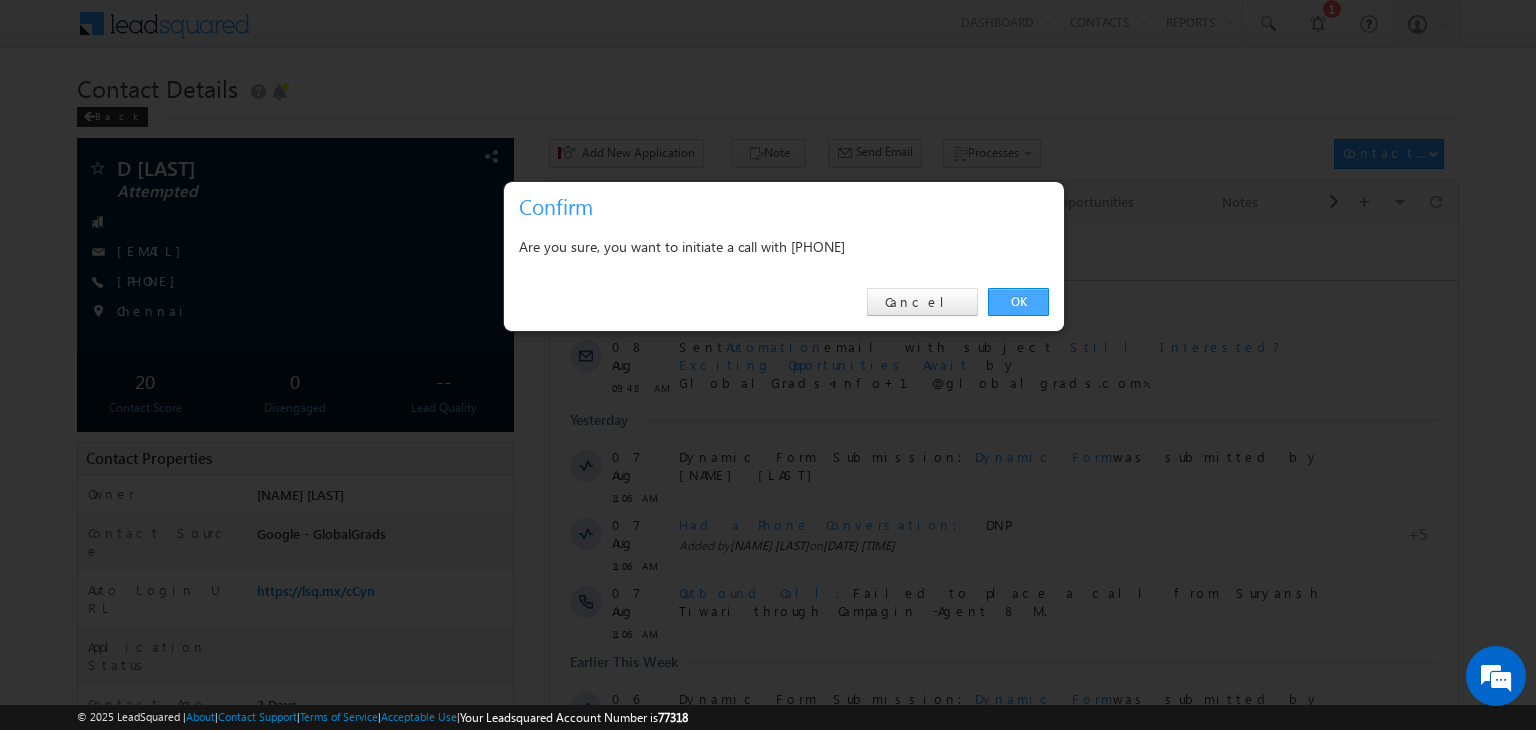 click on "OK" at bounding box center [1018, 302] 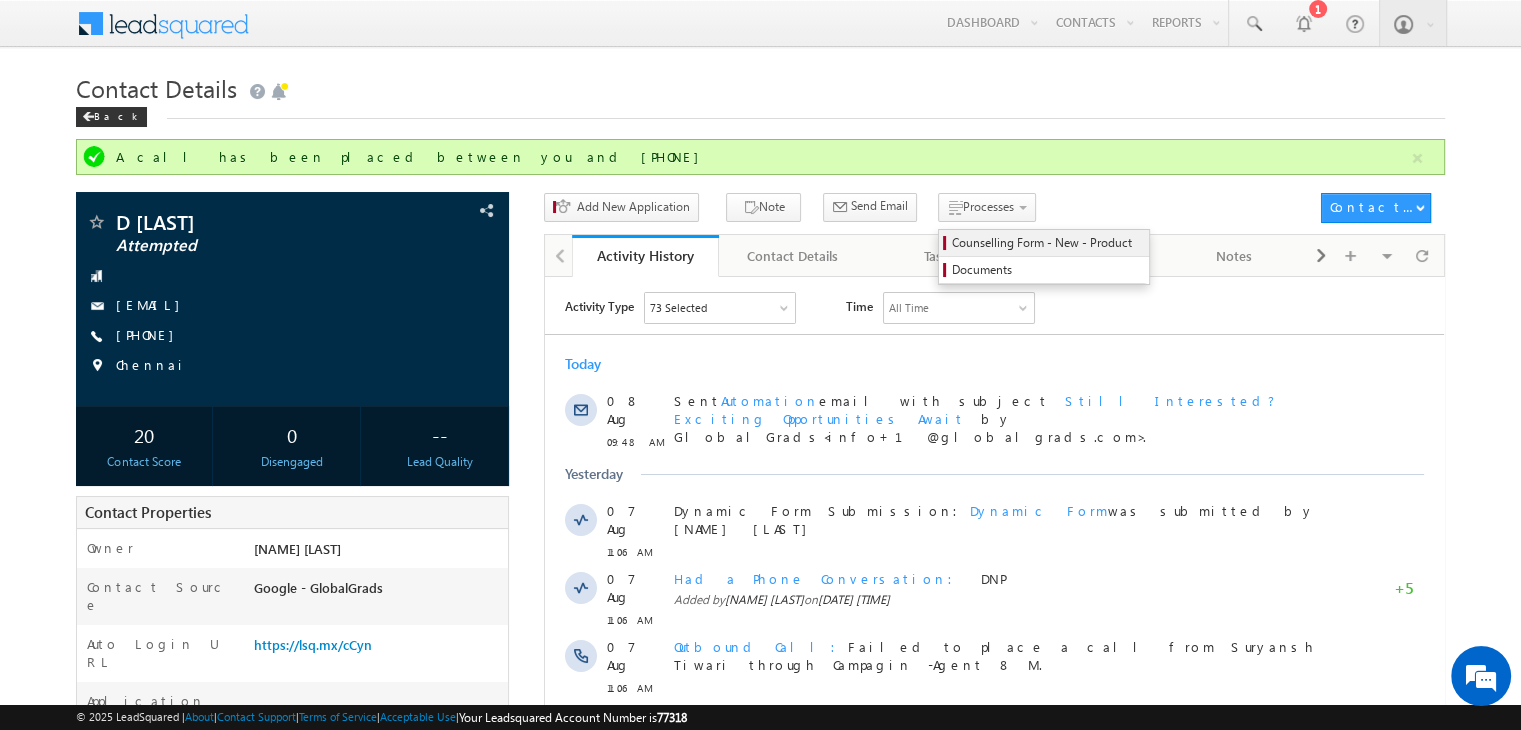click on "Counselling Form - New - Product" at bounding box center [1047, 243] 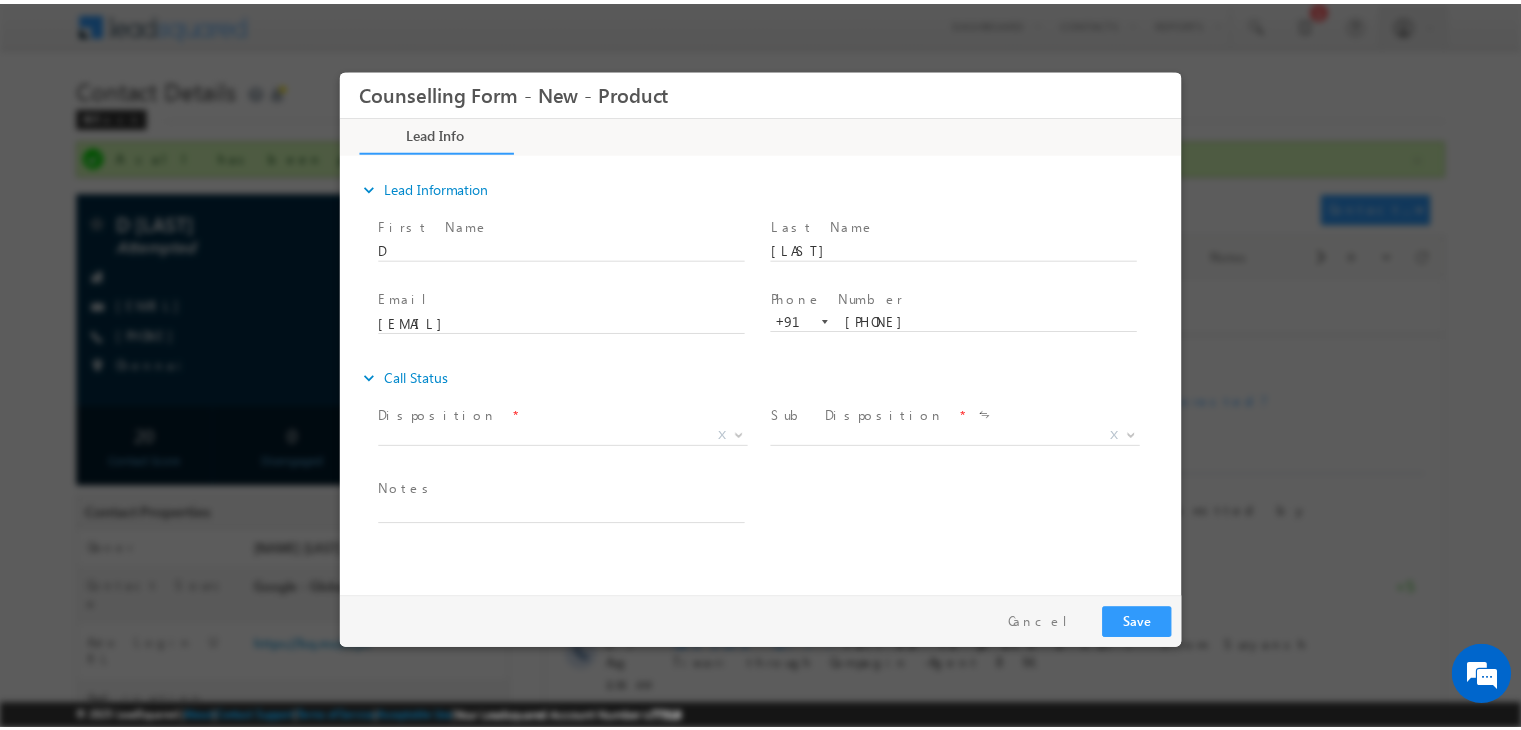 scroll, scrollTop: 0, scrollLeft: 0, axis: both 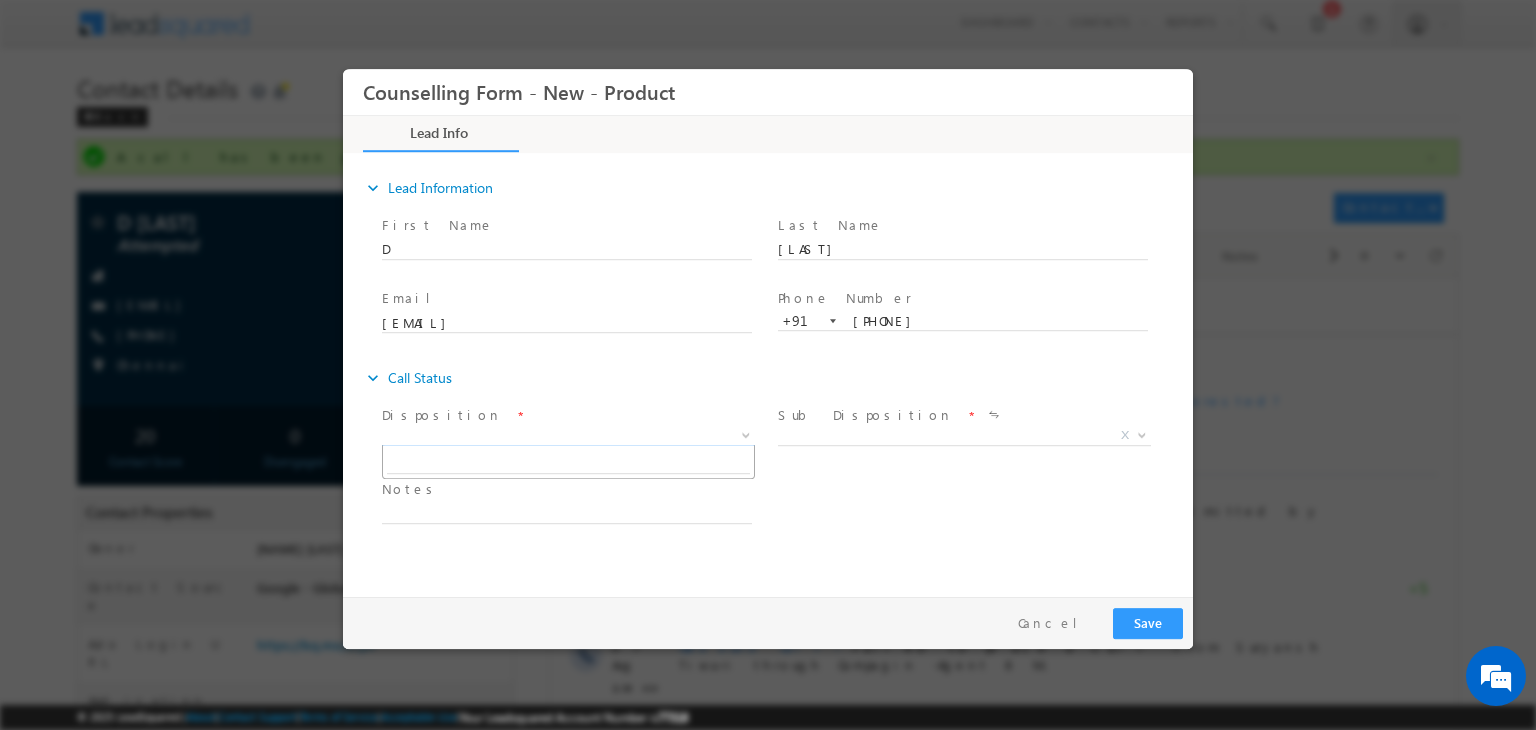 click on "X" at bounding box center (568, 436) 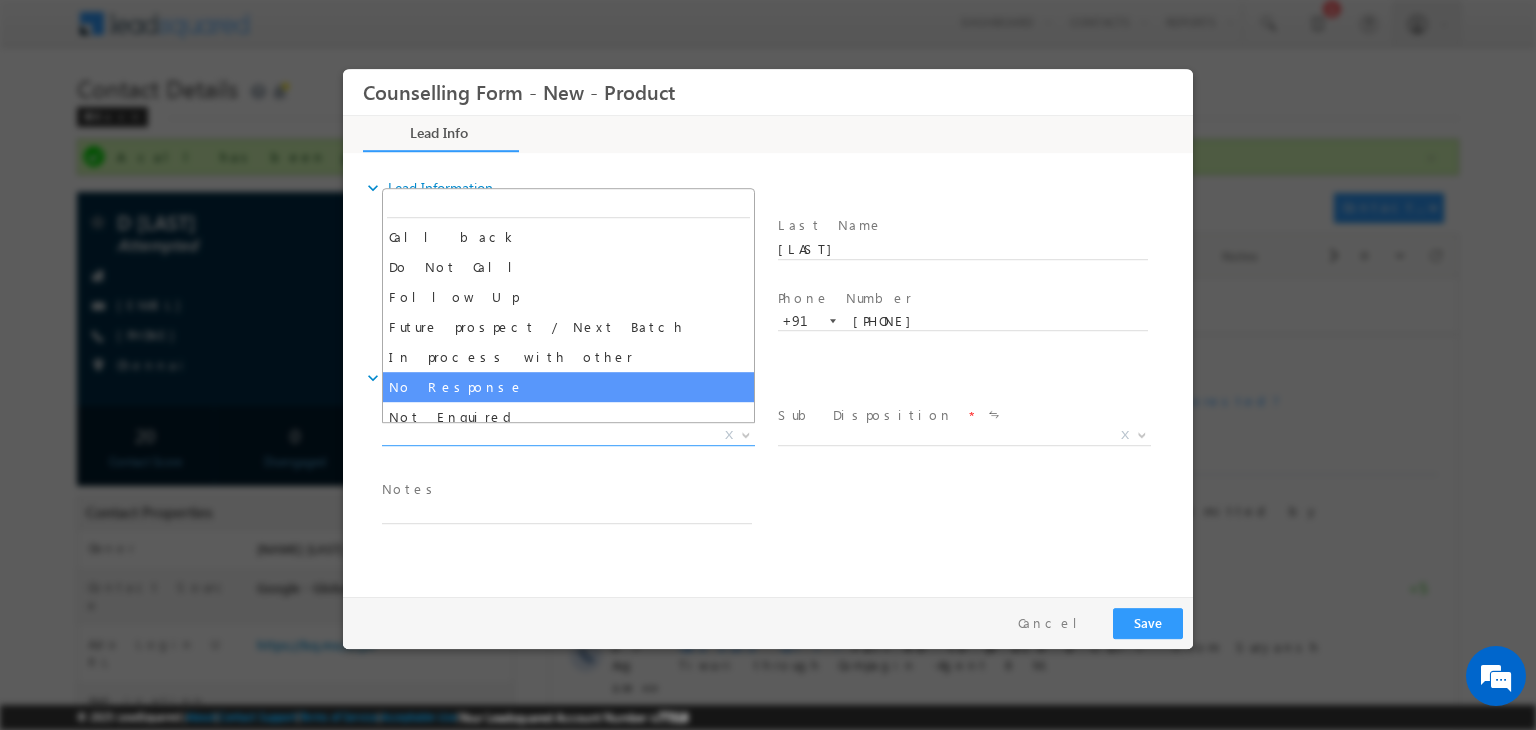 select on "No Response" 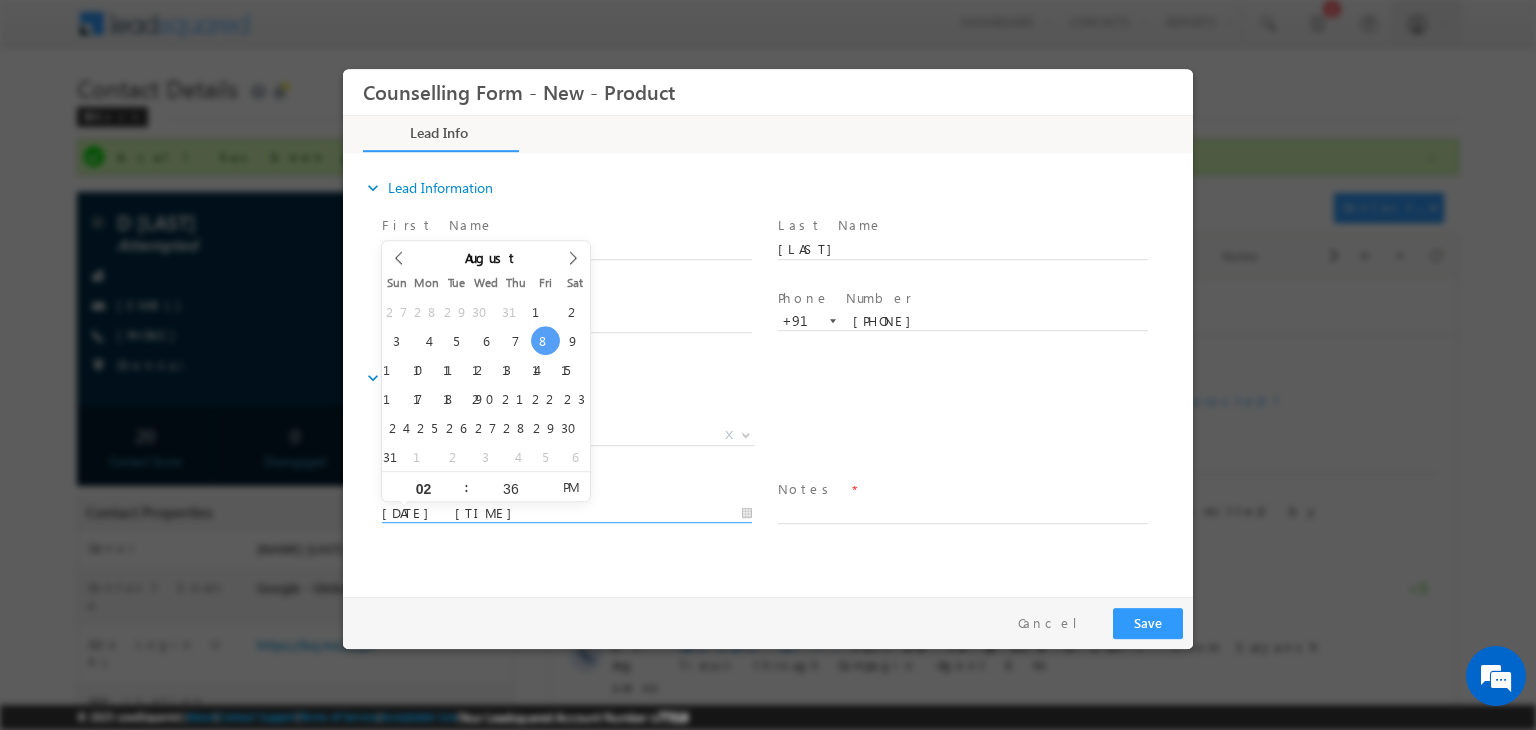 click on "08/08/2025 2:36 PM" at bounding box center (567, 514) 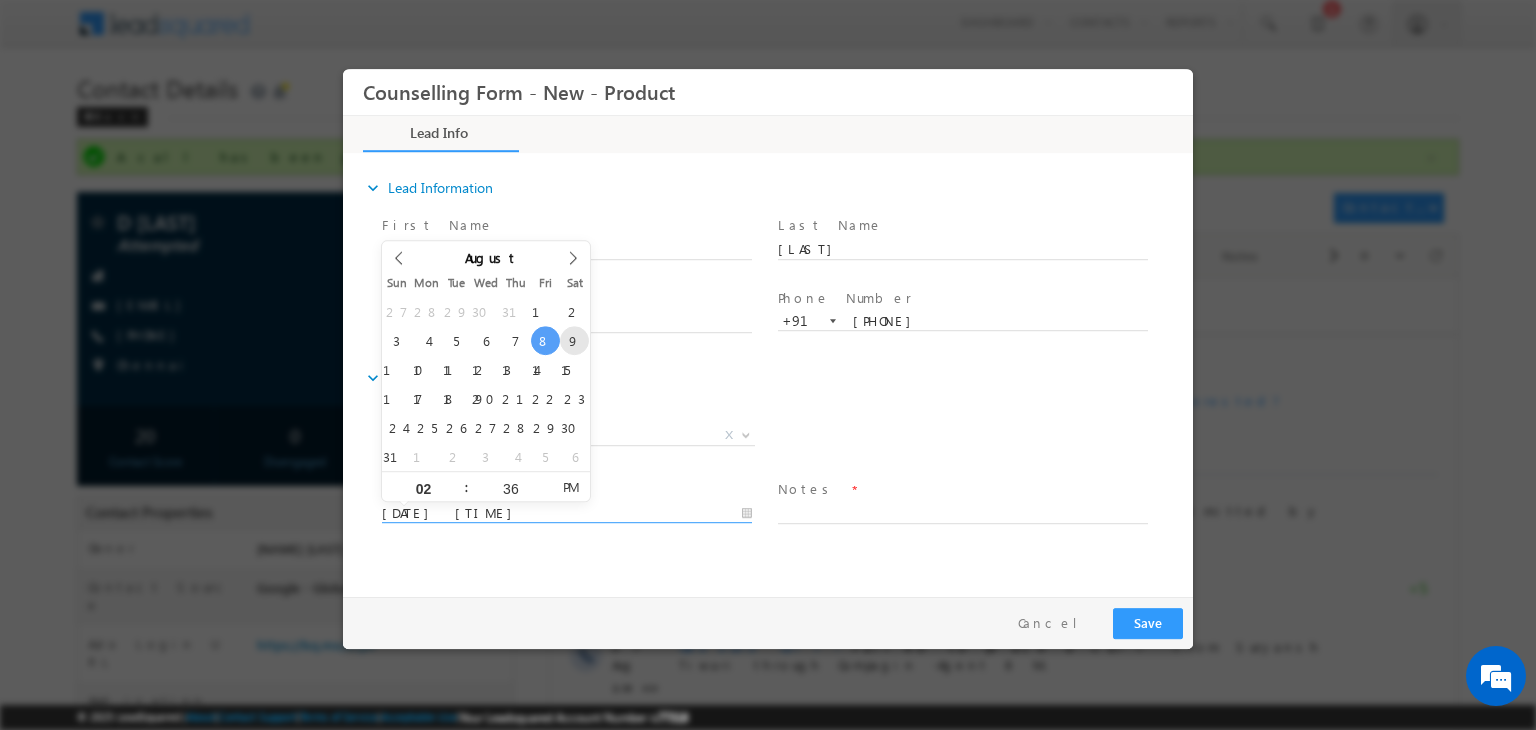 type on "09/08/2025 2:36 PM" 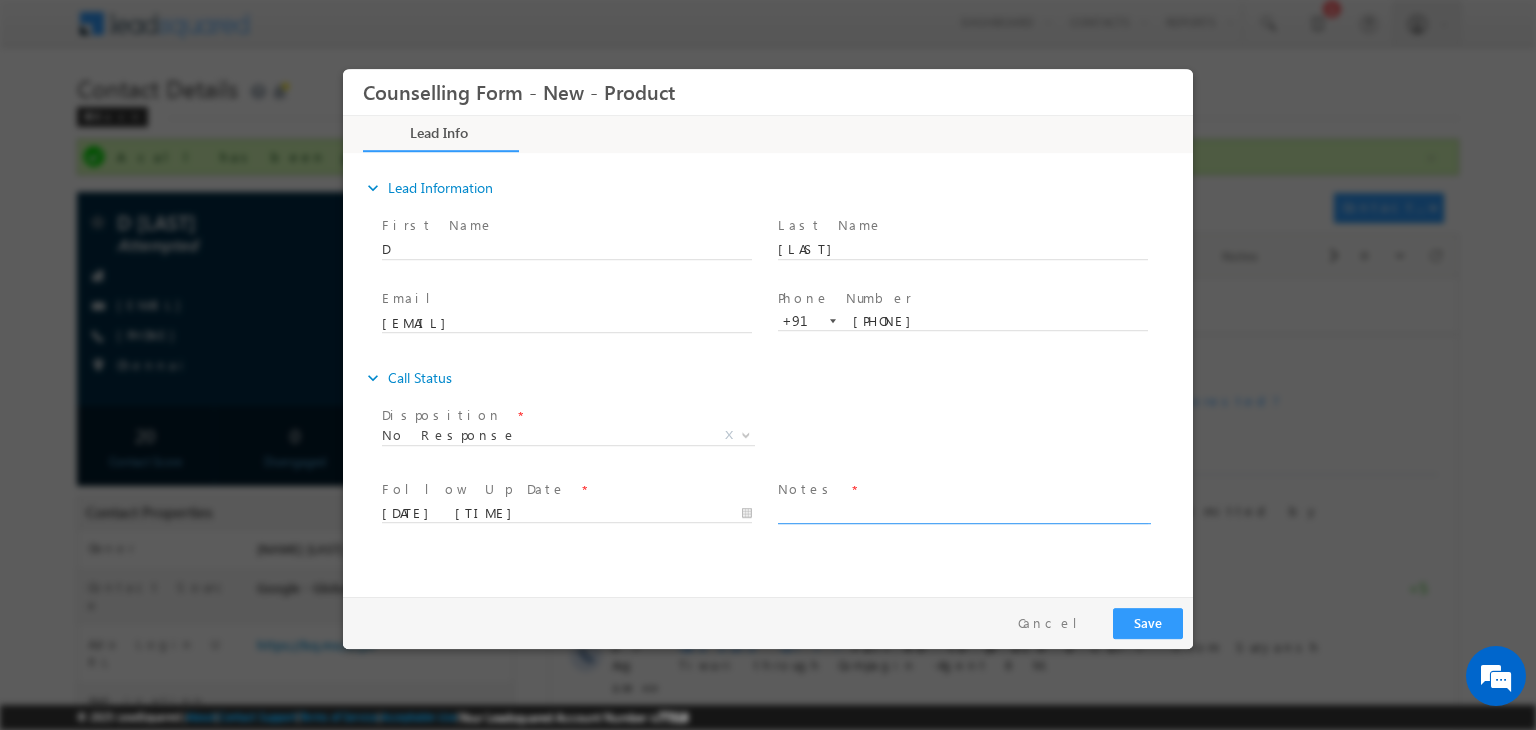 click at bounding box center (963, 512) 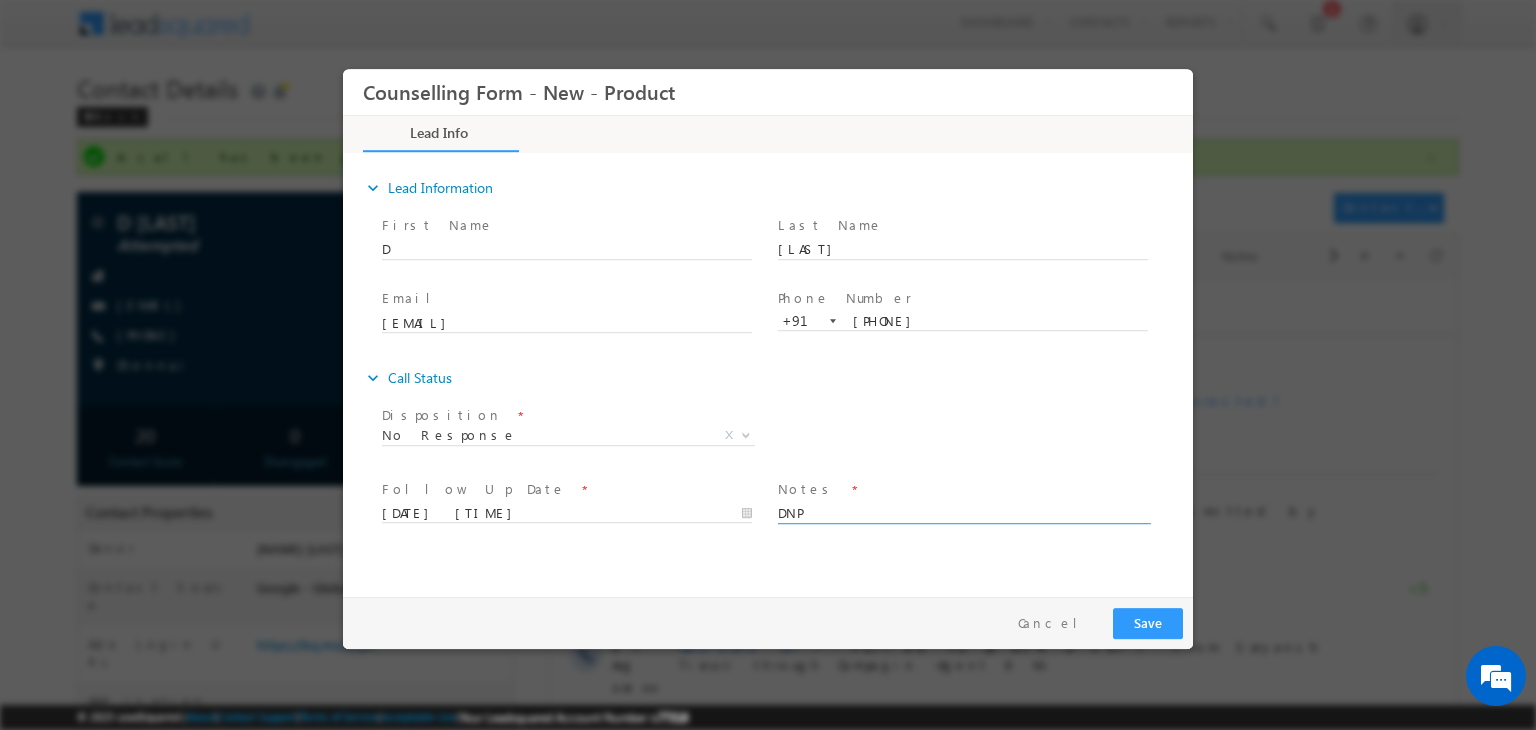 type on "DNP" 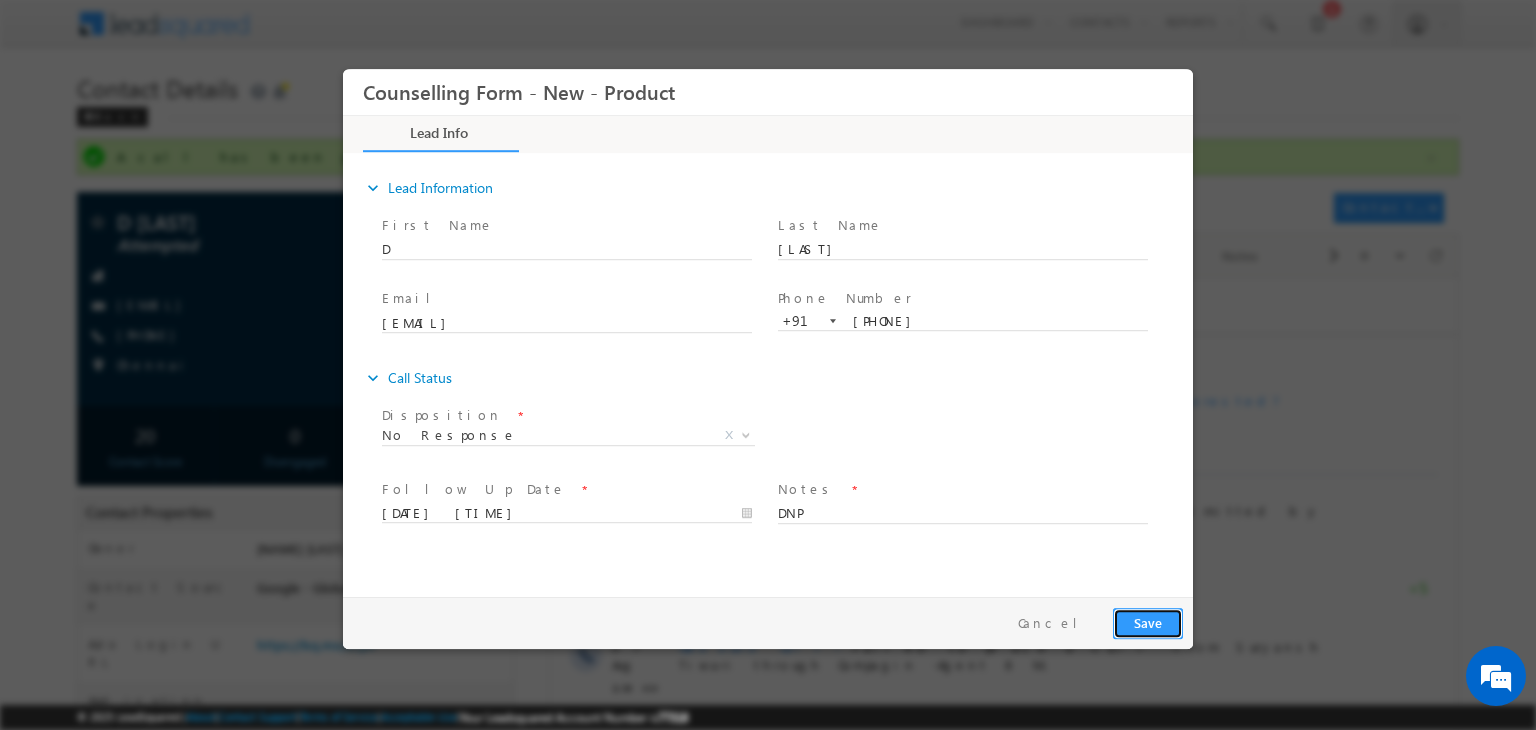click on "Save" at bounding box center [1148, 623] 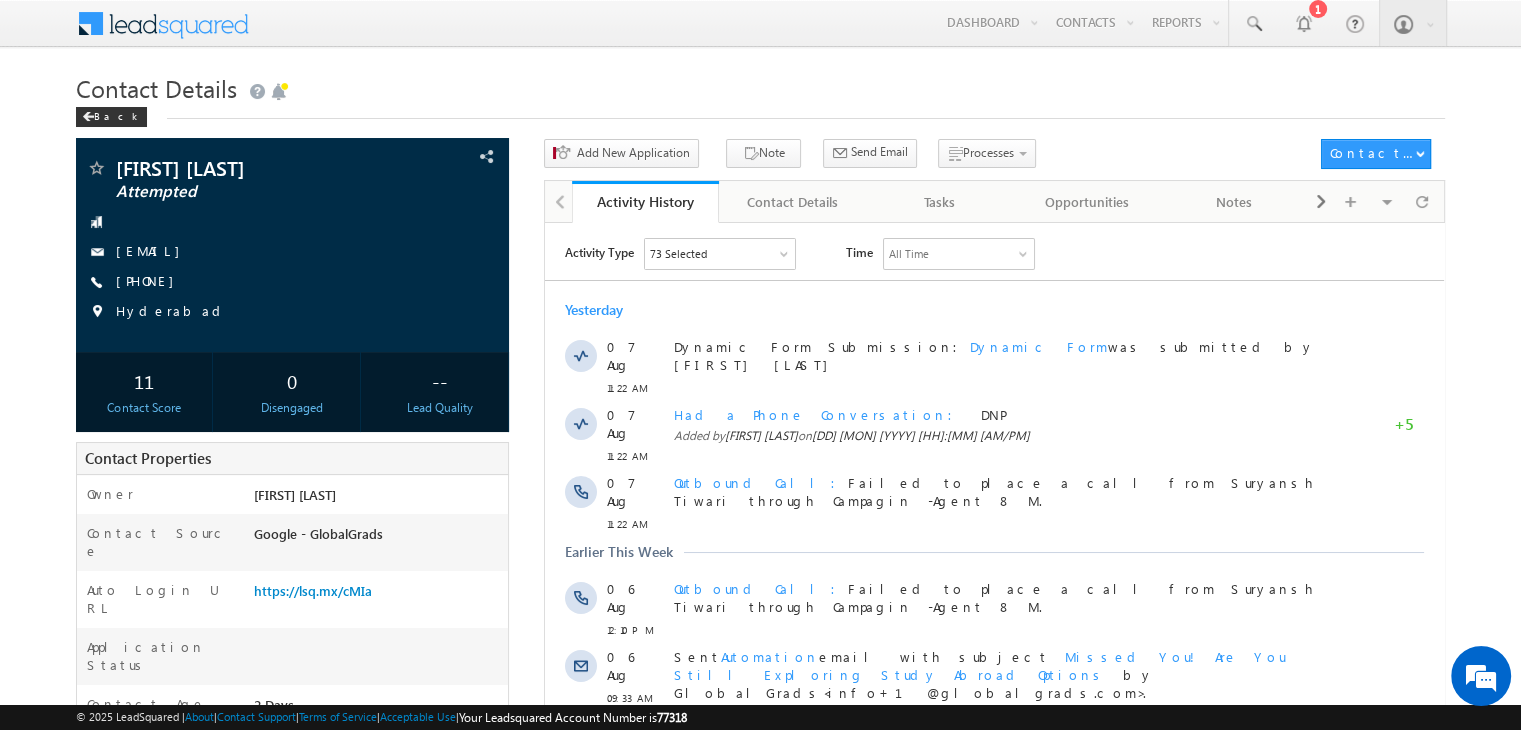 scroll, scrollTop: 0, scrollLeft: 0, axis: both 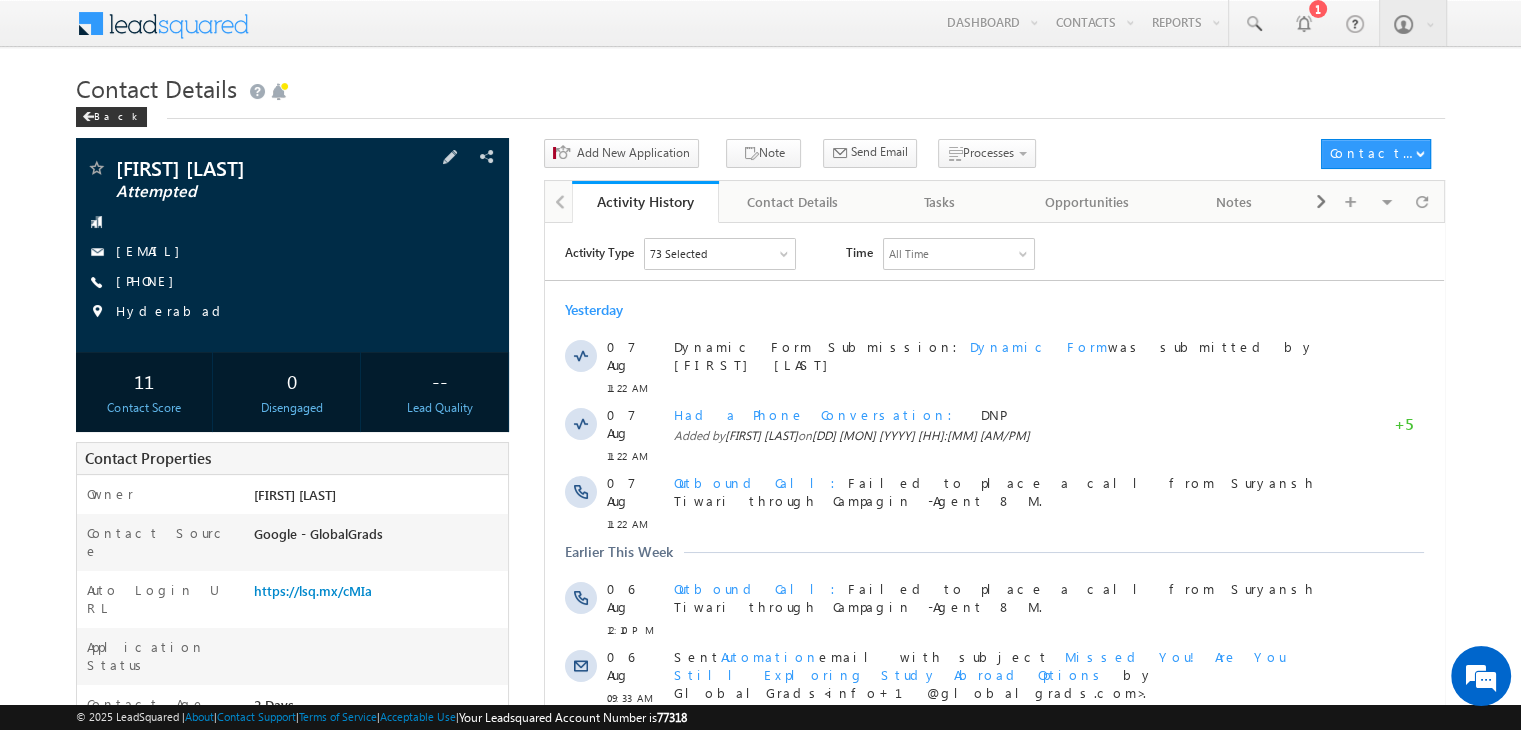 drag, startPoint x: 220, startPoint y: 276, endPoint x: 219, endPoint y: 290, distance: 14.035668 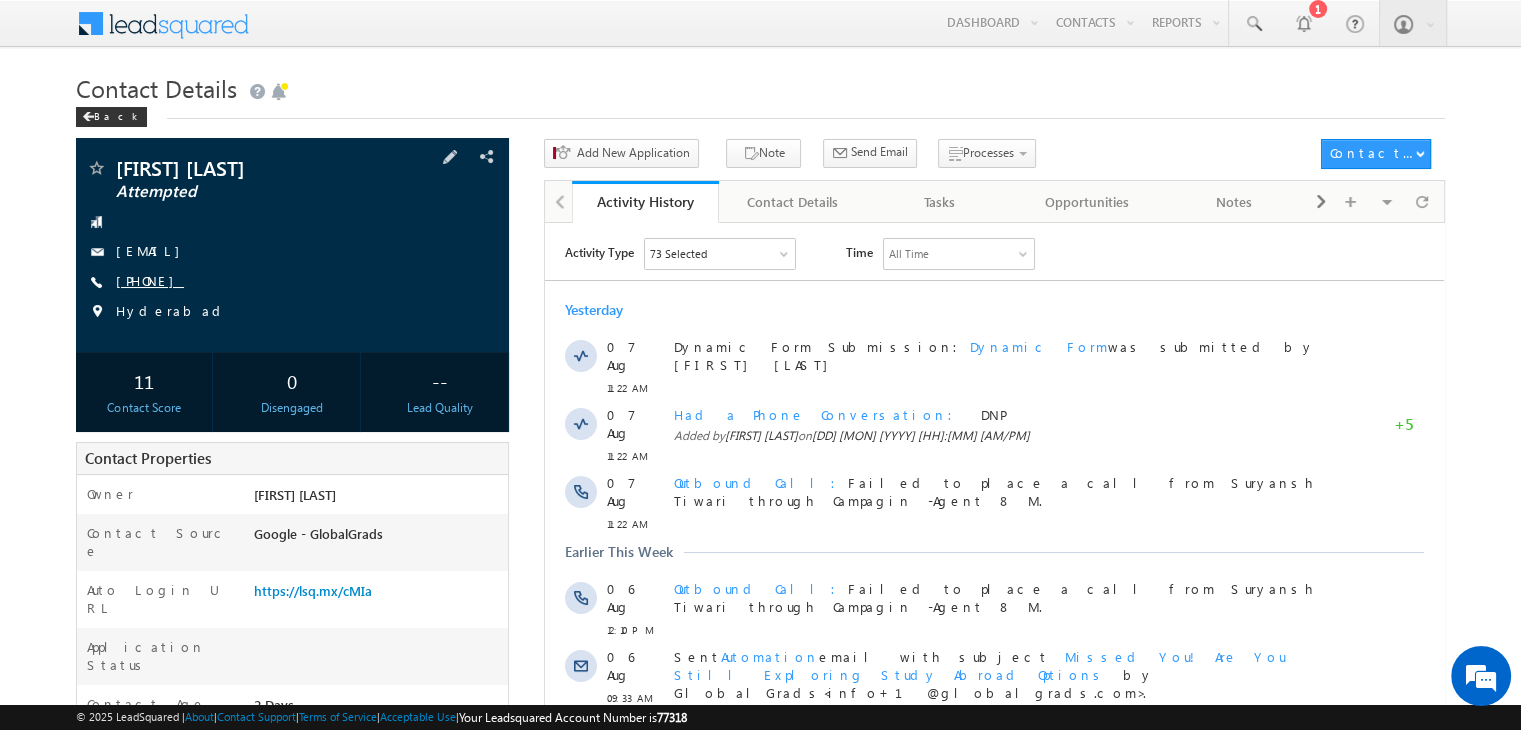 click on "+91-8143814017" at bounding box center (150, 280) 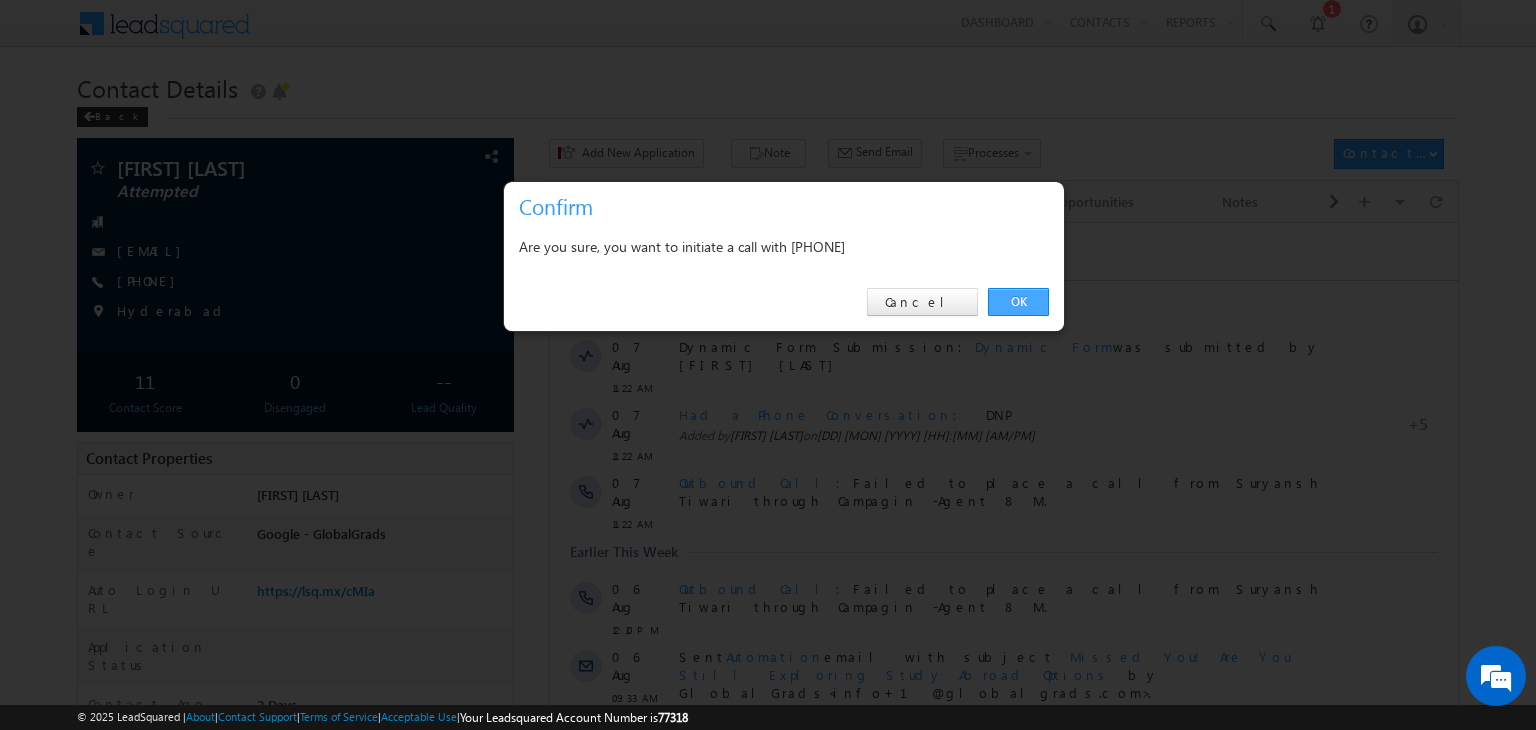 click on "OK" at bounding box center [1018, 302] 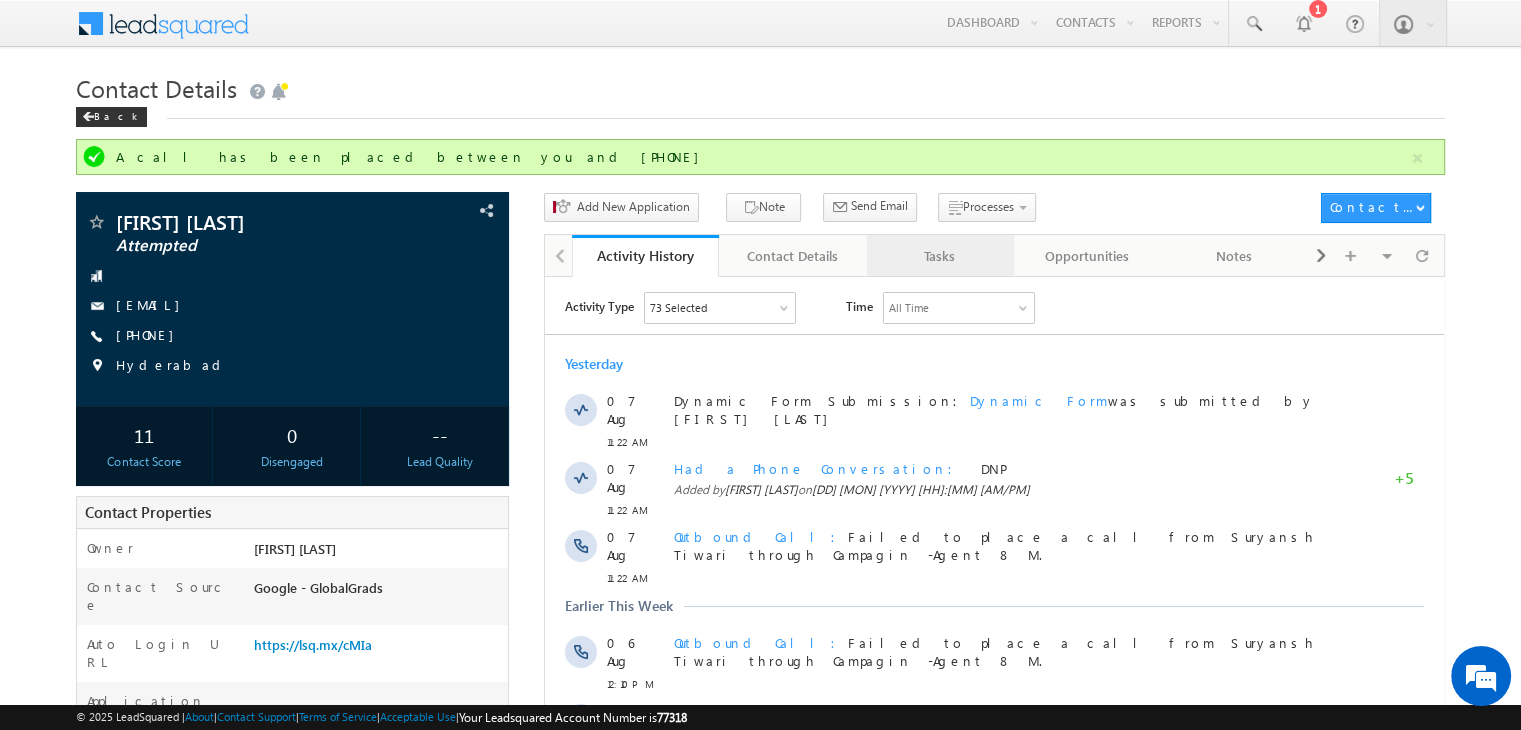 click on "Tasks" at bounding box center (939, 256) 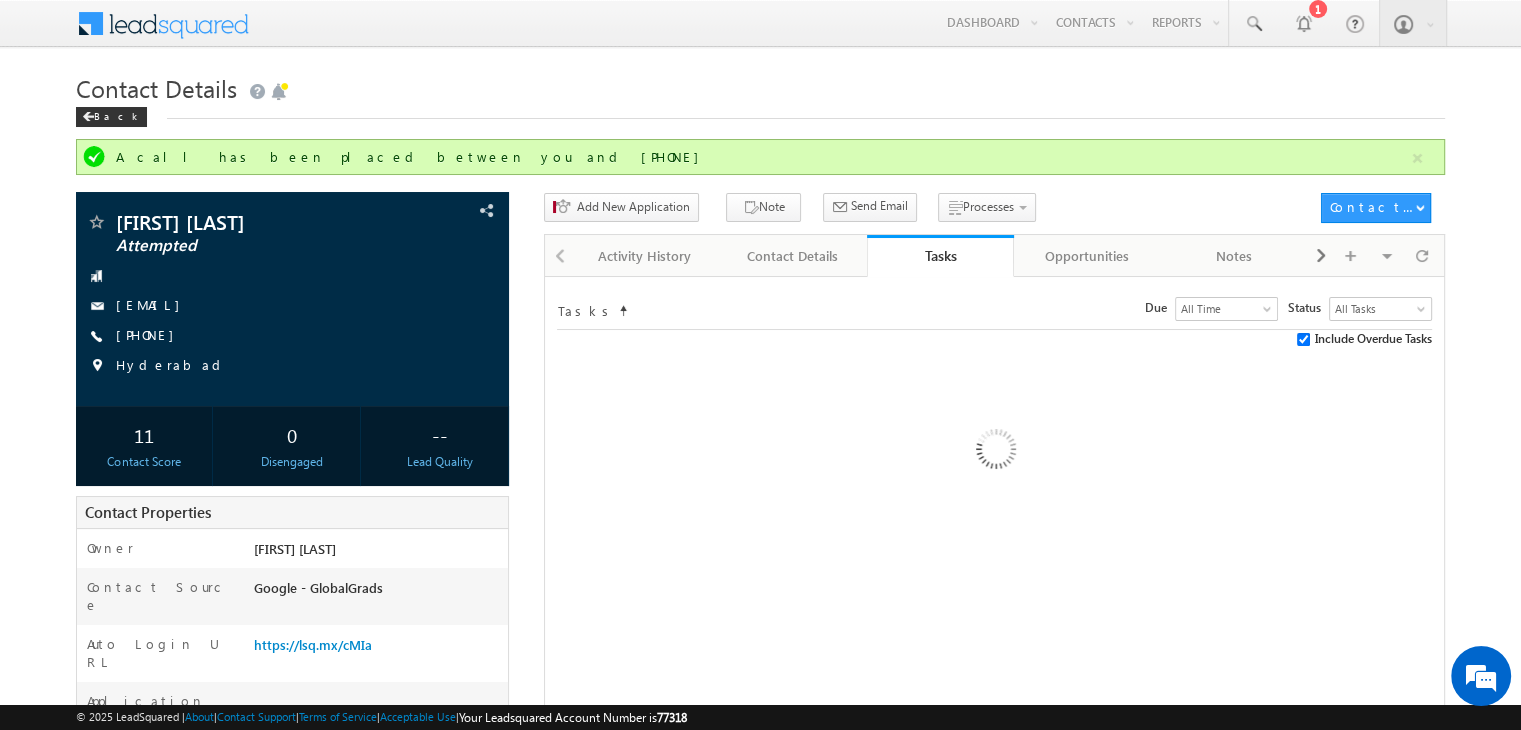 click on "Tasks" at bounding box center [940, 256] 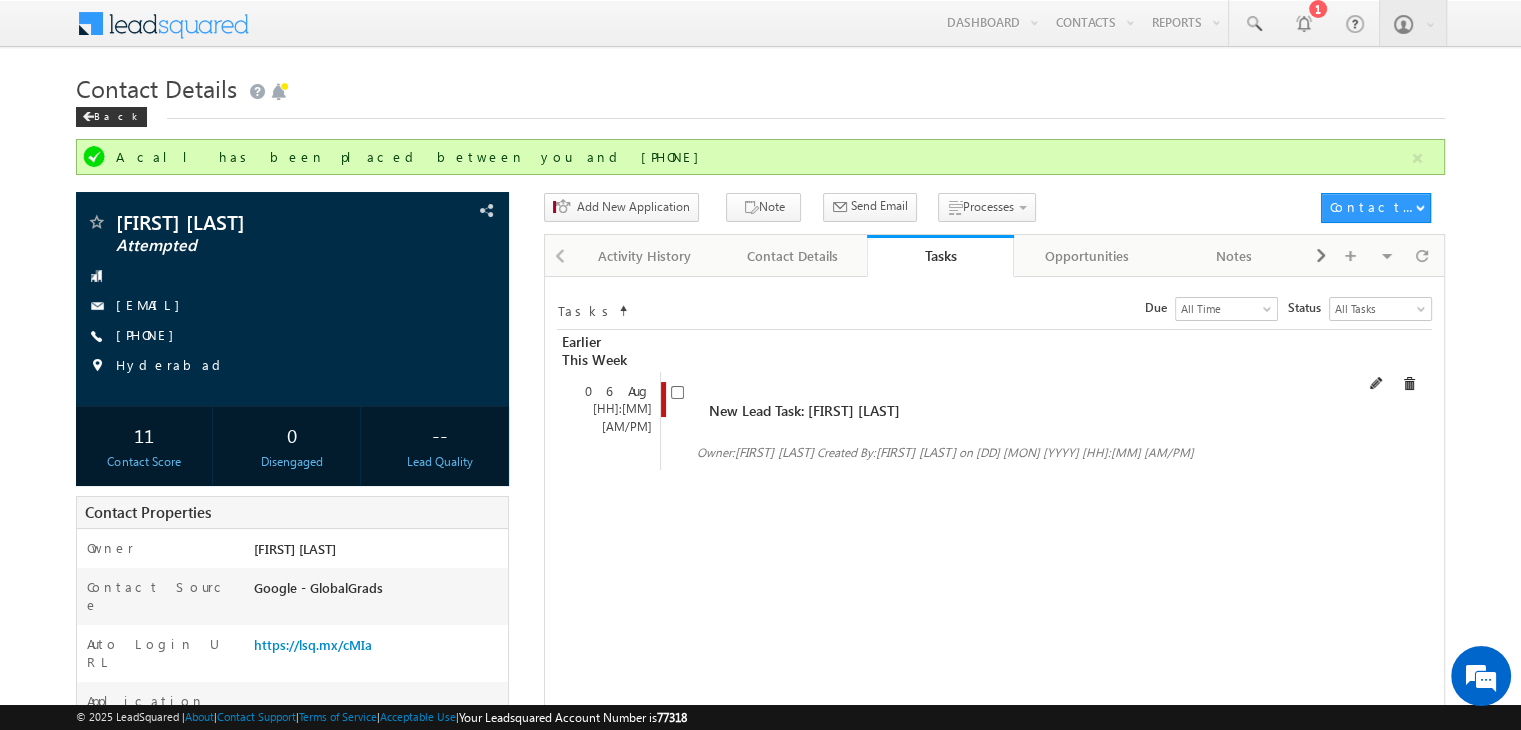 drag, startPoint x: 1415, startPoint y: 374, endPoint x: 1409, endPoint y: 386, distance: 13.416408 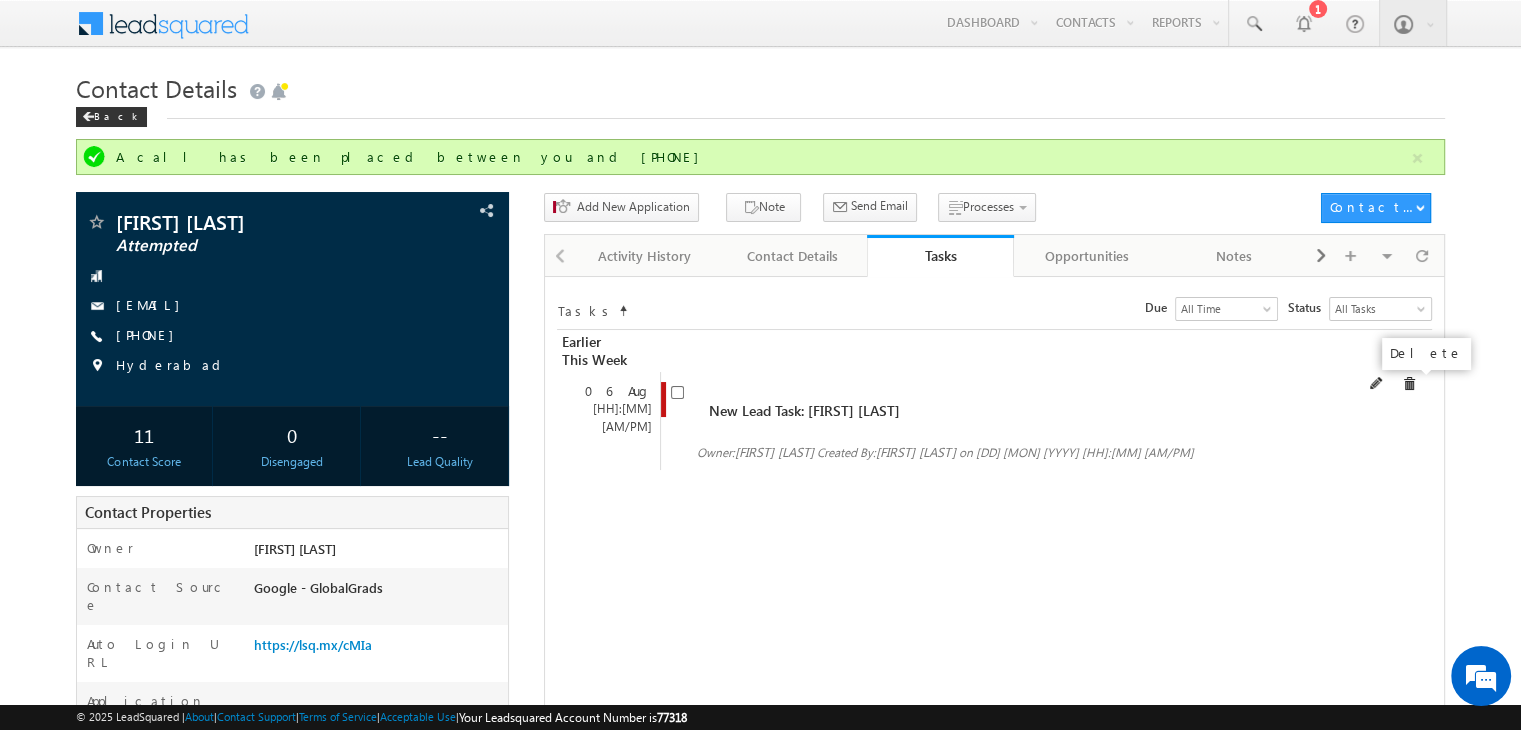 click at bounding box center (1409, 384) 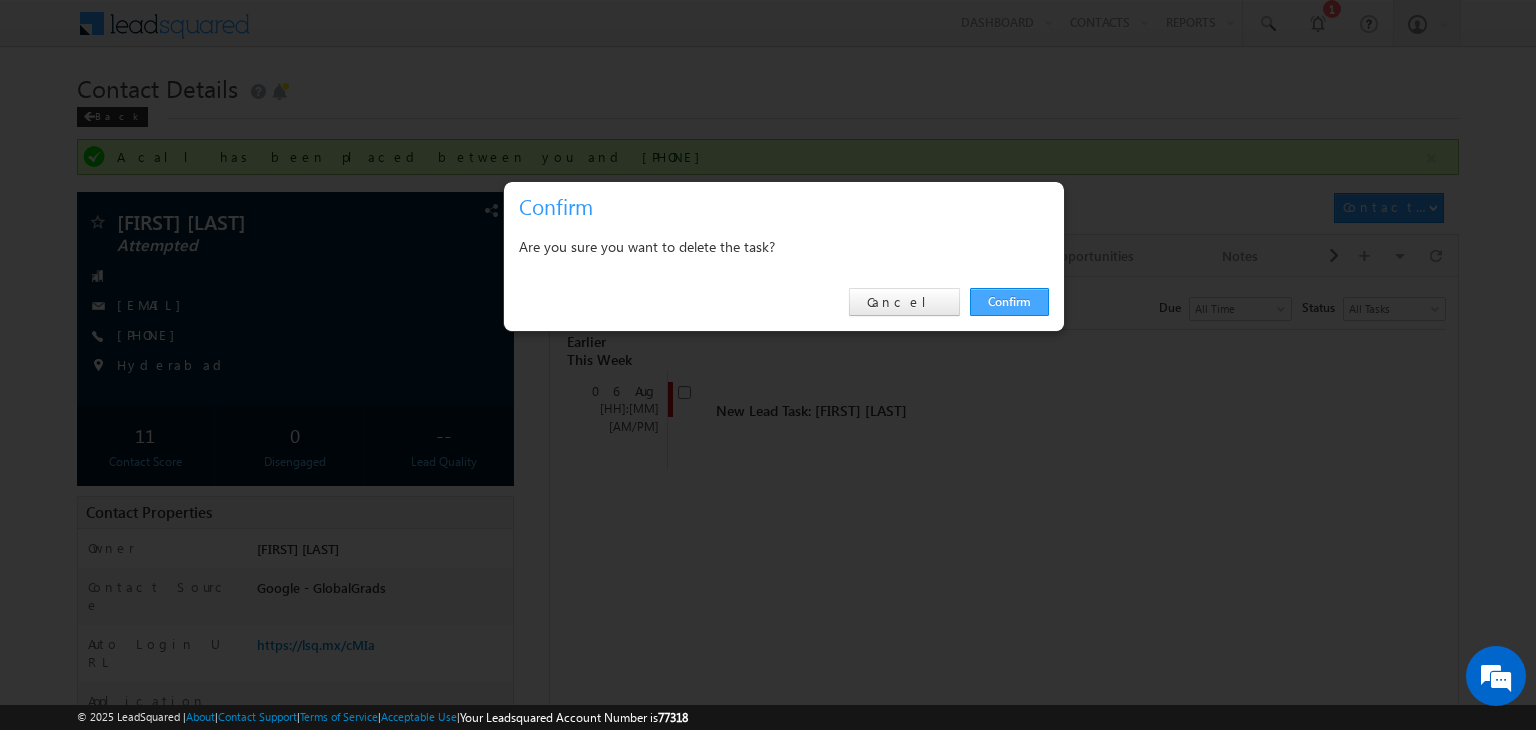 click on "Confirm" at bounding box center [1009, 302] 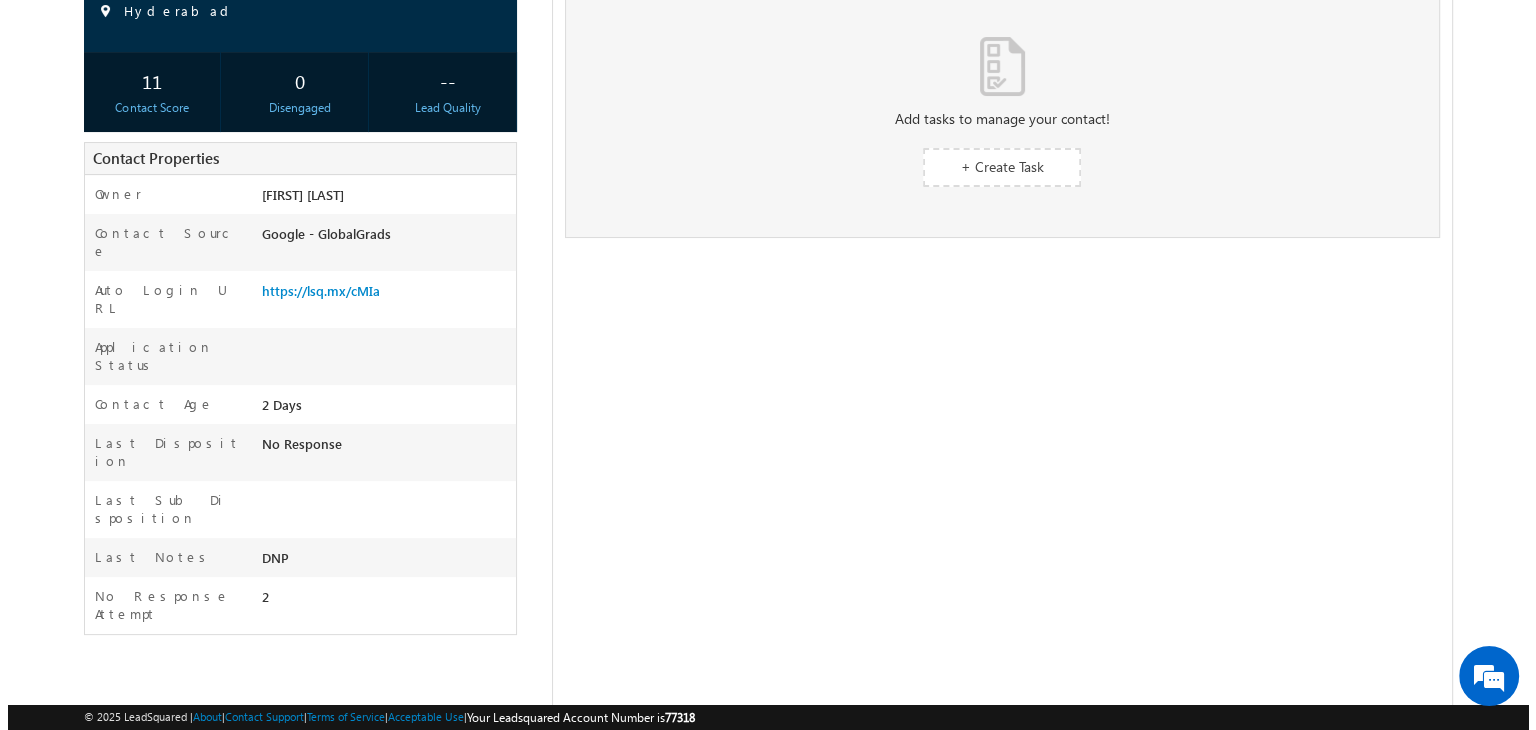 scroll, scrollTop: 0, scrollLeft: 0, axis: both 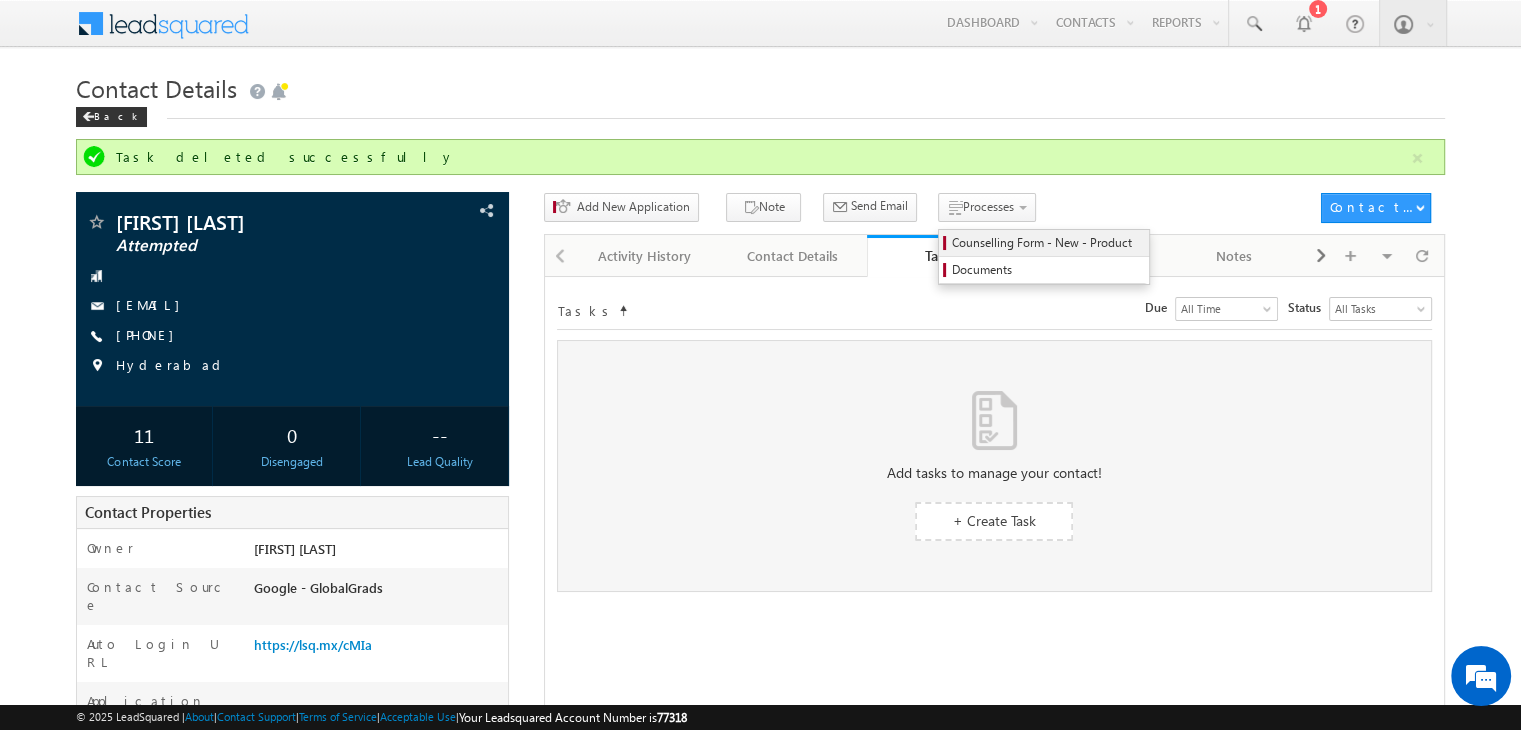 click on "Counselling Form - New - Product" at bounding box center (1047, 243) 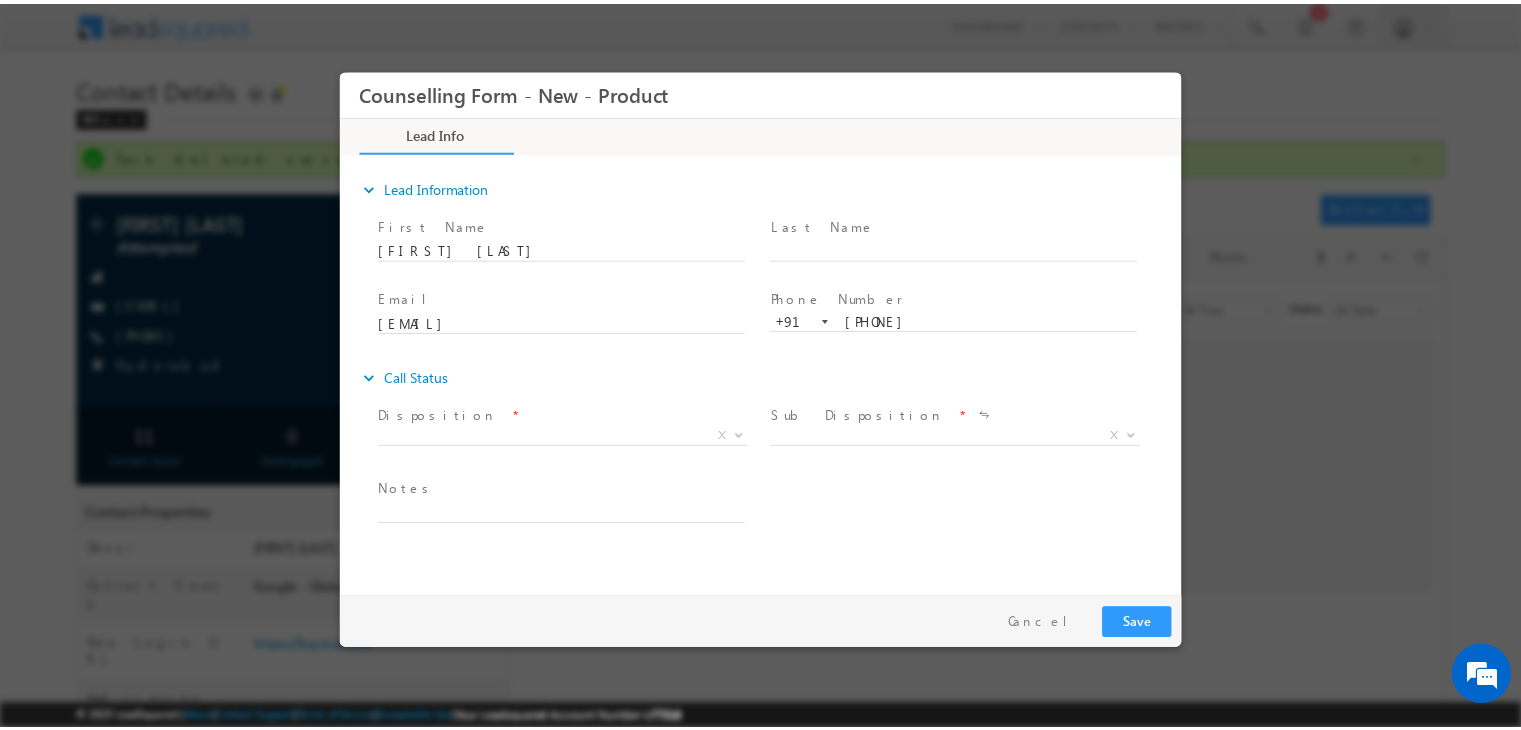 scroll, scrollTop: 0, scrollLeft: 0, axis: both 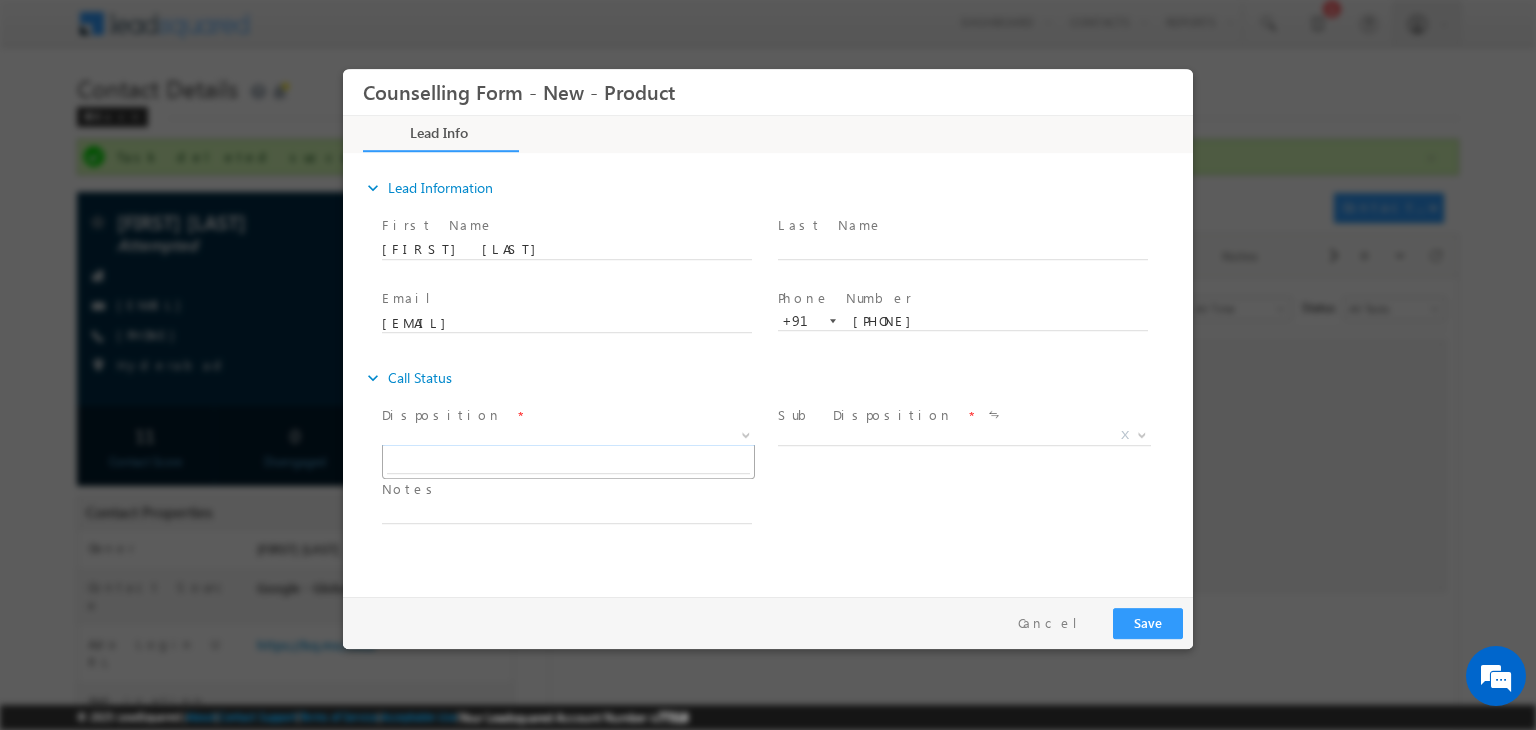click on "X" at bounding box center [568, 436] 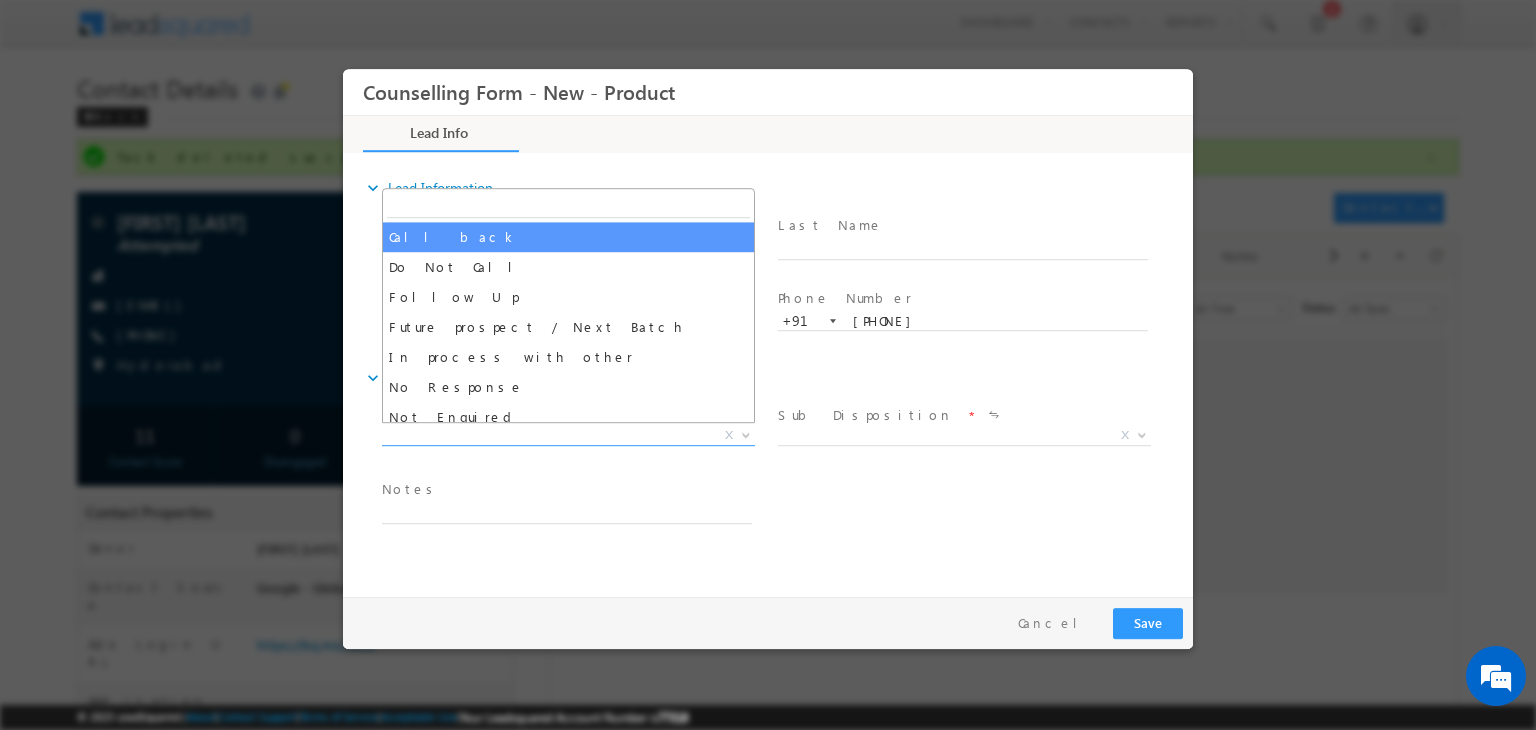select on "Call back" 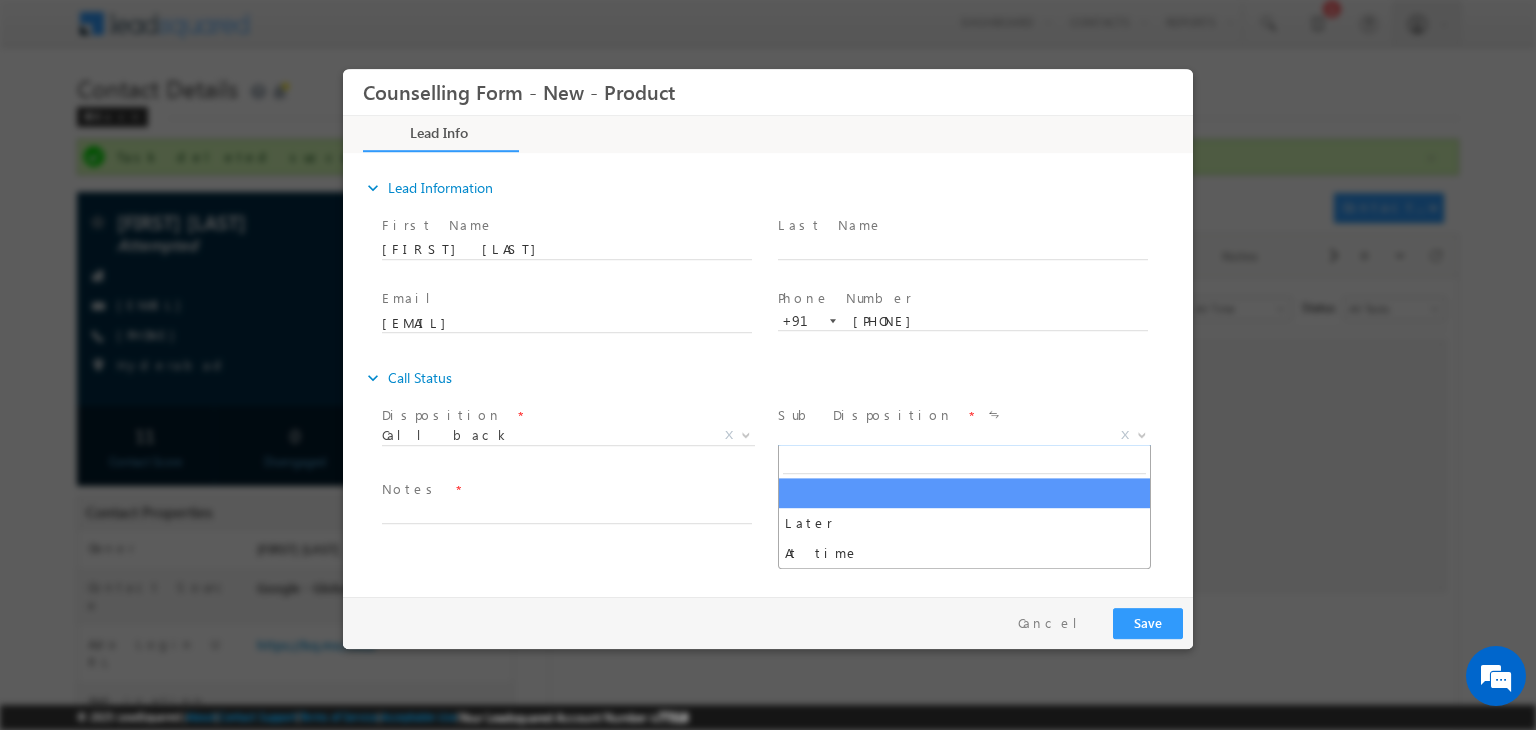 click on "X" at bounding box center (964, 436) 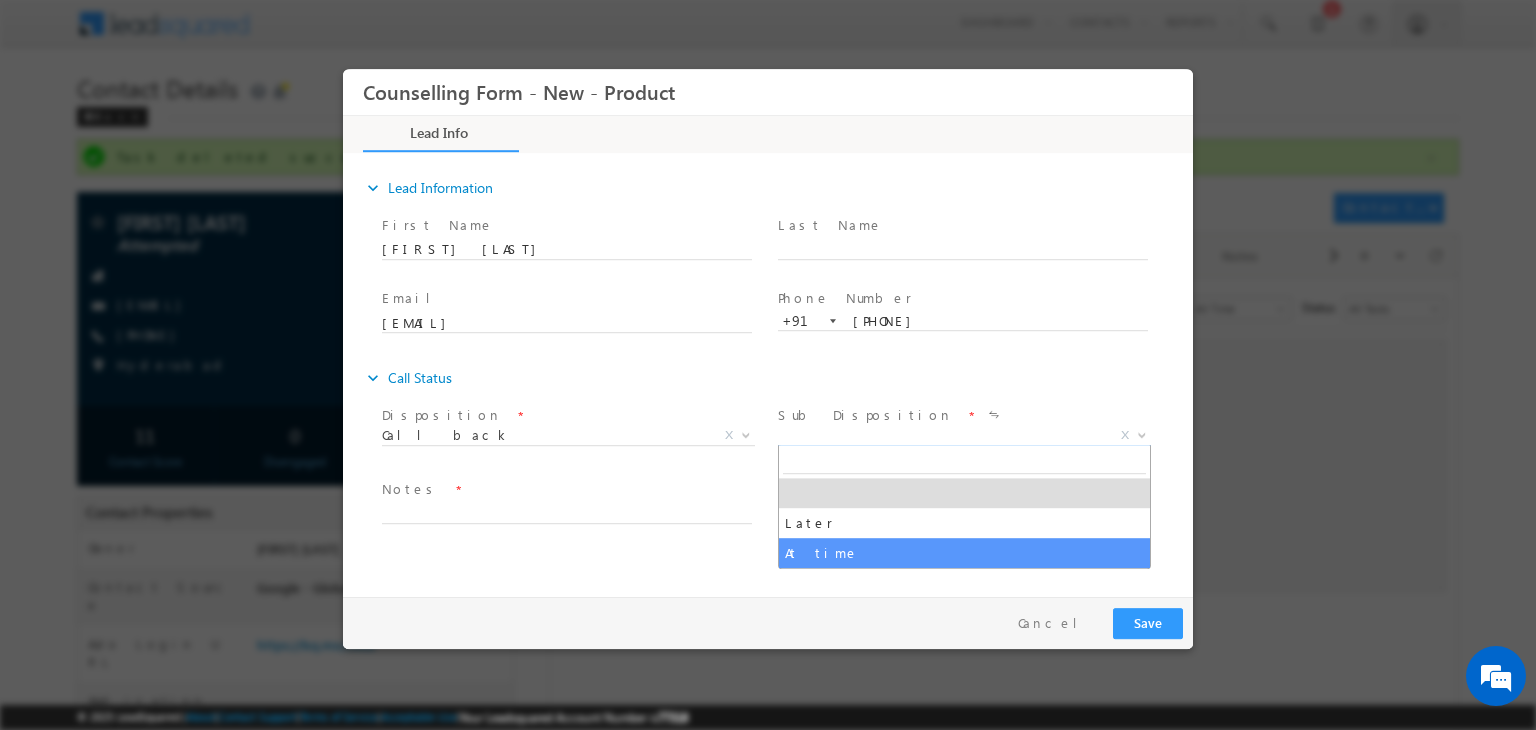 select on "At time" 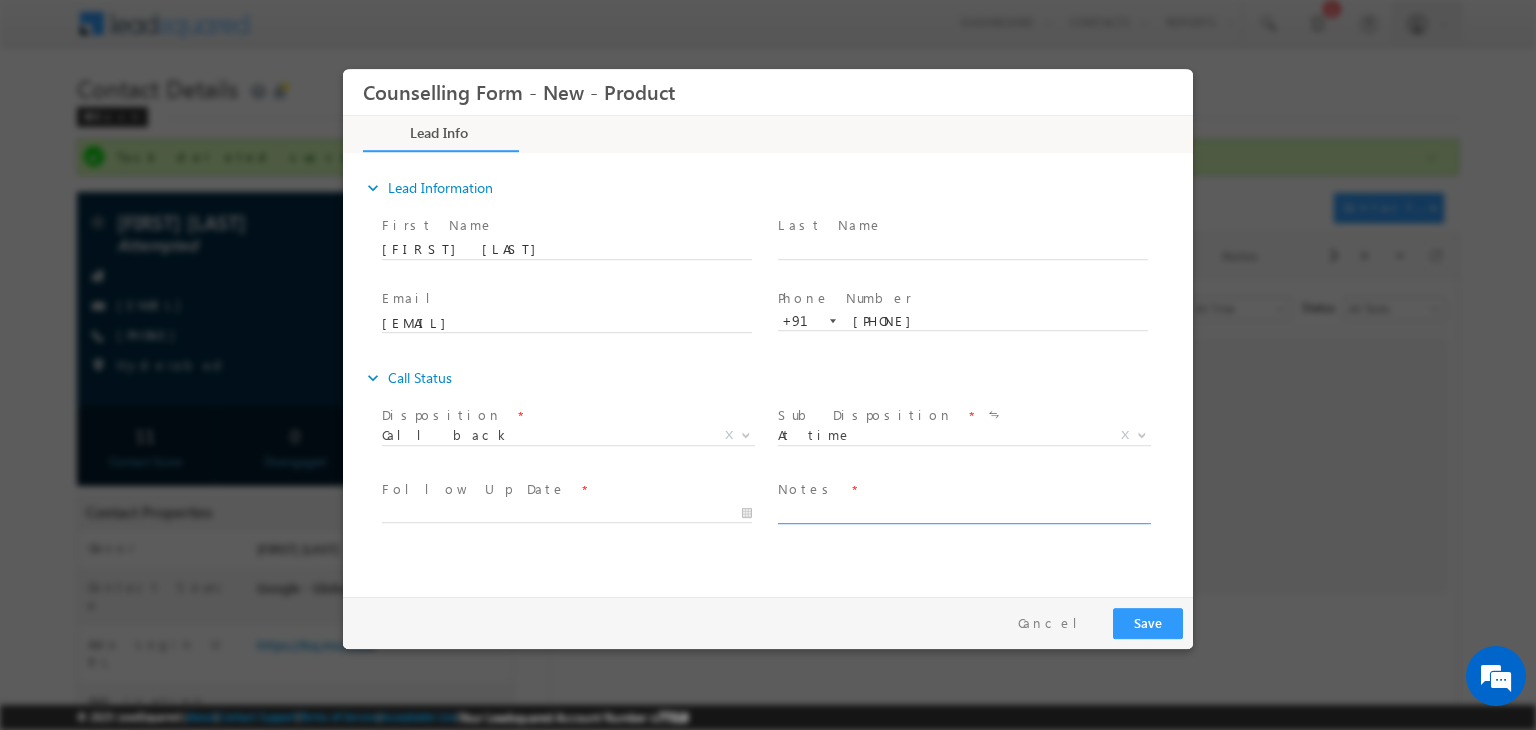 click at bounding box center [963, 512] 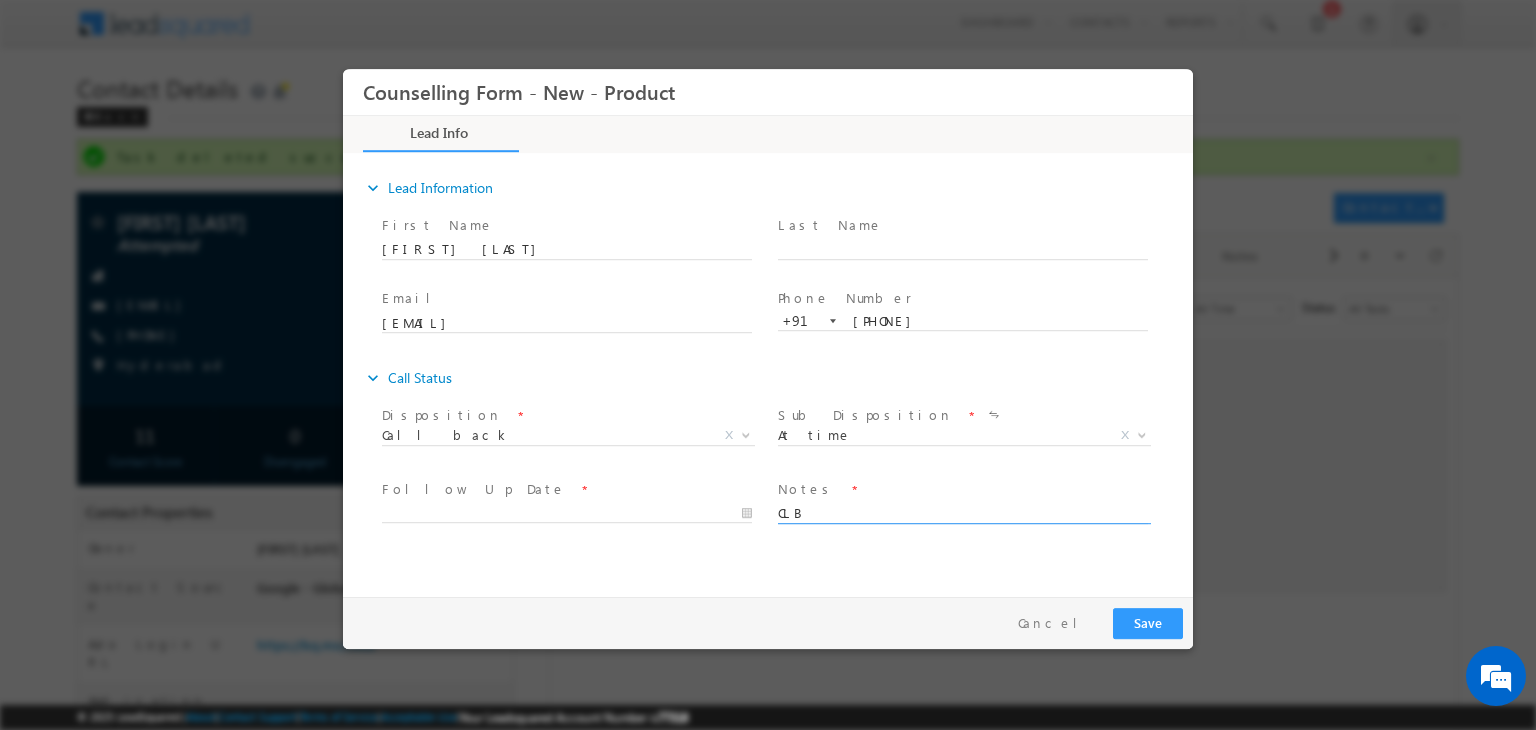 type on "CLB" 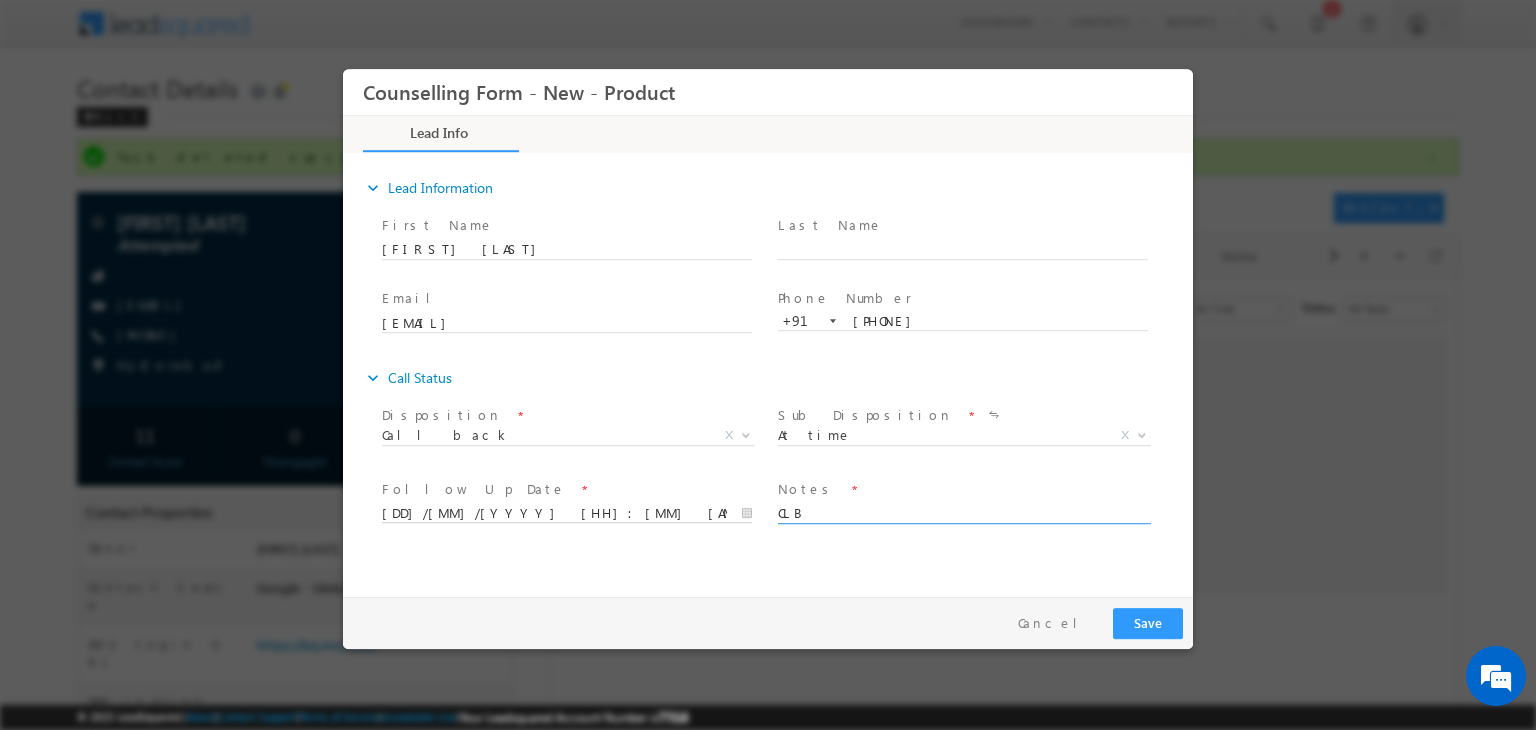 click on "08/08/2025 2:45 PM" at bounding box center [567, 514] 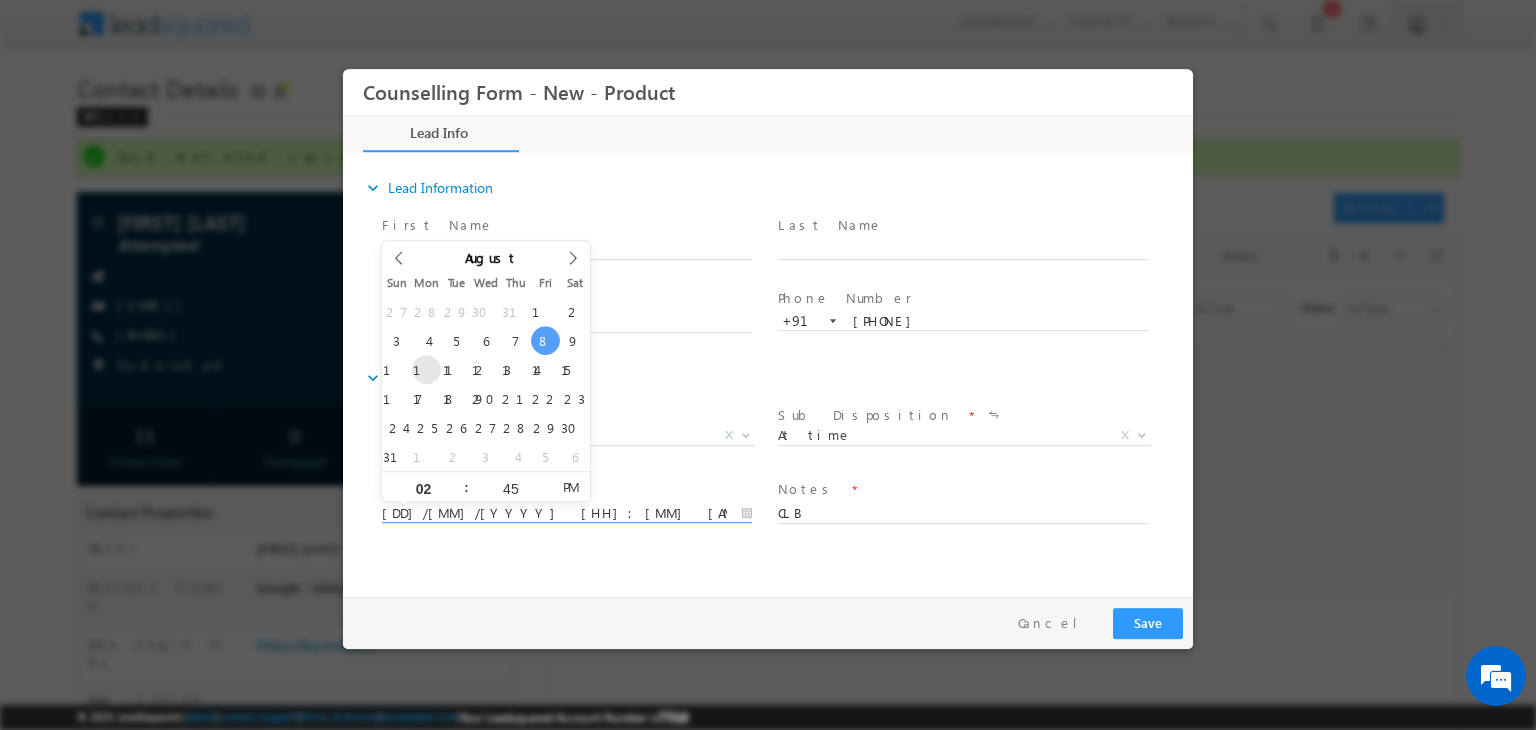 type on "11/08/2025 2:45 PM" 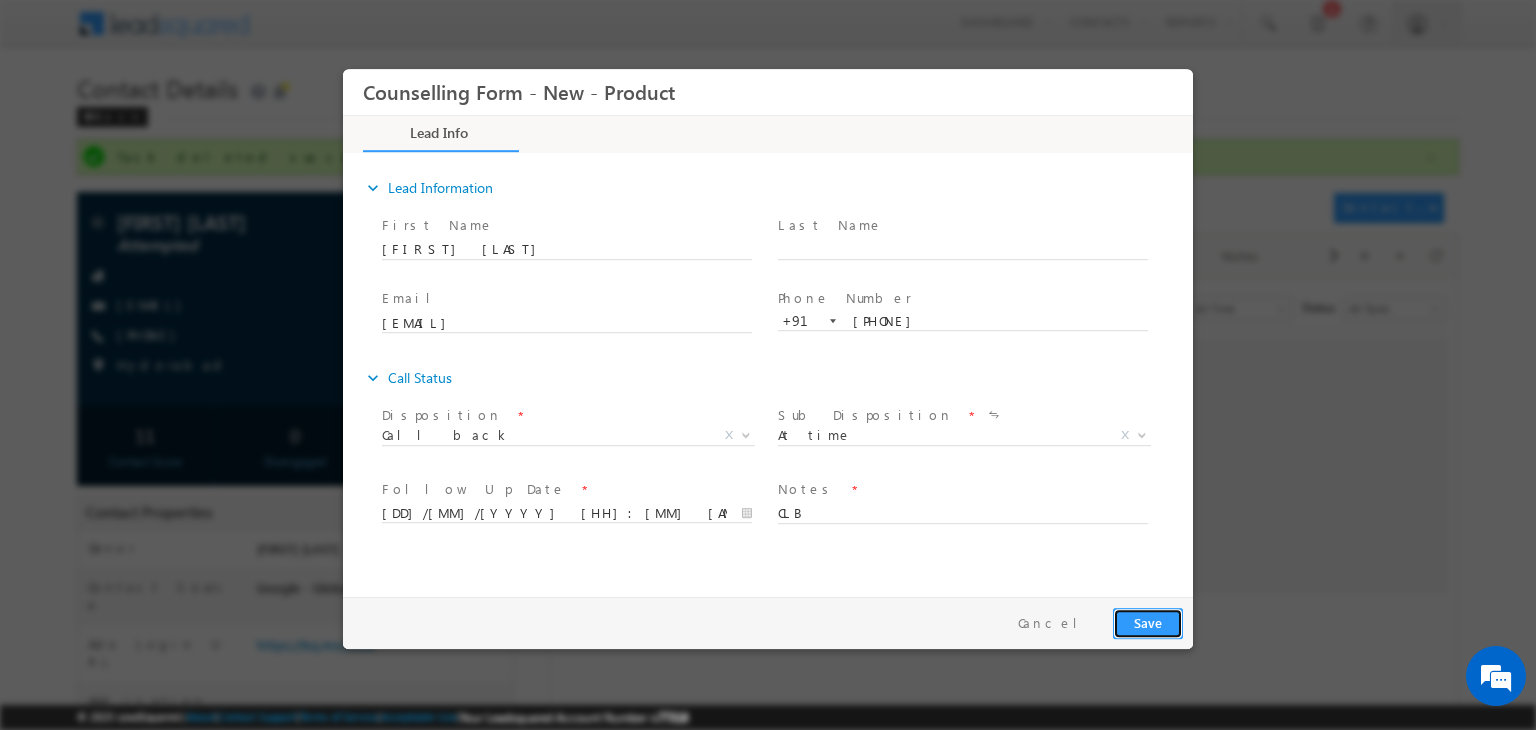 click on "Save" at bounding box center (1148, 623) 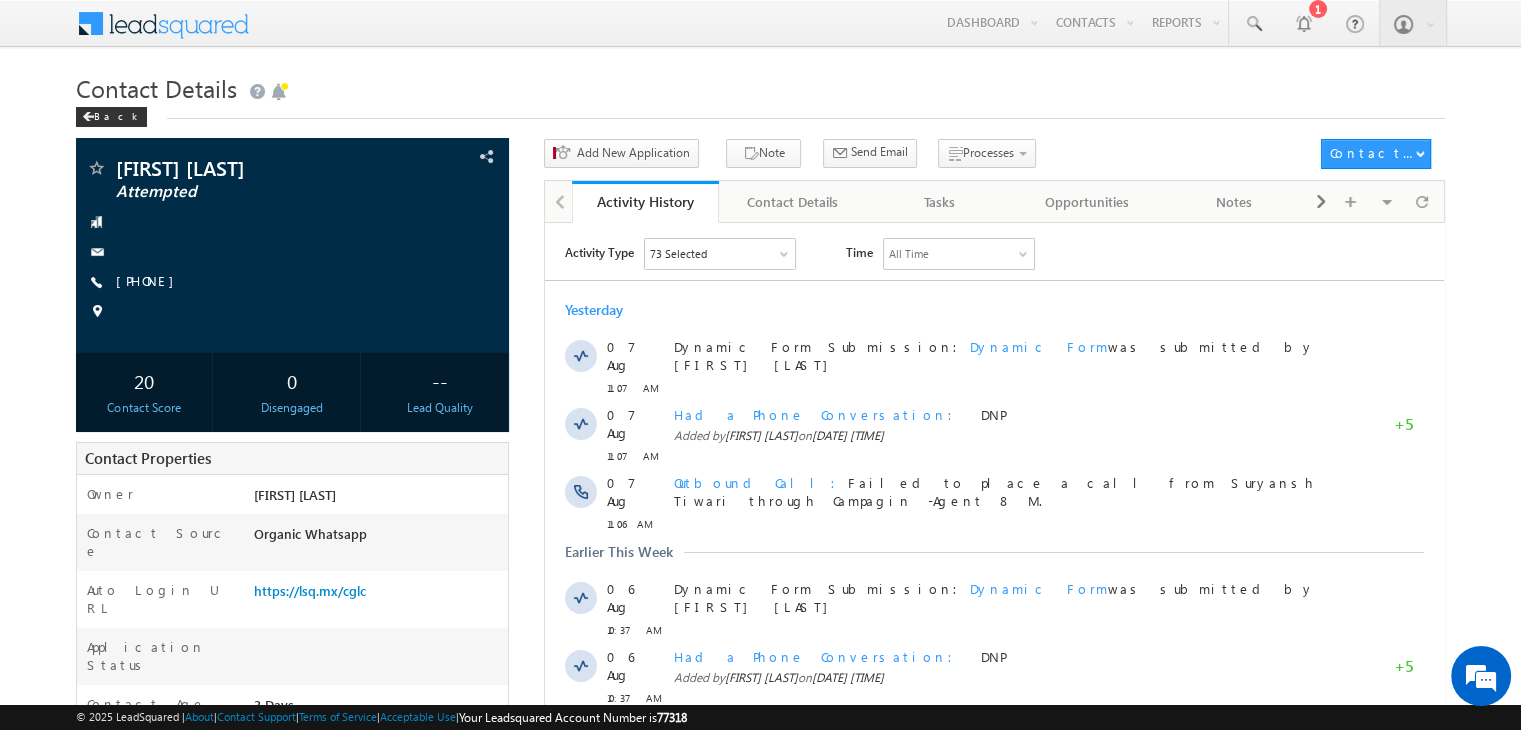 scroll, scrollTop: 0, scrollLeft: 0, axis: both 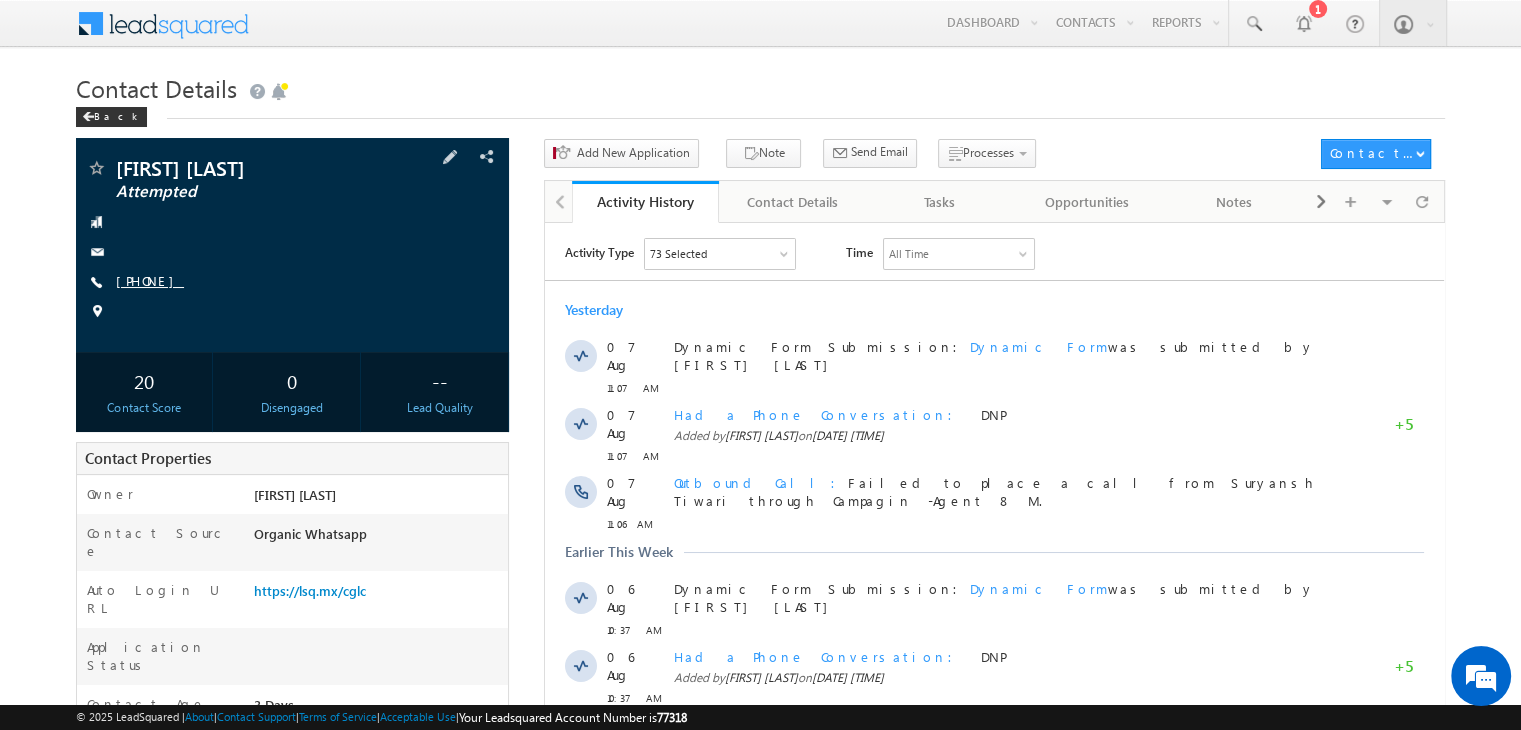 click on "+91-8857862122" at bounding box center [150, 280] 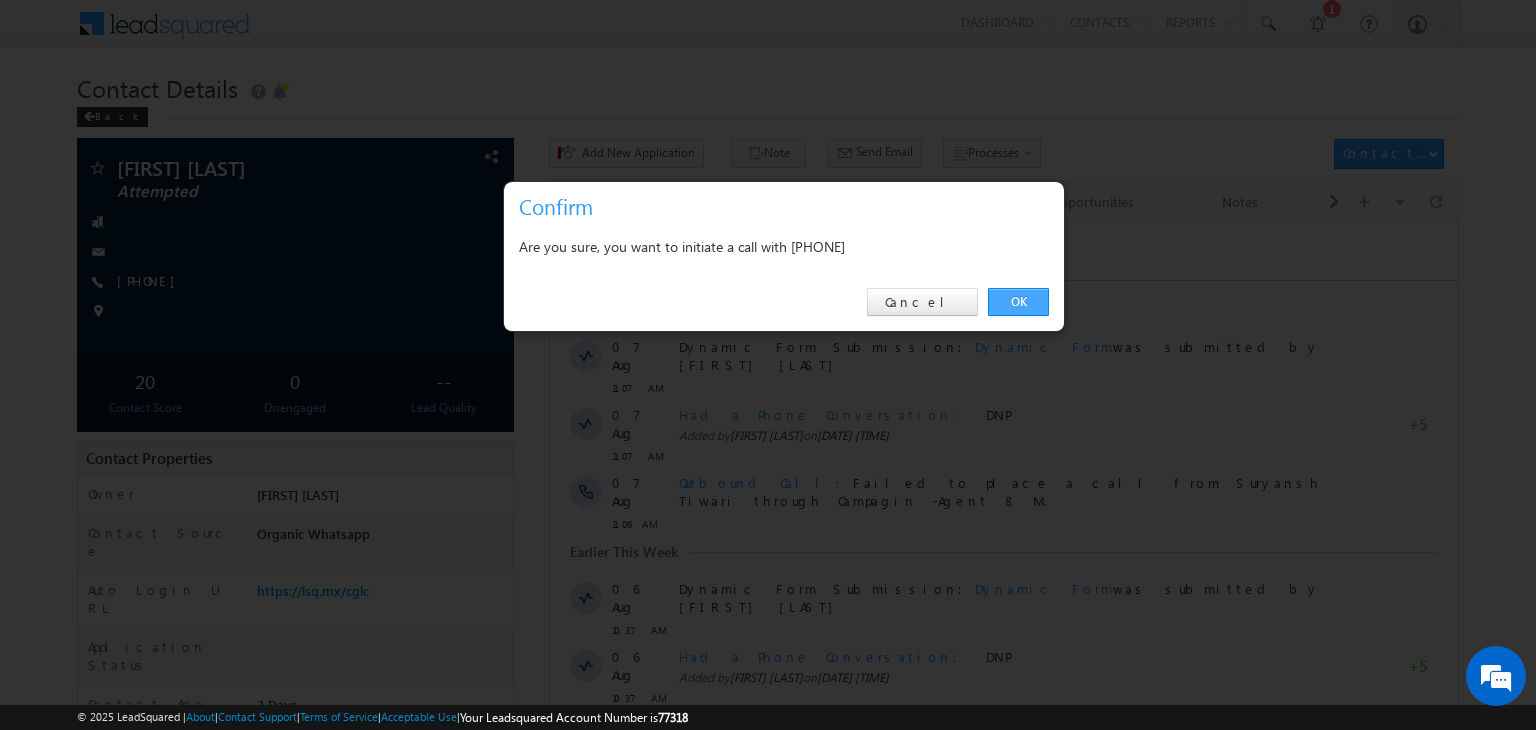 click on "OK" at bounding box center (1018, 302) 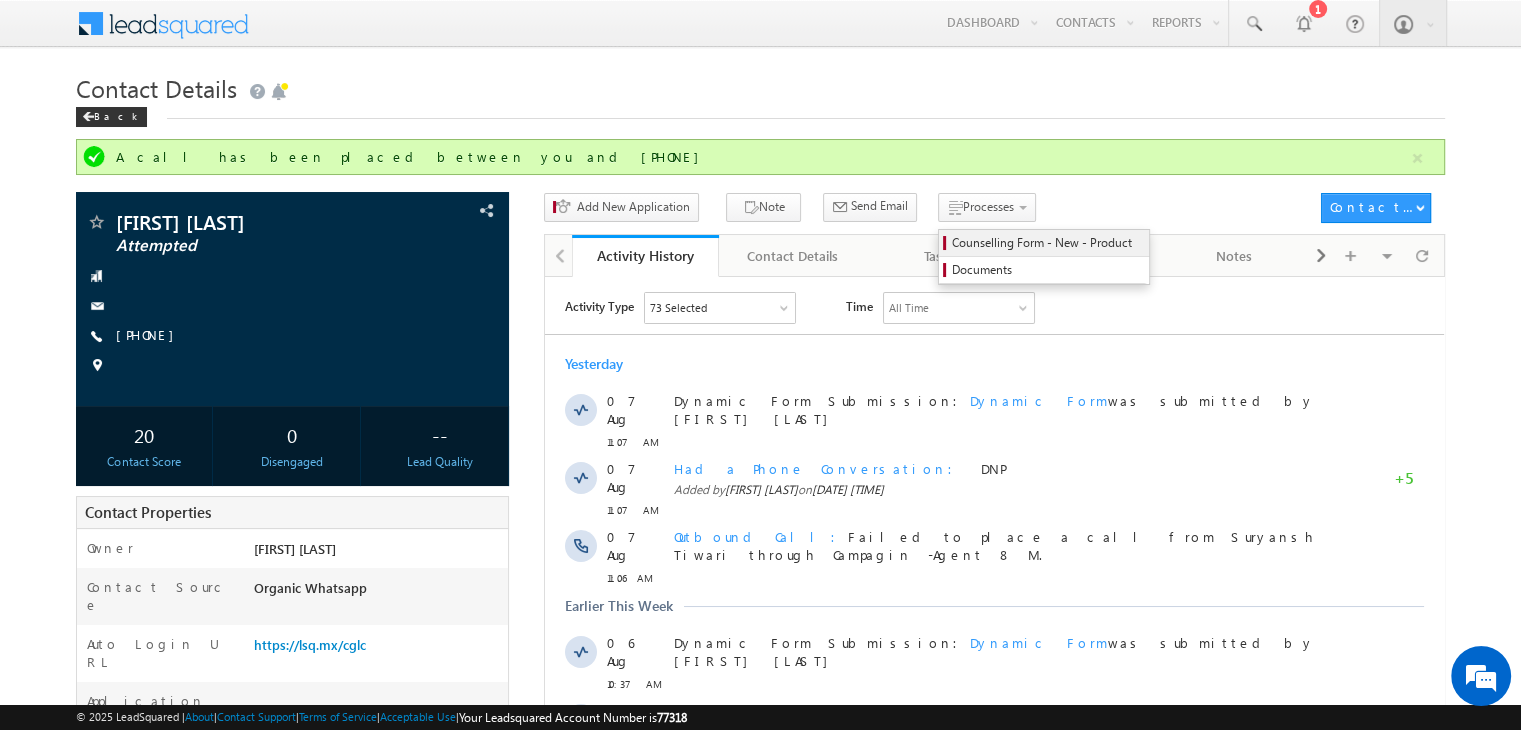 click on "Counselling Form - New - Product" at bounding box center [1047, 243] 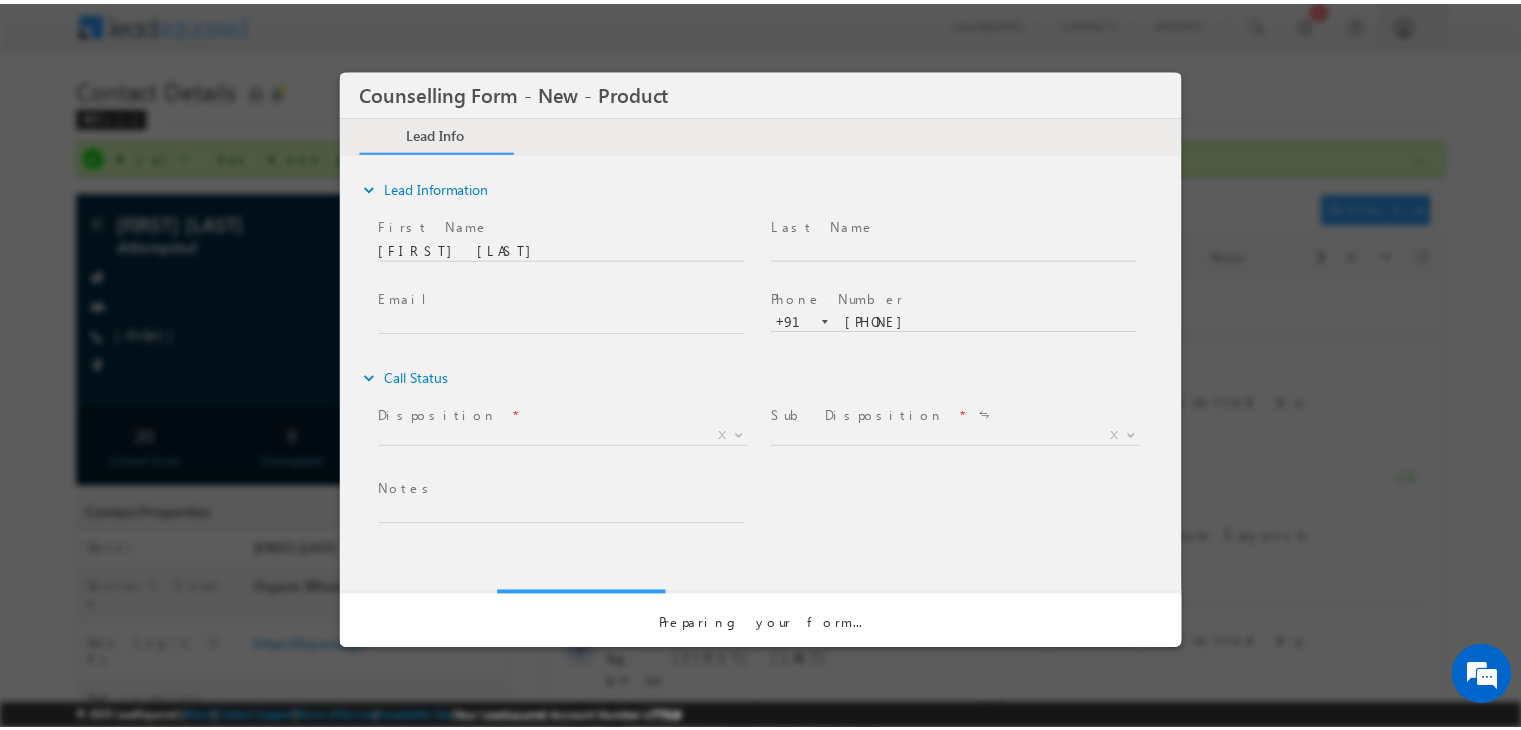 scroll, scrollTop: 0, scrollLeft: 0, axis: both 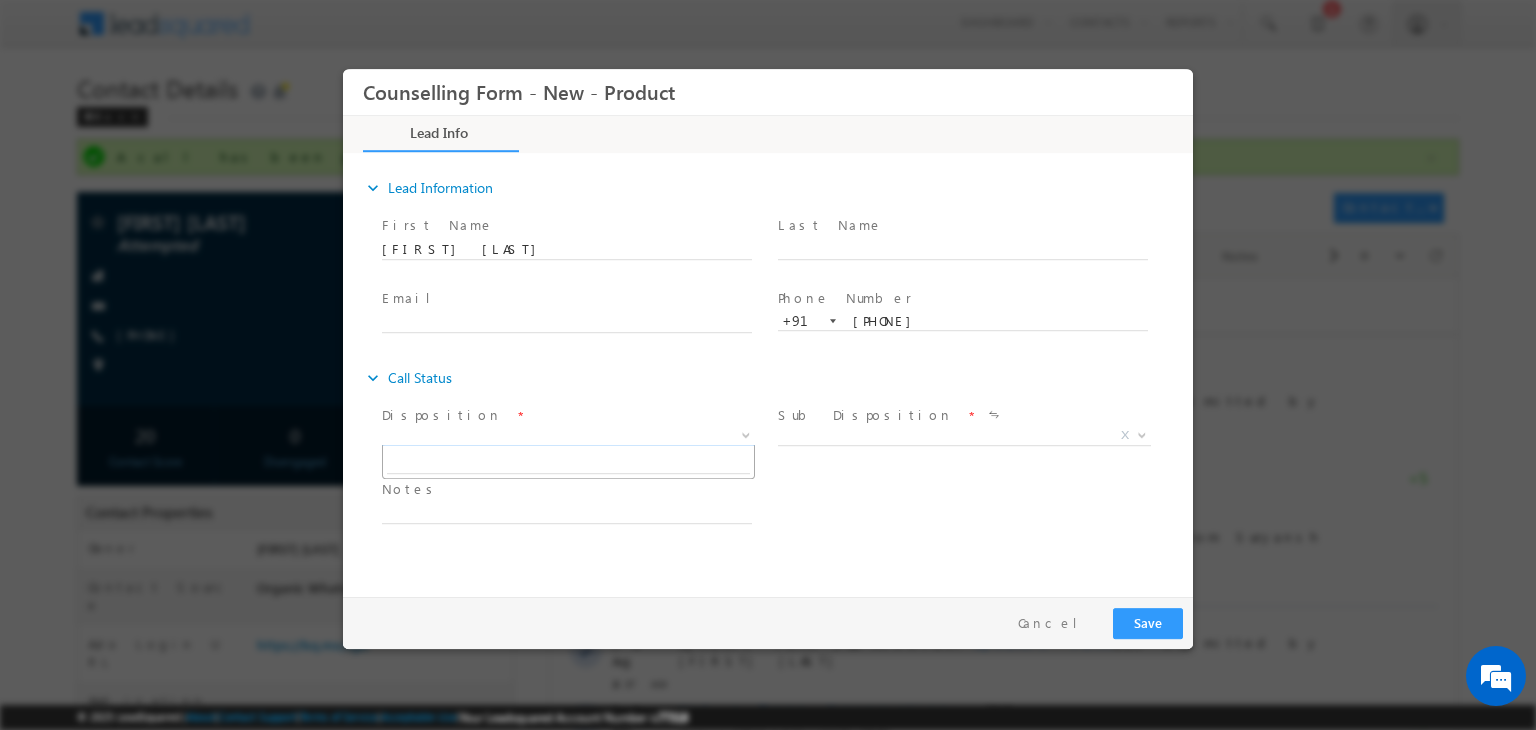 click on "X" at bounding box center (568, 436) 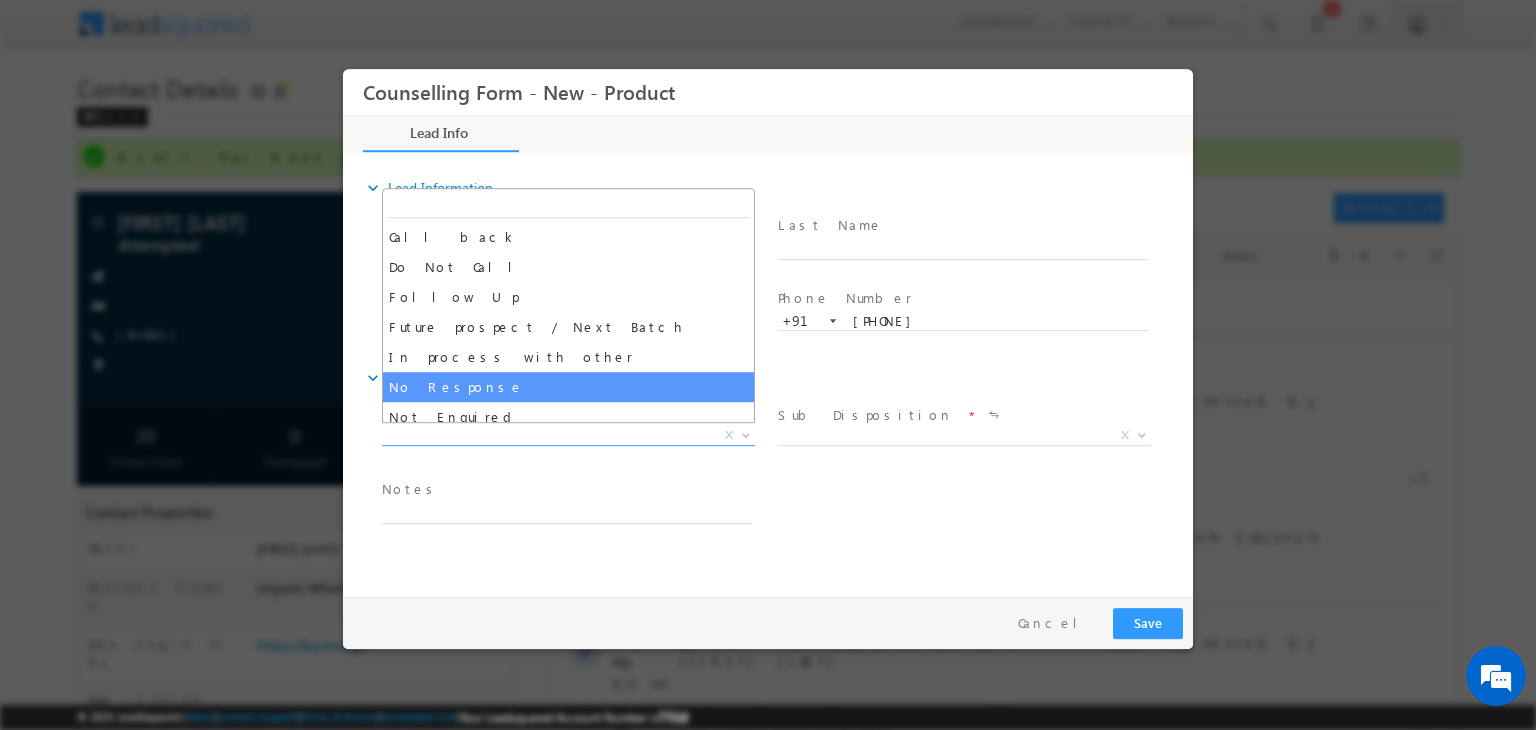 select on "No Response" 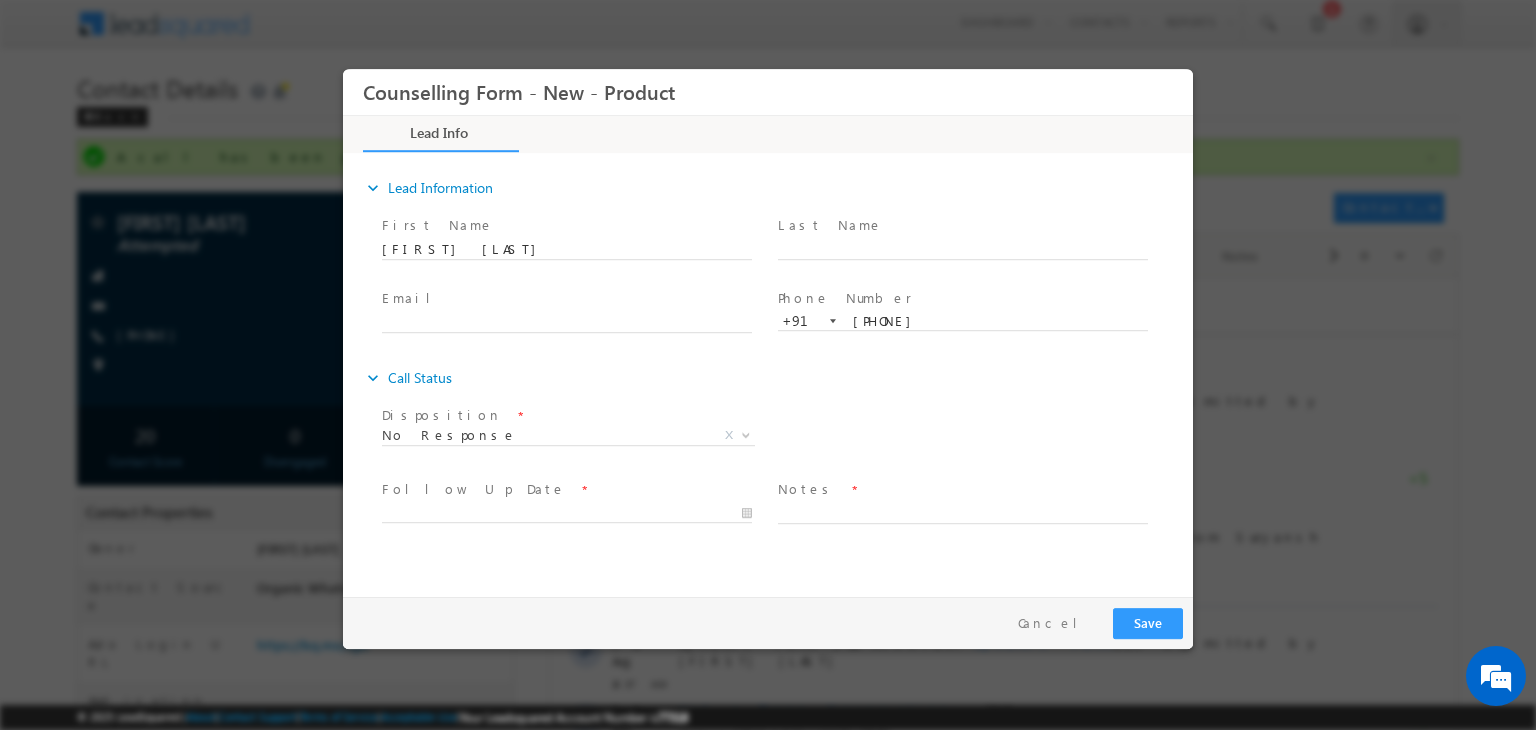 drag, startPoint x: 565, startPoint y: 492, endPoint x: 534, endPoint y: 502, distance: 32.572994 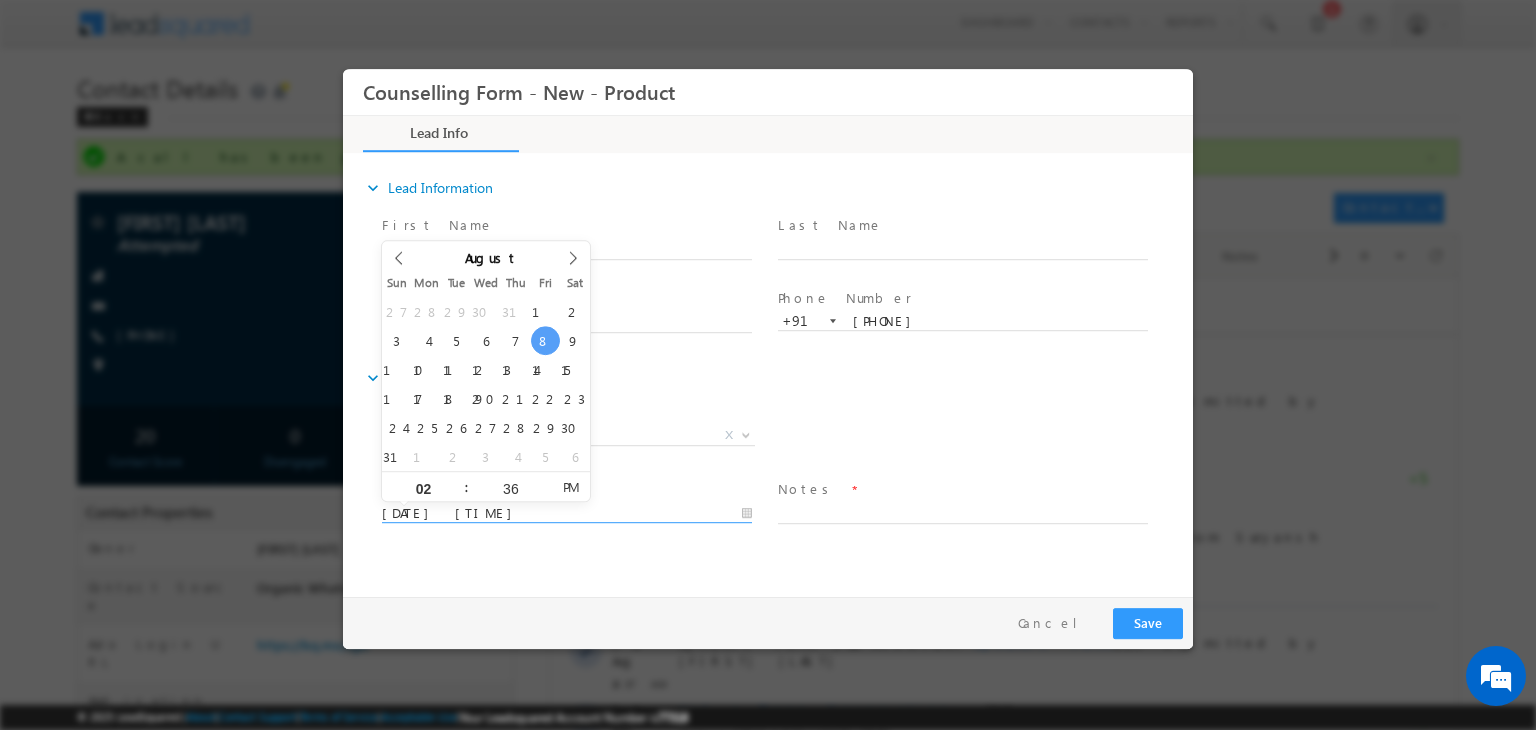 click on "08/08/2025 2:36 PM" at bounding box center [567, 514] 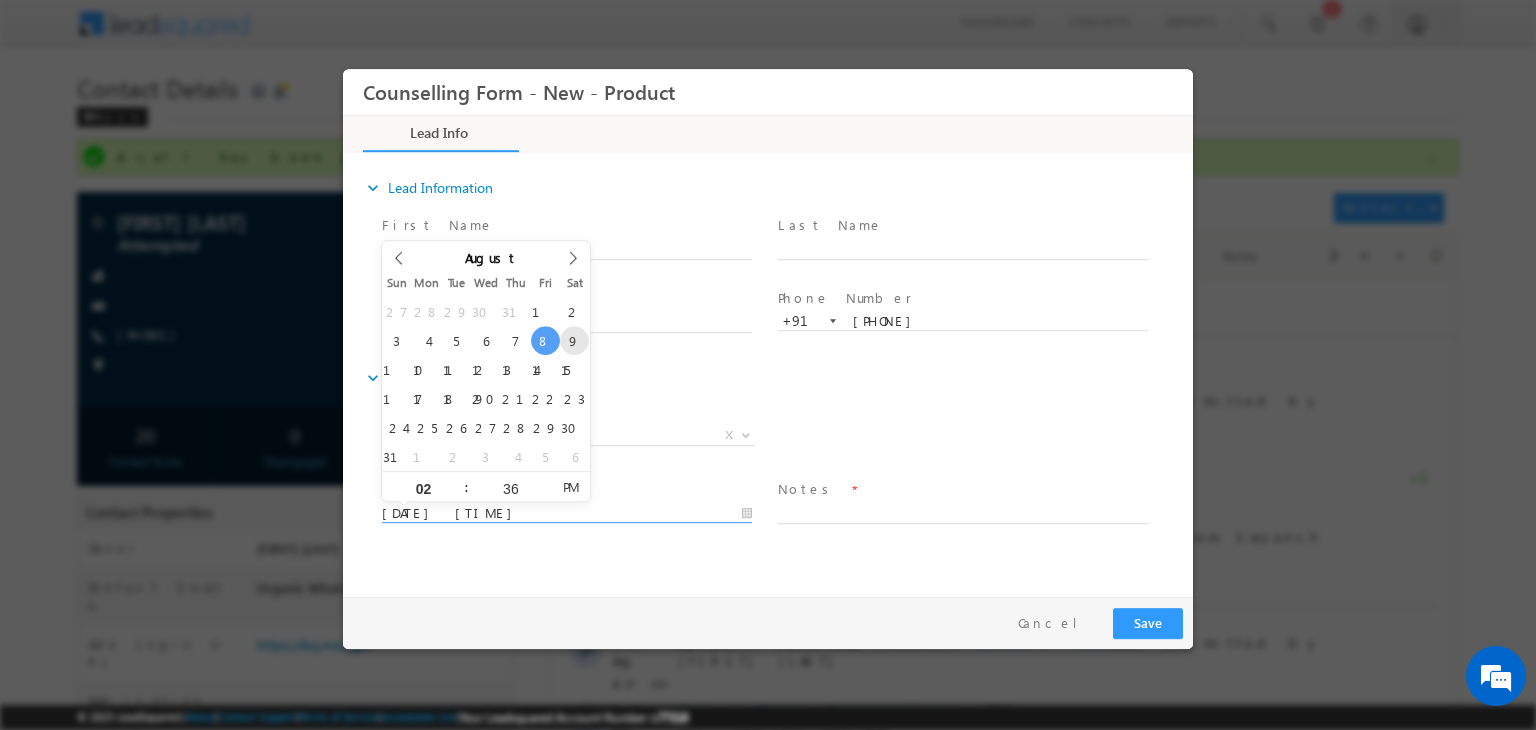 type on "09/08/2025 2:36 PM" 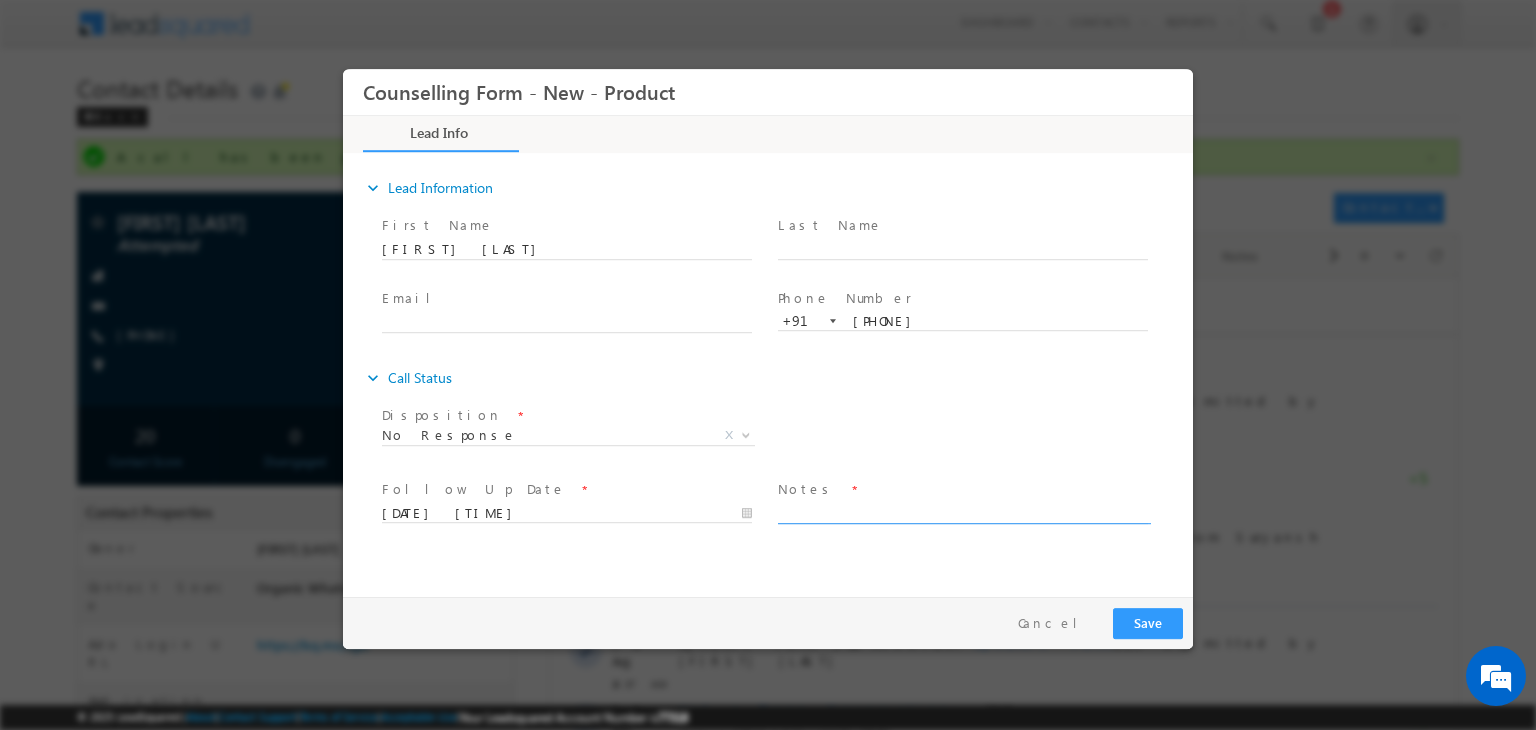 click at bounding box center (963, 512) 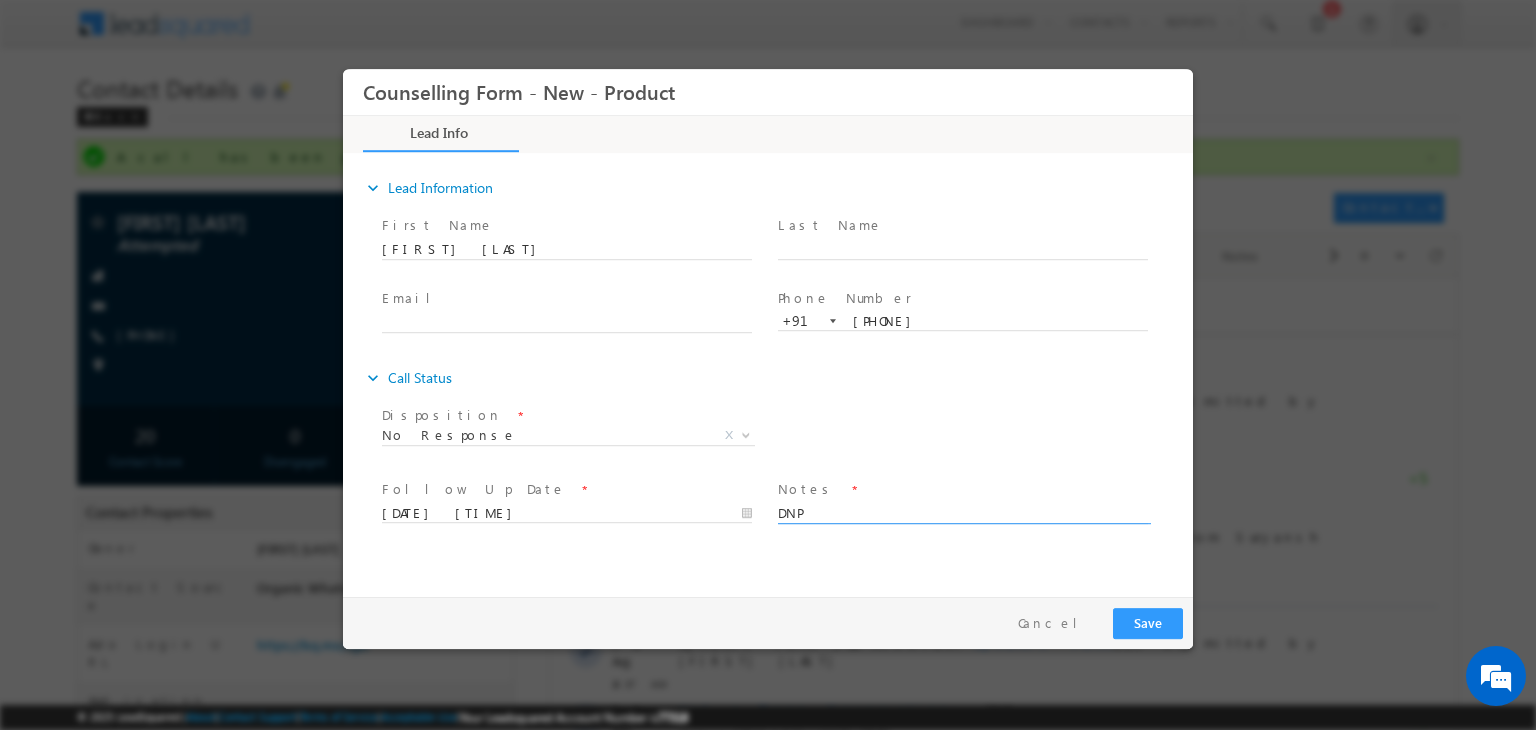 type on "DNP" 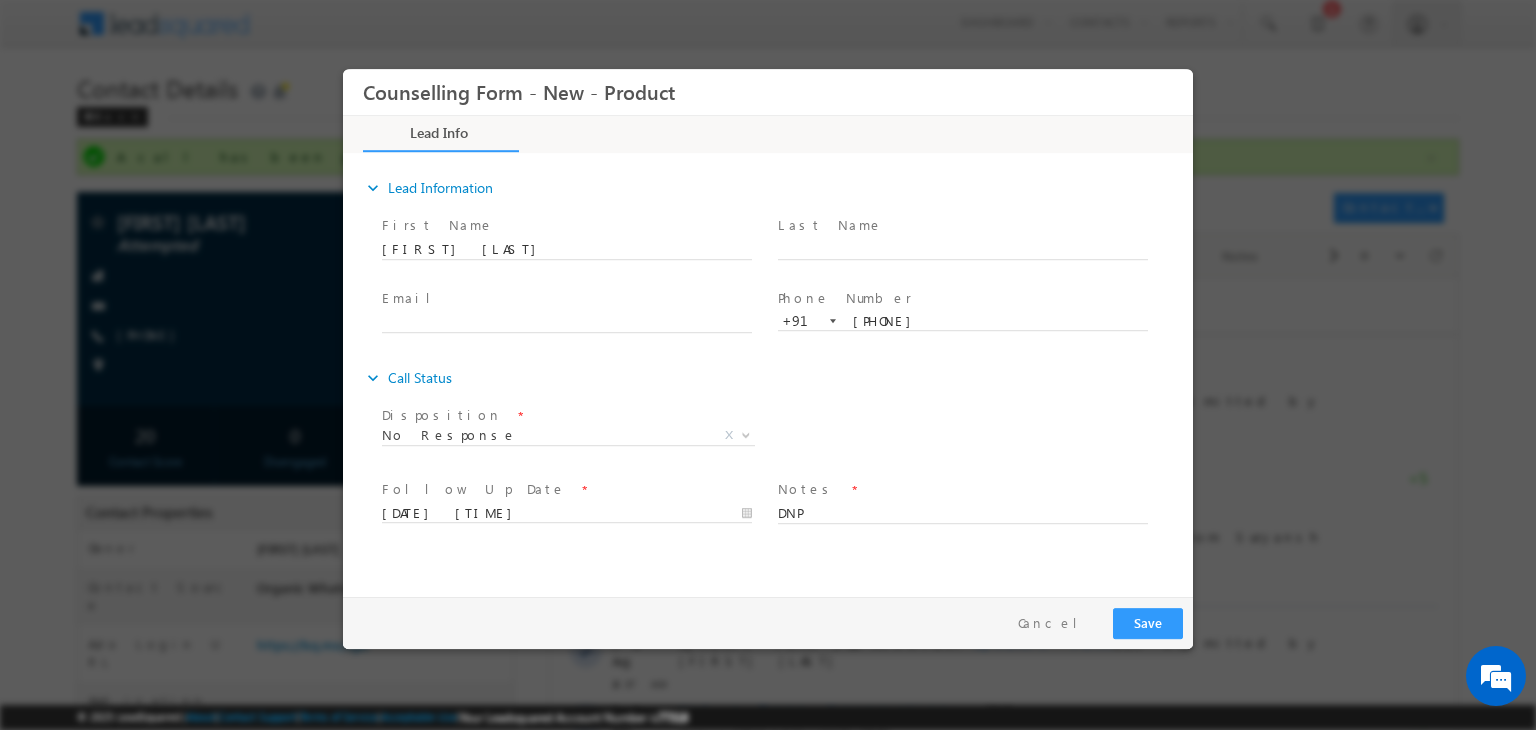 drag, startPoint x: 1186, startPoint y: 641, endPoint x: 1169, endPoint y: 631, distance: 19.723083 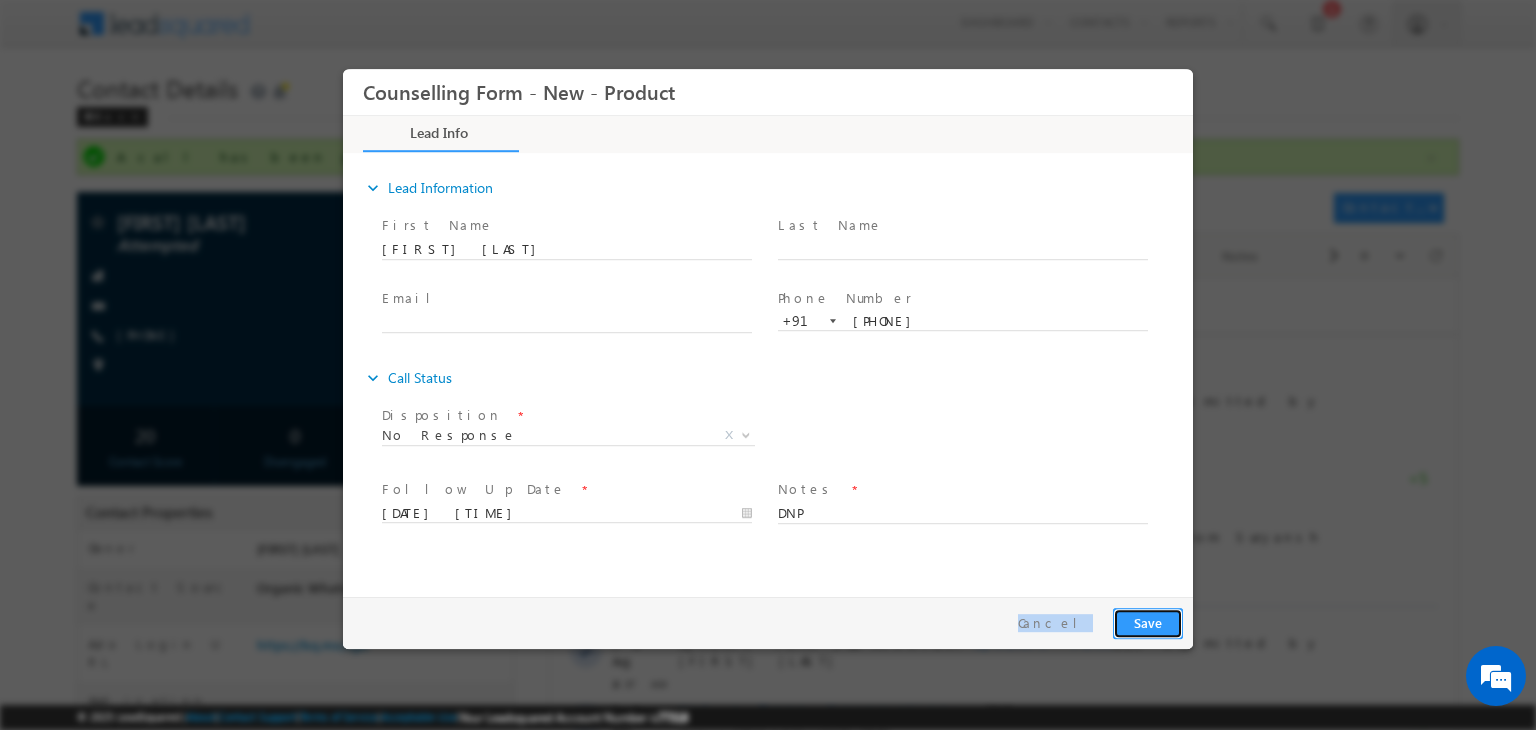 click on "Save" at bounding box center (1148, 623) 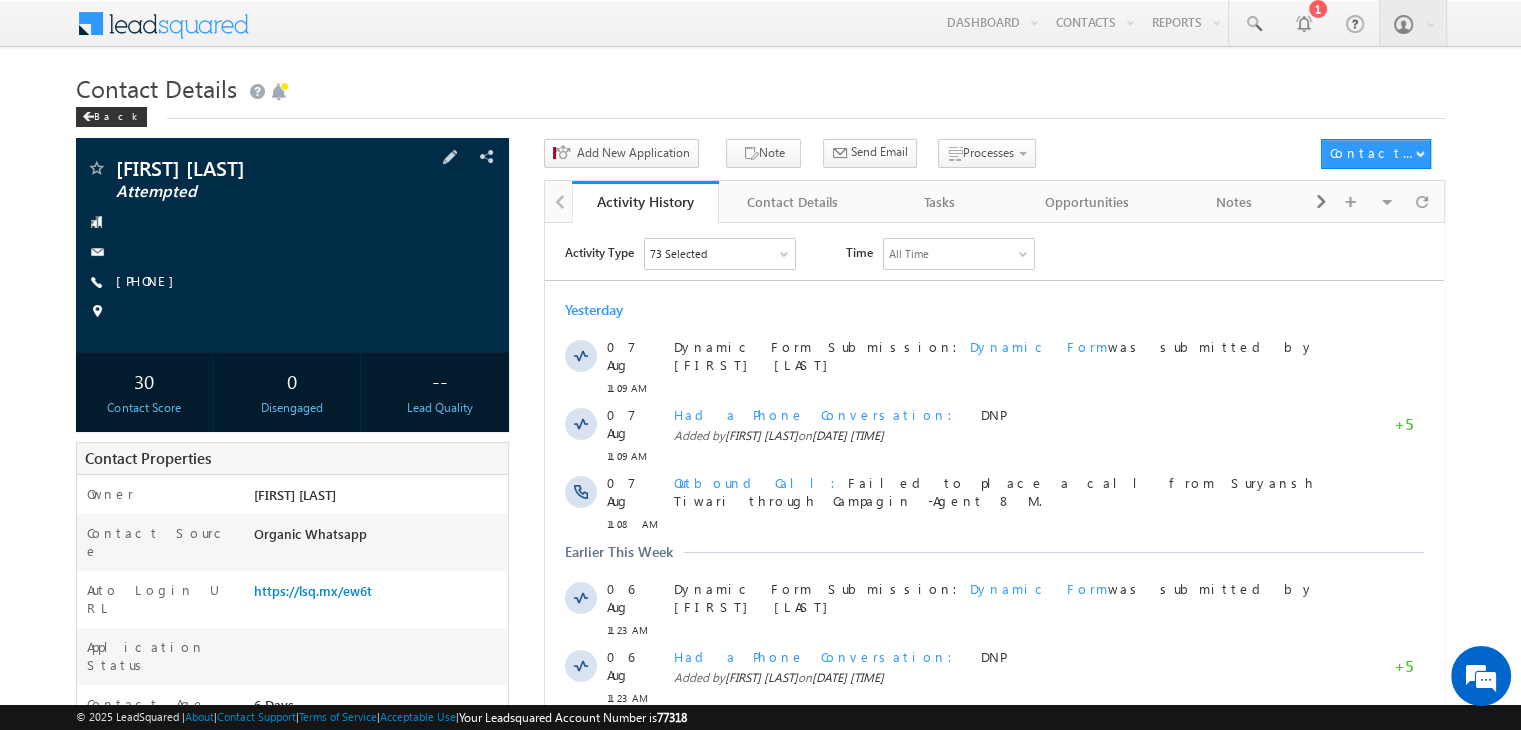 scroll, scrollTop: 0, scrollLeft: 0, axis: both 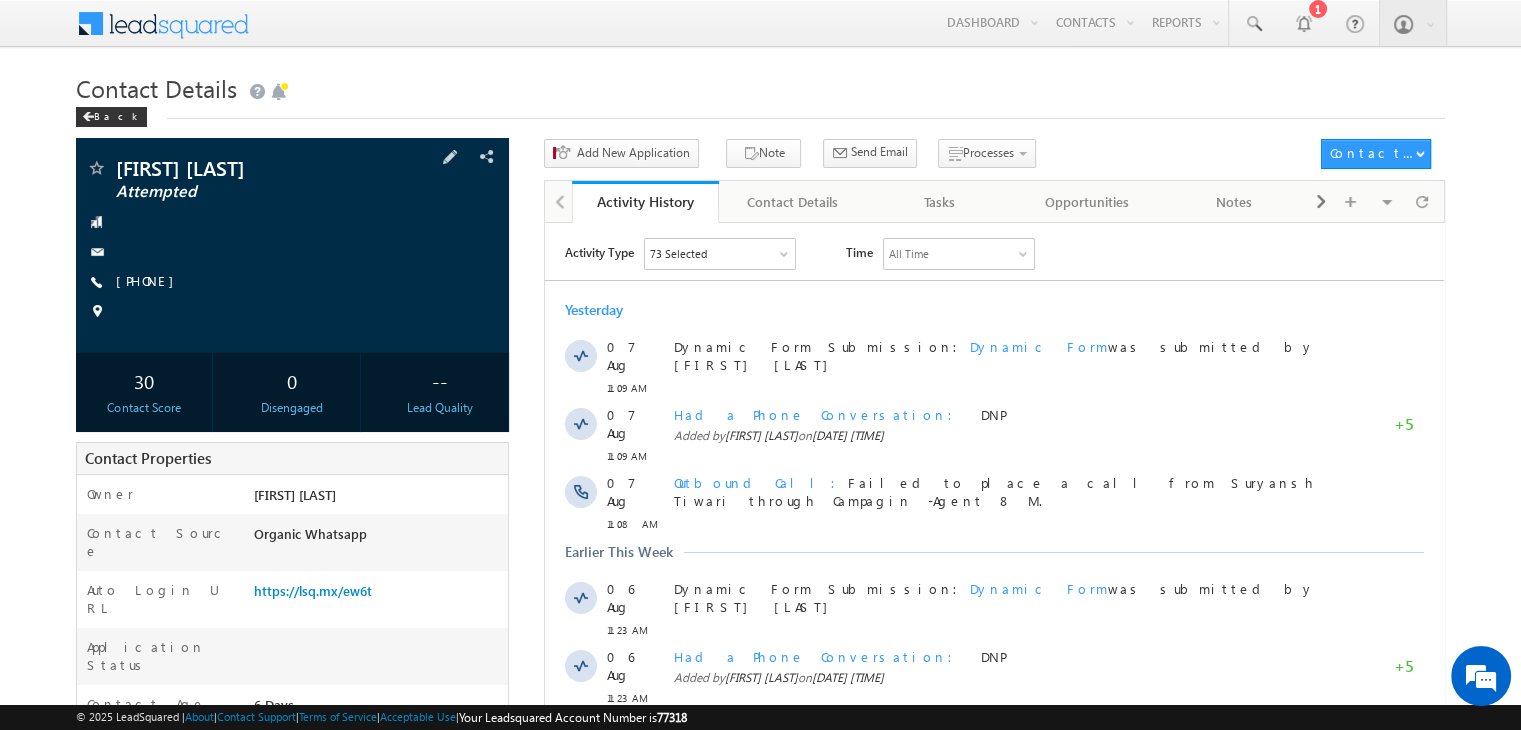 click on "[PHONE]" at bounding box center (150, 282) 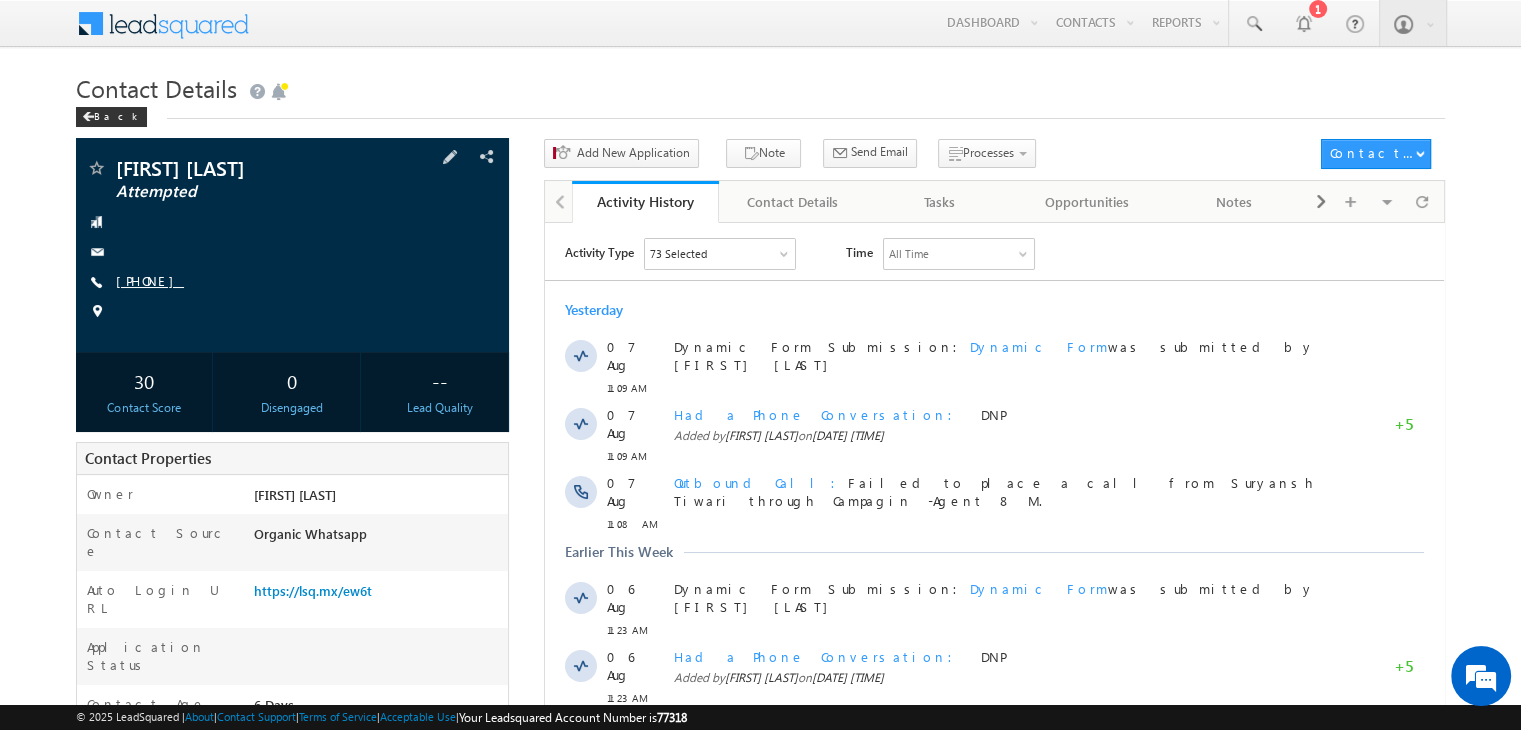 click on "[PHONE]" at bounding box center (150, 280) 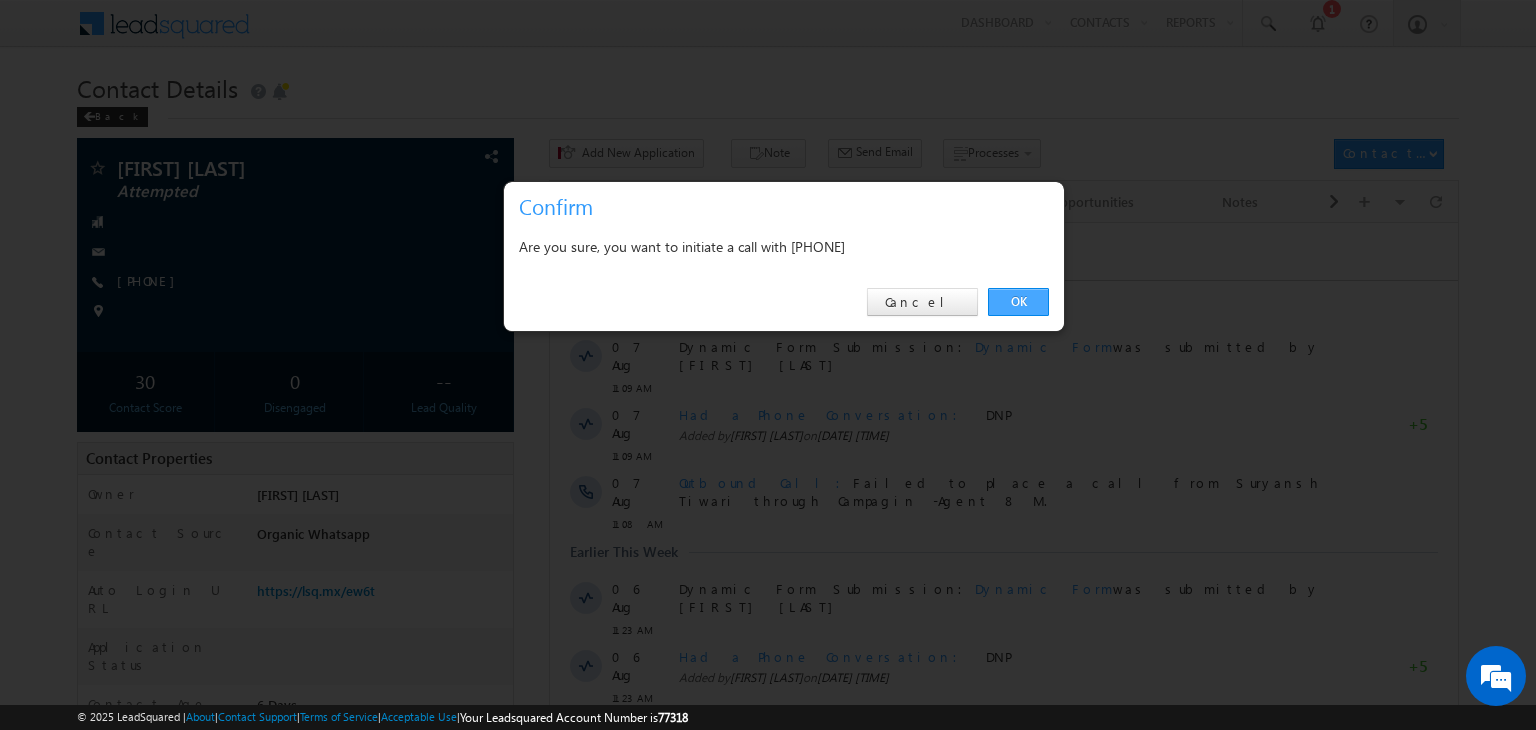 drag, startPoint x: 179, startPoint y: 281, endPoint x: 1027, endPoint y: 289, distance: 848.0377 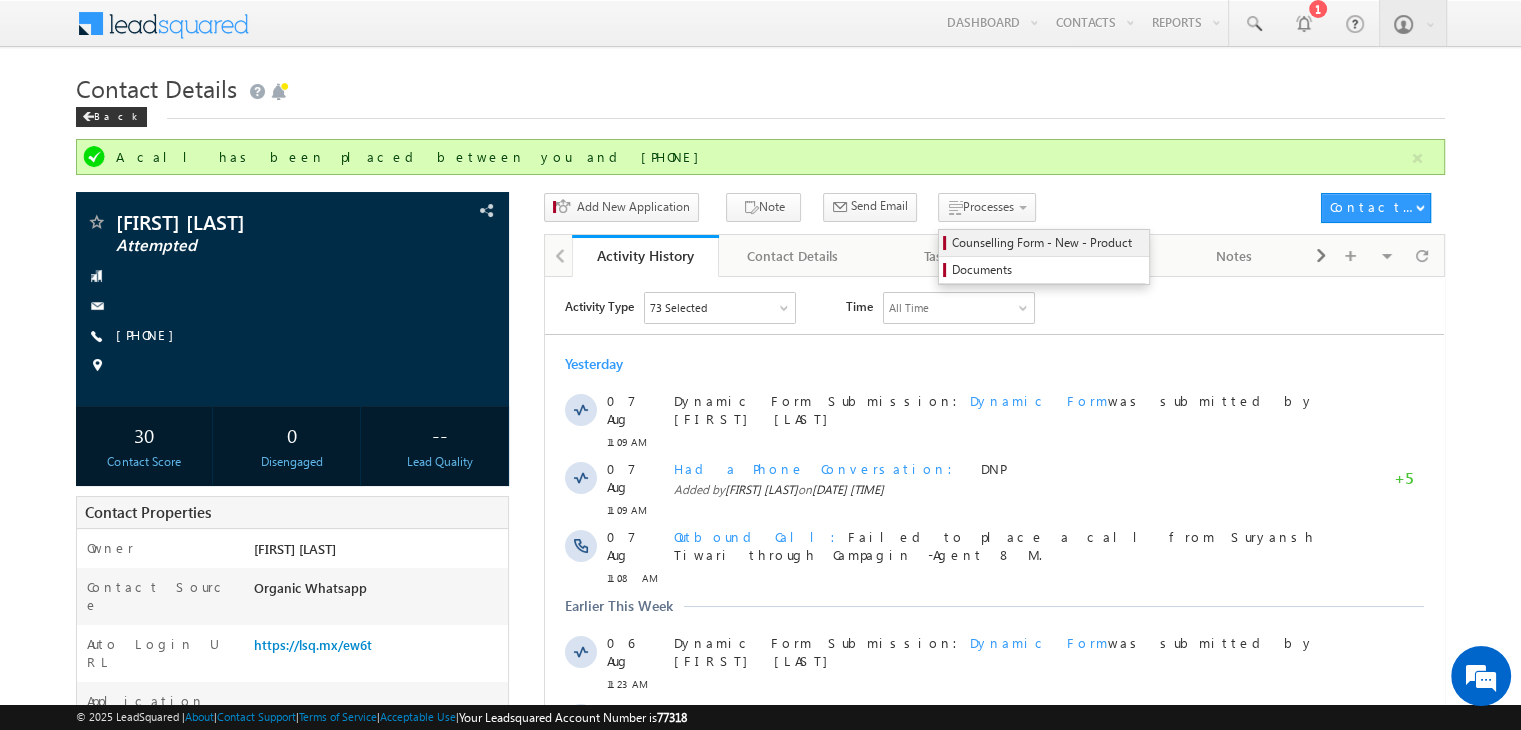 click on "Counselling Form - New - Product" at bounding box center (1047, 243) 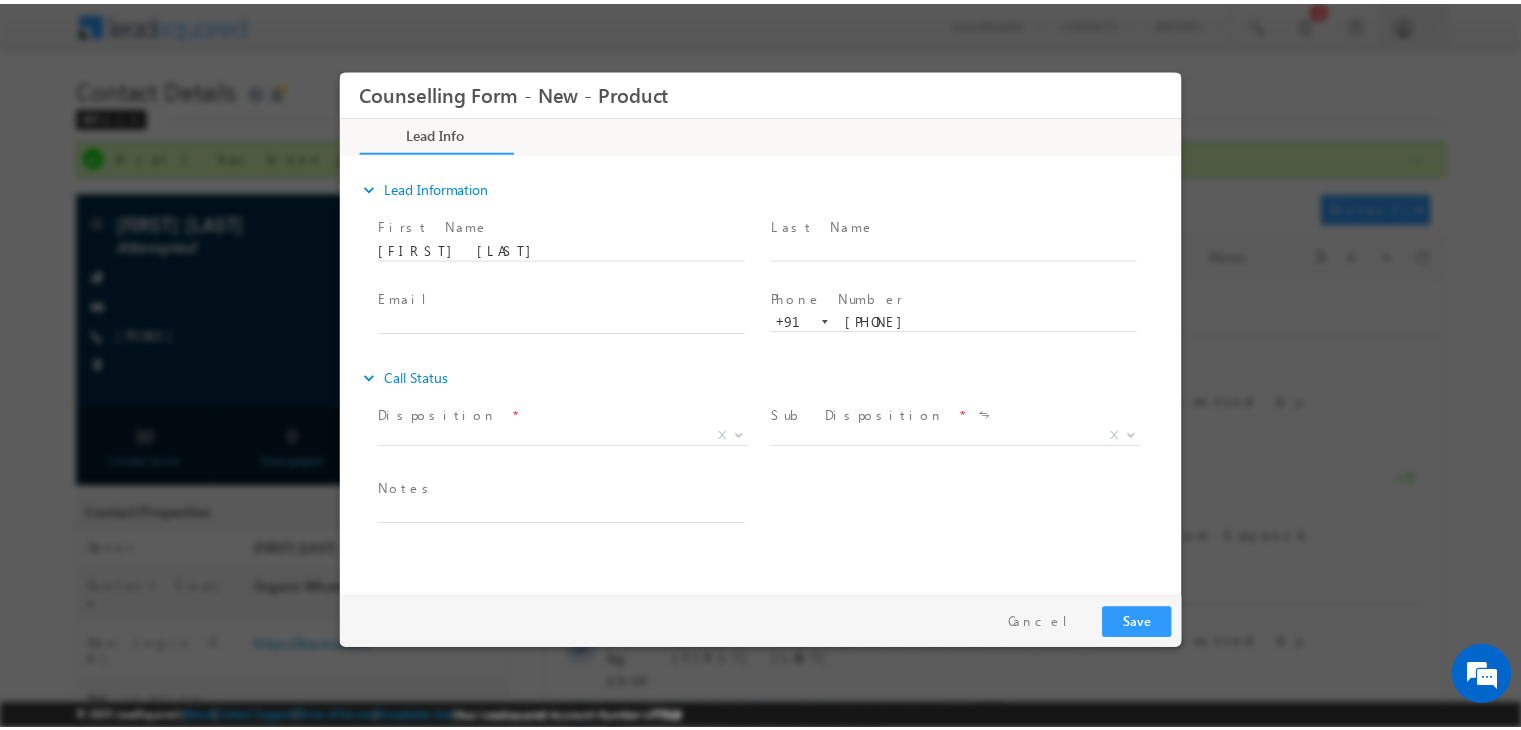 scroll, scrollTop: 0, scrollLeft: 0, axis: both 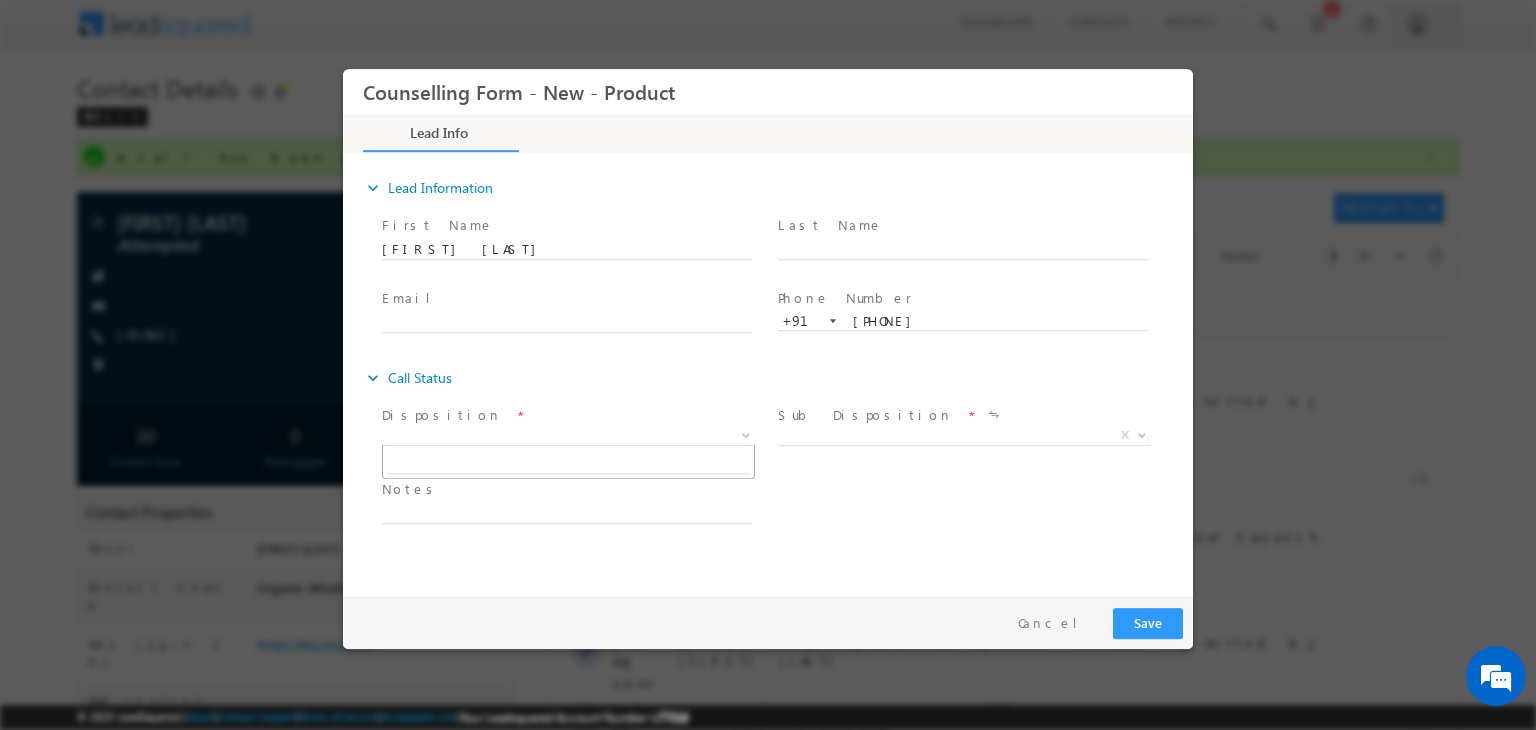 click on "X" at bounding box center [568, 436] 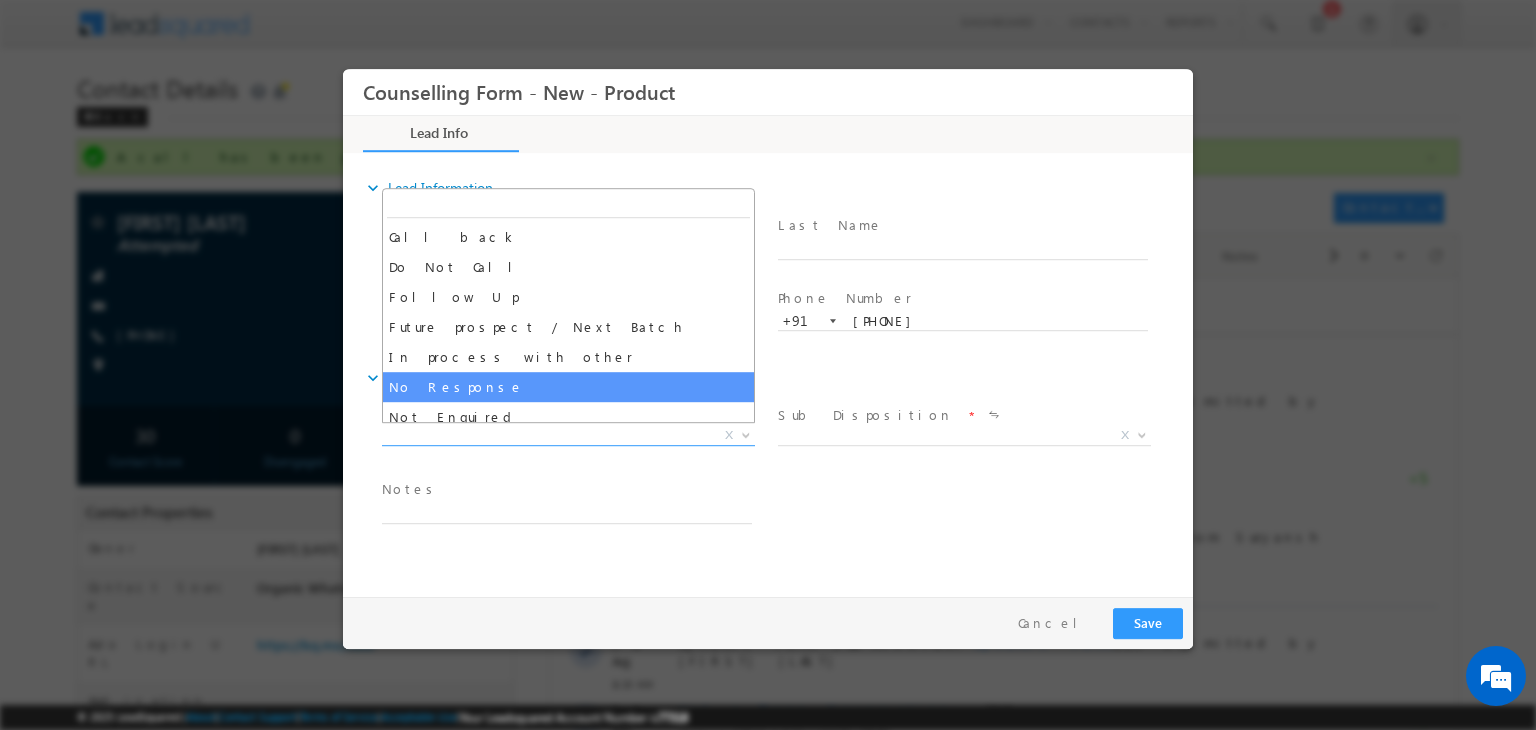 select on "No Response" 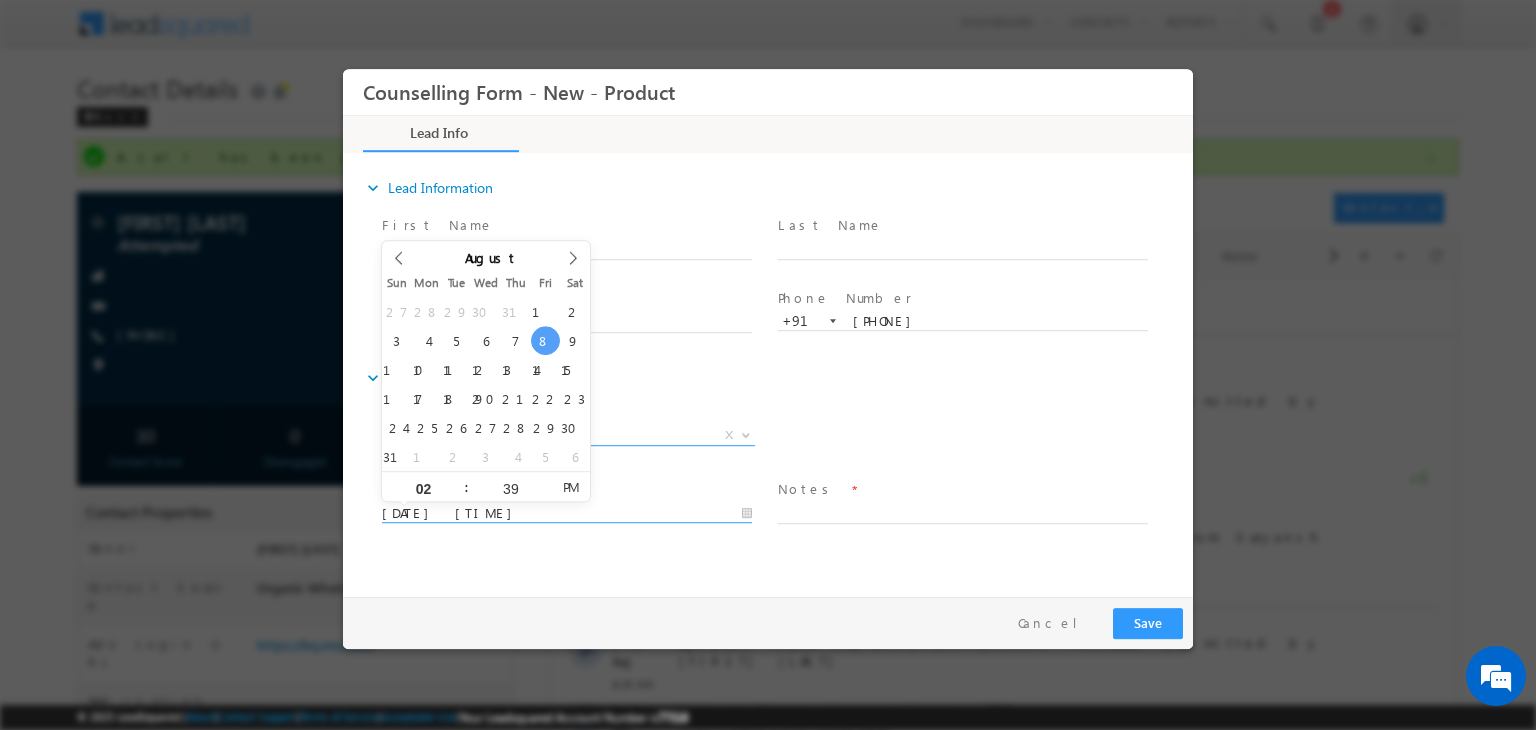 click on "08/08/2025 2:39 PM" at bounding box center (567, 514) 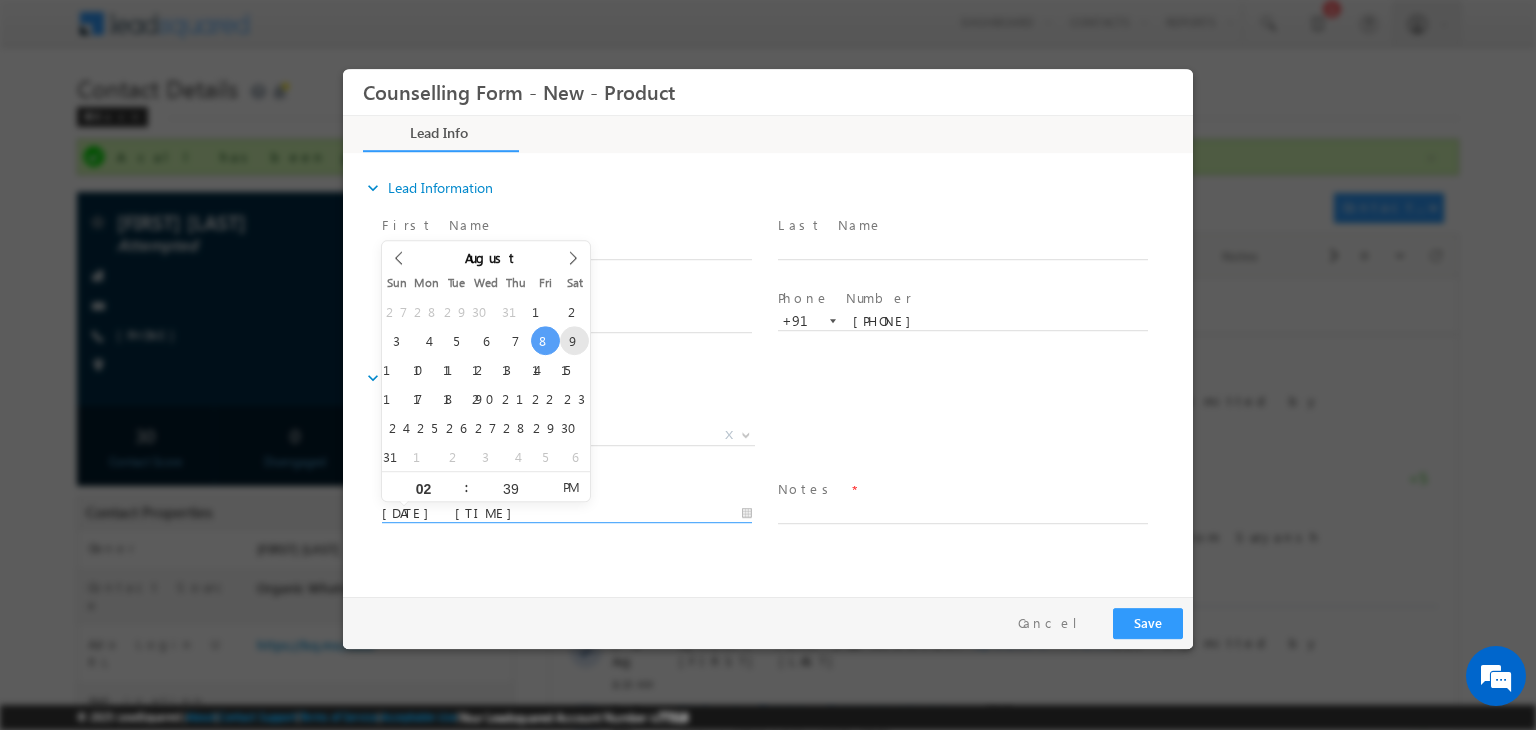 type on "09/08/2025 2:39 PM" 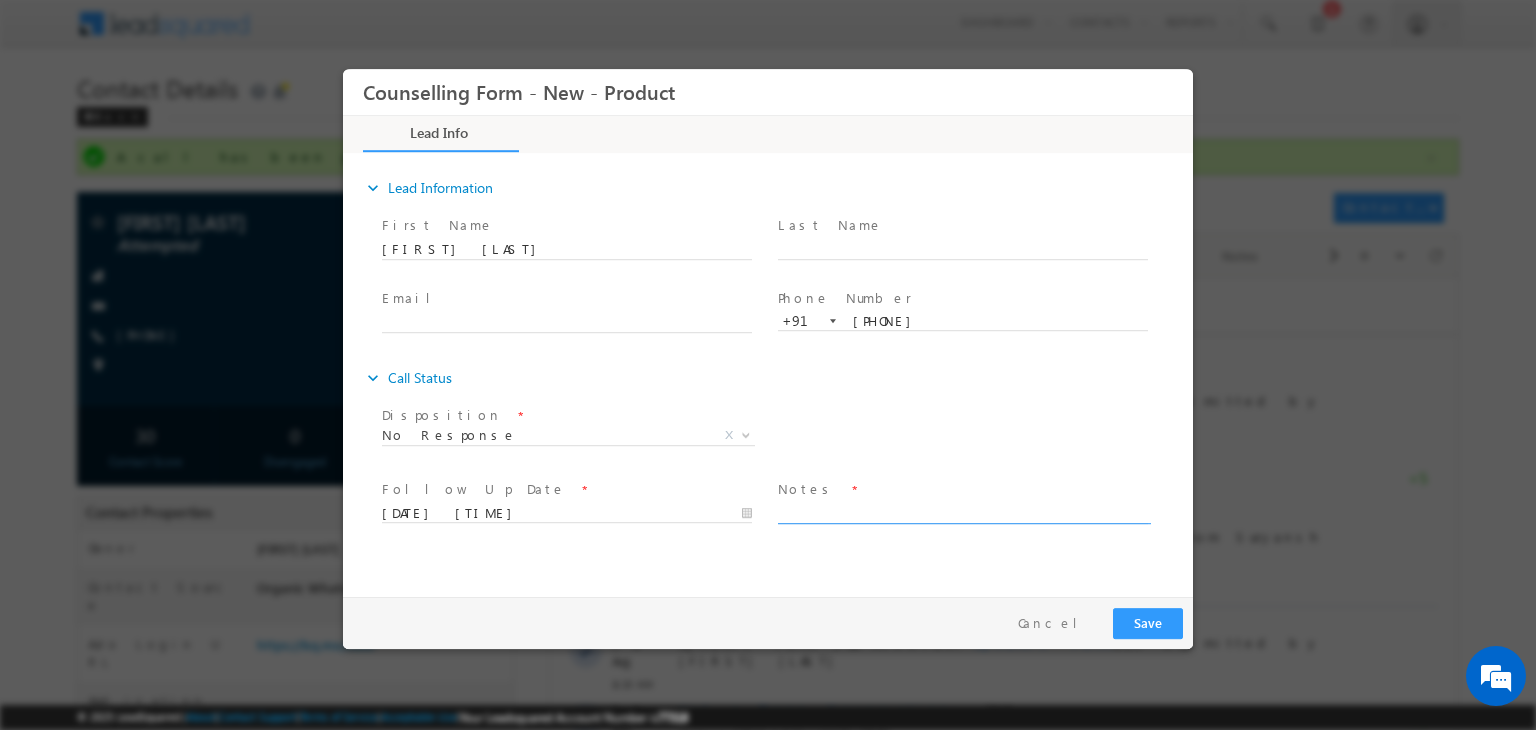 click at bounding box center [963, 512] 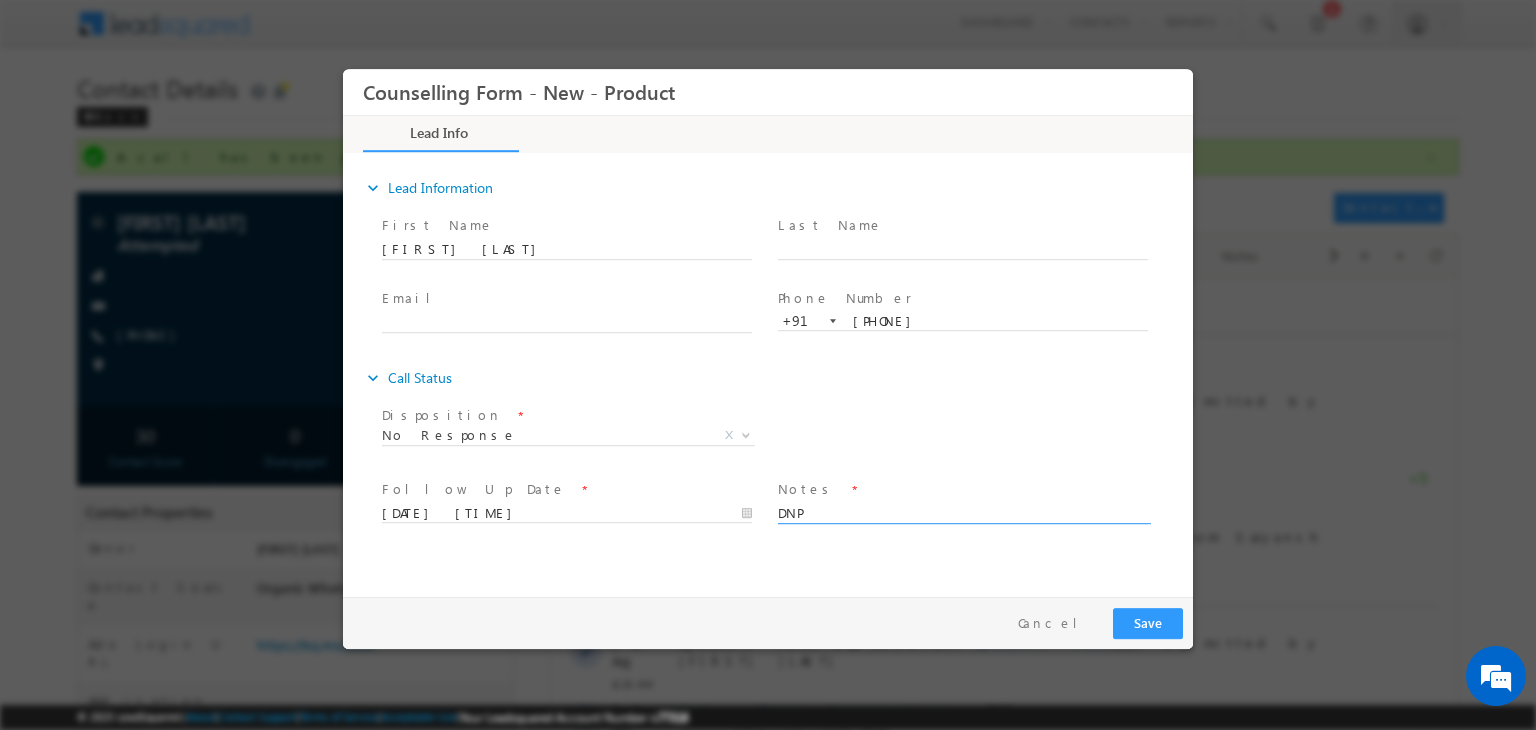 type on "DNP" 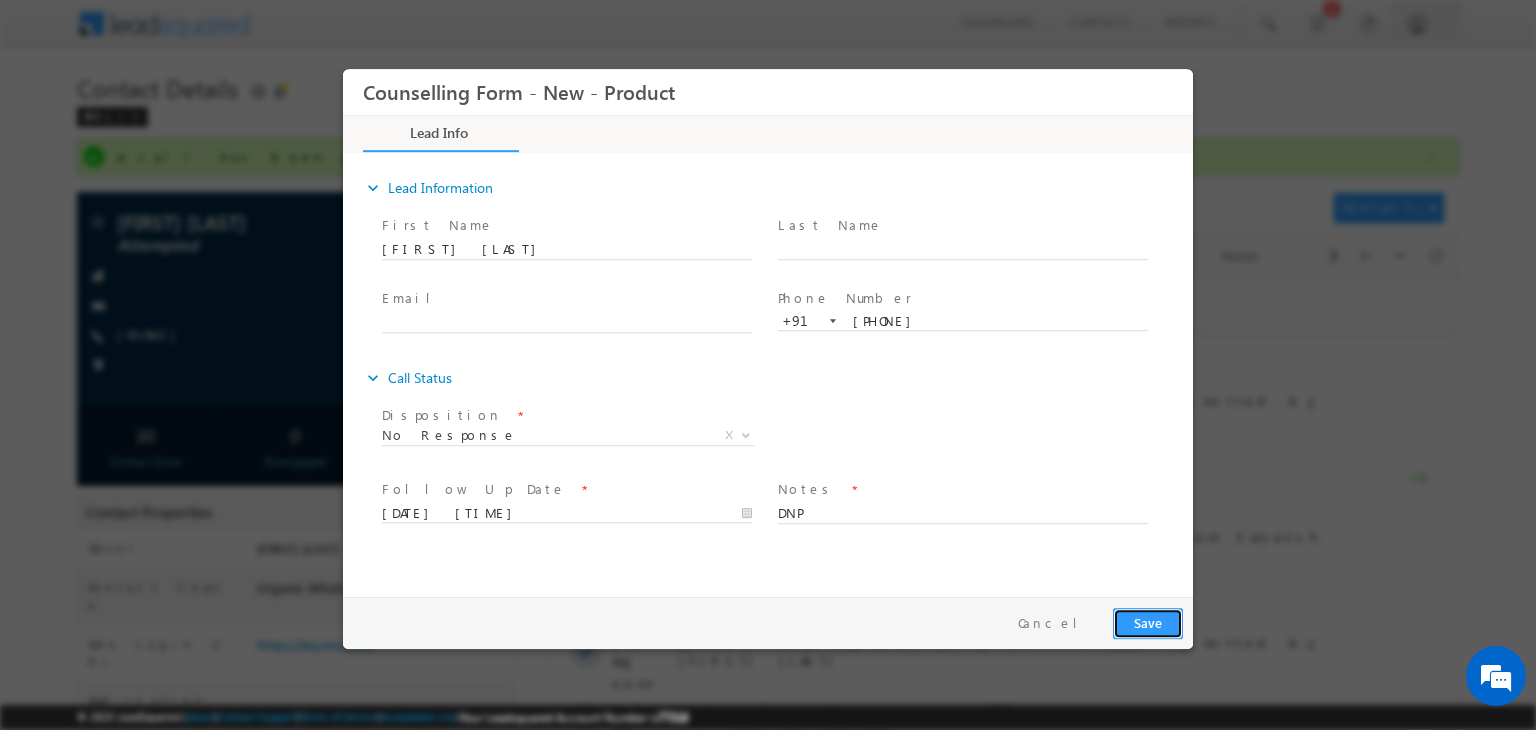 click on "Save" at bounding box center [1148, 623] 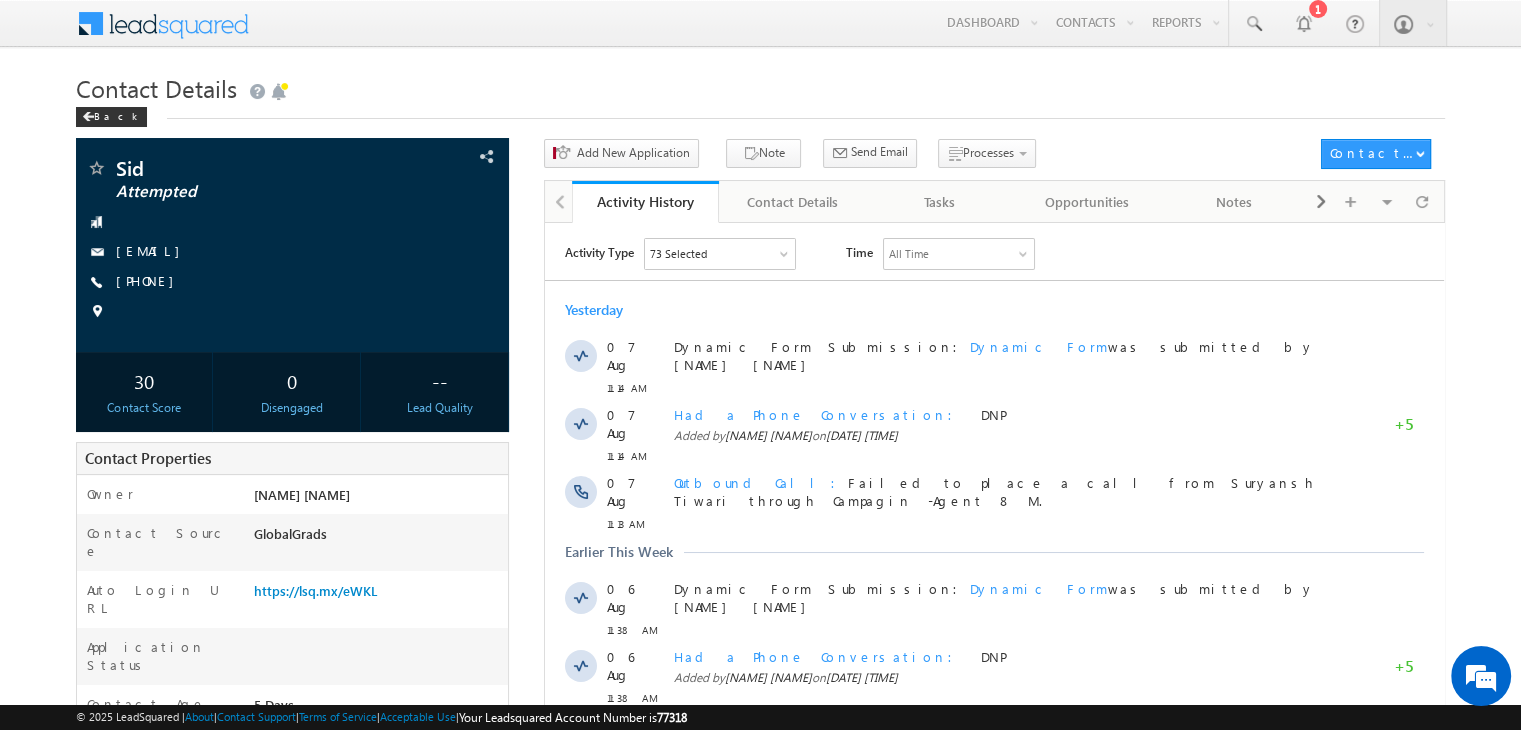 scroll, scrollTop: 0, scrollLeft: 0, axis: both 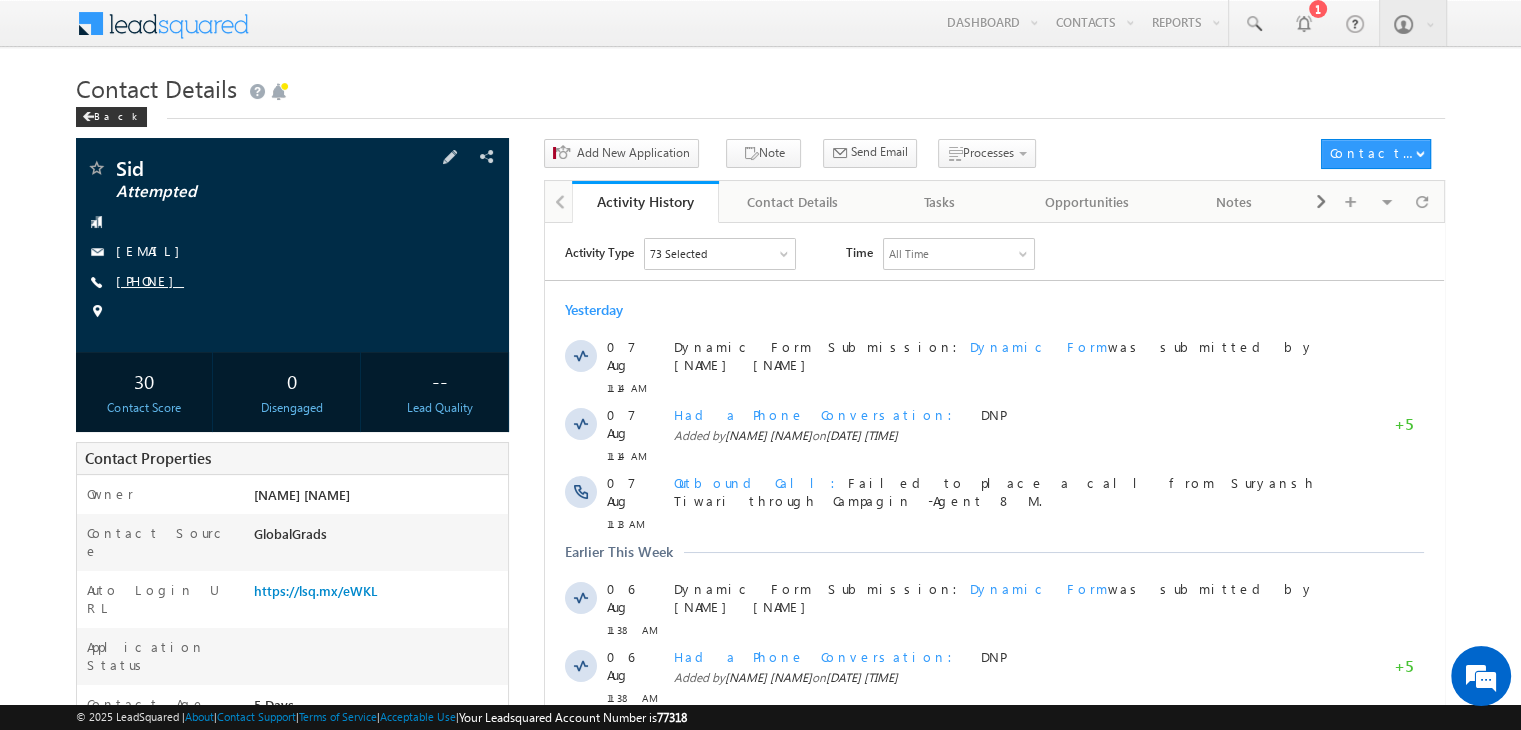 click on "[PHONE]" at bounding box center (150, 280) 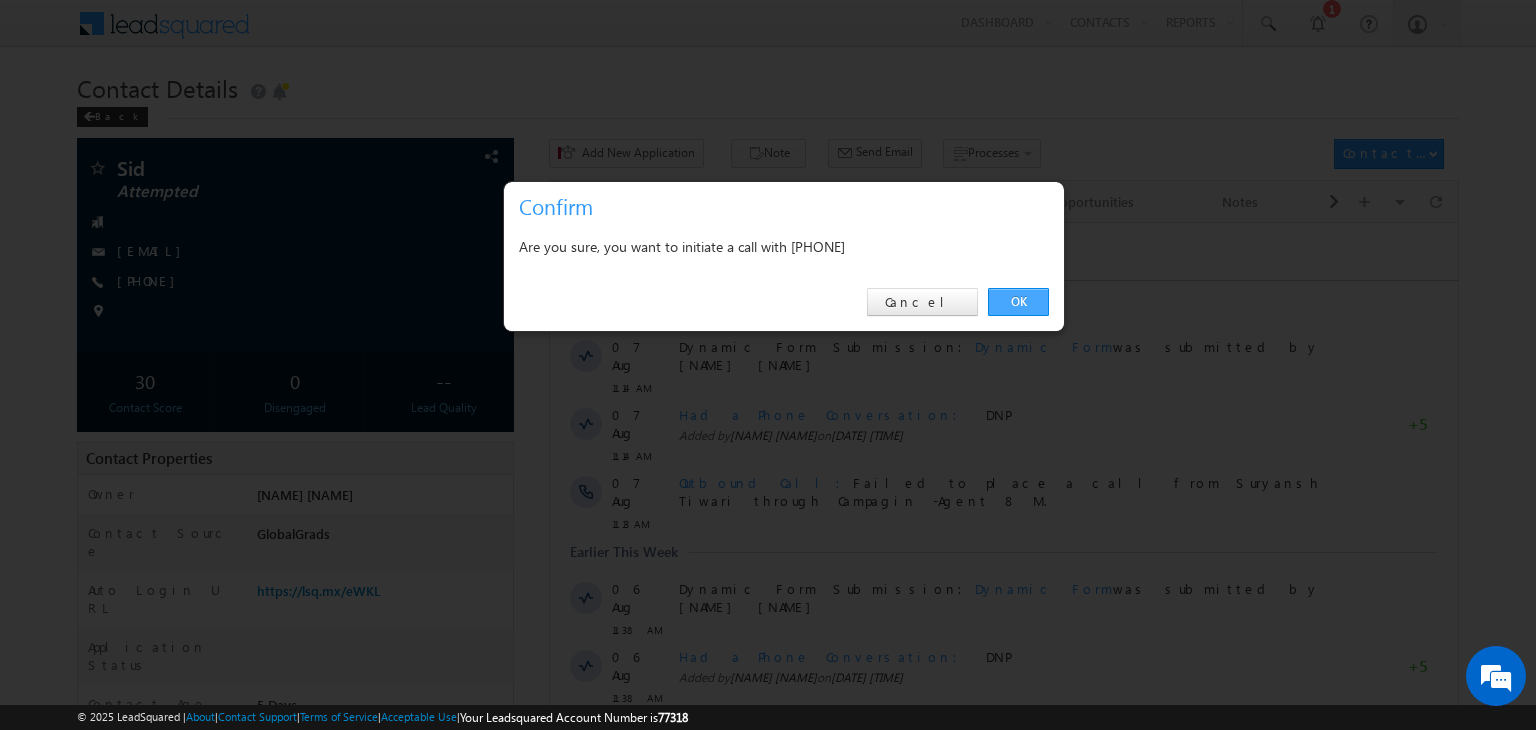click on "OK" at bounding box center [1018, 302] 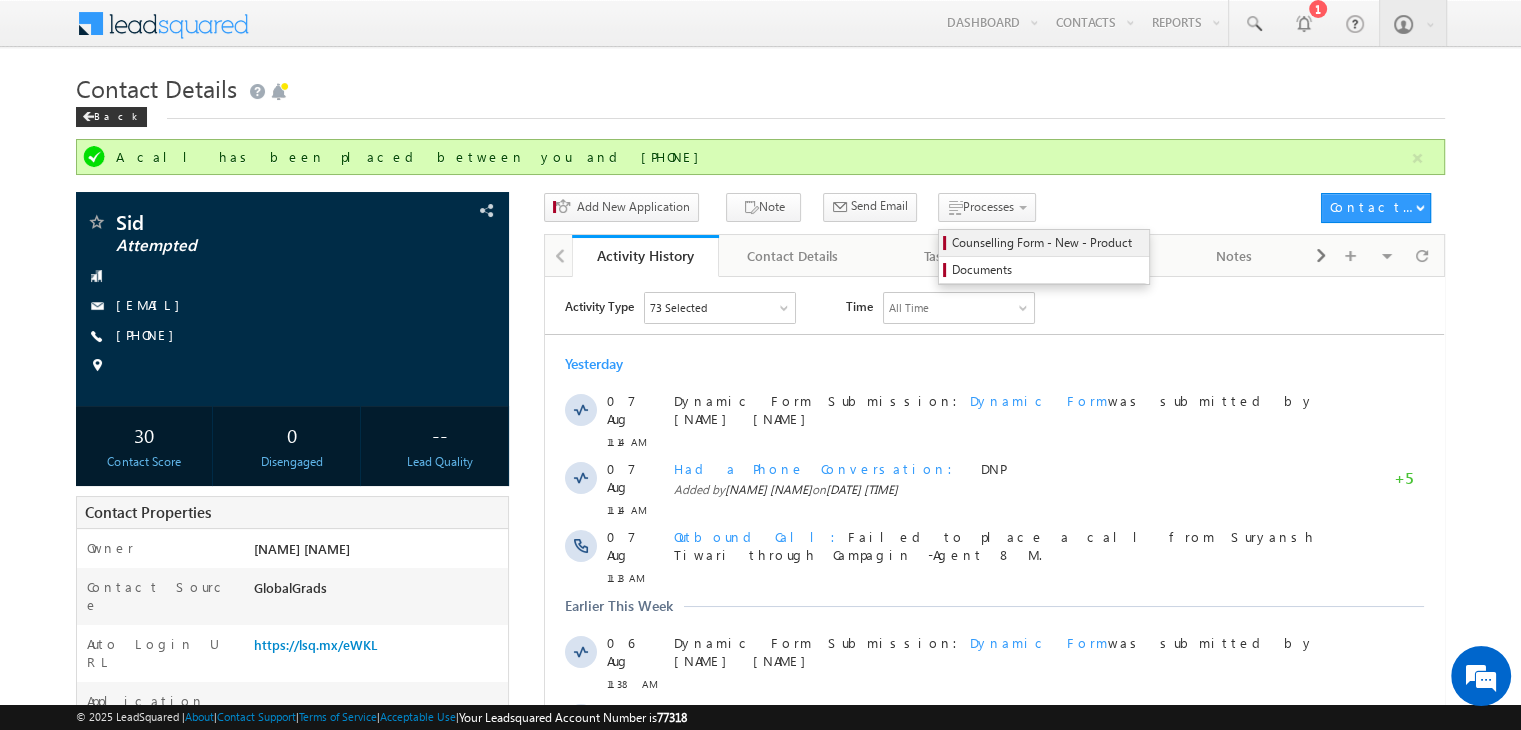 click on "Counselling Form - New - Product" at bounding box center (1047, 243) 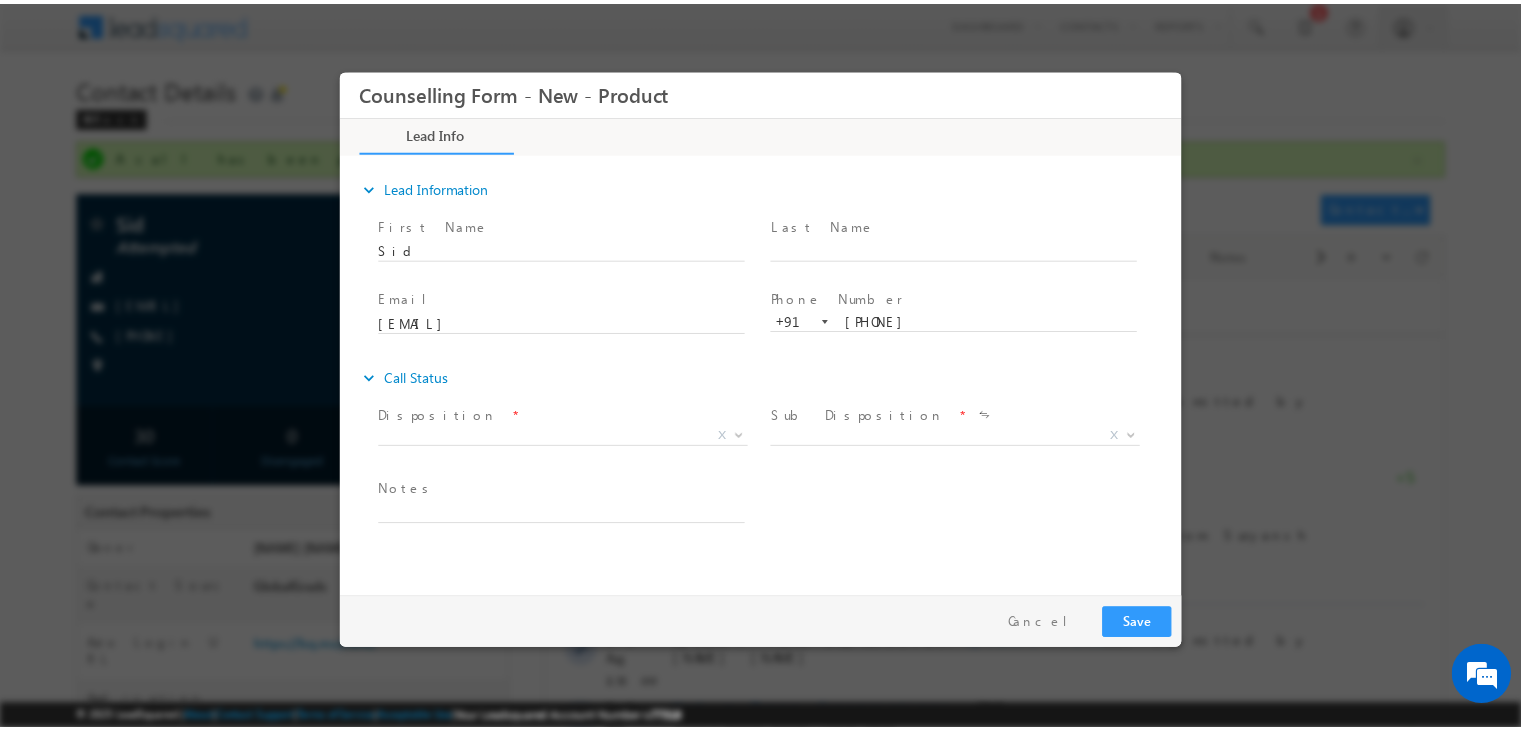 scroll, scrollTop: 0, scrollLeft: 0, axis: both 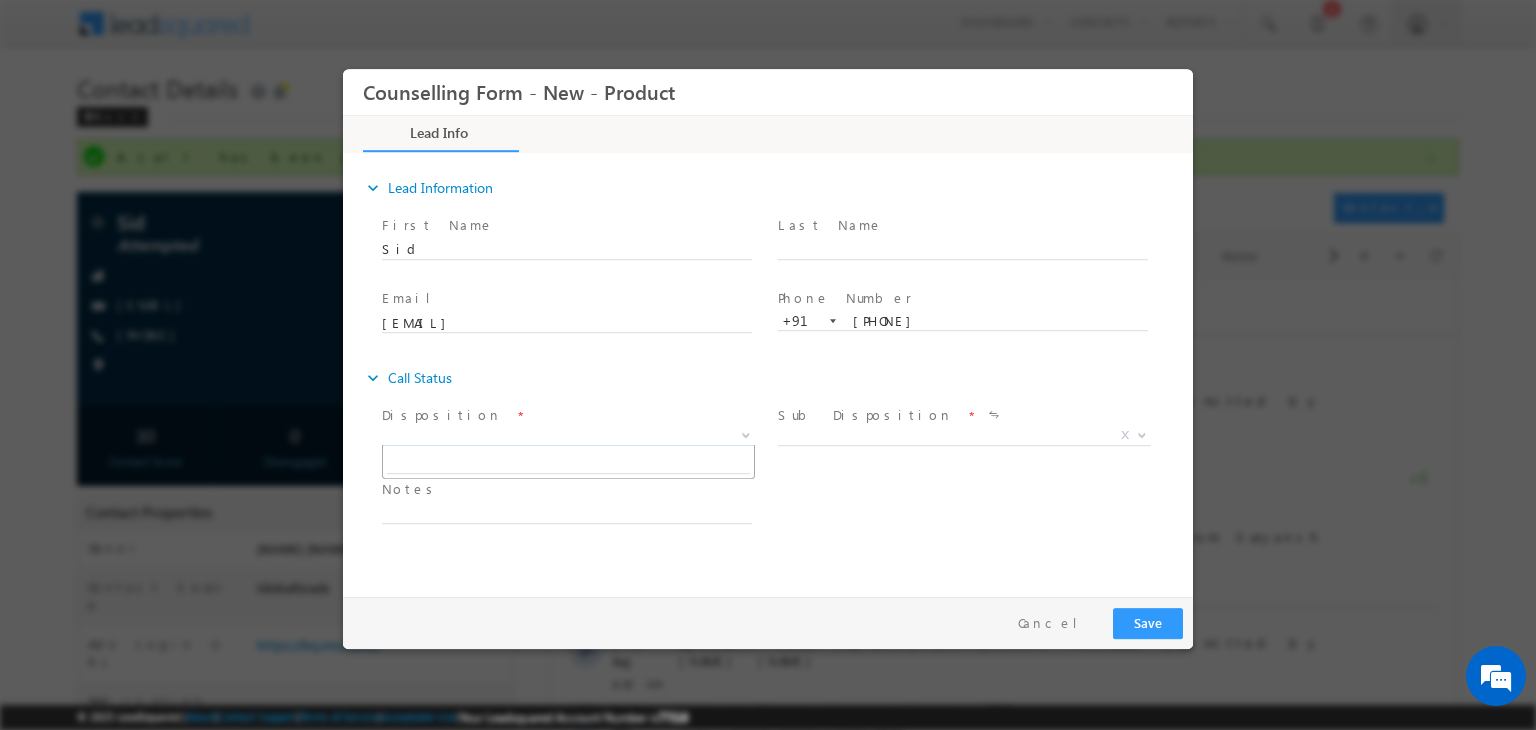 click on "X" at bounding box center (568, 436) 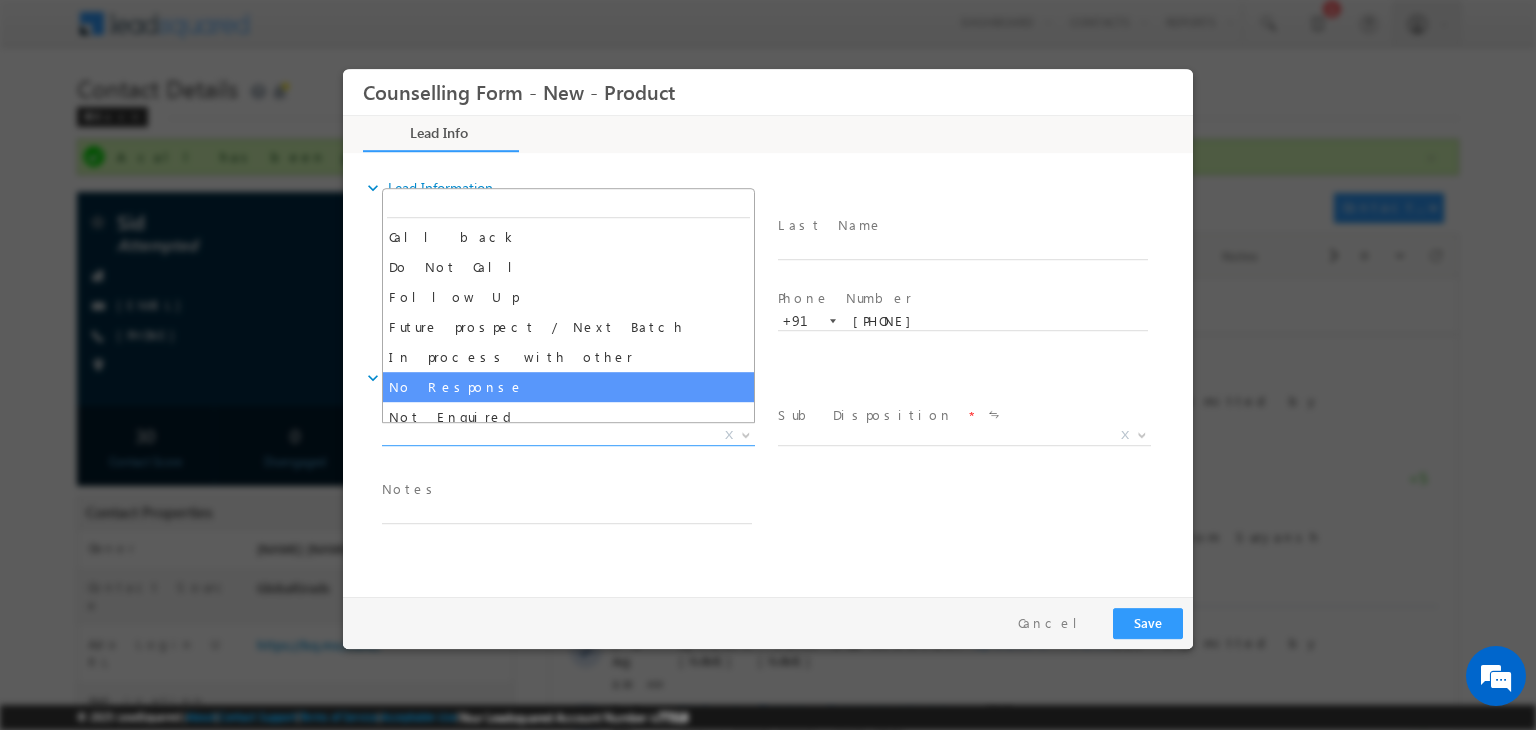select on "No Response" 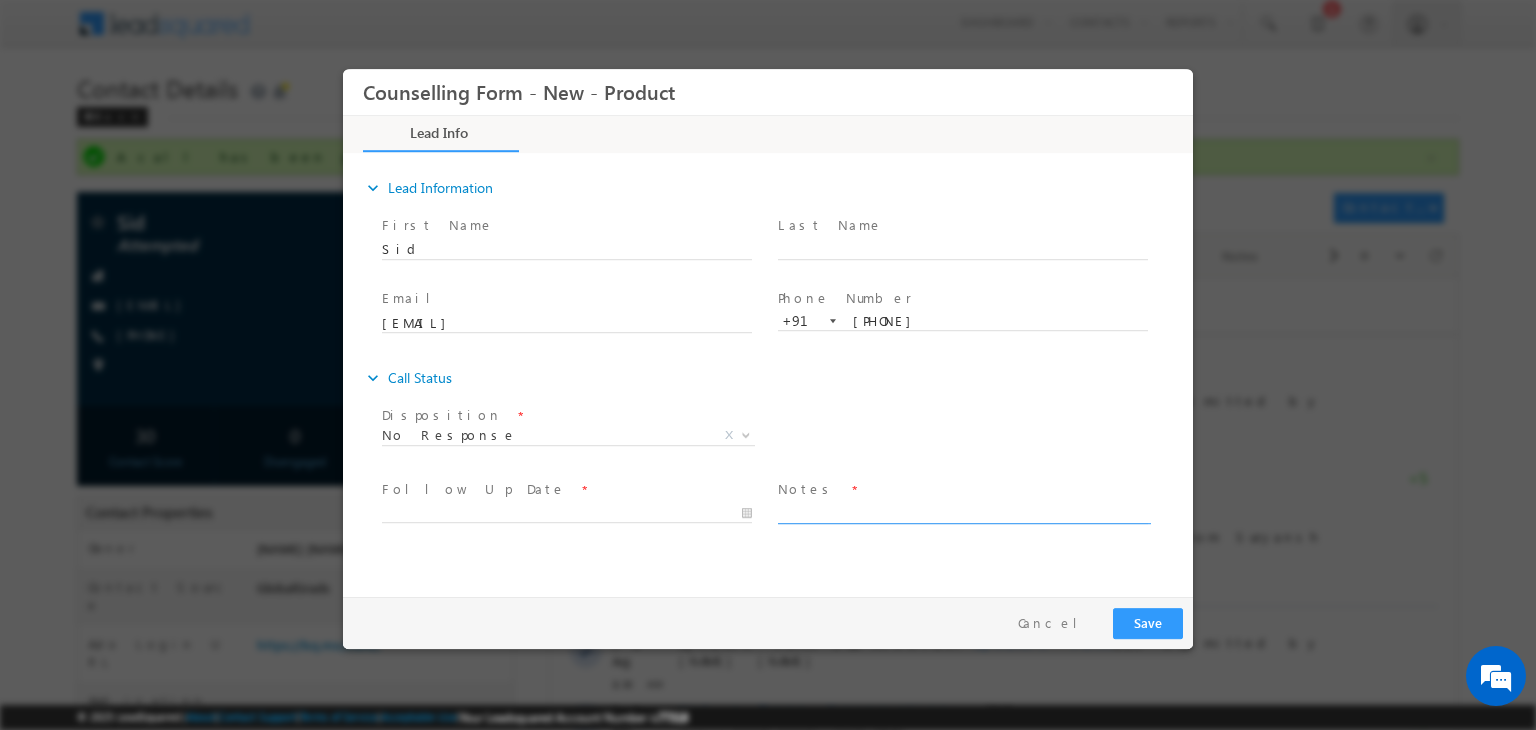 click at bounding box center [963, 512] 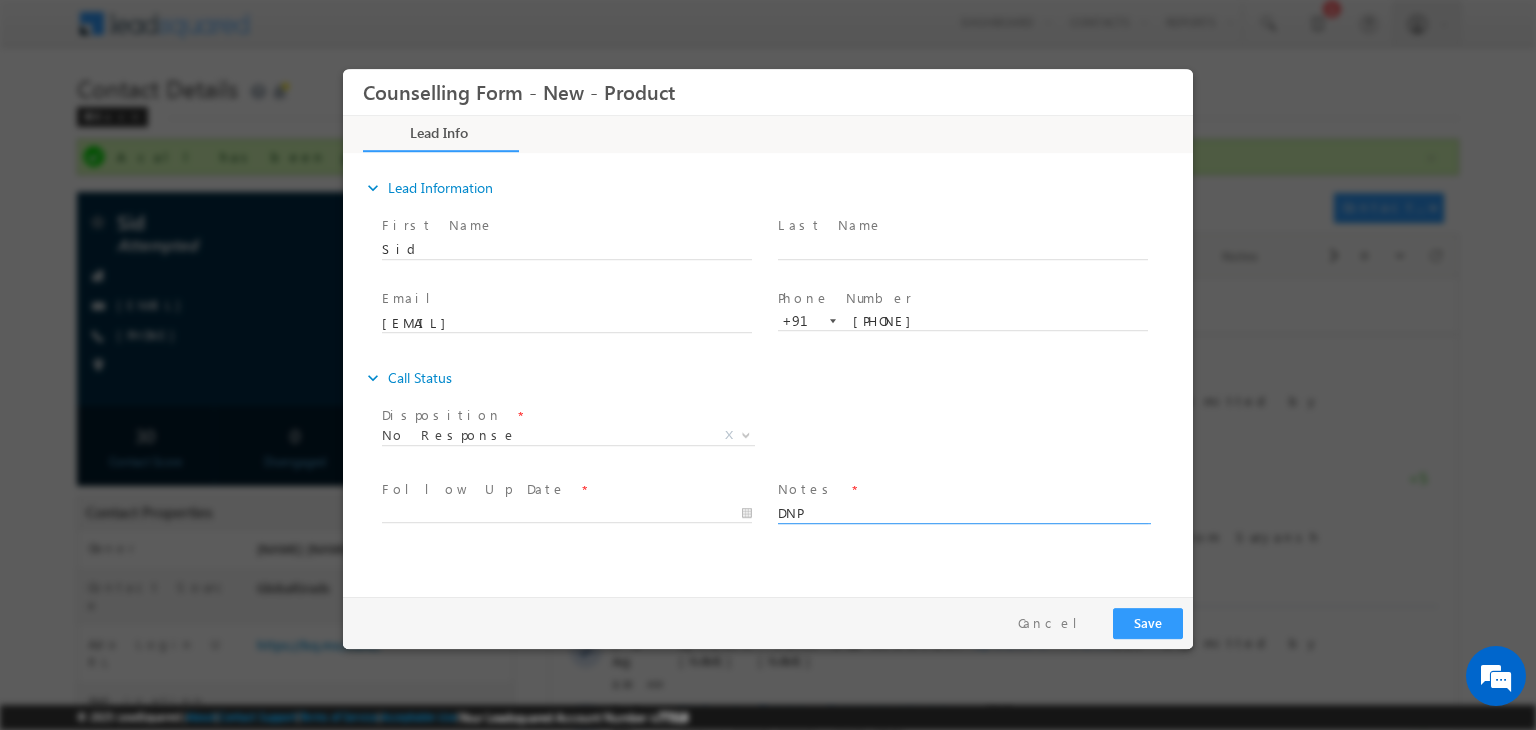 type on "DNP" 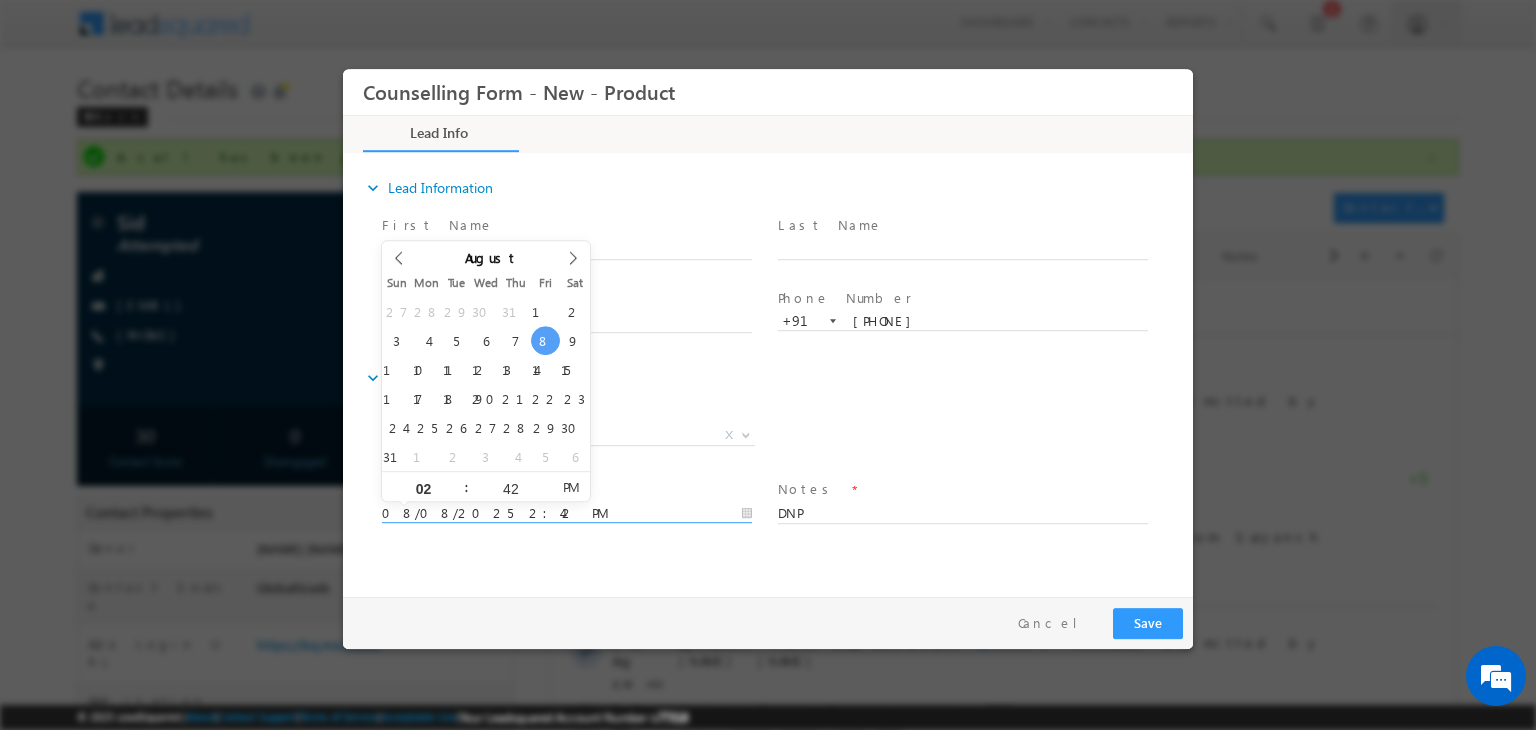 click on "08/08/2025 2:42 PM" at bounding box center (567, 514) 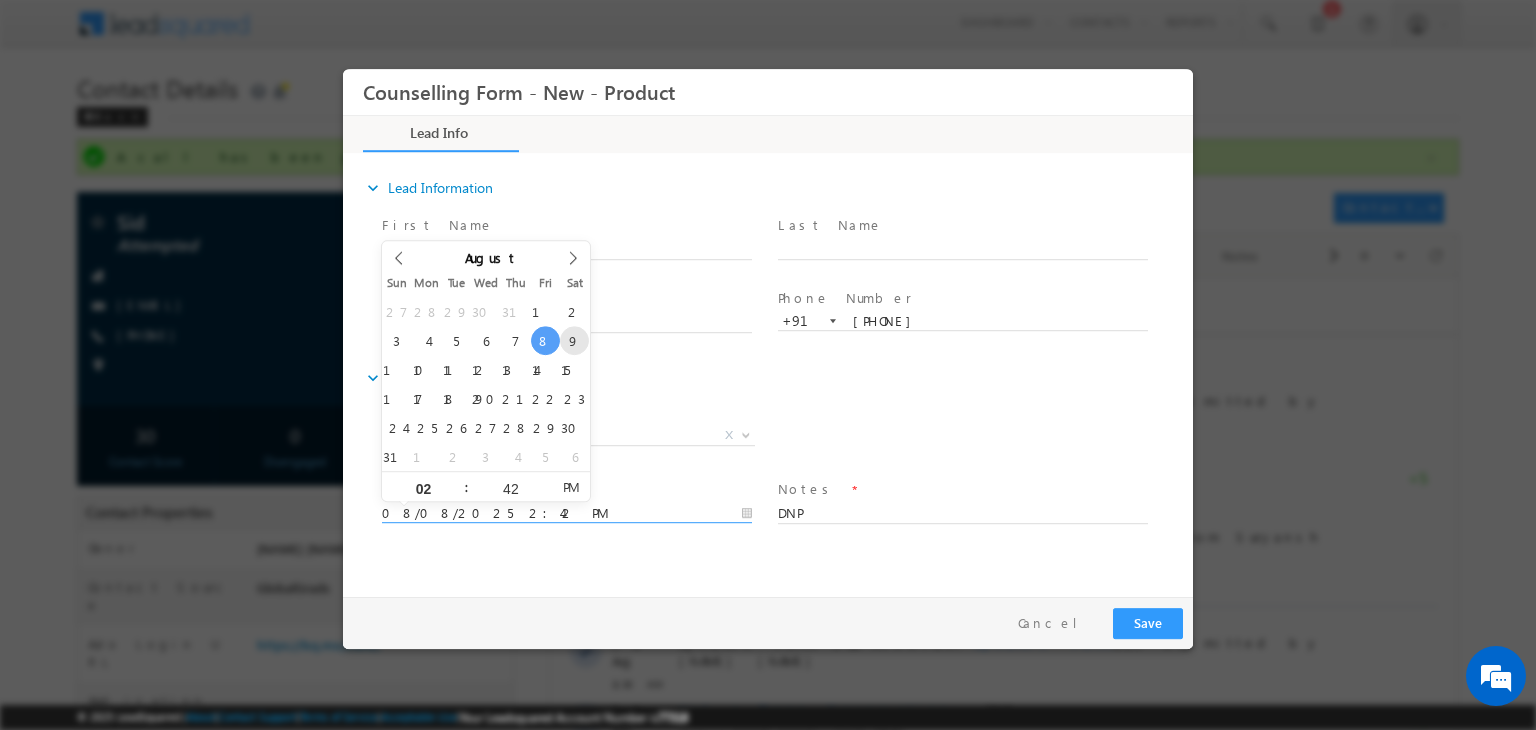 type on "09/08/2025 2:42 PM" 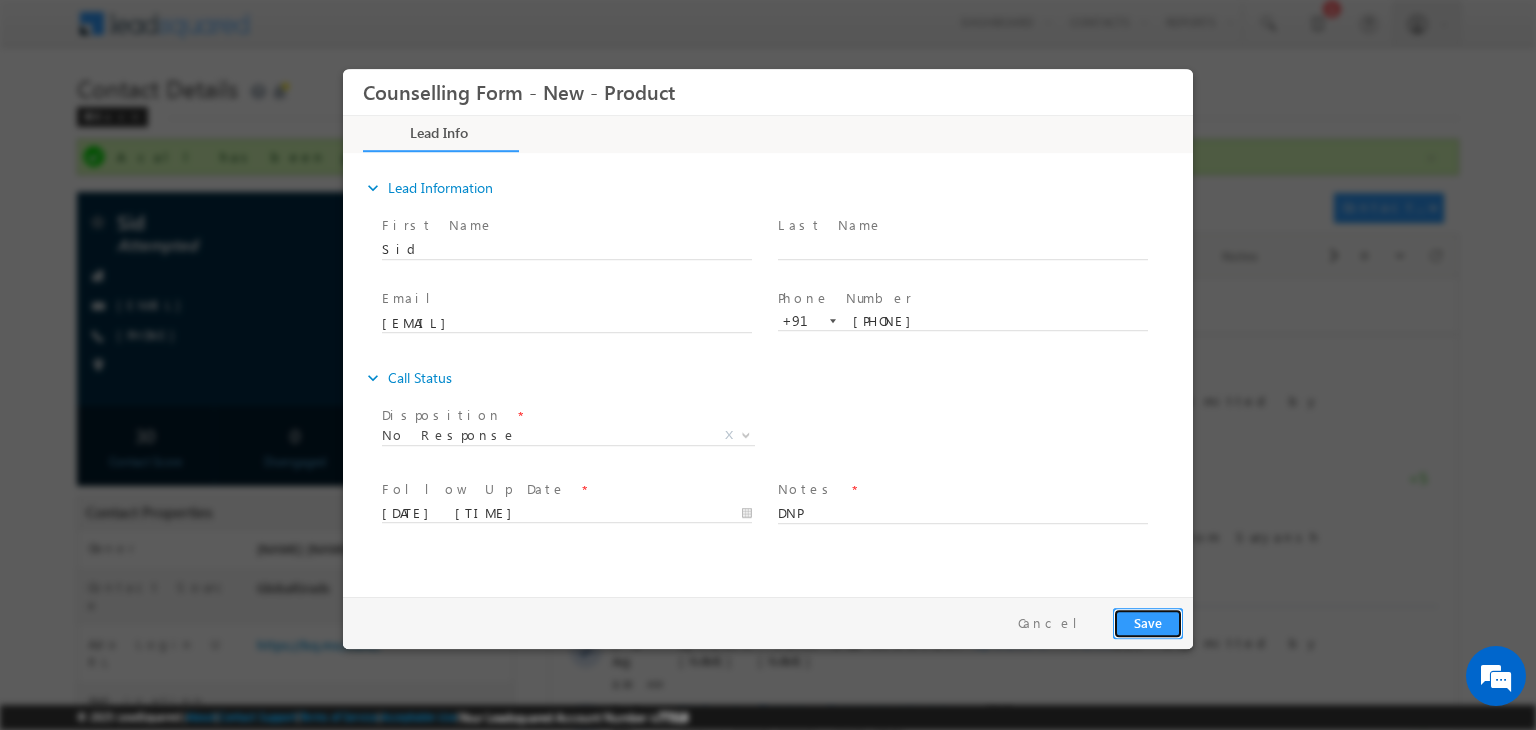 click on "Save" at bounding box center [1148, 623] 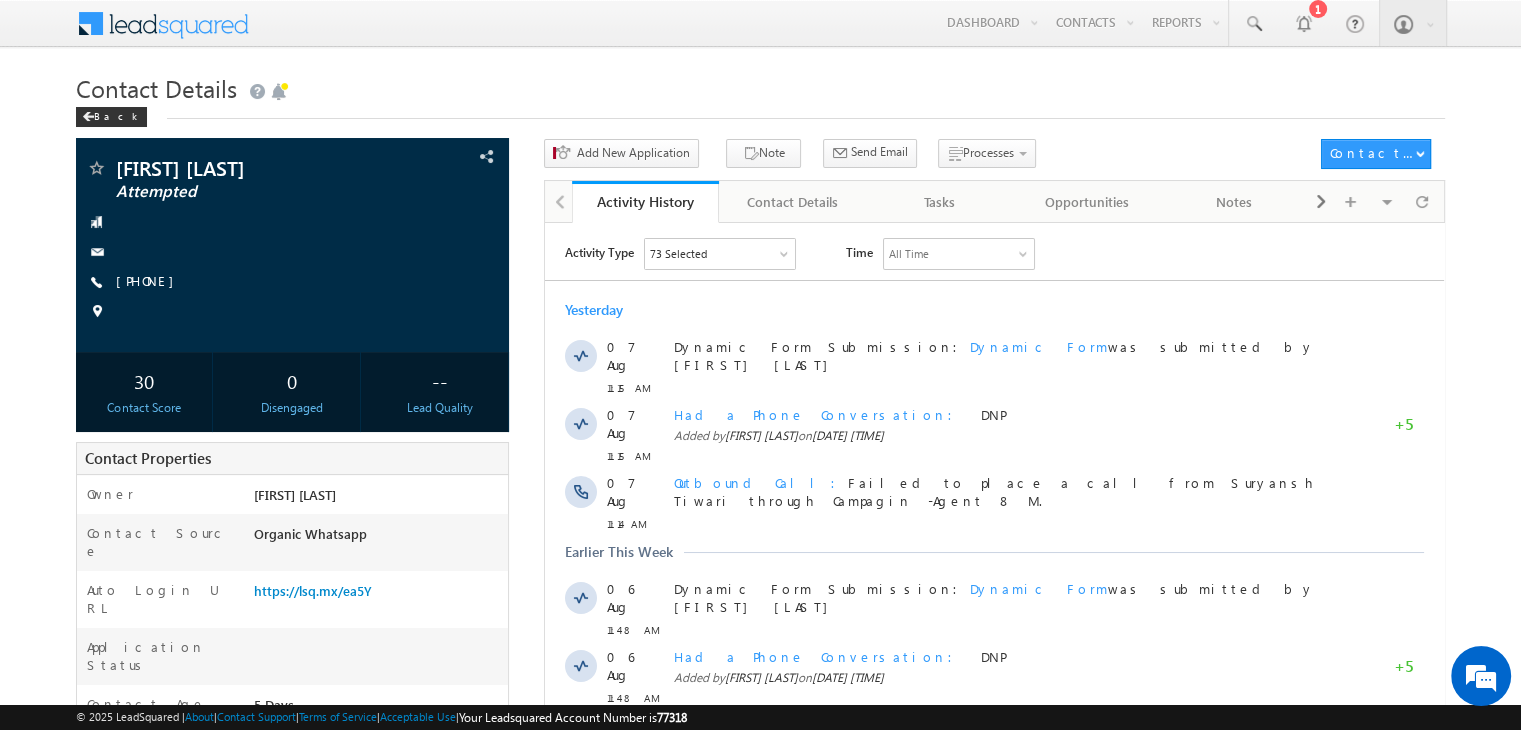 scroll, scrollTop: 0, scrollLeft: 0, axis: both 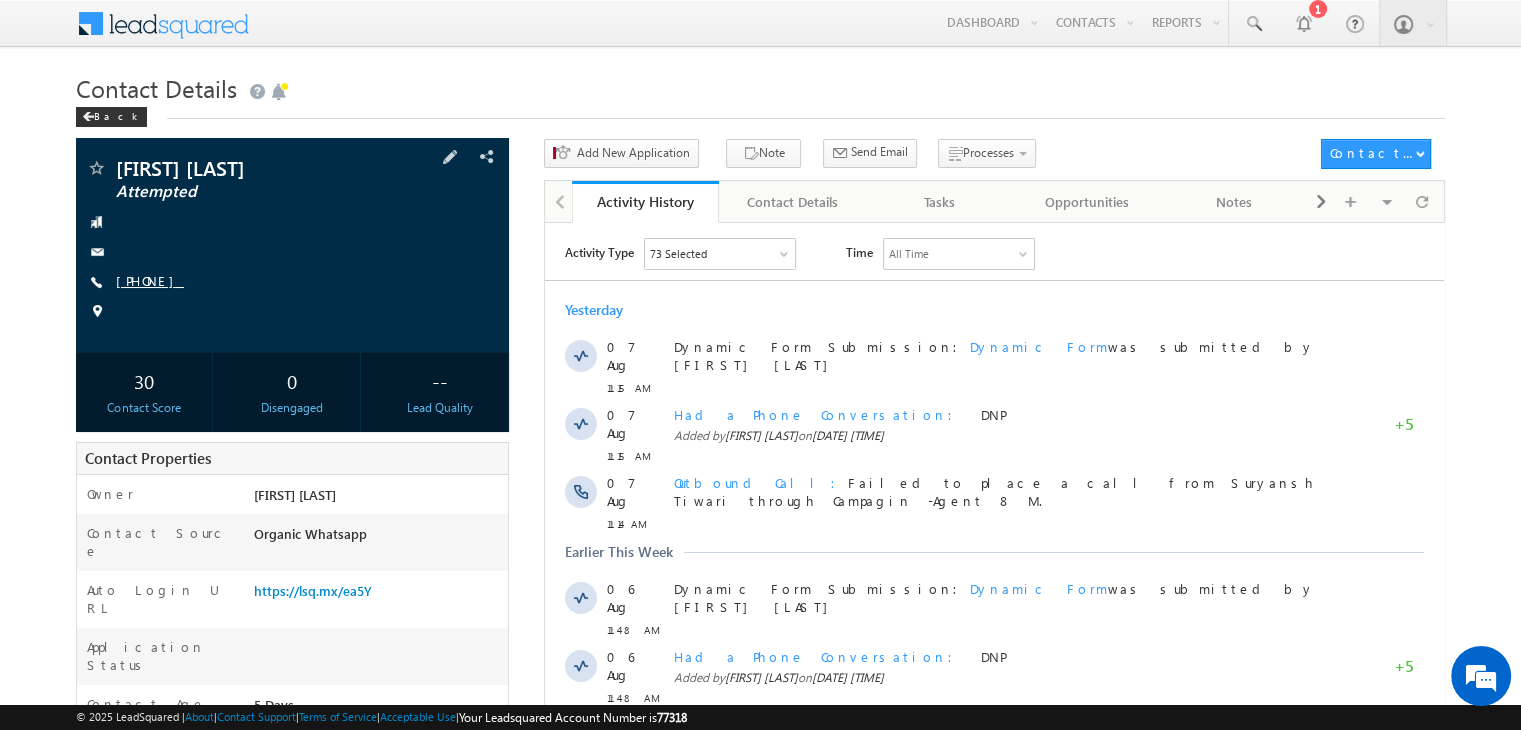click on "[PHONE]" at bounding box center [150, 280] 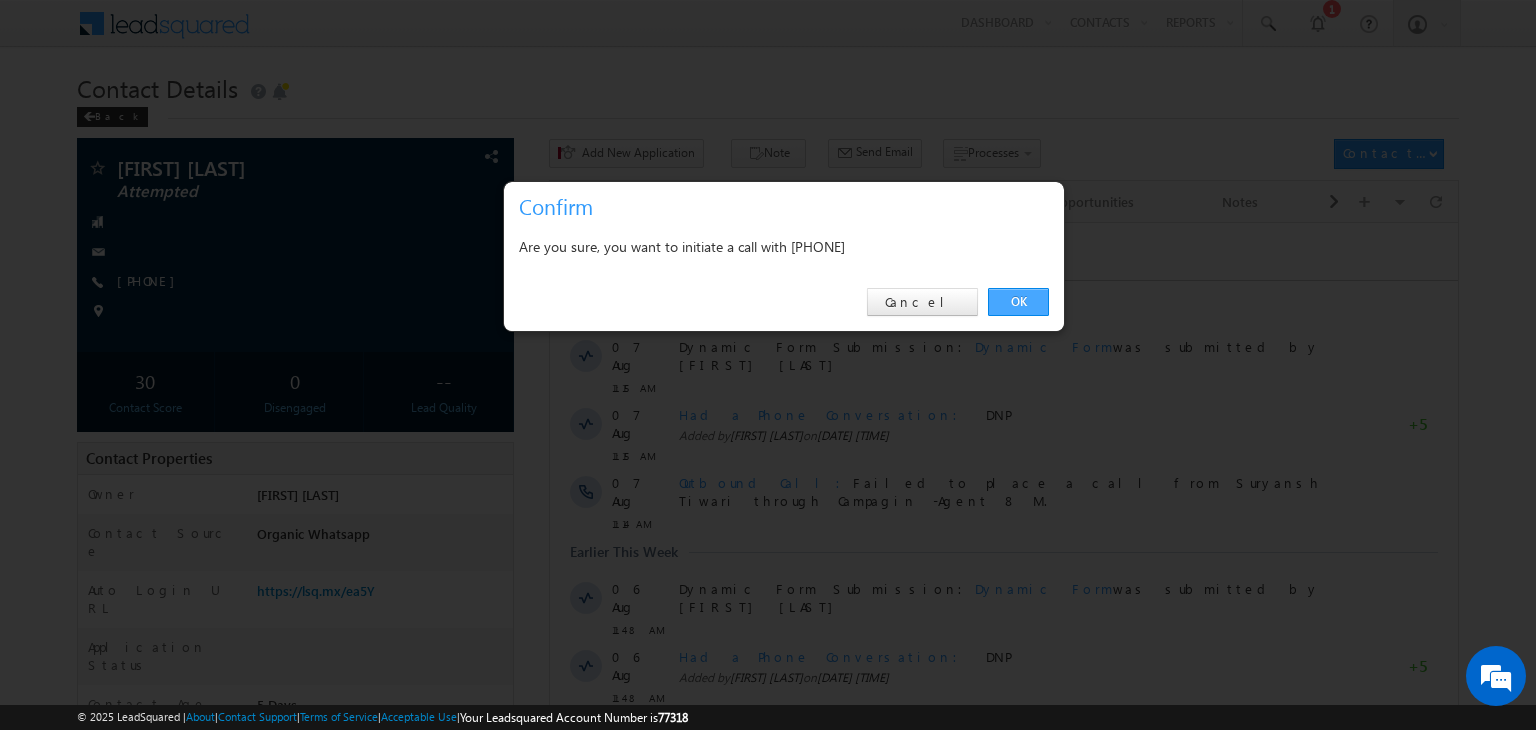 click on "OK" at bounding box center (1018, 302) 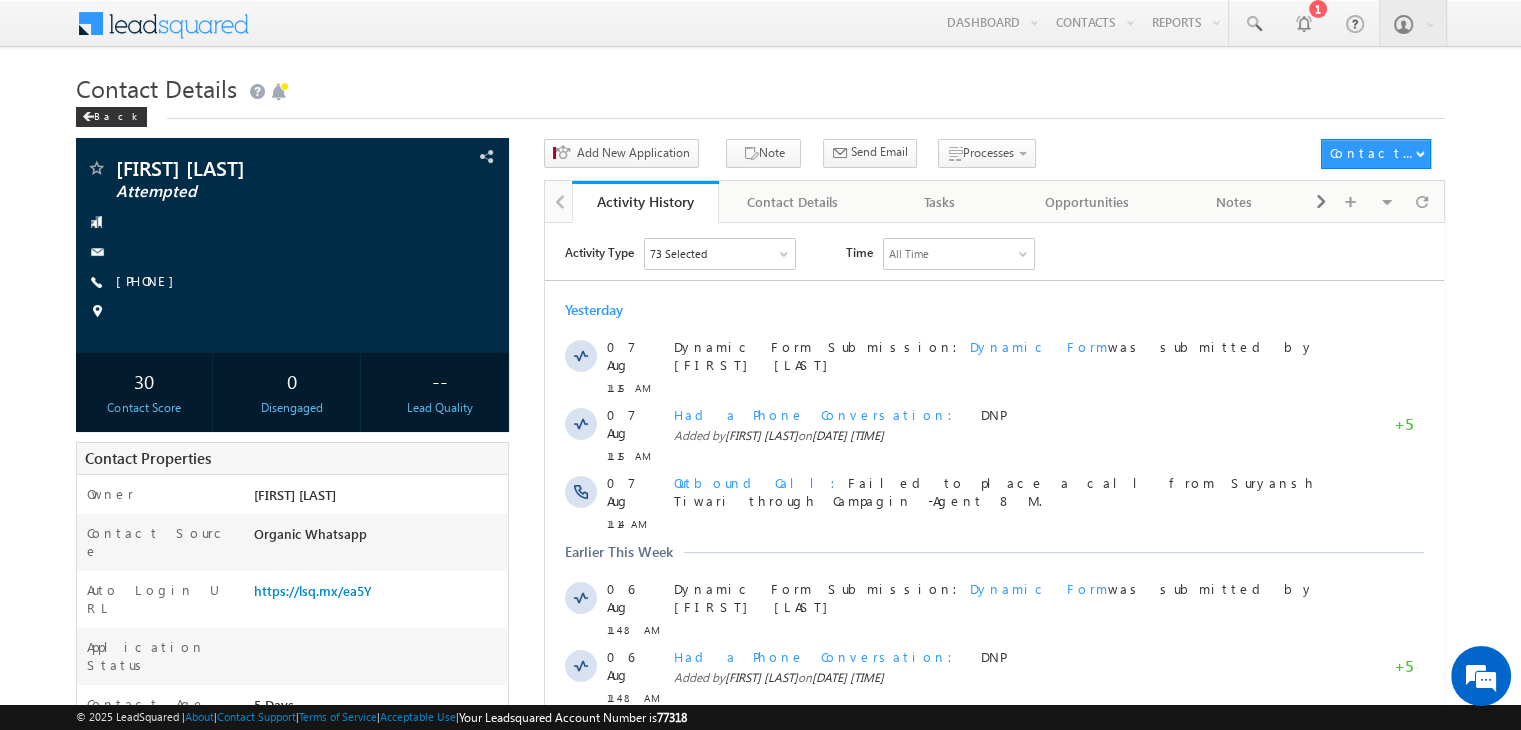 click on "Yesterday" at bounding box center [994, 309] 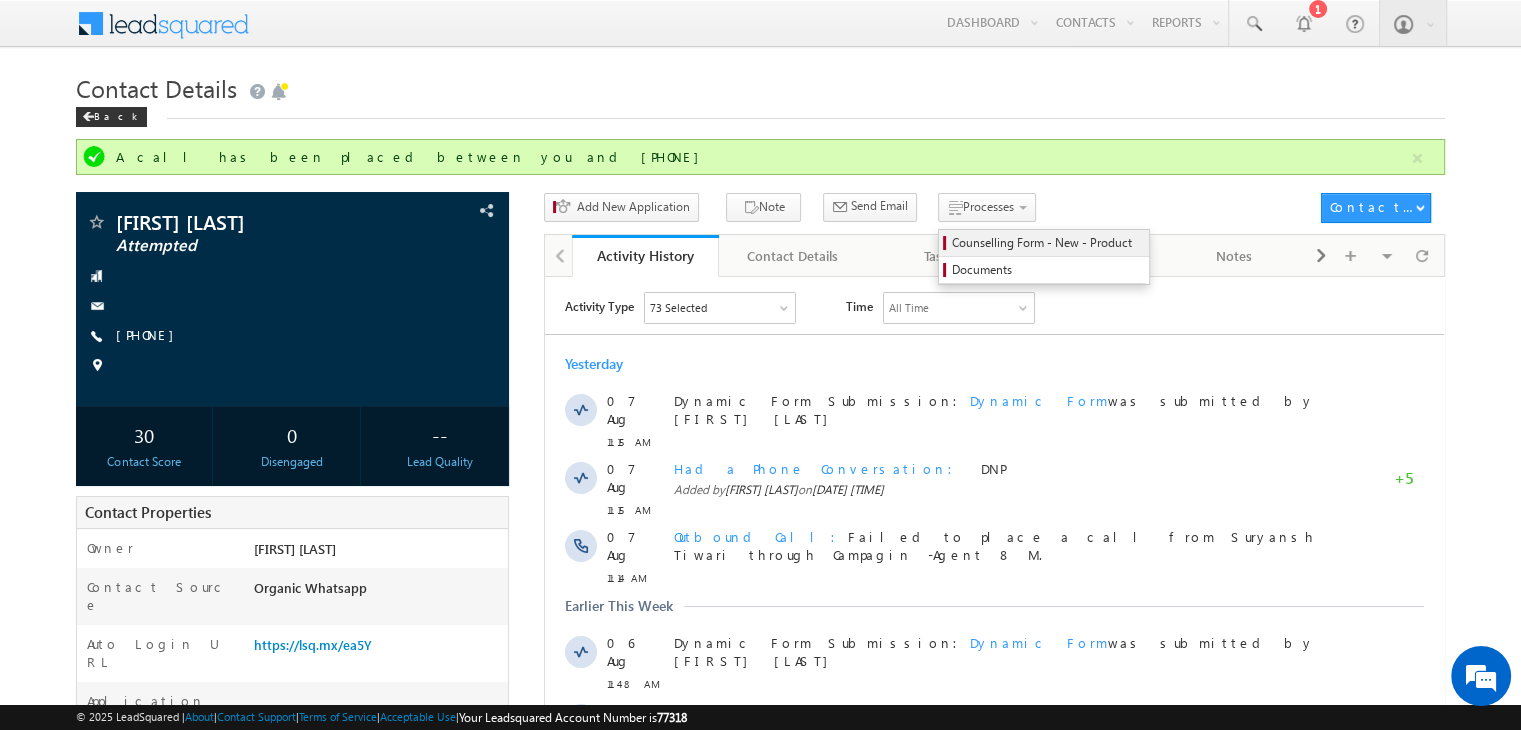 click on "Counselling Form - New - Product" at bounding box center [1047, 243] 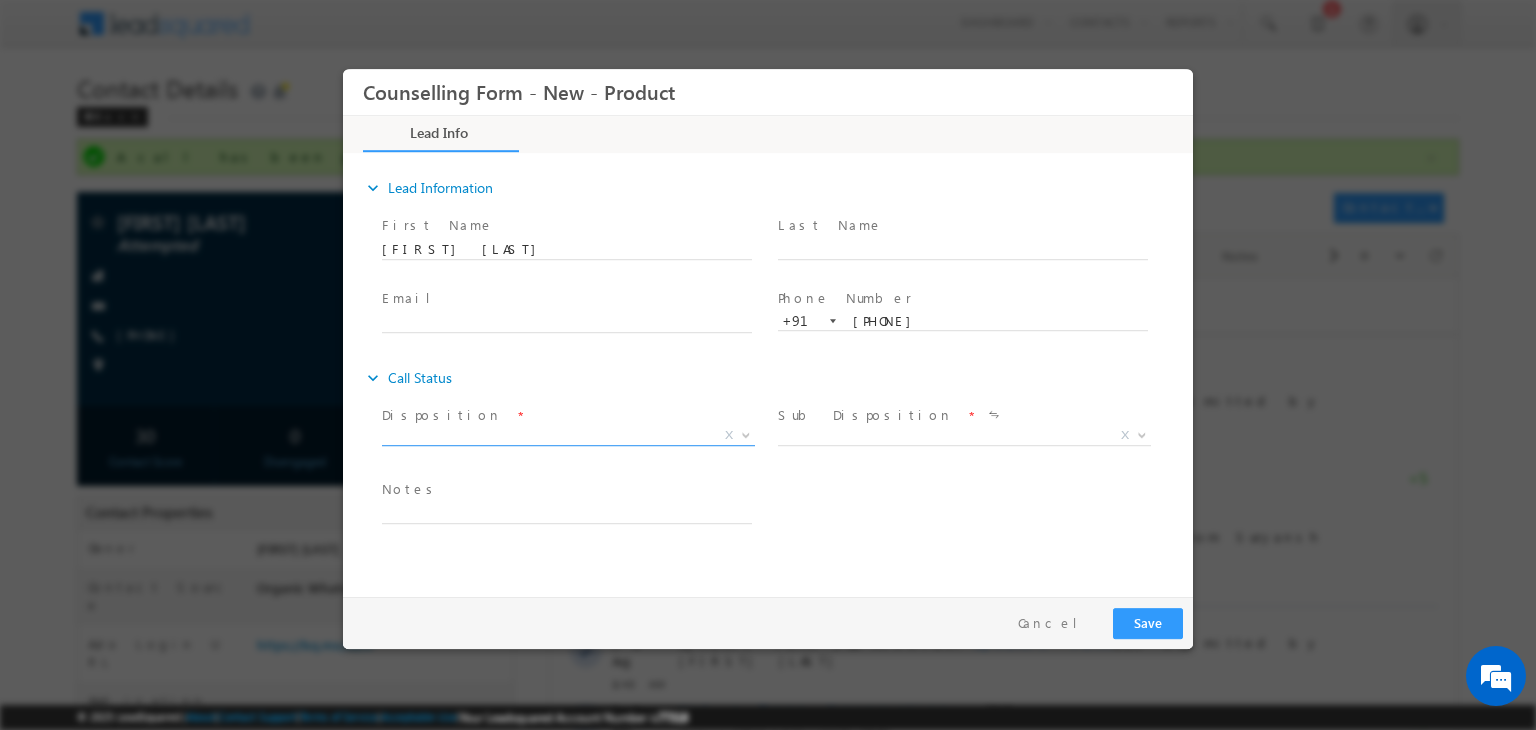 scroll, scrollTop: 0, scrollLeft: 0, axis: both 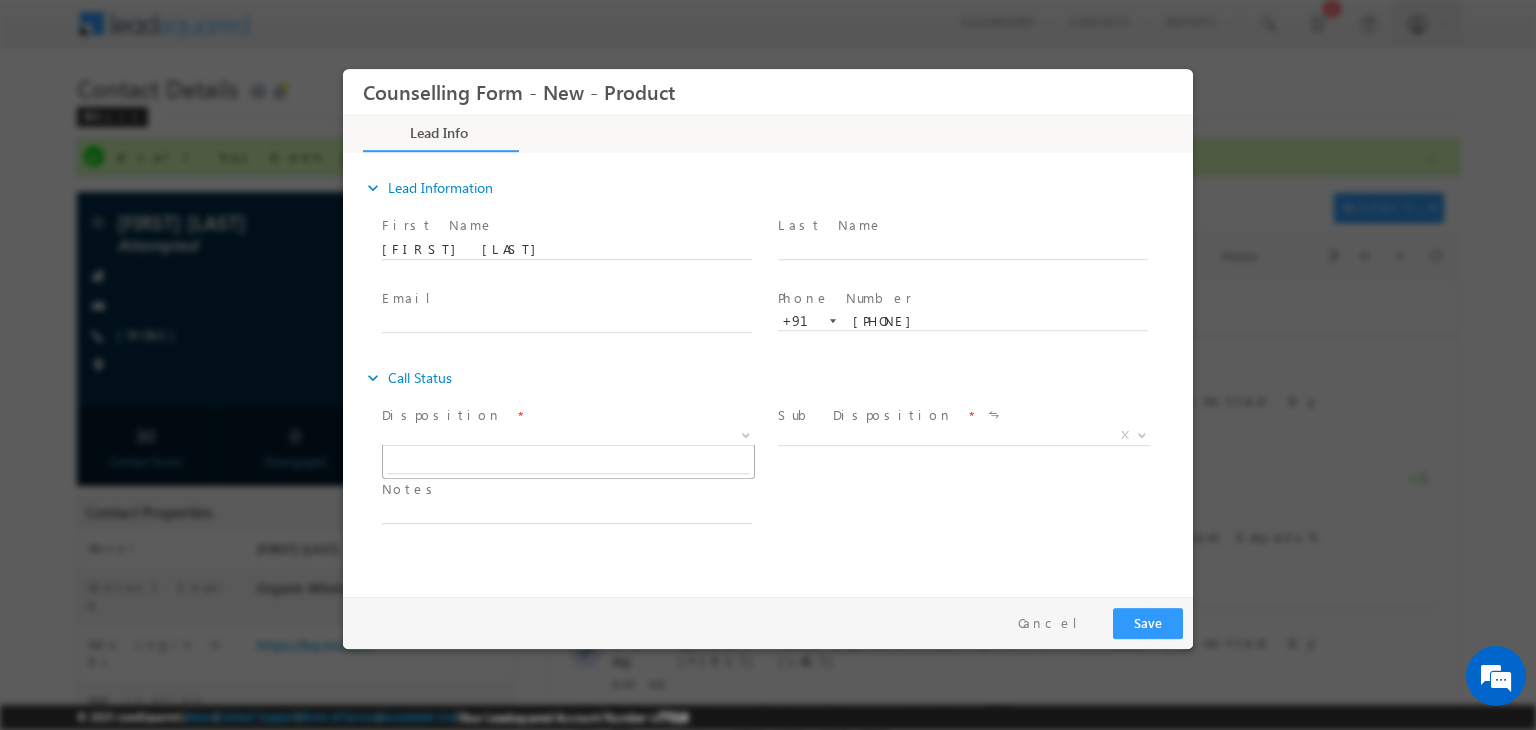 click on "X" at bounding box center (568, 436) 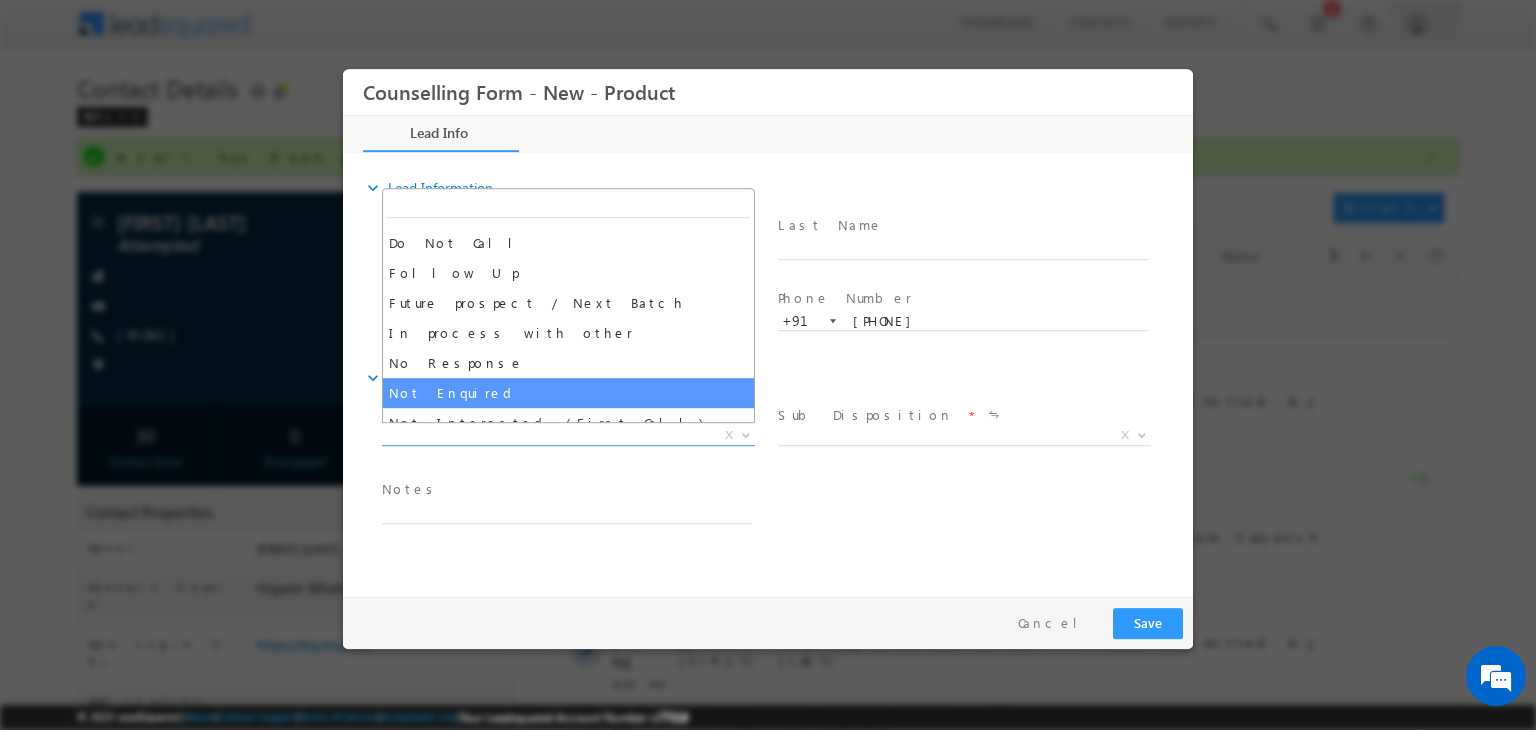 scroll, scrollTop: 26, scrollLeft: 0, axis: vertical 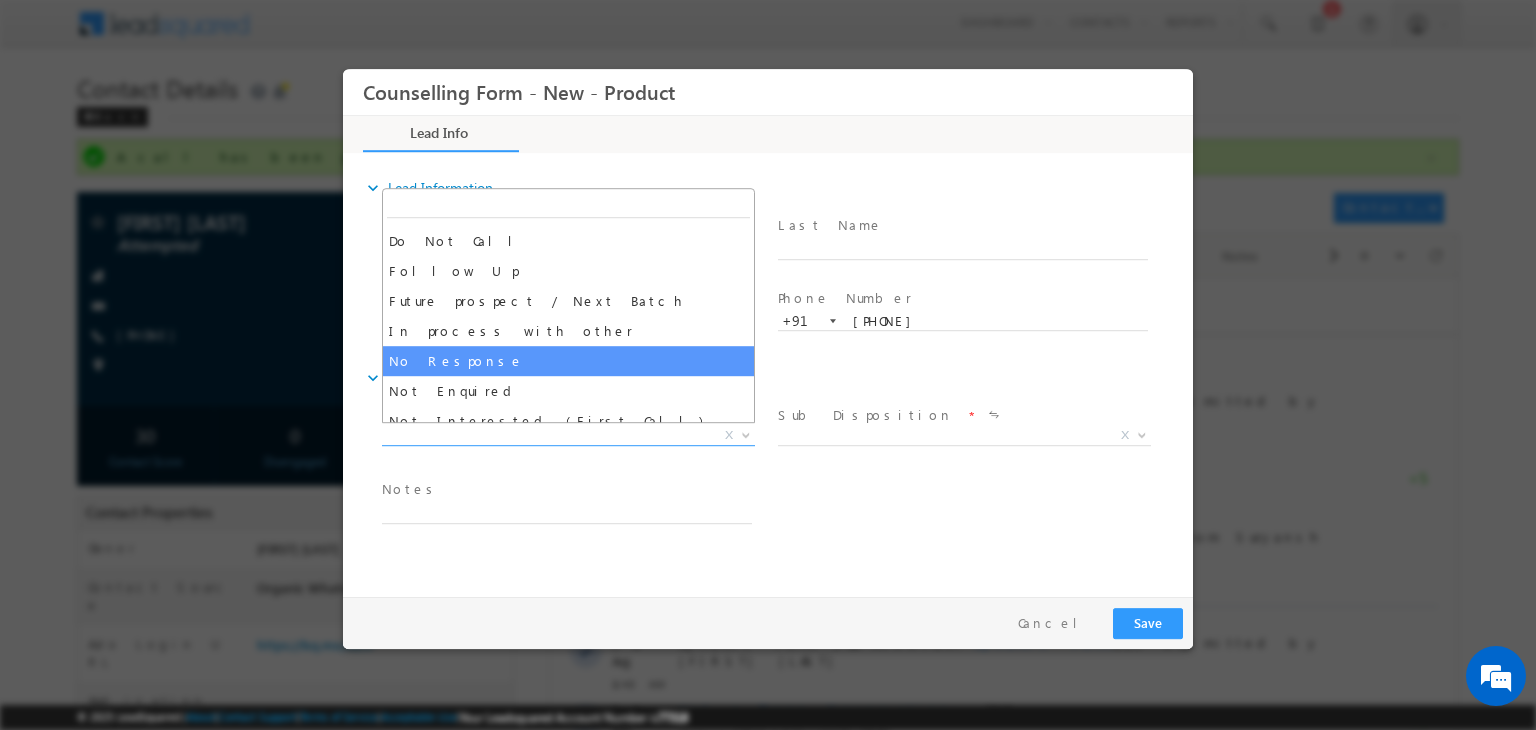 select on "No Response" 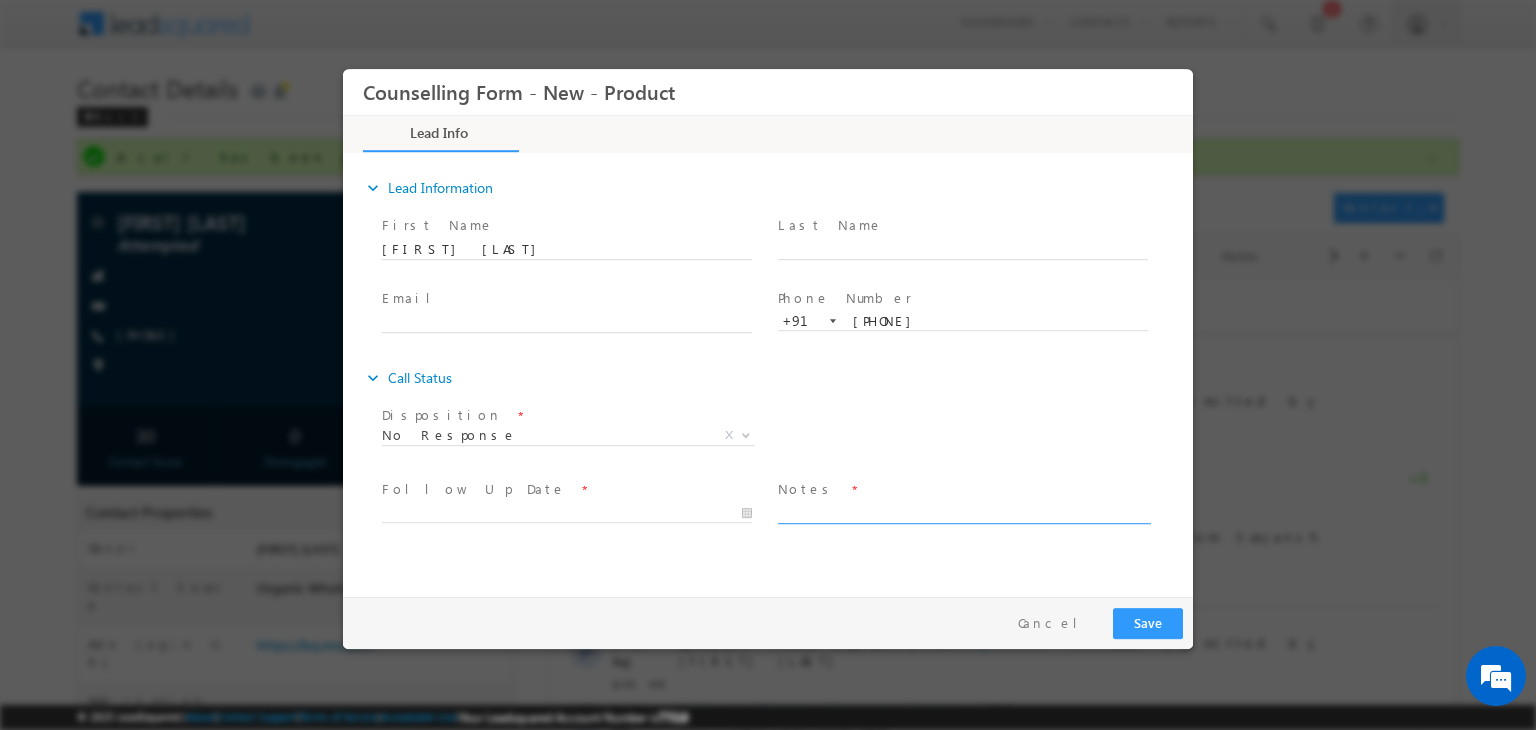 click at bounding box center (963, 512) 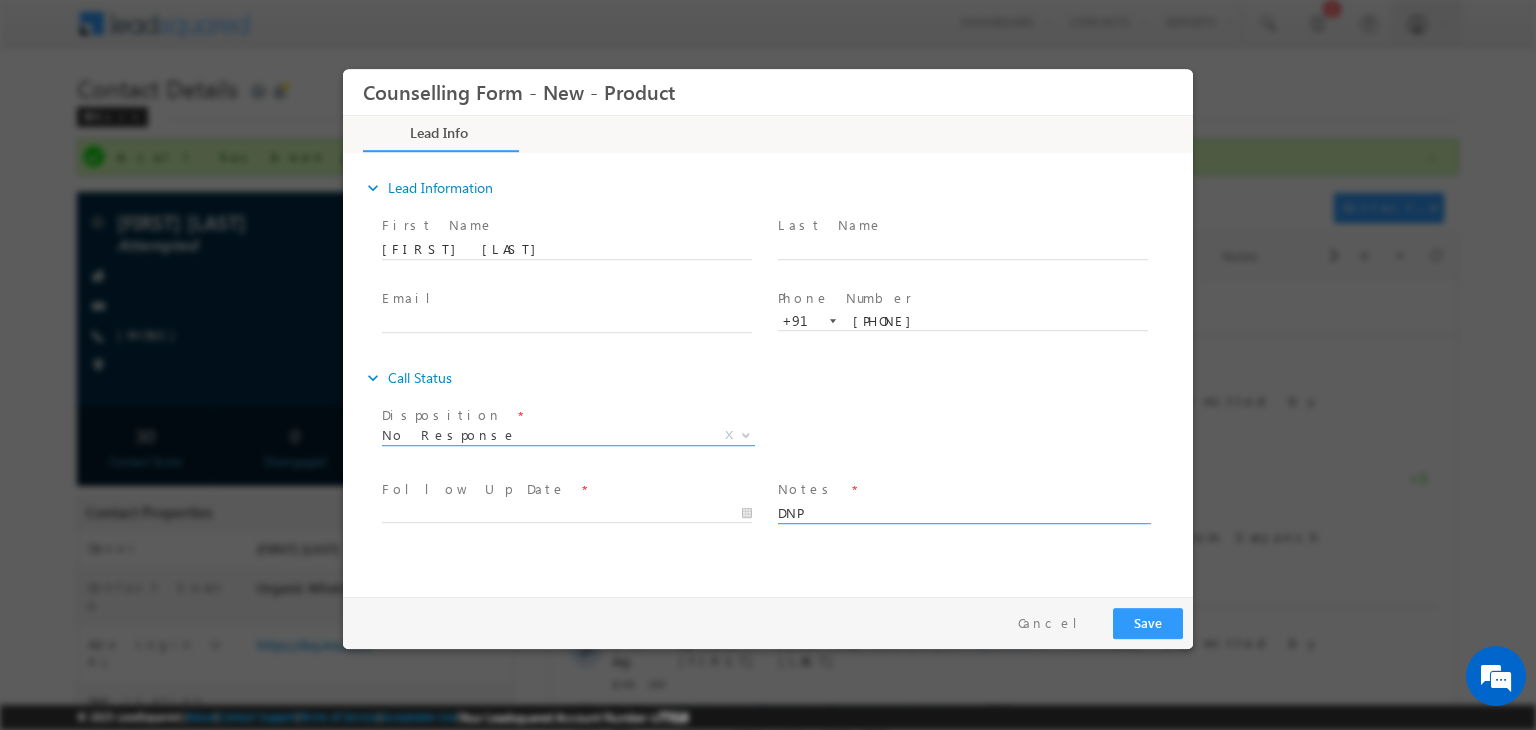 type on "DNP" 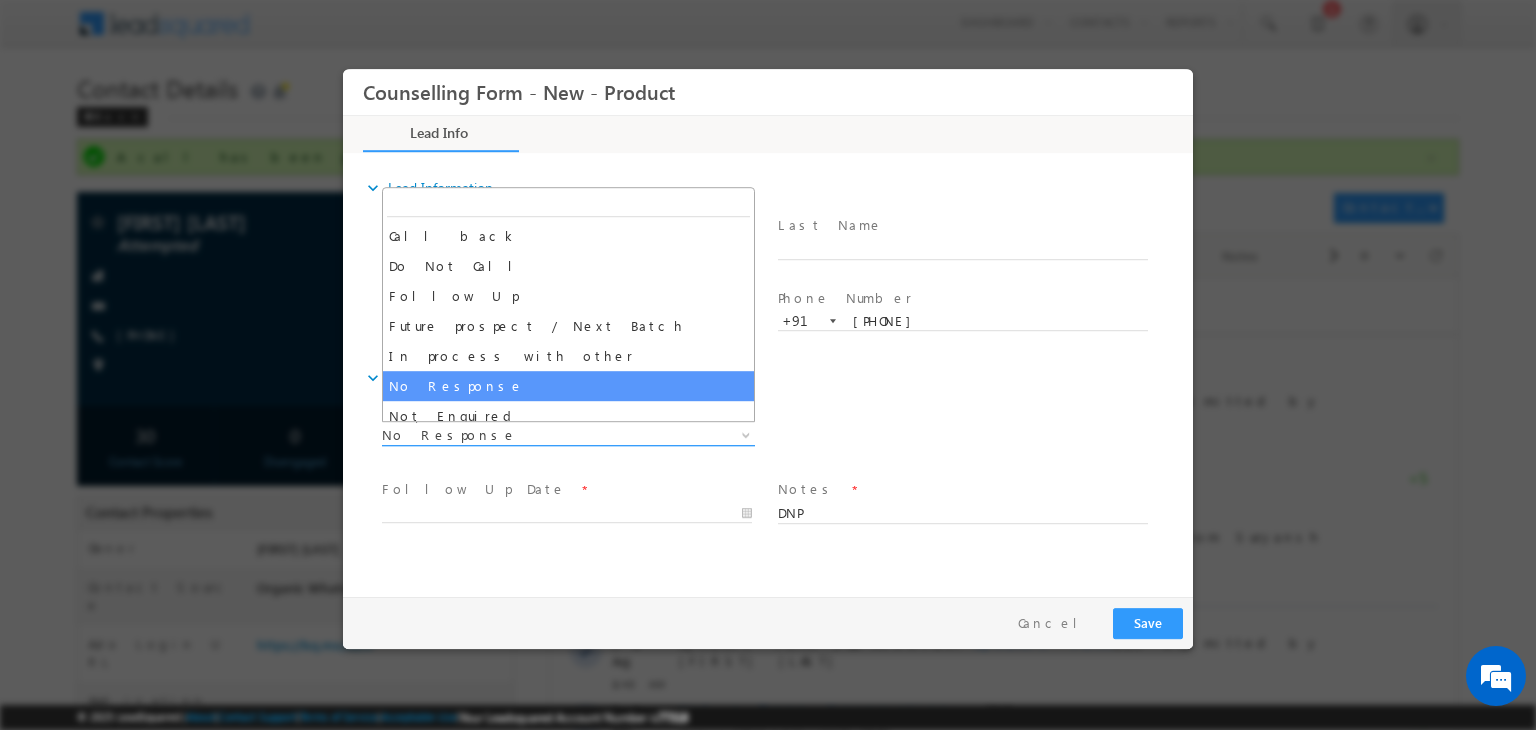 click on "No Response" at bounding box center (544, 435) 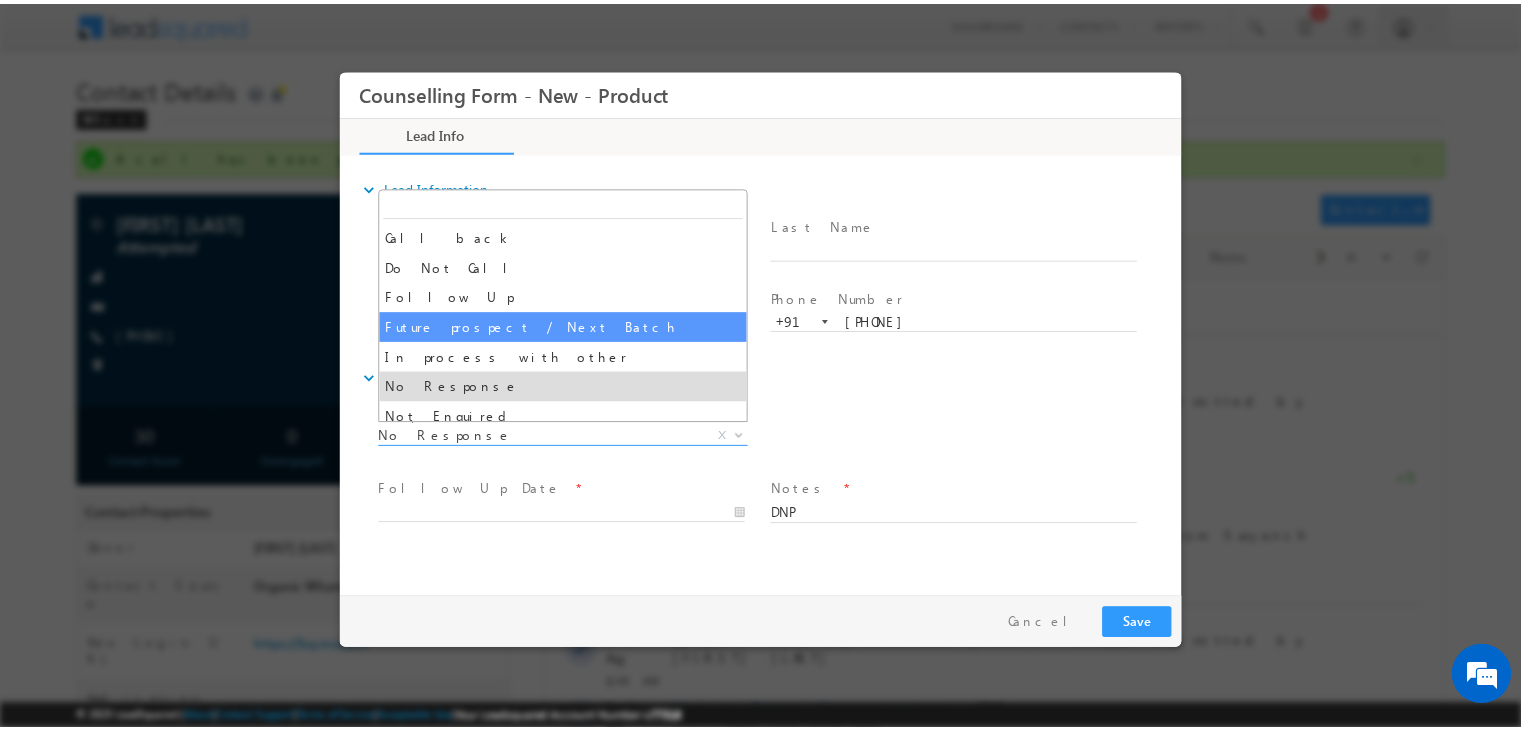 scroll, scrollTop: 54, scrollLeft: 0, axis: vertical 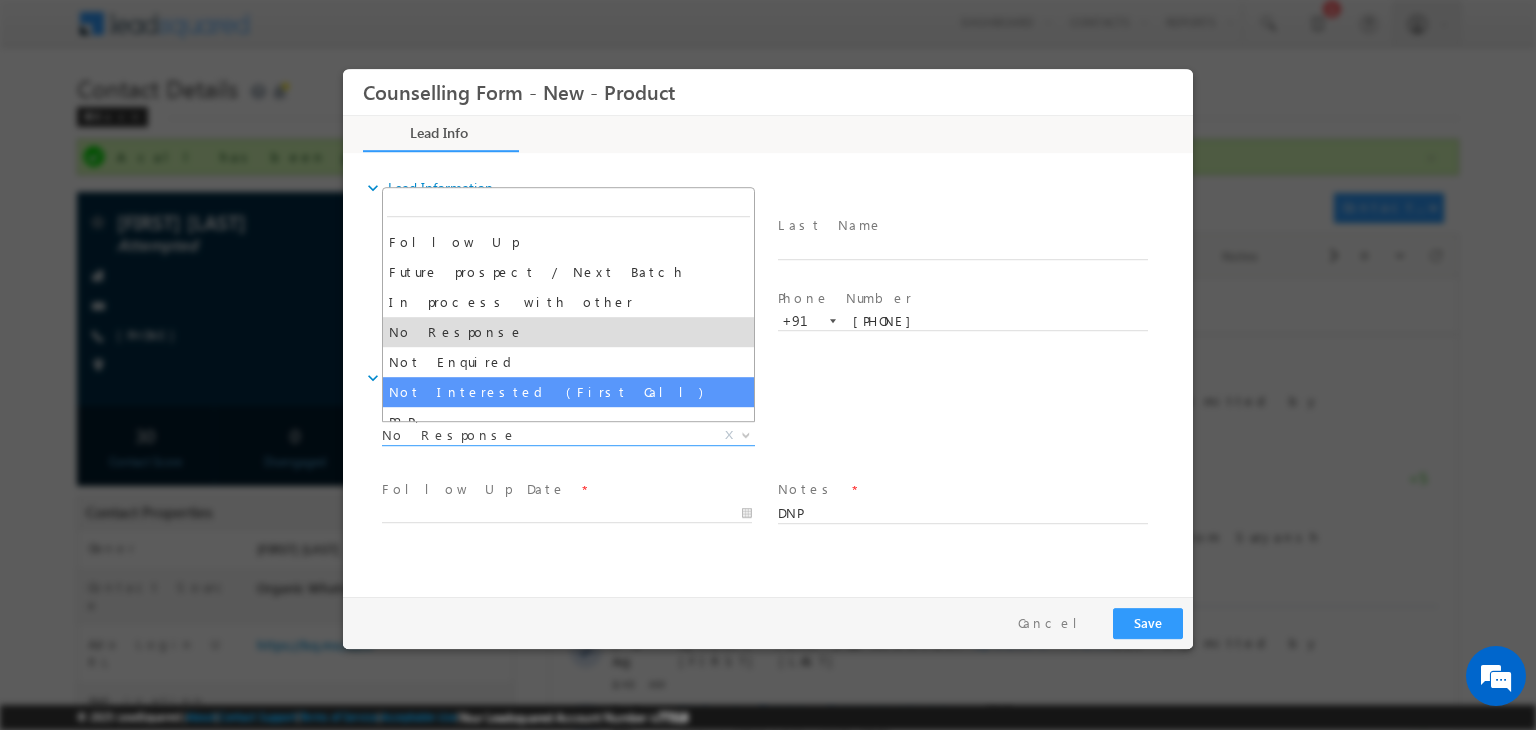 select on "Not Interested (First Call)" 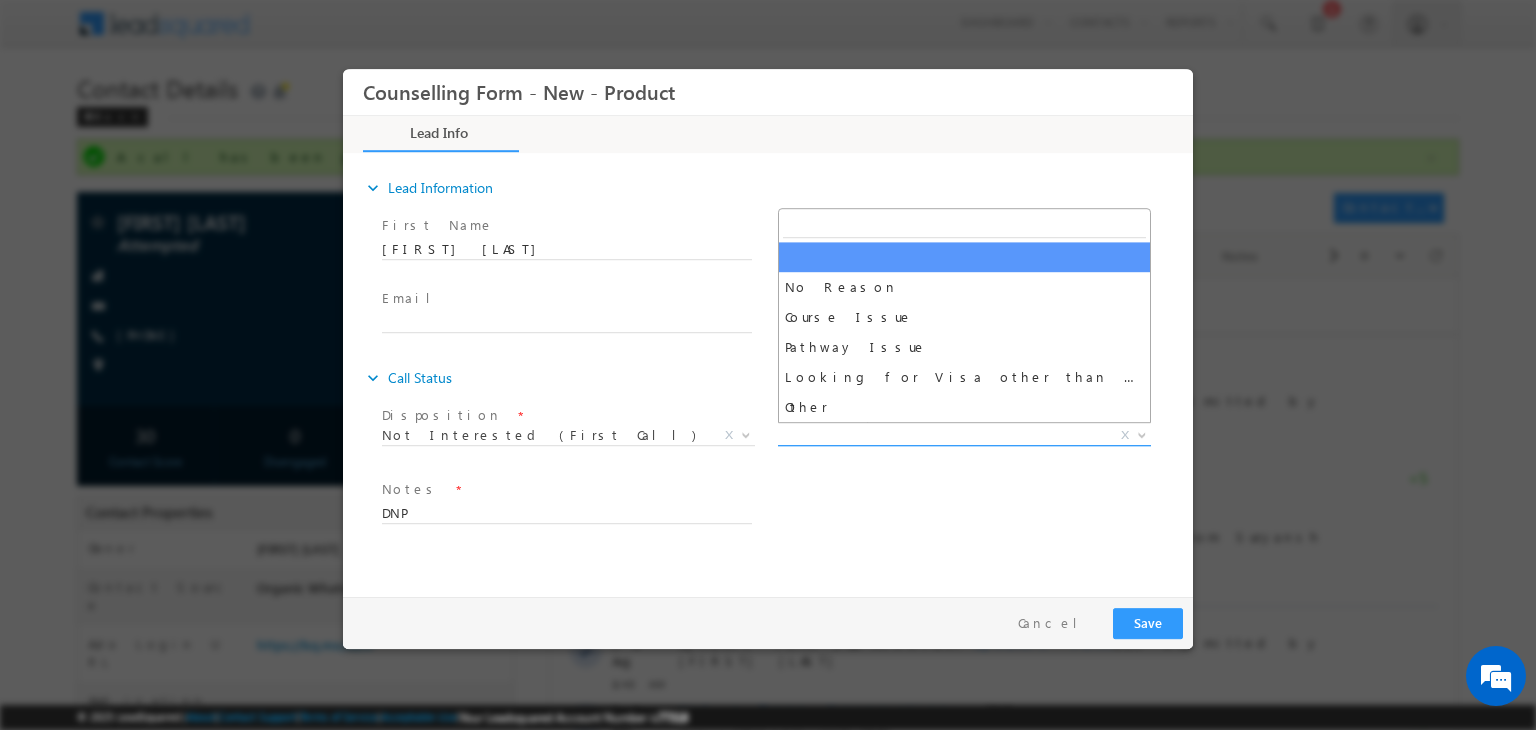 click on "X" at bounding box center (964, 436) 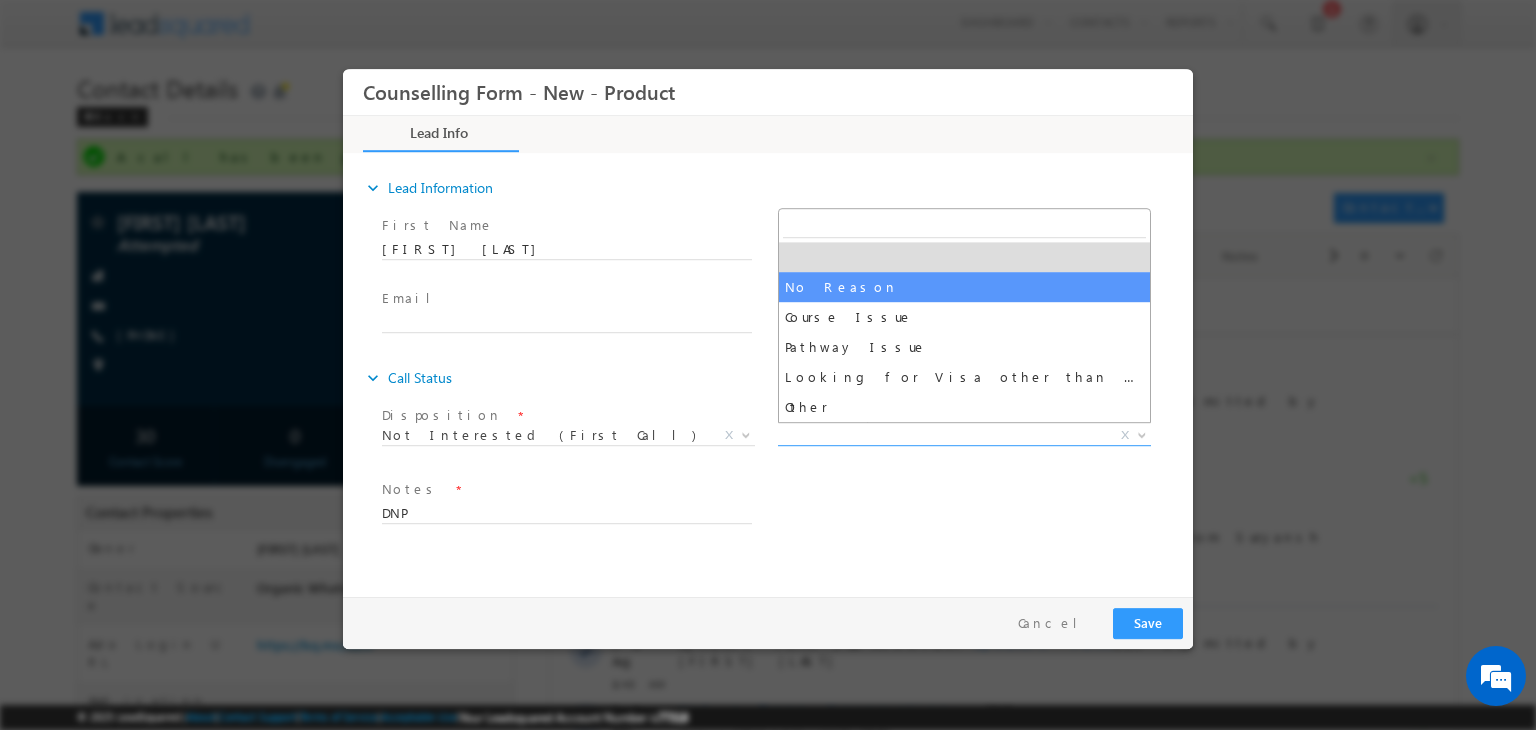 select on "No Reason" 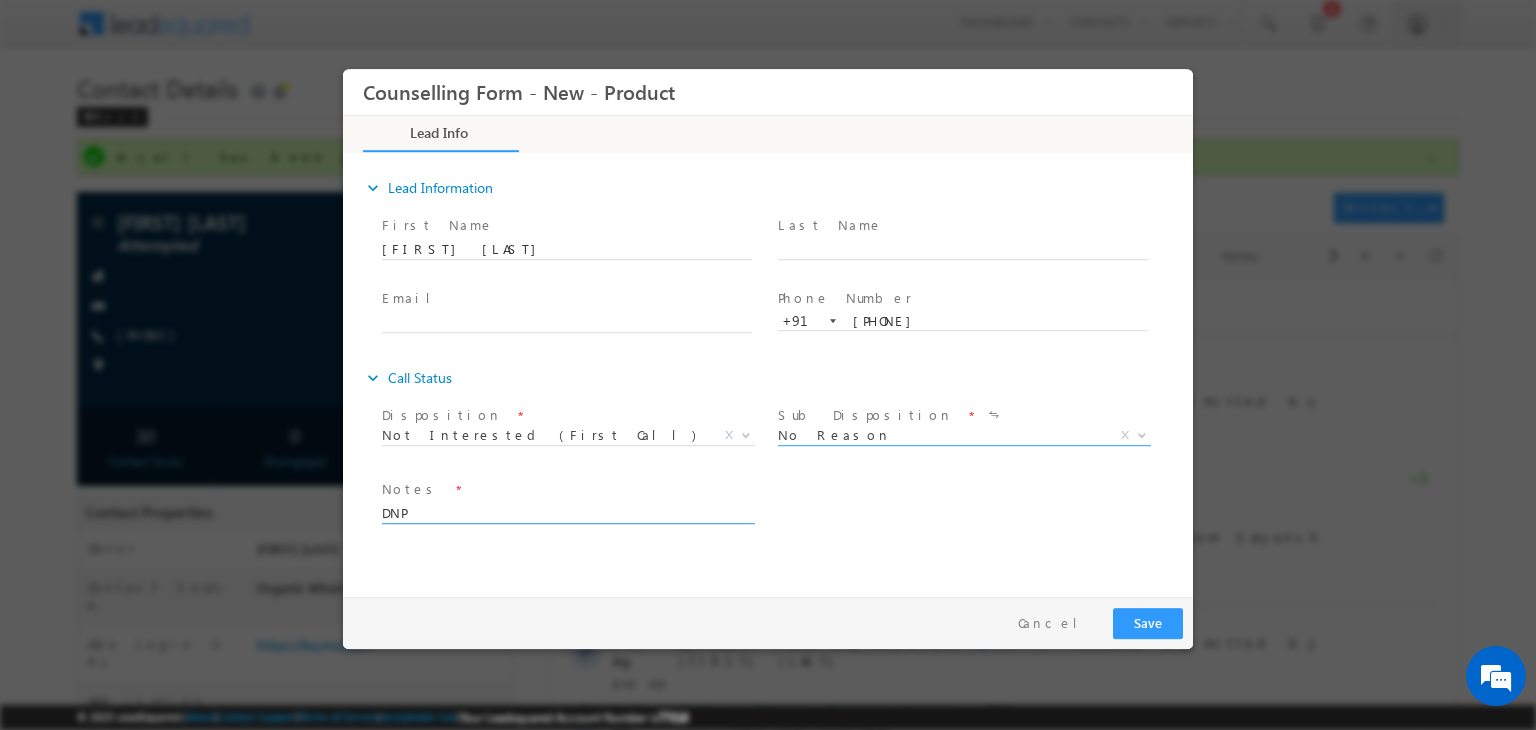 click on "DNP" at bounding box center (567, 512) 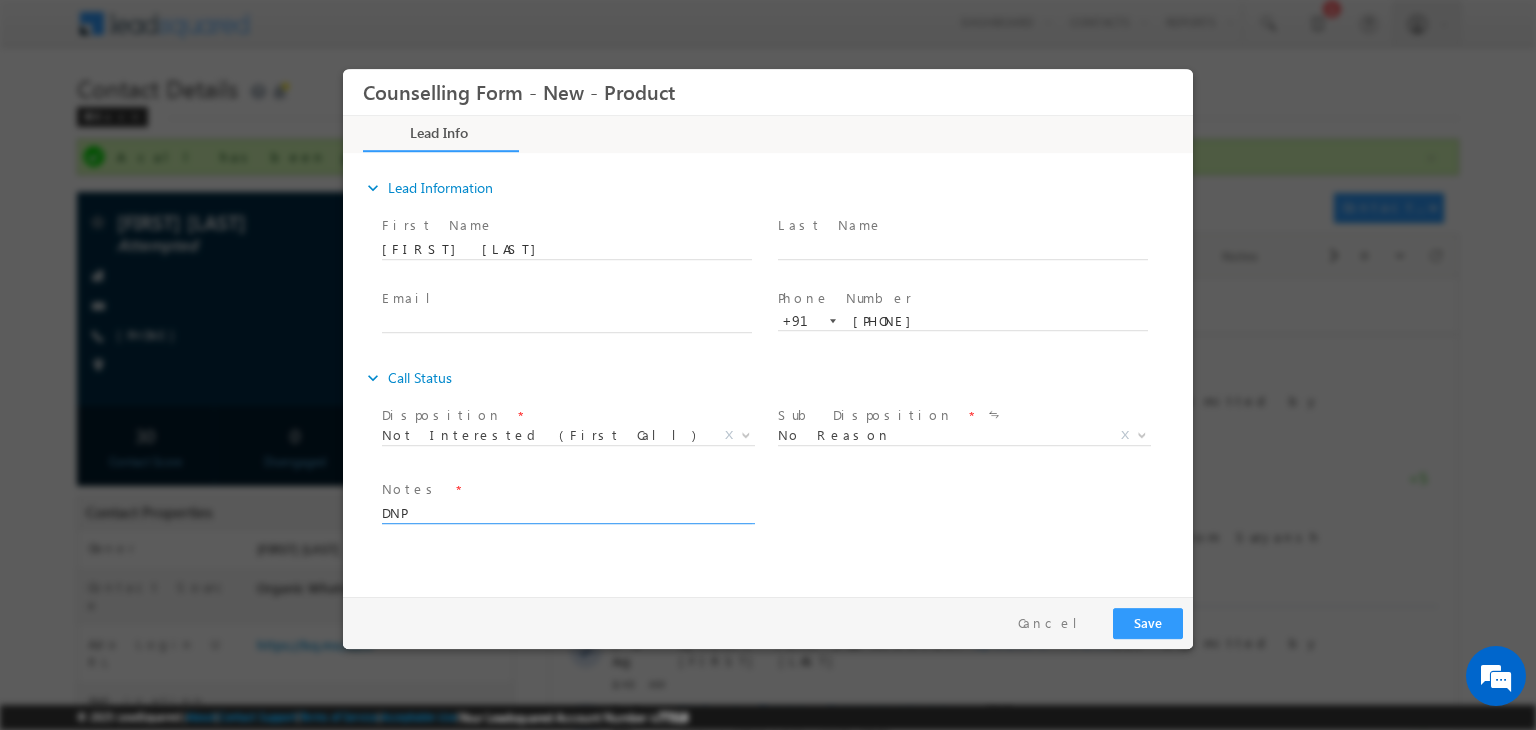 click on "DNP" at bounding box center [567, 512] 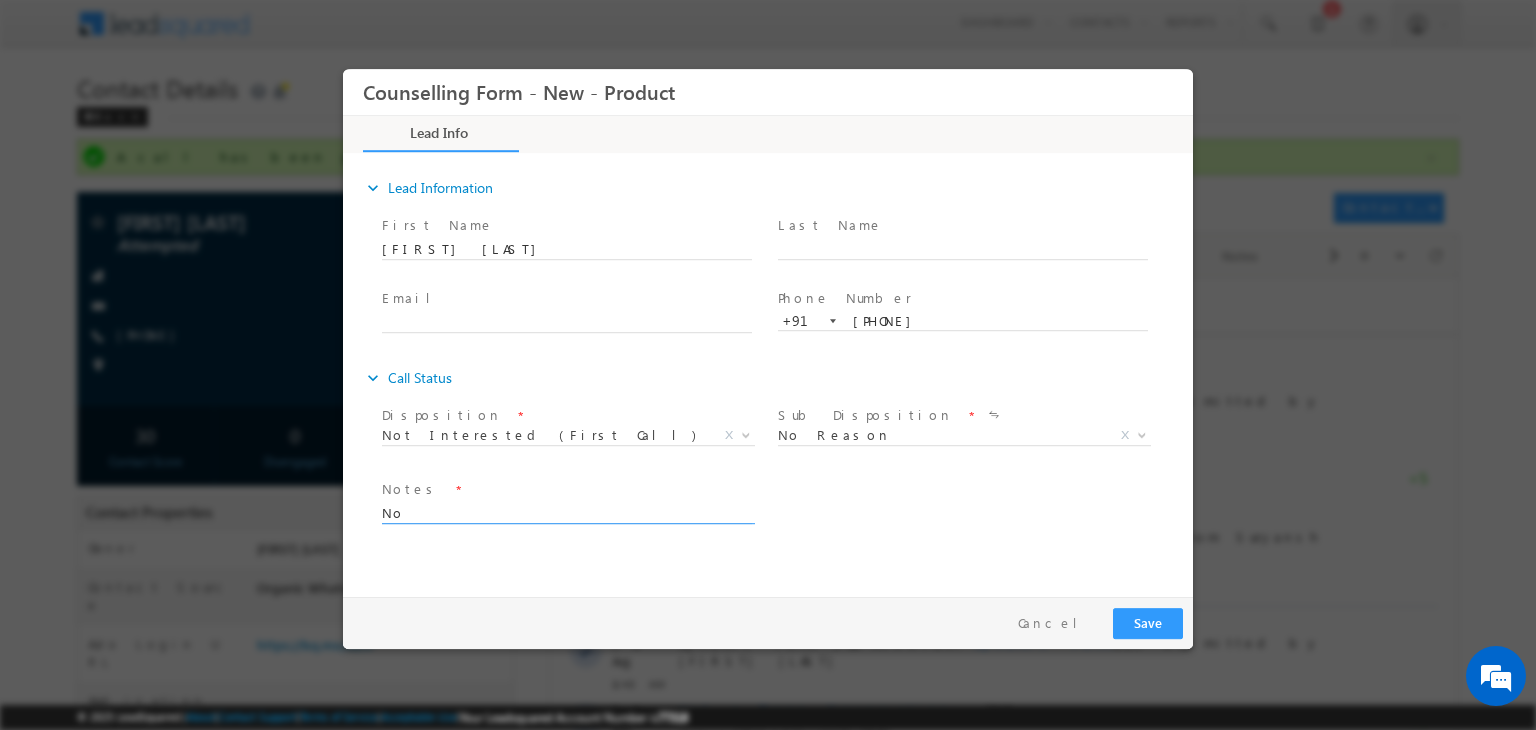 type on "N" 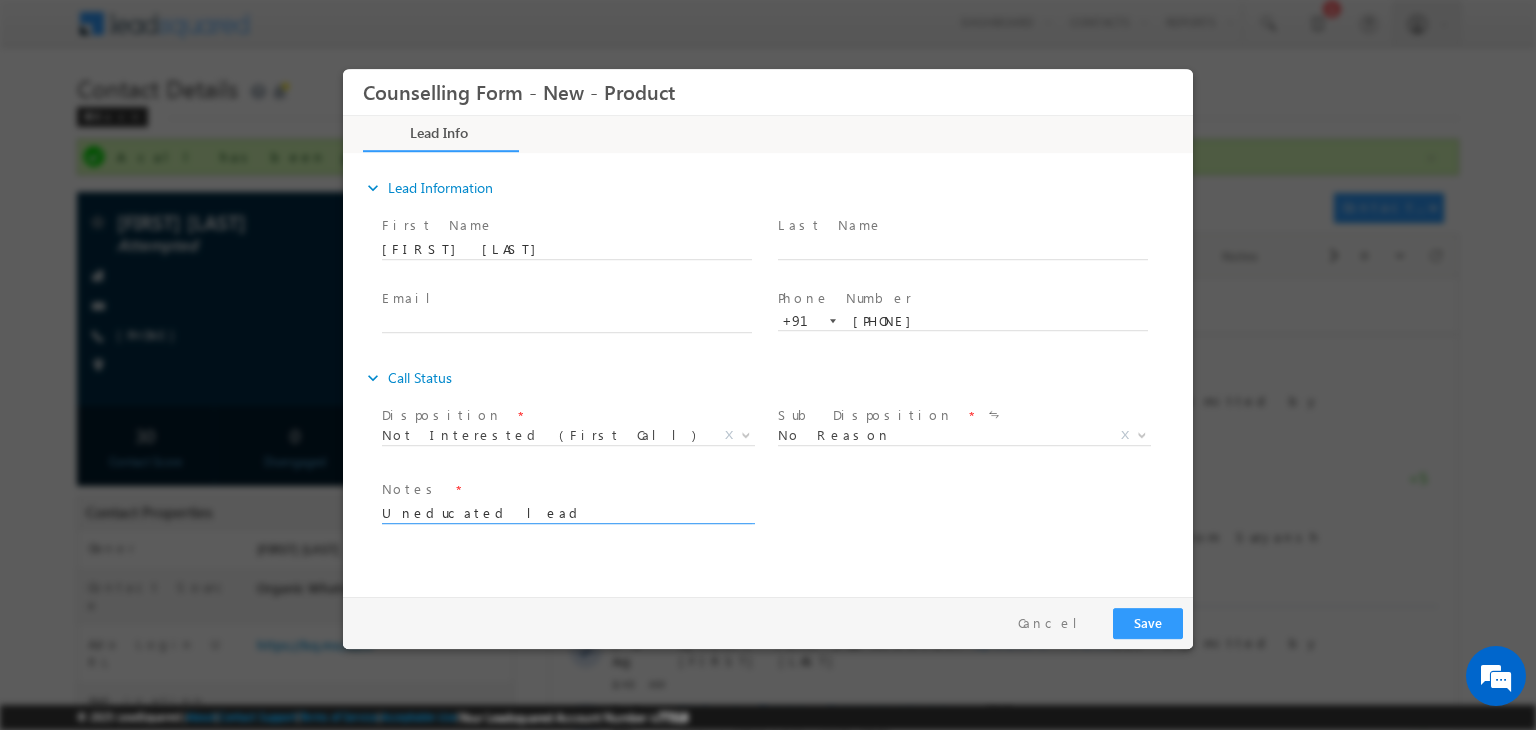 type on "Uneducated lead" 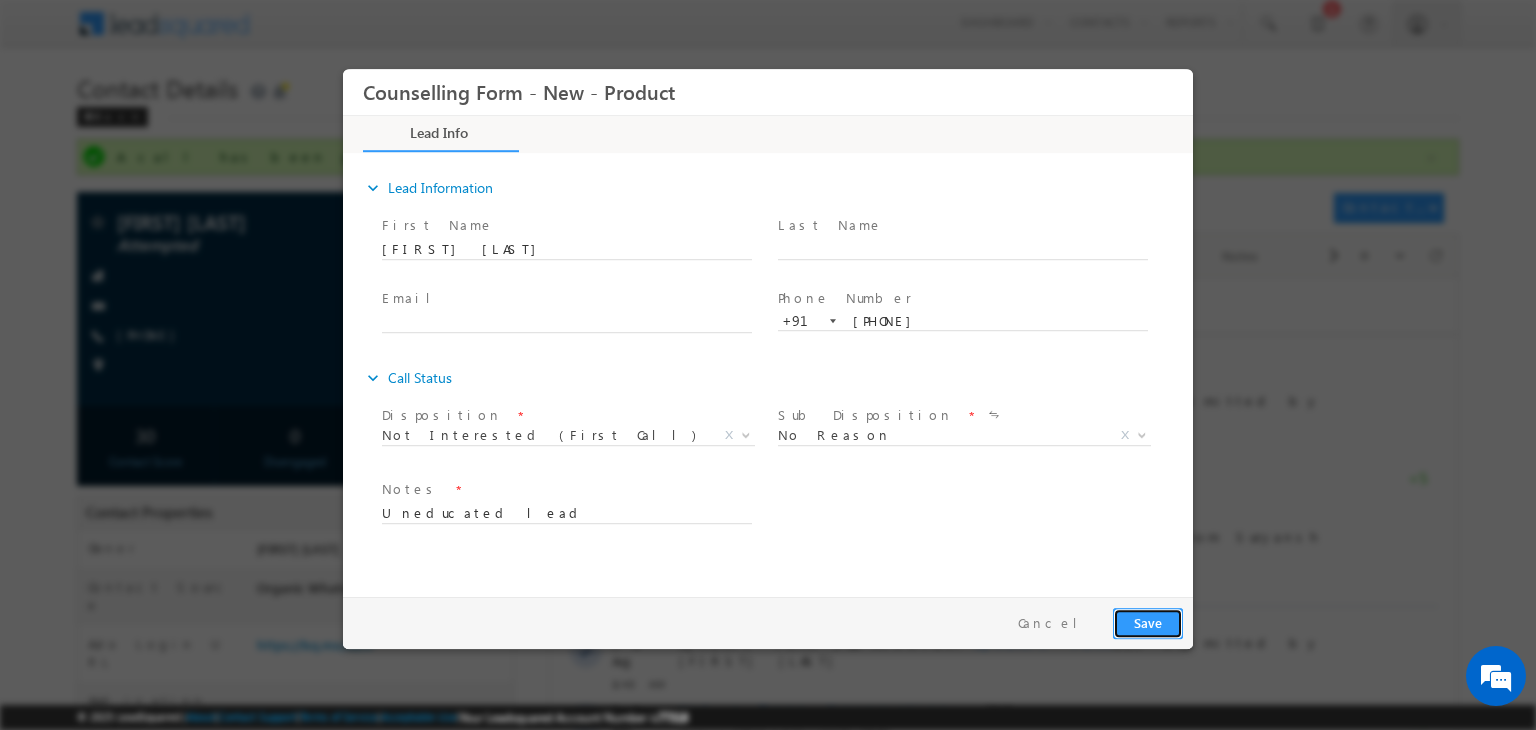 click on "Save" at bounding box center (1148, 623) 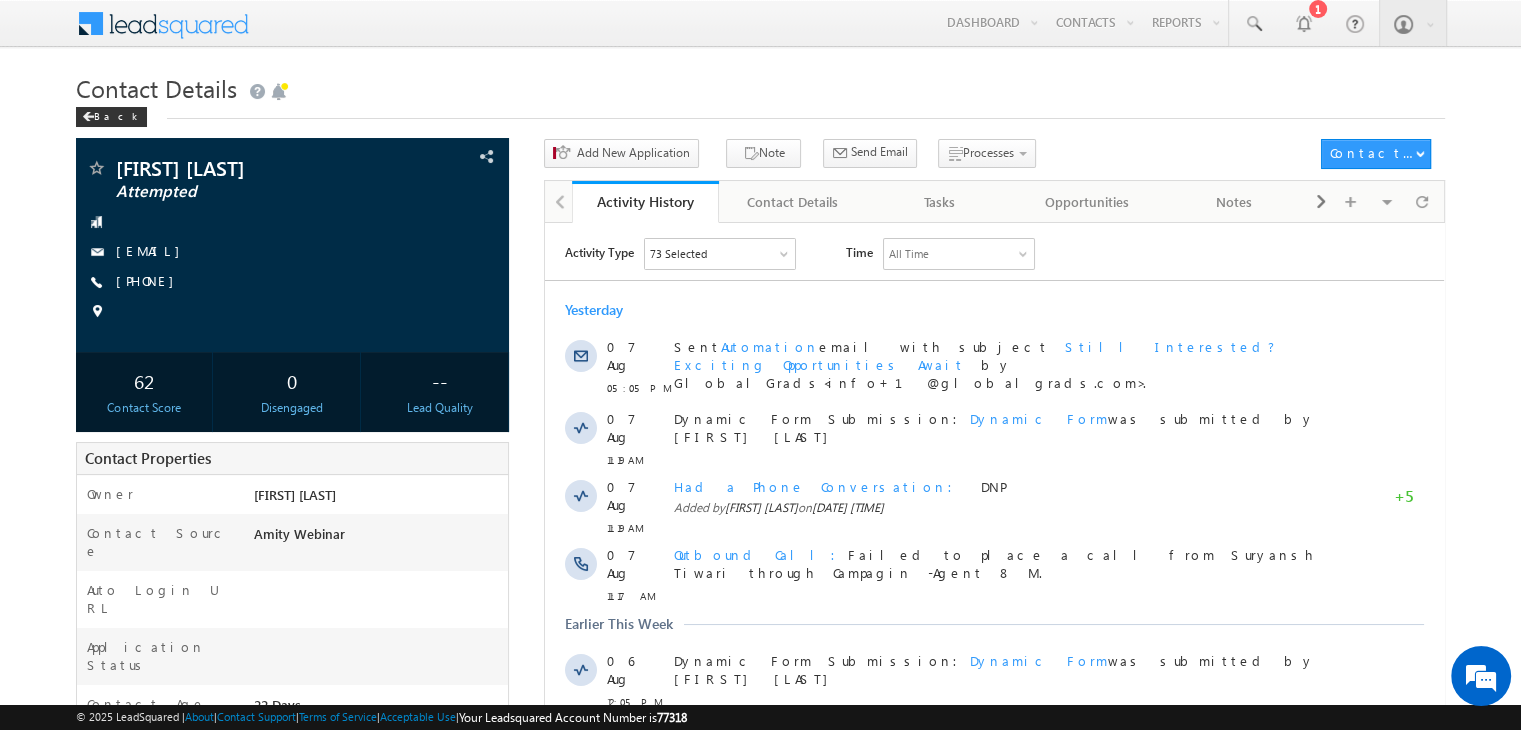 scroll, scrollTop: 0, scrollLeft: 0, axis: both 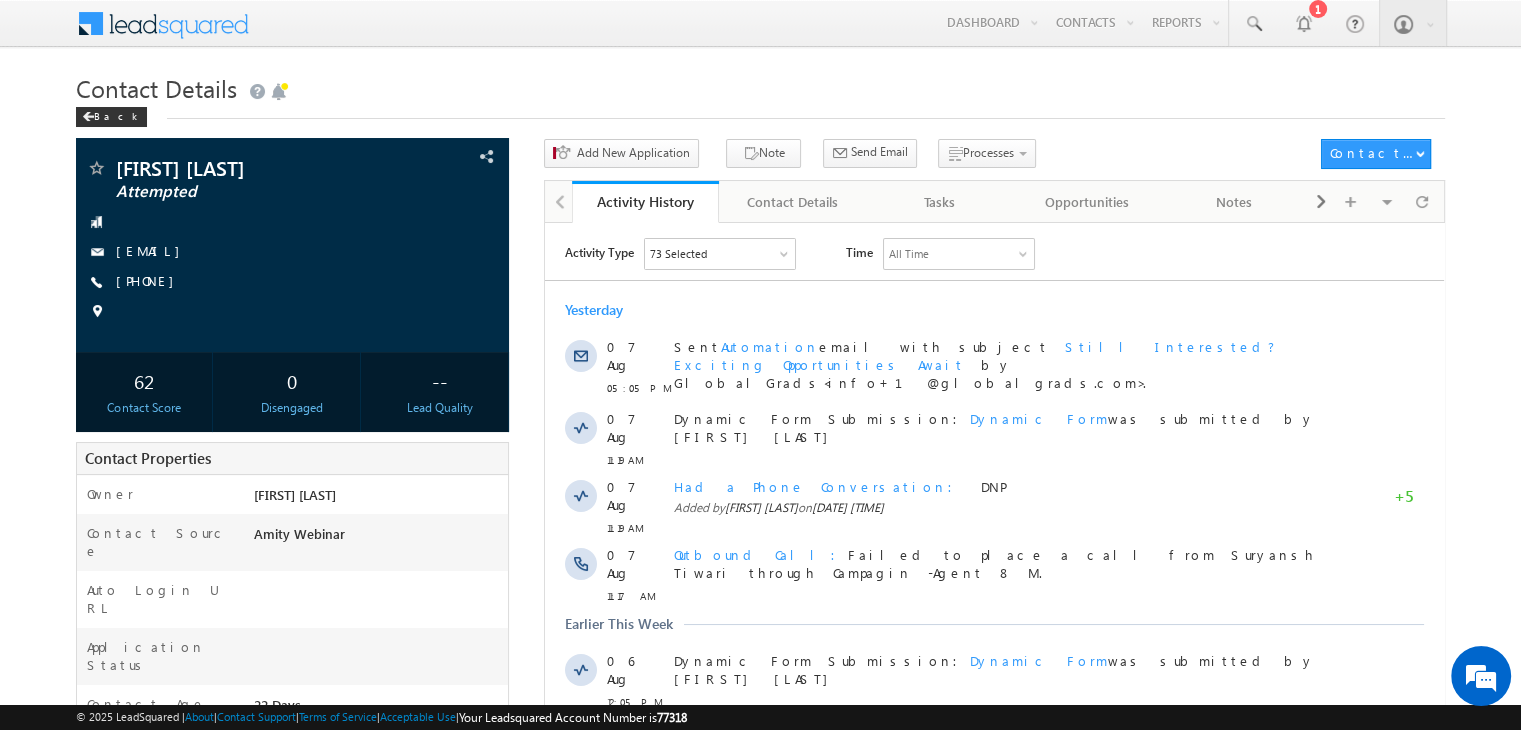 click on "[PHONE]" at bounding box center (150, 280) 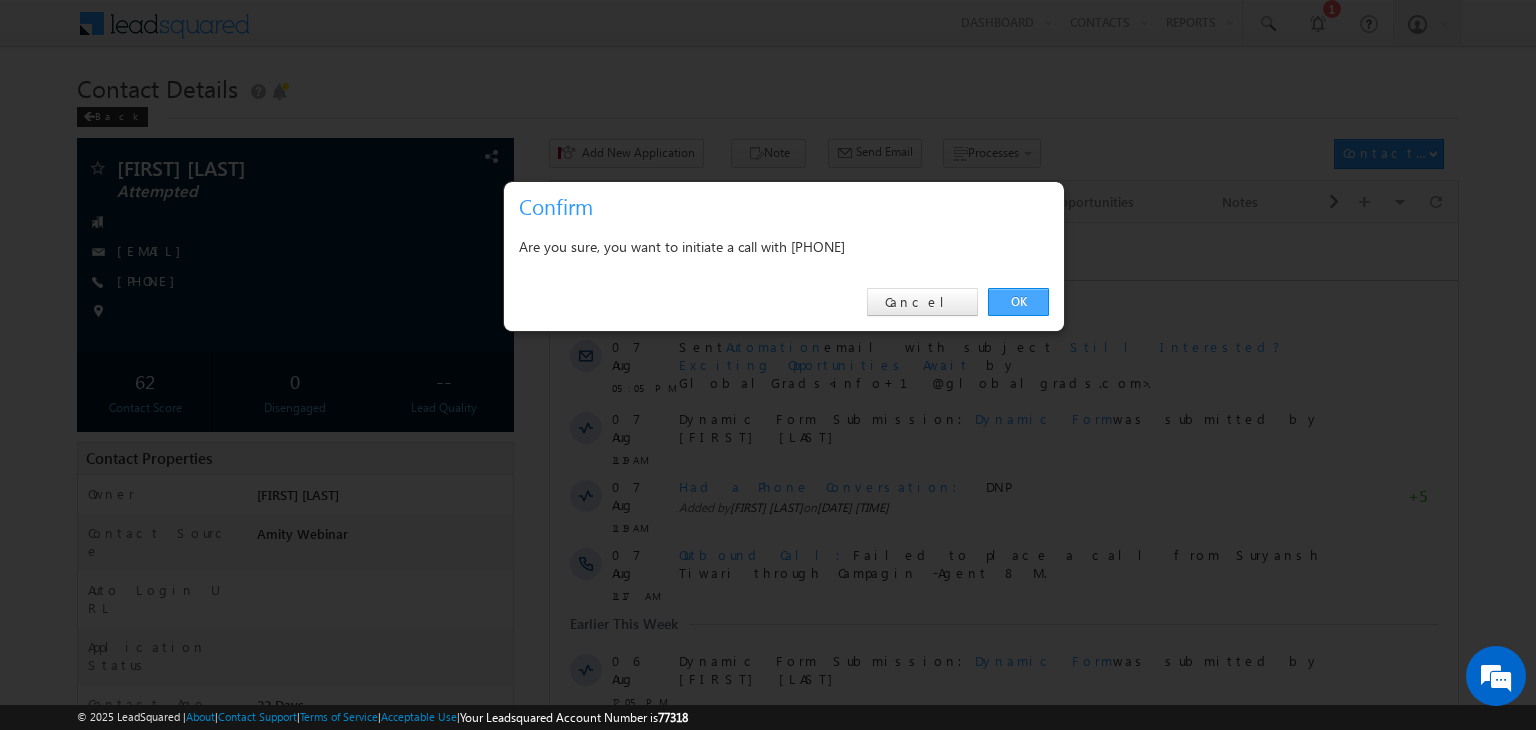 click on "OK" at bounding box center [1018, 302] 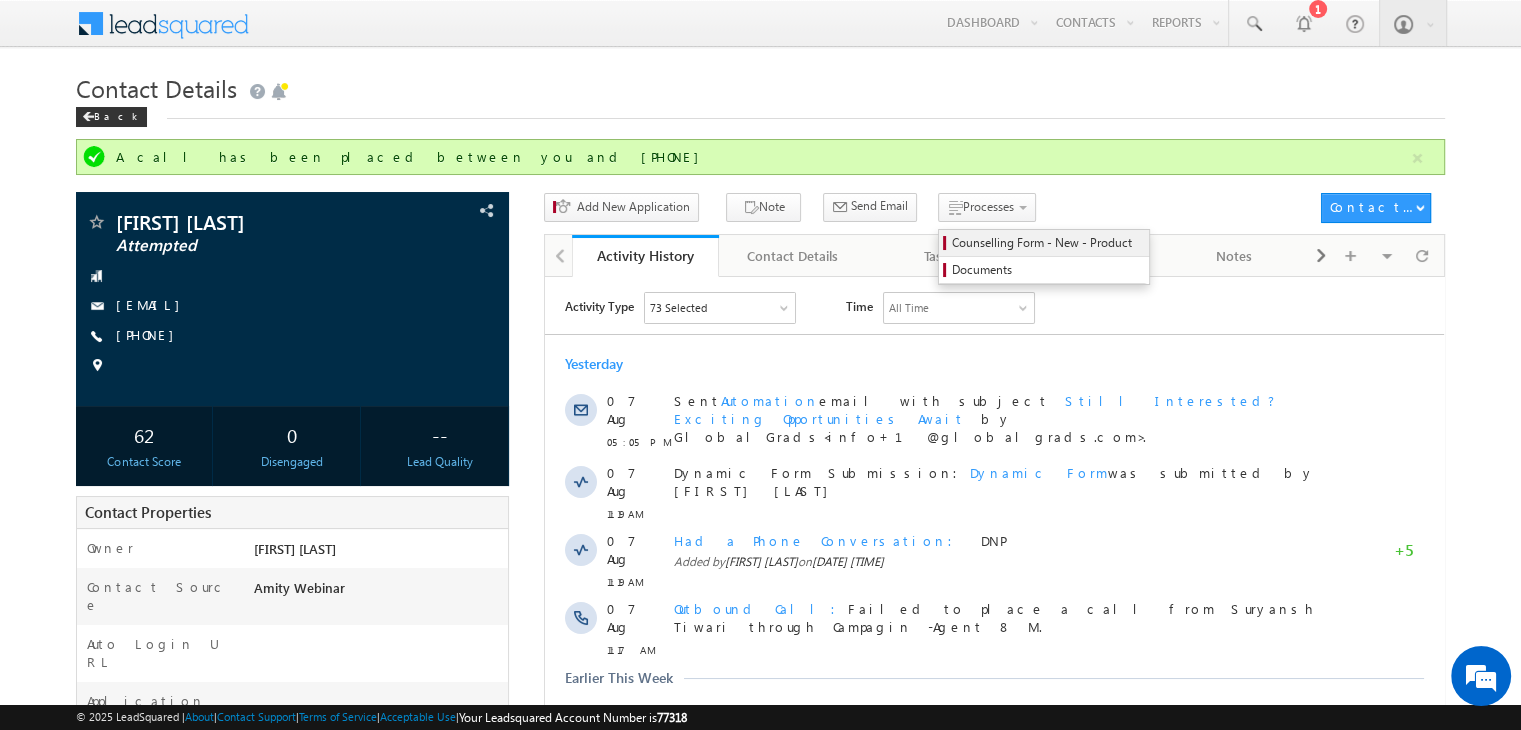click on "Counselling Form - New - Product" at bounding box center (1044, 243) 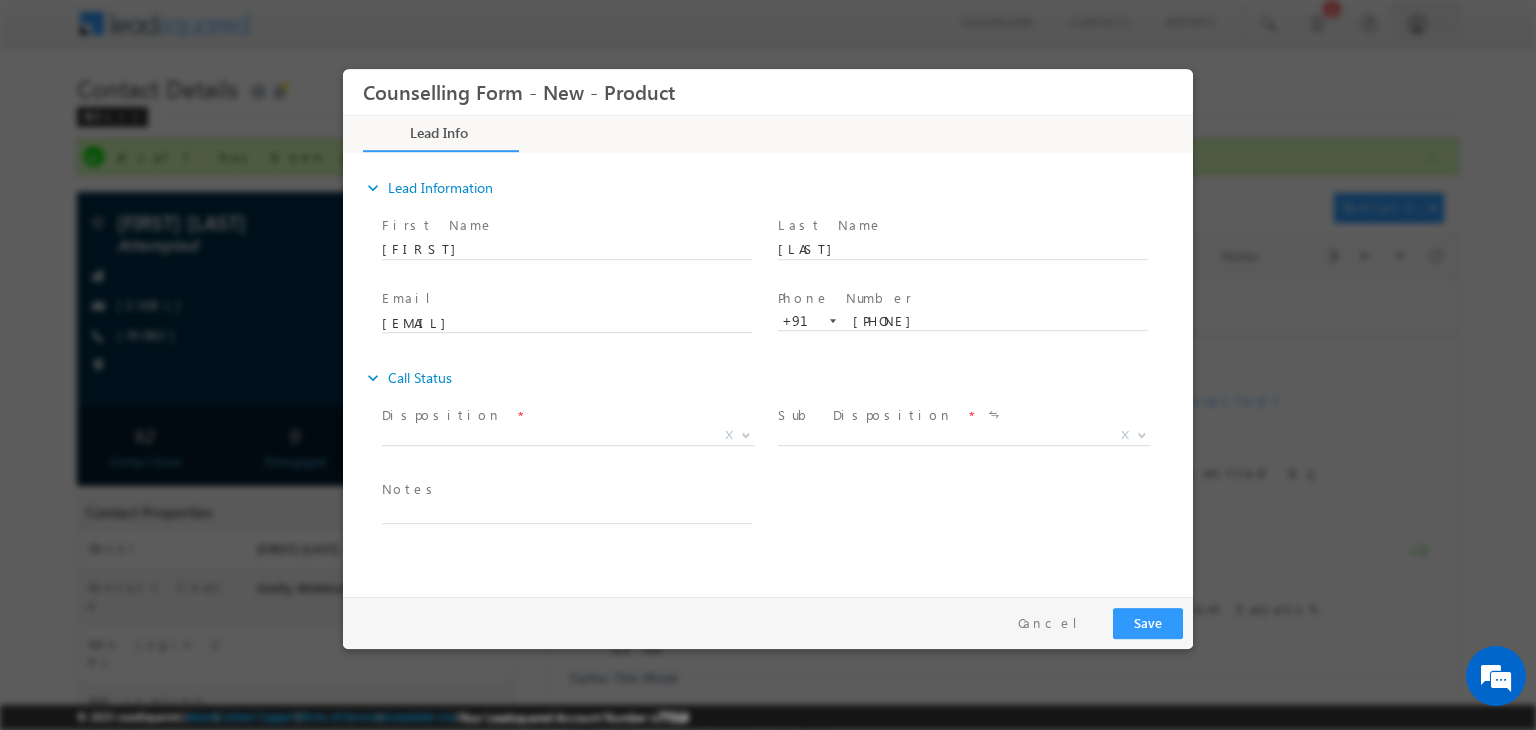 scroll, scrollTop: 0, scrollLeft: 0, axis: both 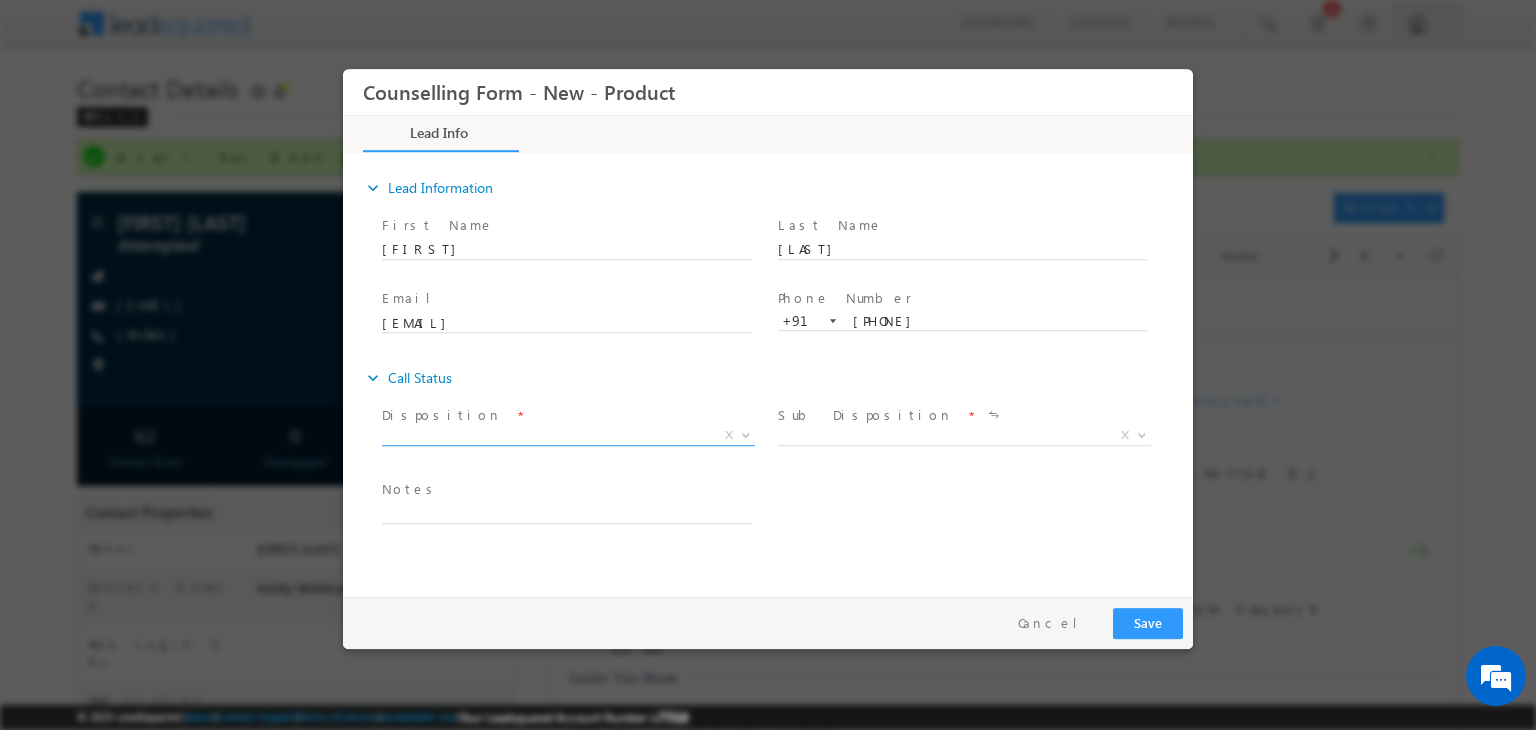 click on "X" at bounding box center [568, 436] 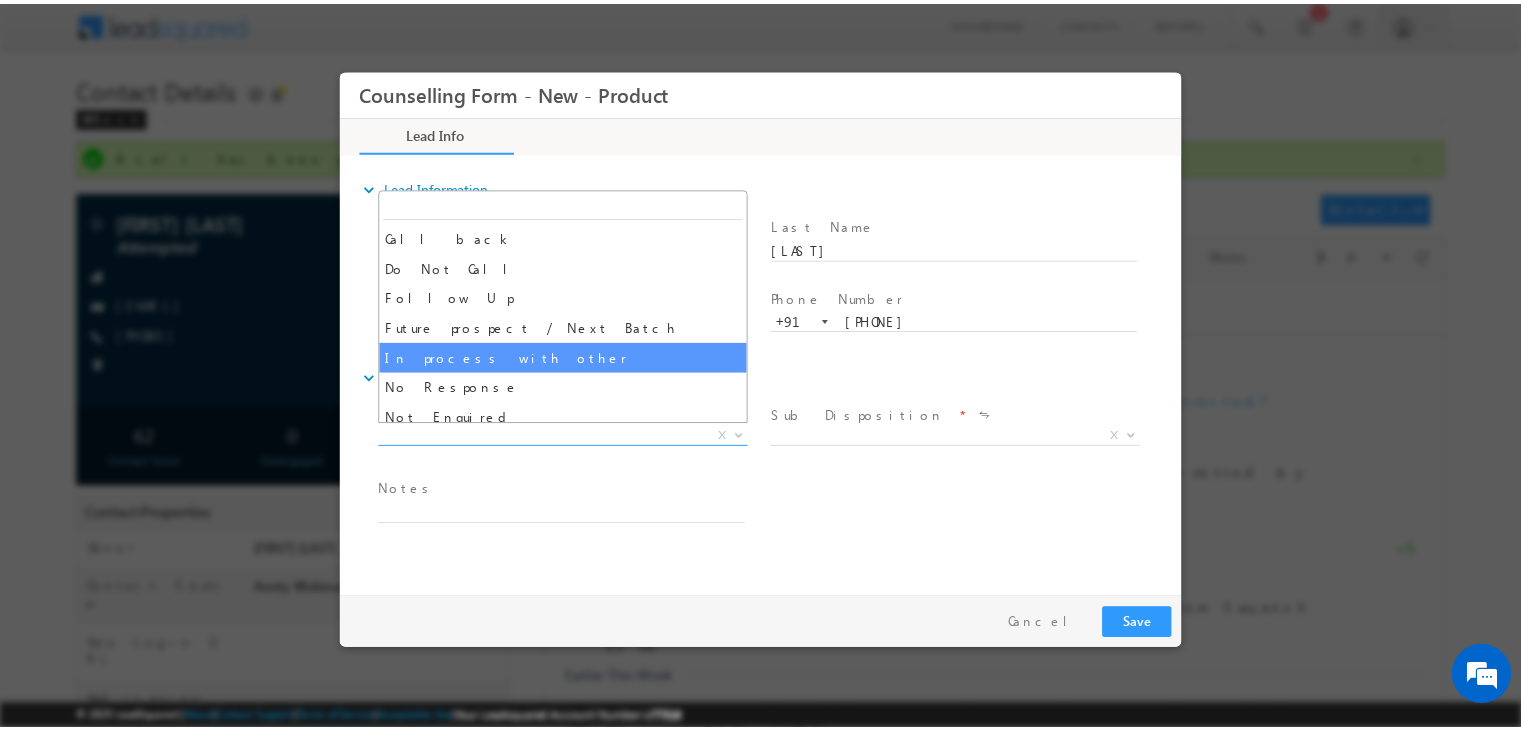 scroll, scrollTop: 112, scrollLeft: 0, axis: vertical 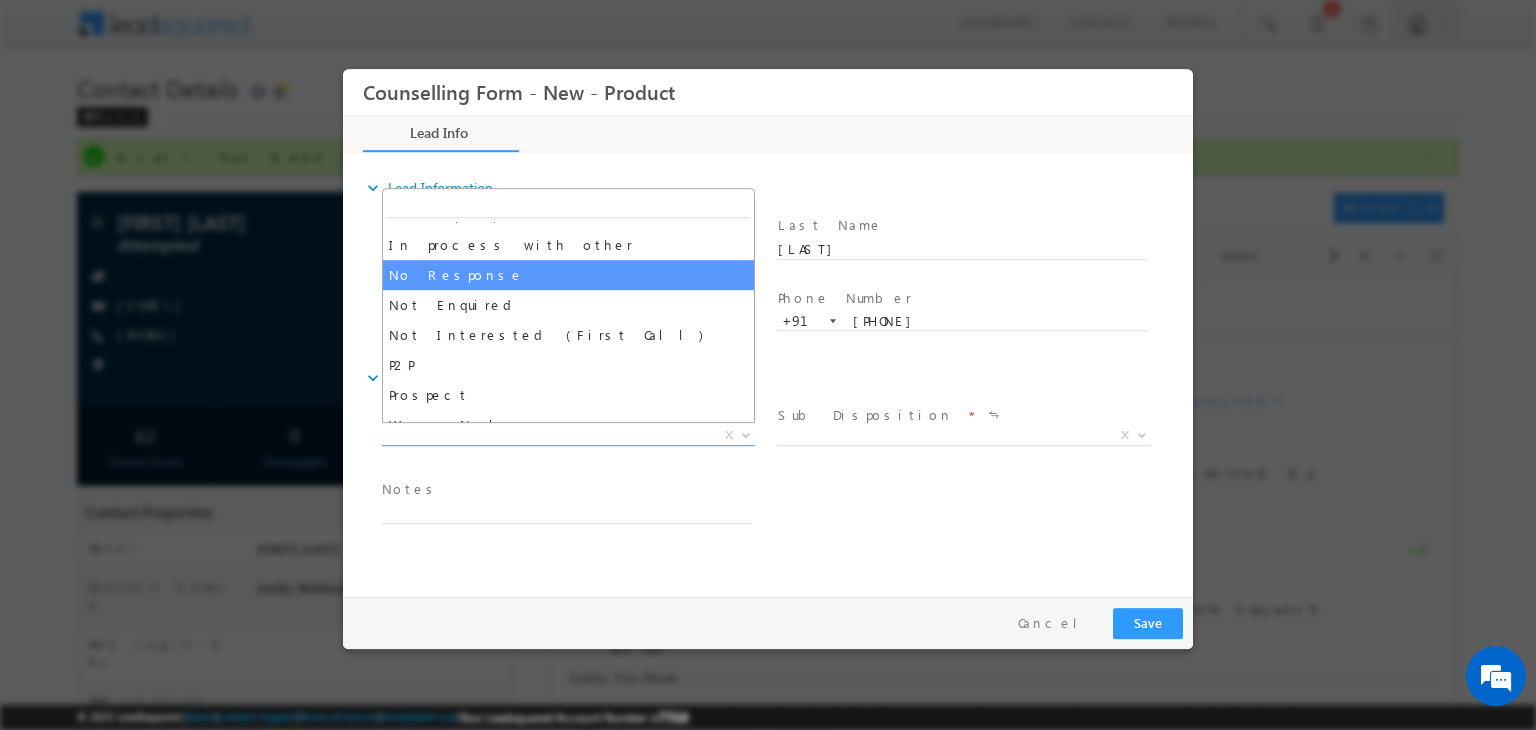select on "No Response" 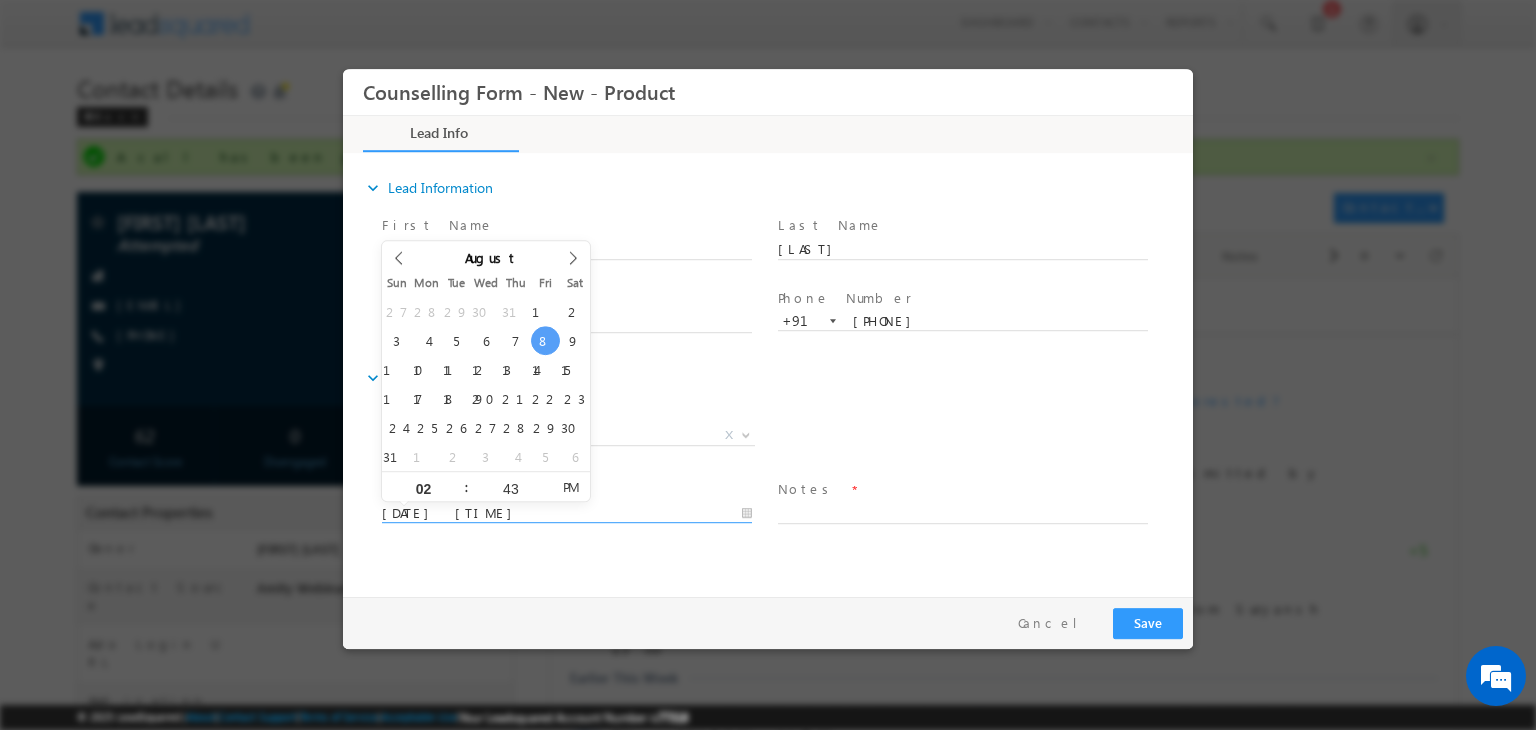 click on "[DATE] [TIME]" at bounding box center (567, 514) 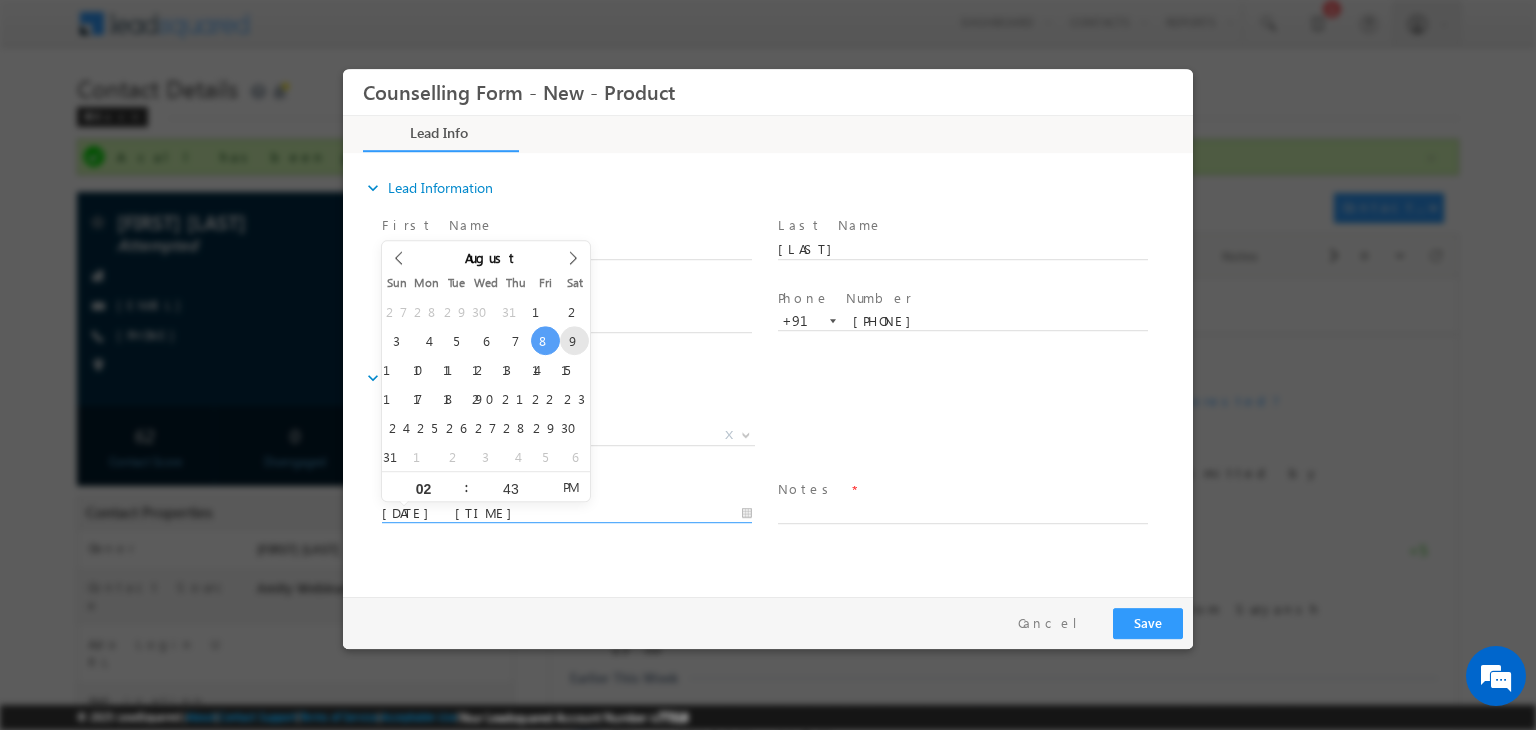 type on "[DATE] [TIME]" 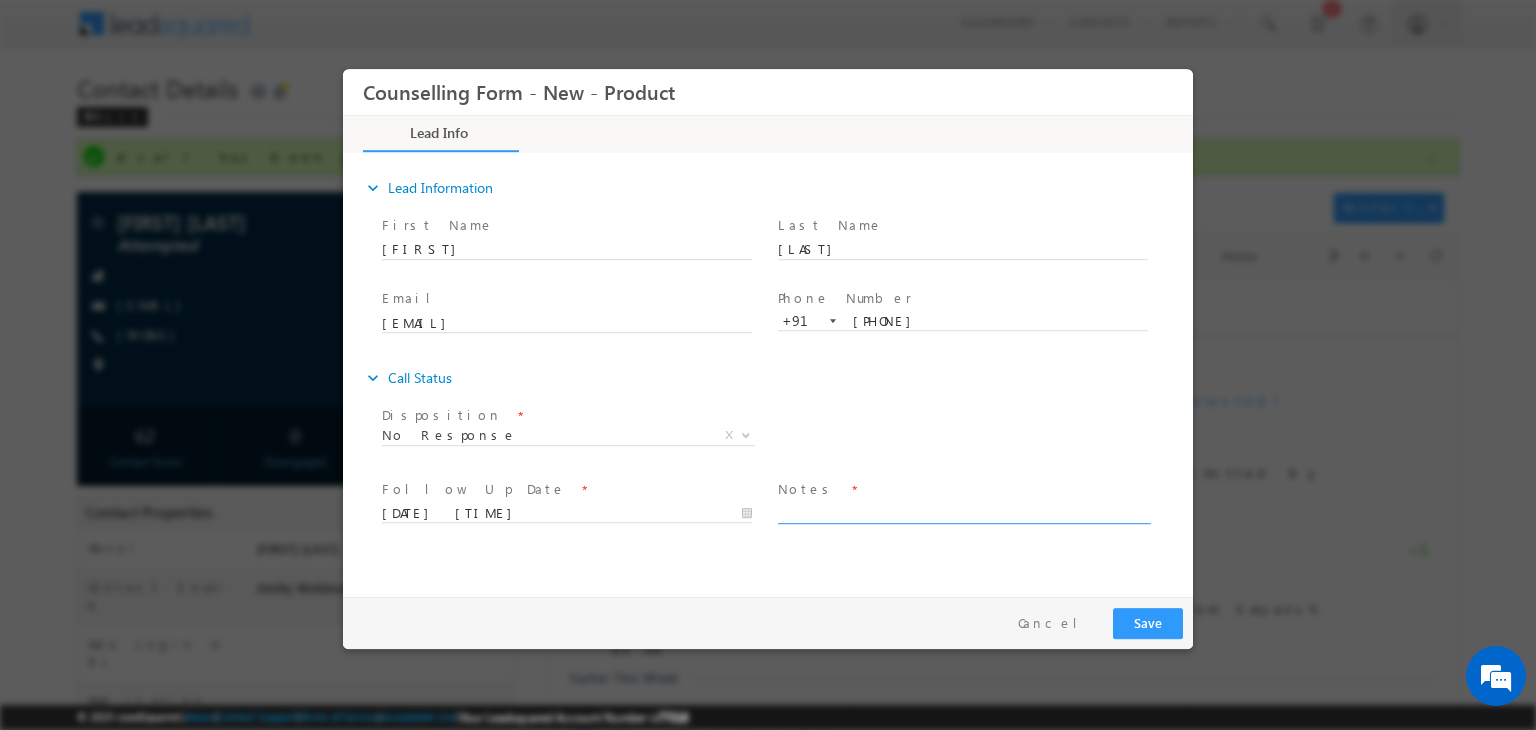 click at bounding box center (963, 512) 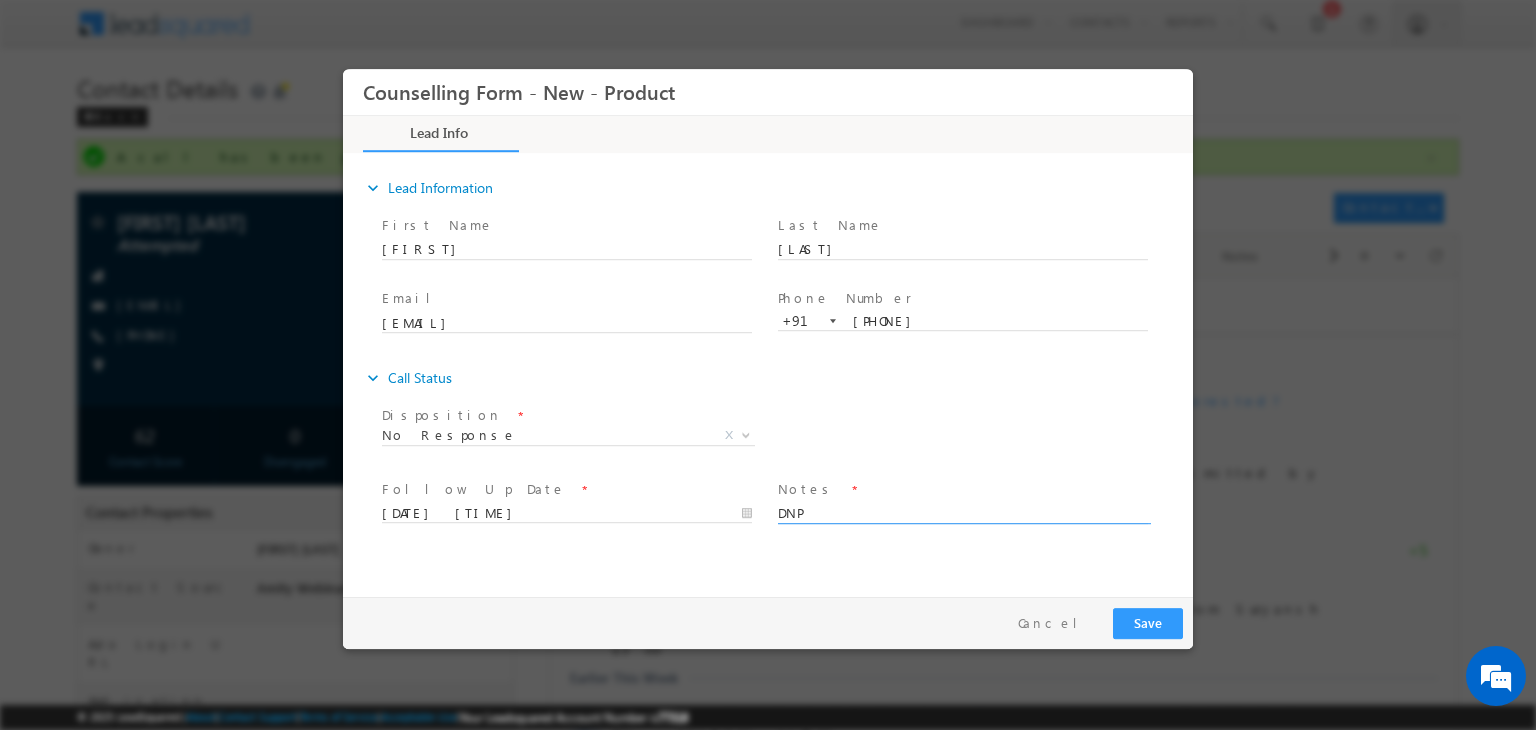 type on "DNP" 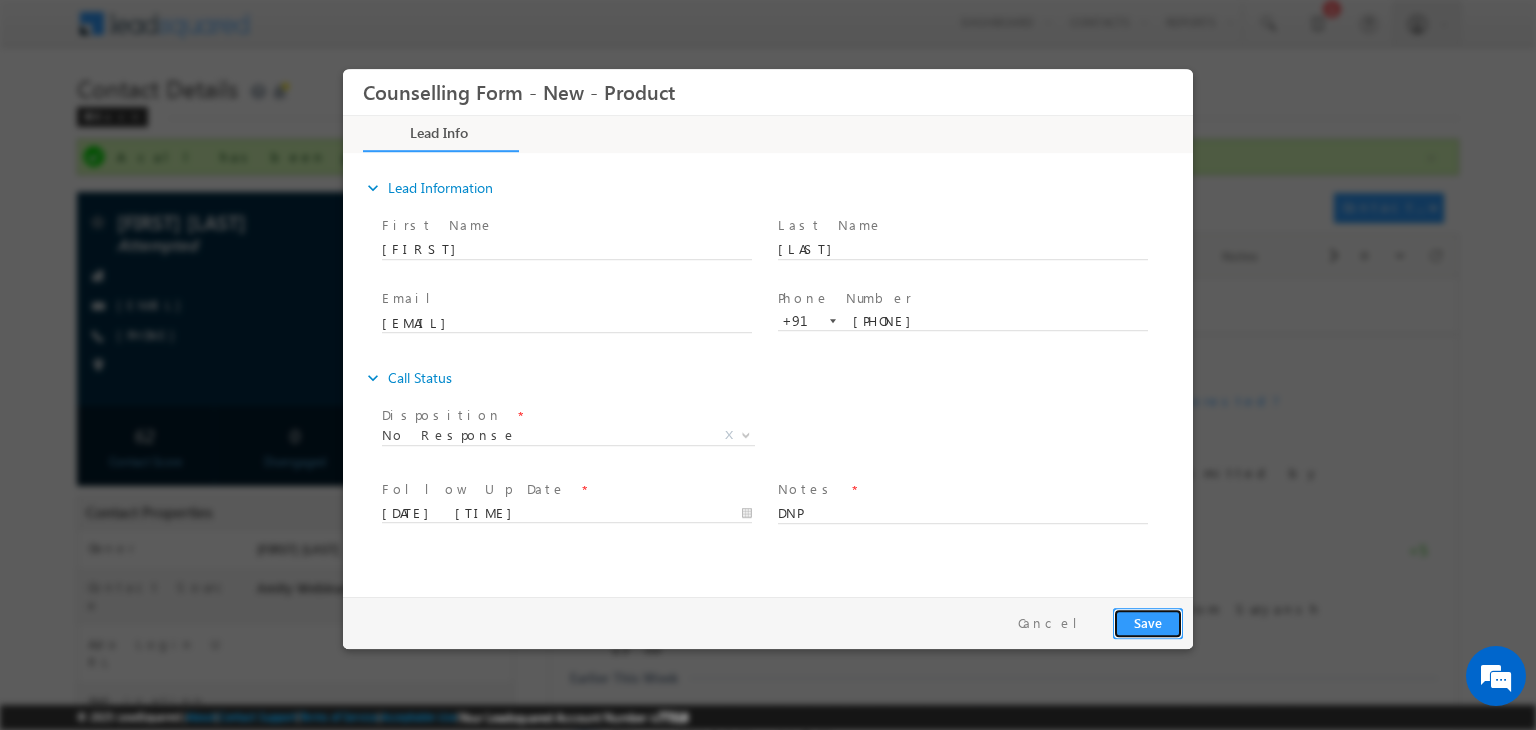 click on "Save" at bounding box center [1148, 623] 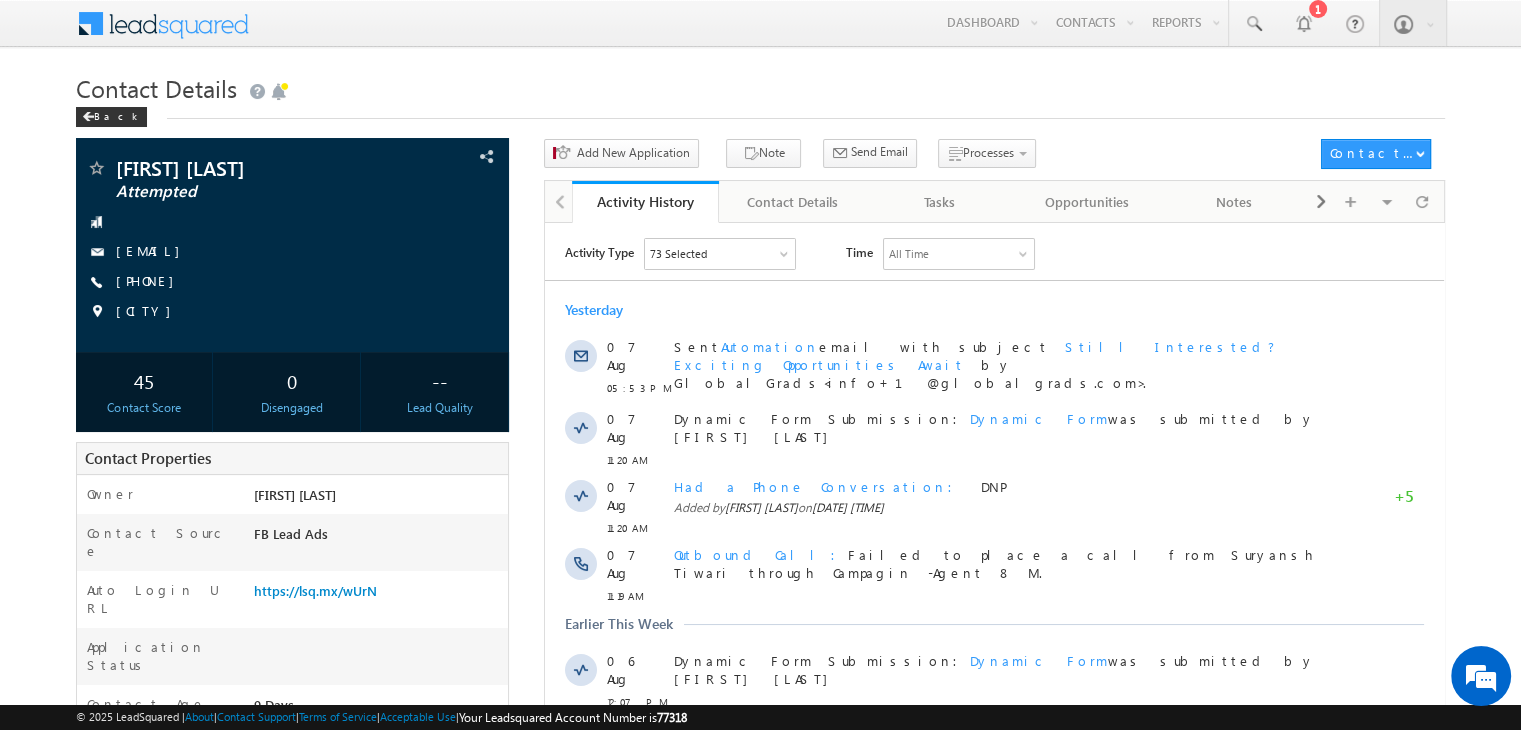 scroll, scrollTop: 0, scrollLeft: 0, axis: both 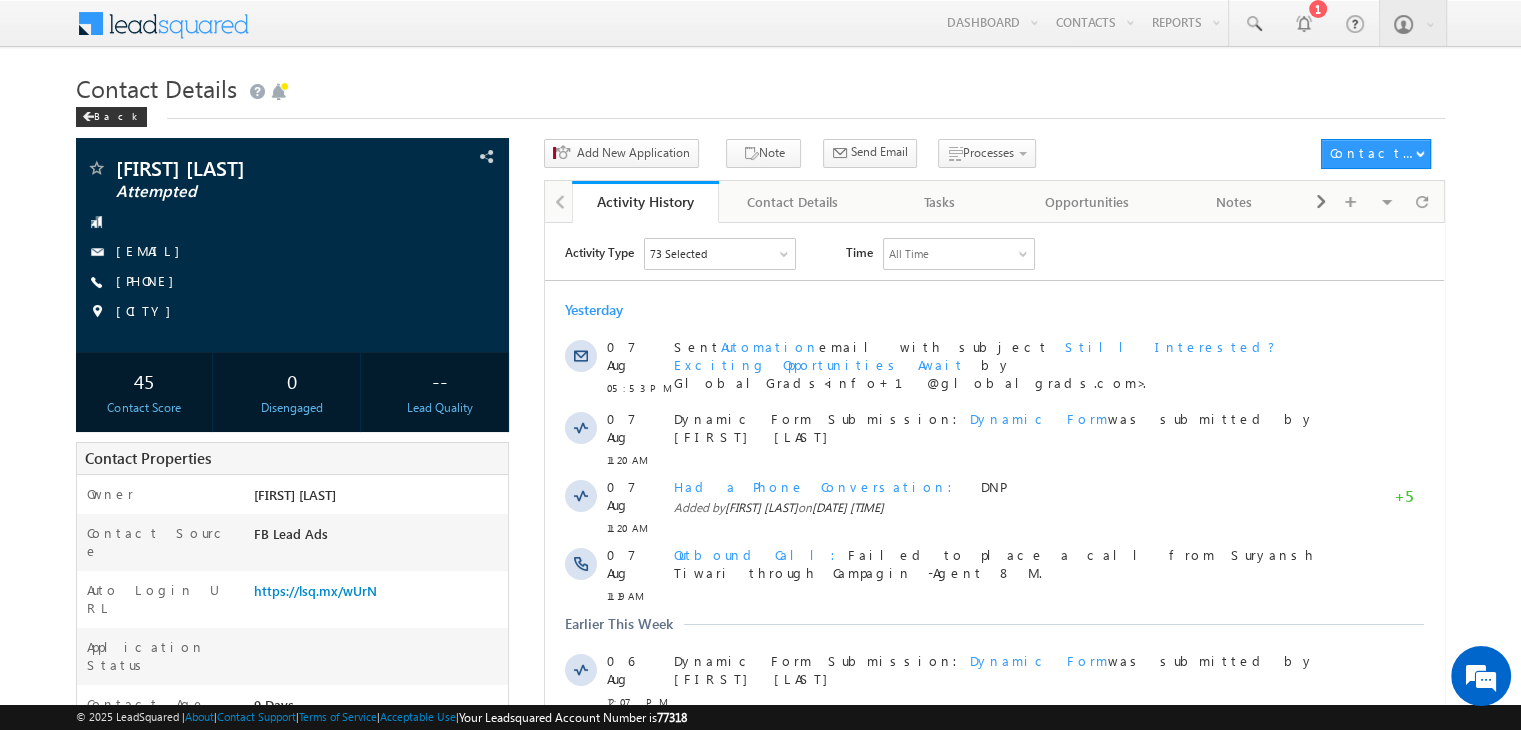 click on "[PHONE]" at bounding box center (150, 280) 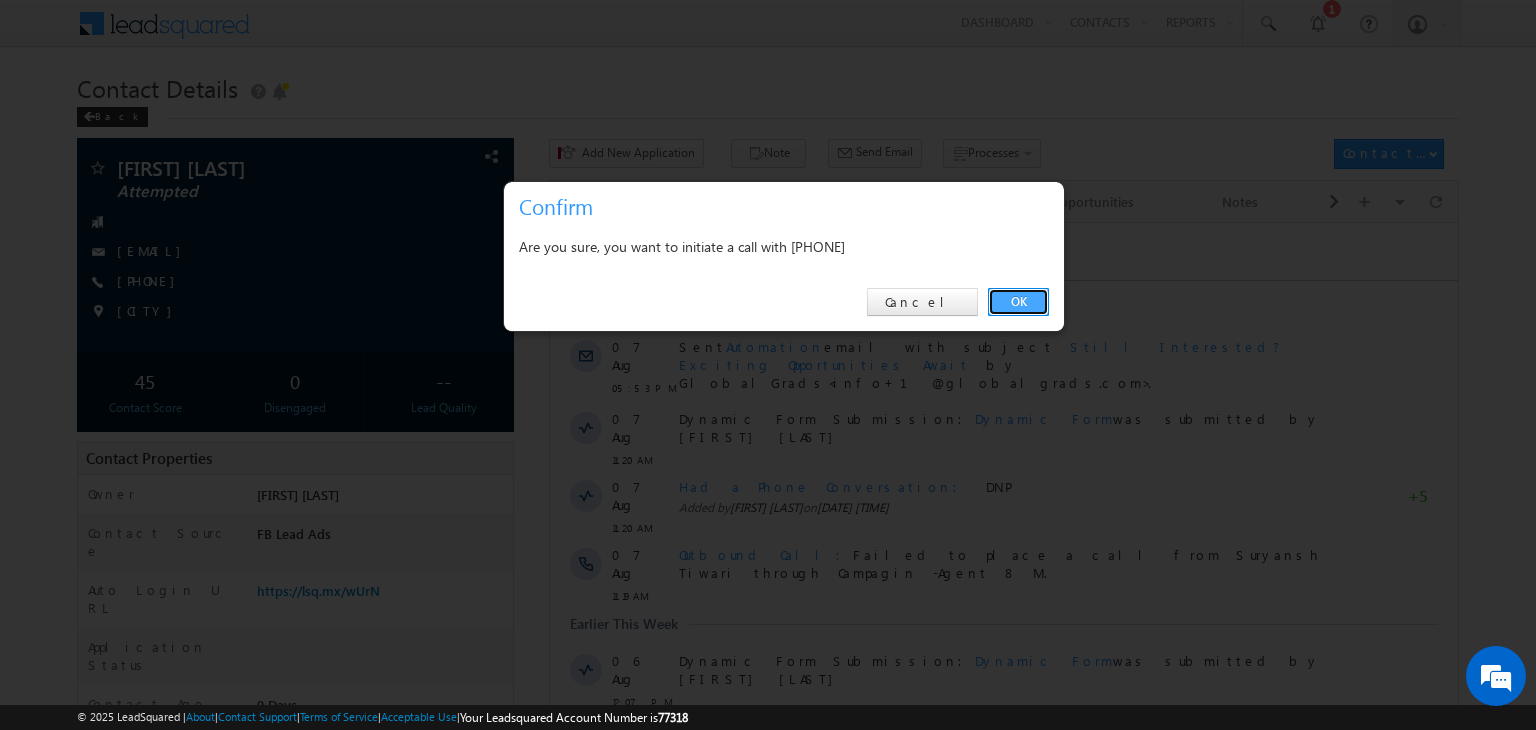 click on "OK" at bounding box center [1018, 302] 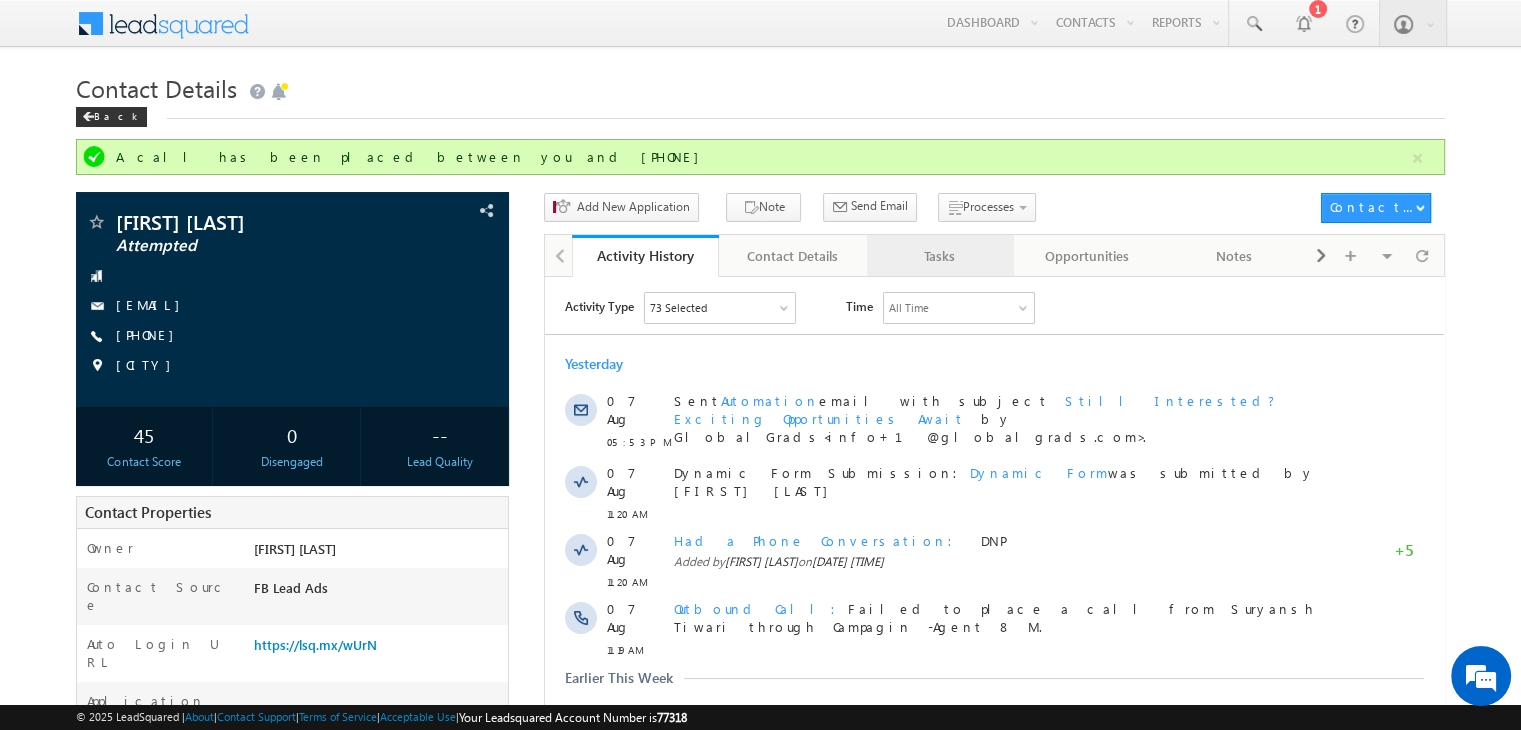 click on "Tasks" at bounding box center (939, 256) 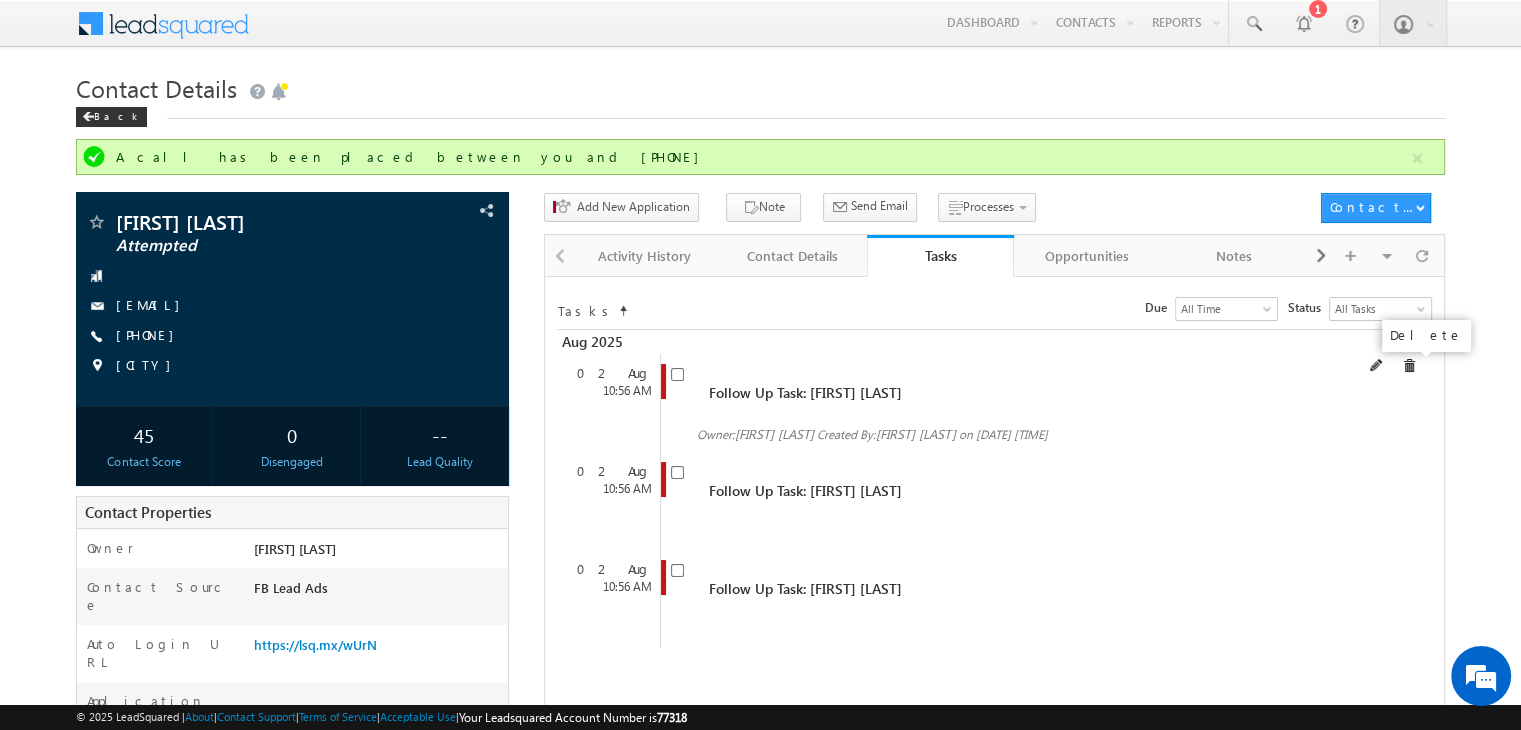 click at bounding box center (1409, 366) 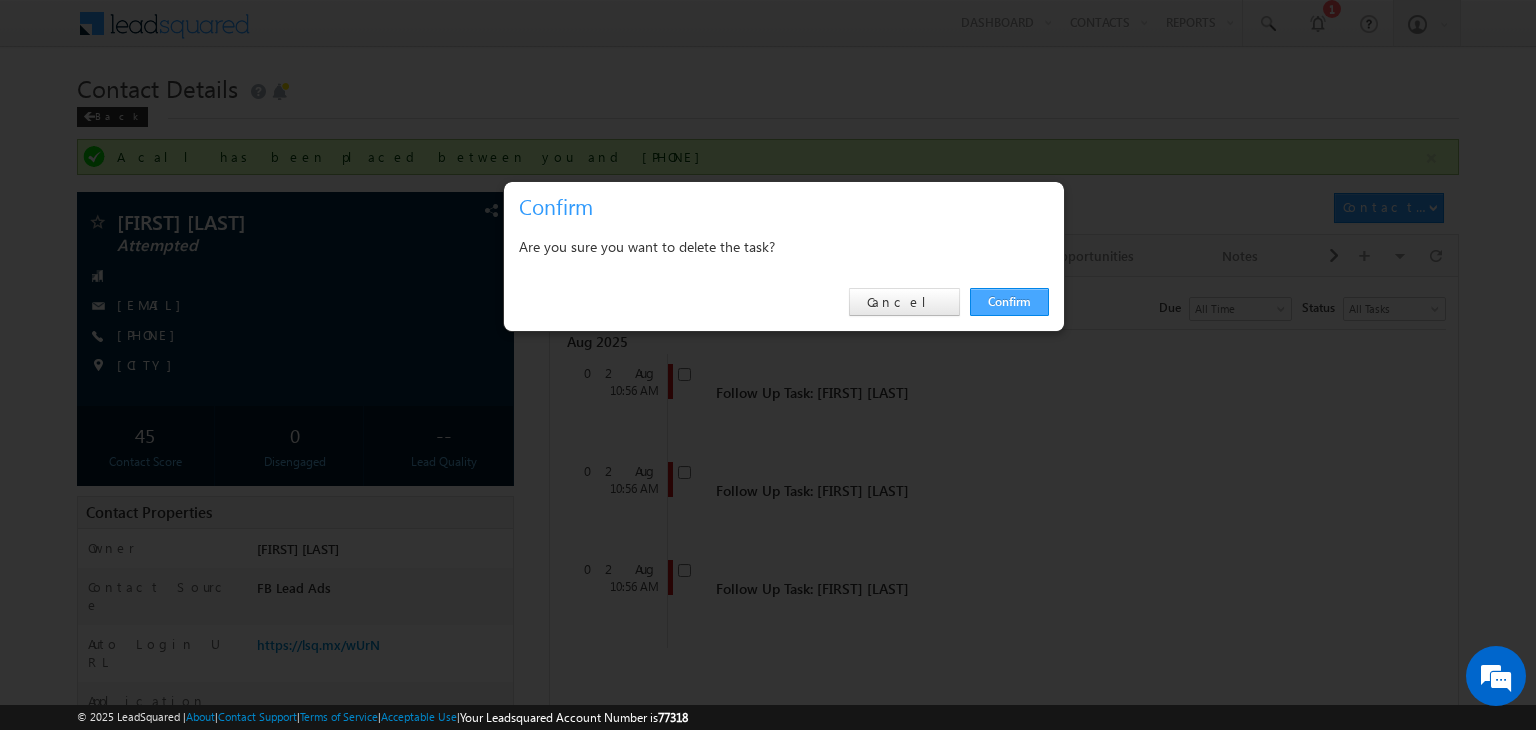 click on "Confirm" at bounding box center [1009, 302] 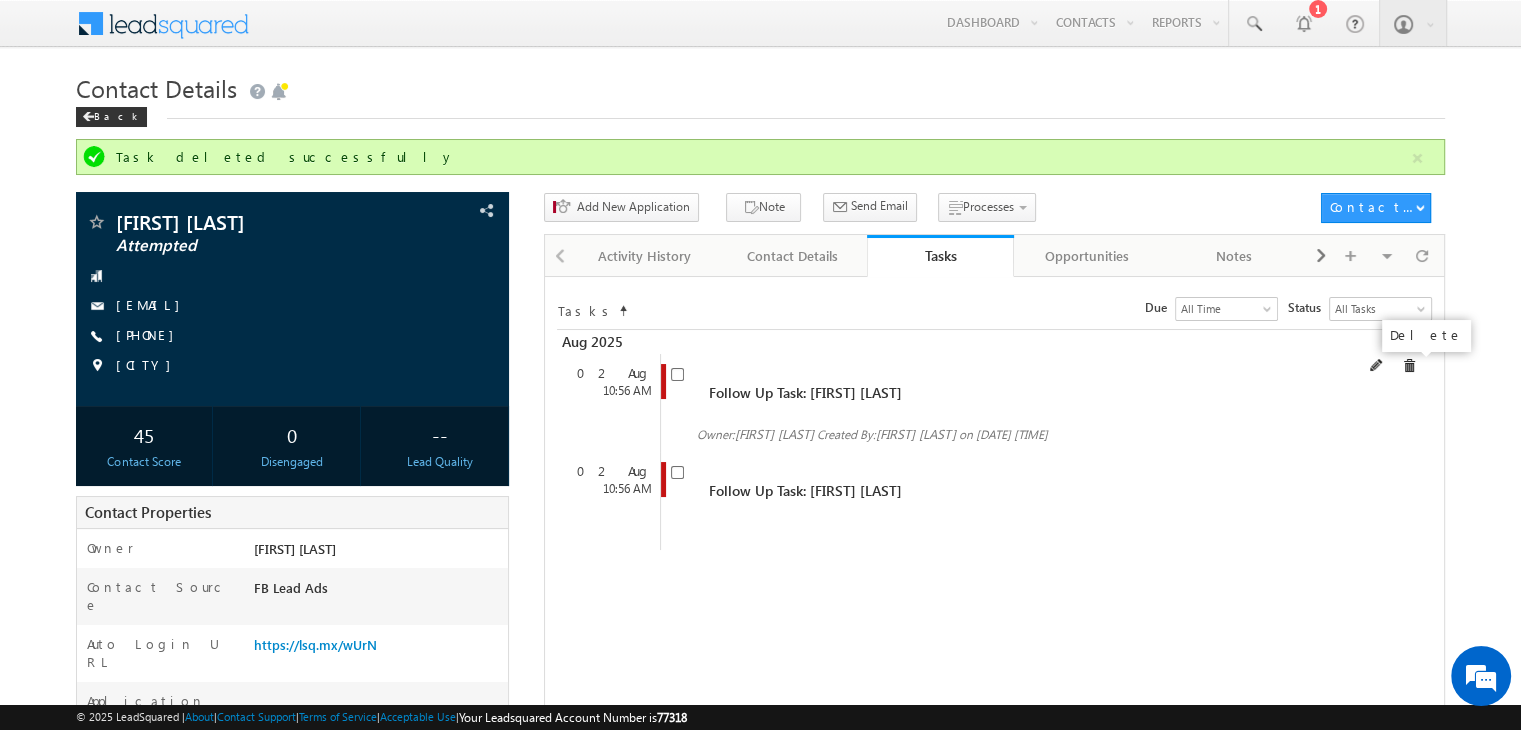 click at bounding box center (1409, 366) 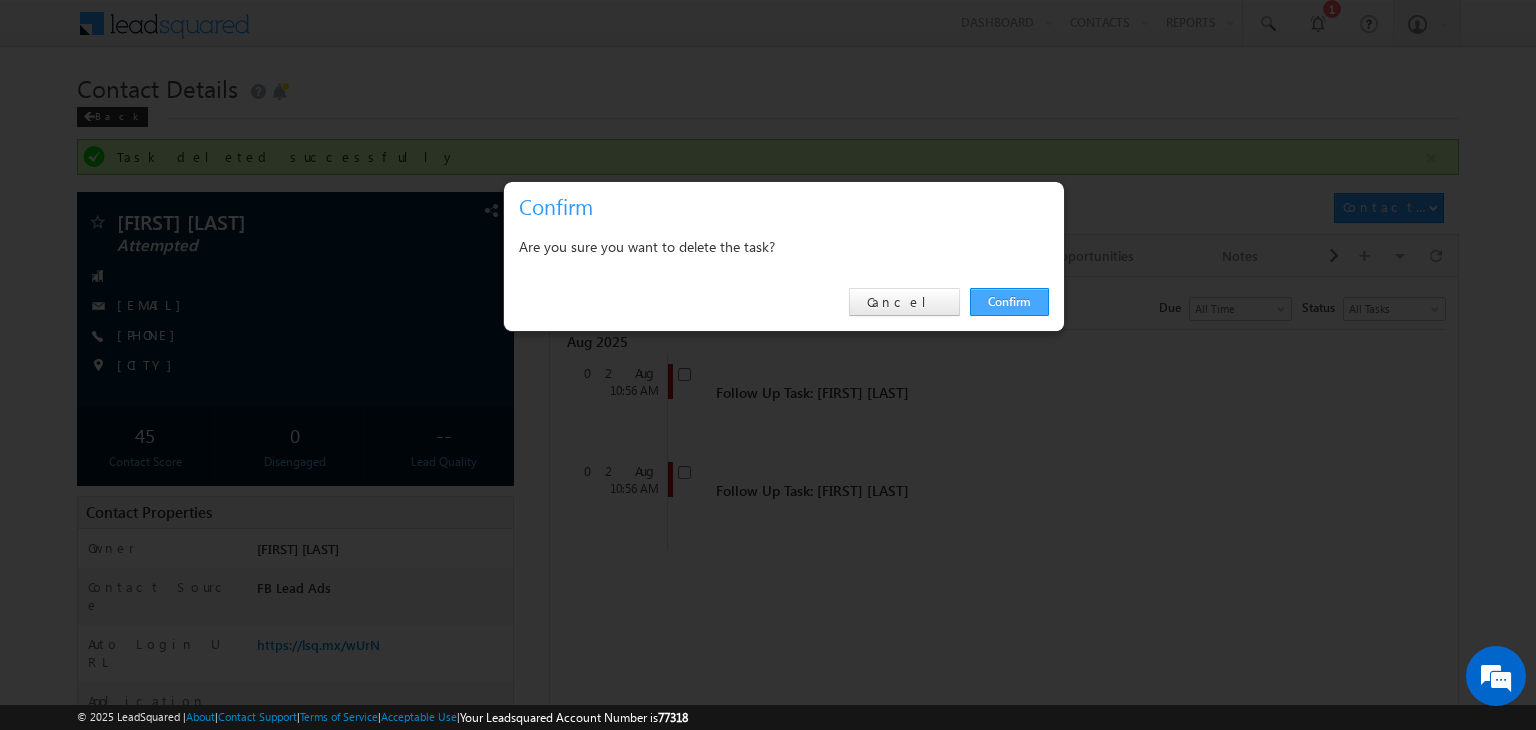 click on "Confirm" at bounding box center [1009, 302] 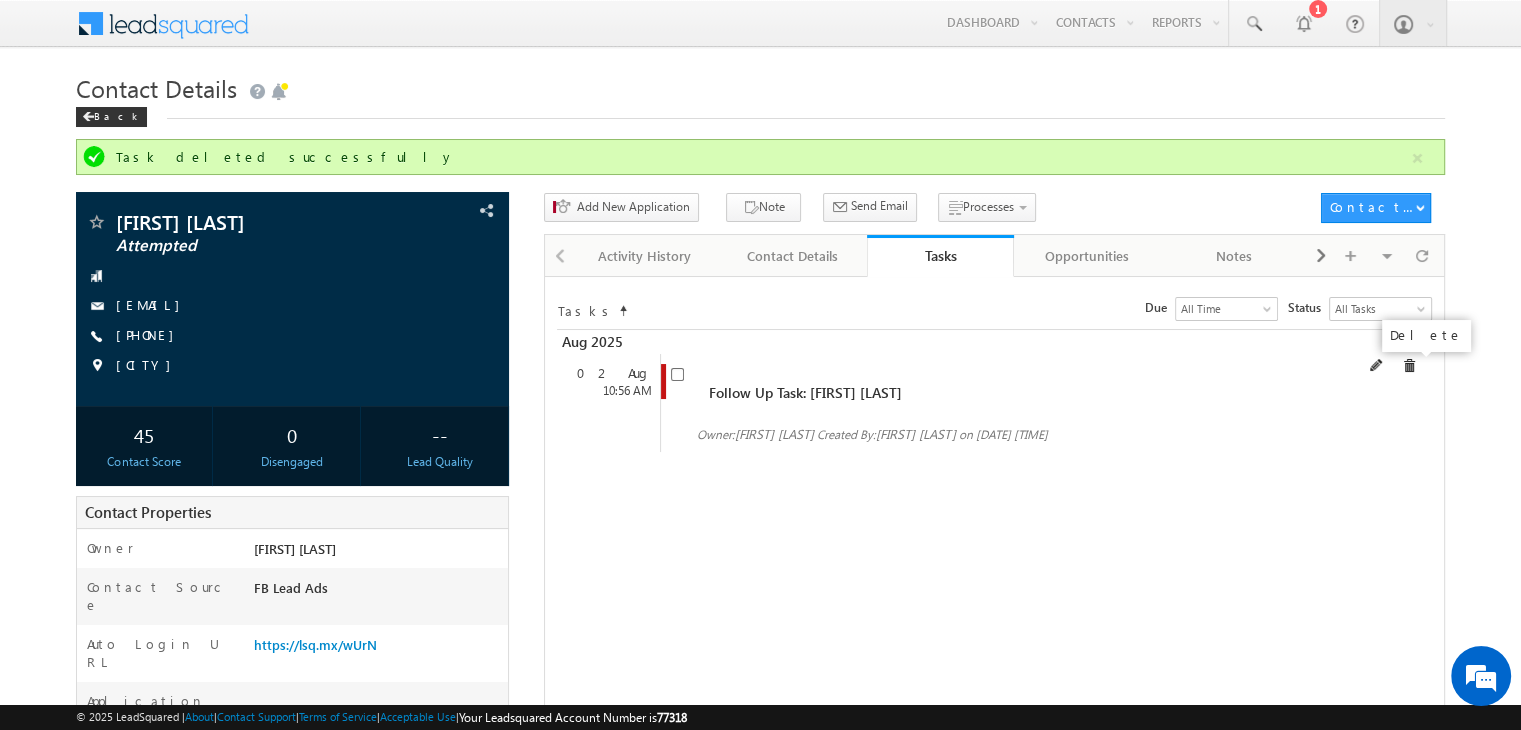 click at bounding box center (1409, 366) 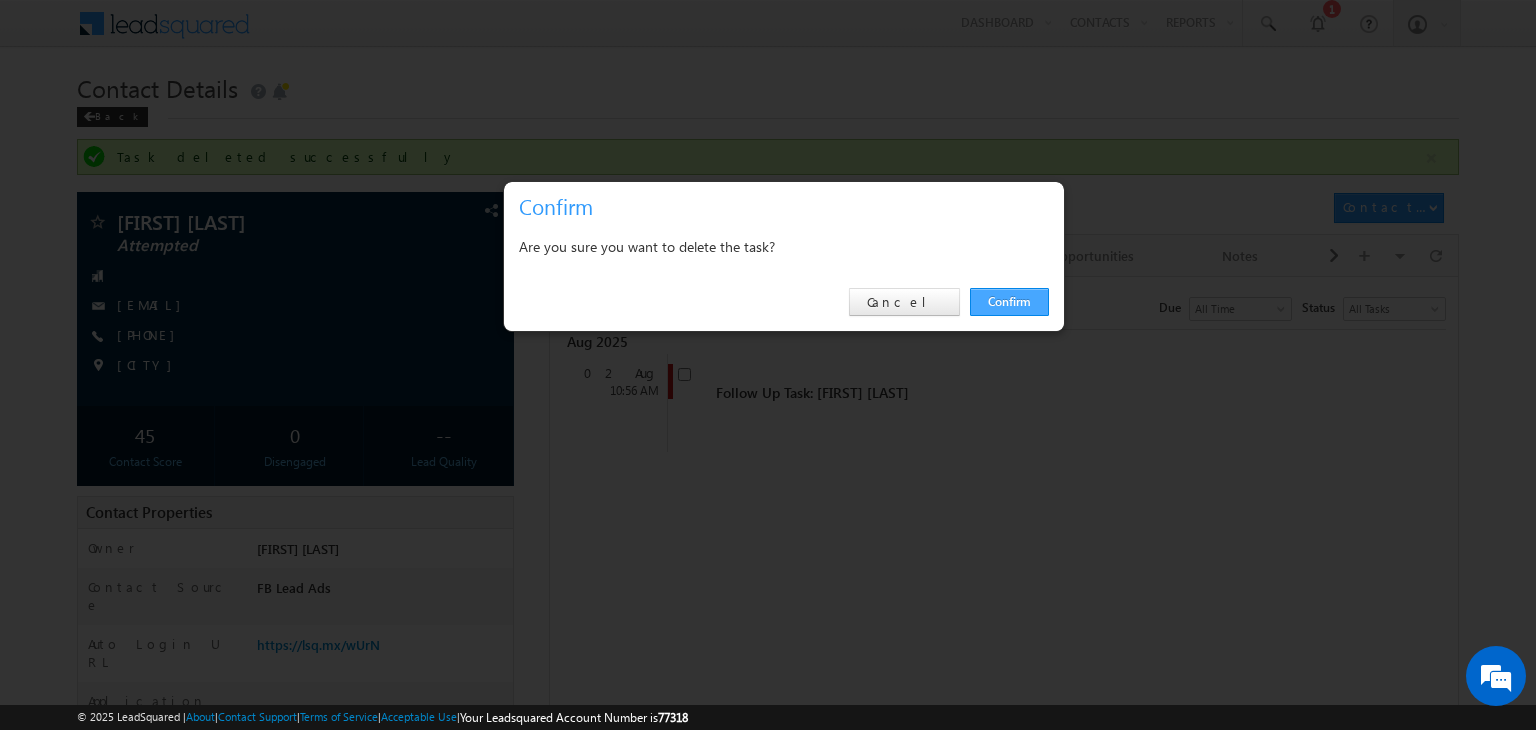 click on "Confirm" at bounding box center (1009, 302) 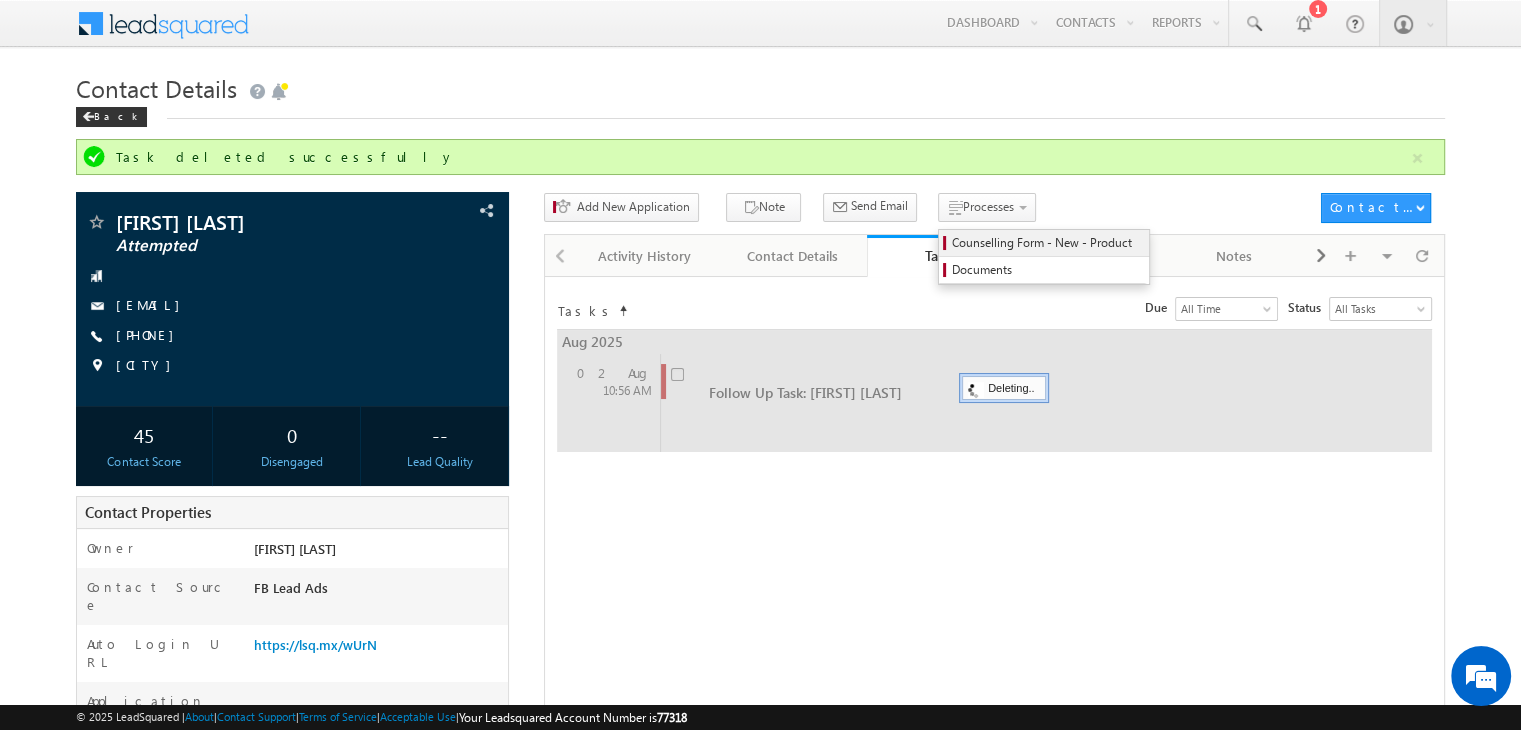click on "Counselling Form - New - Product" at bounding box center [1044, 243] 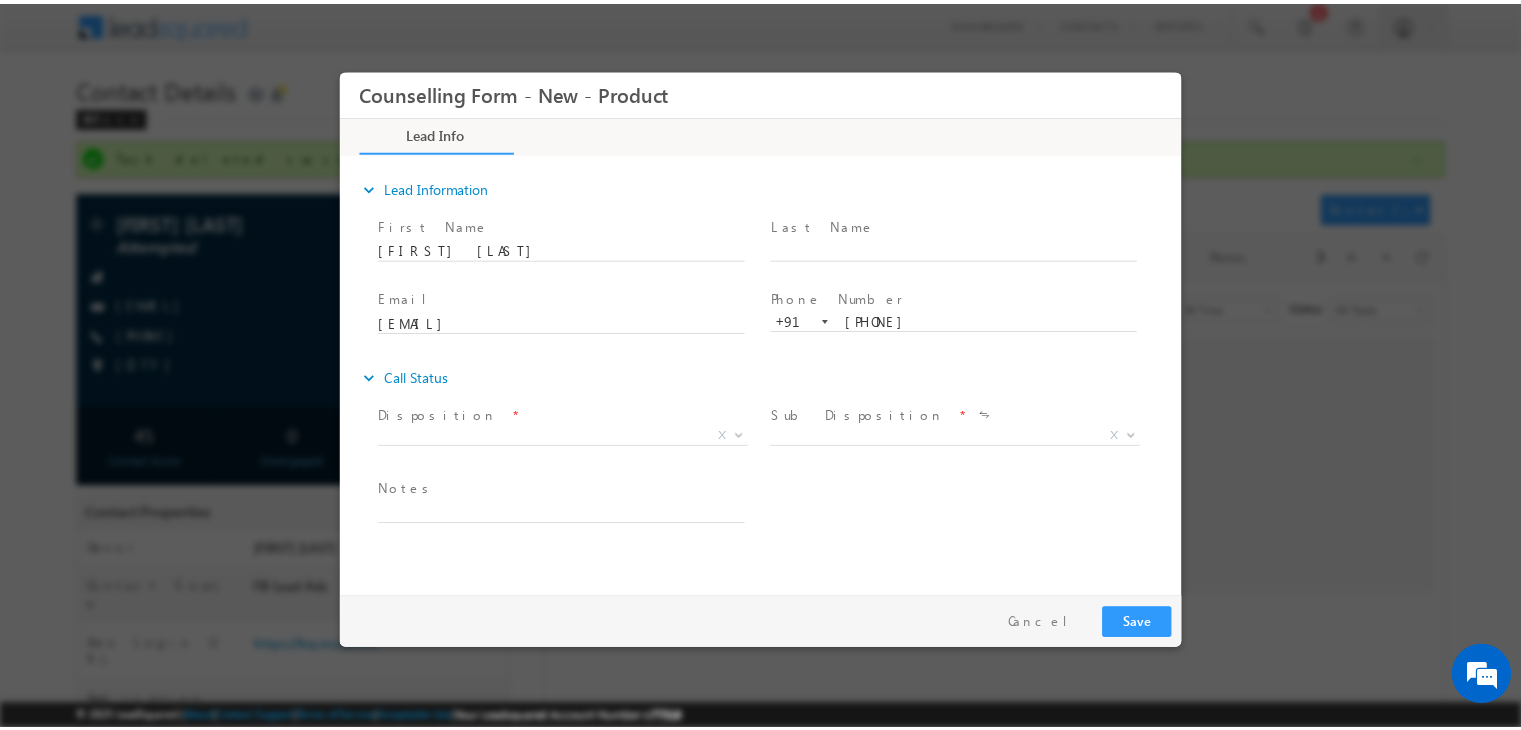 scroll, scrollTop: 0, scrollLeft: 0, axis: both 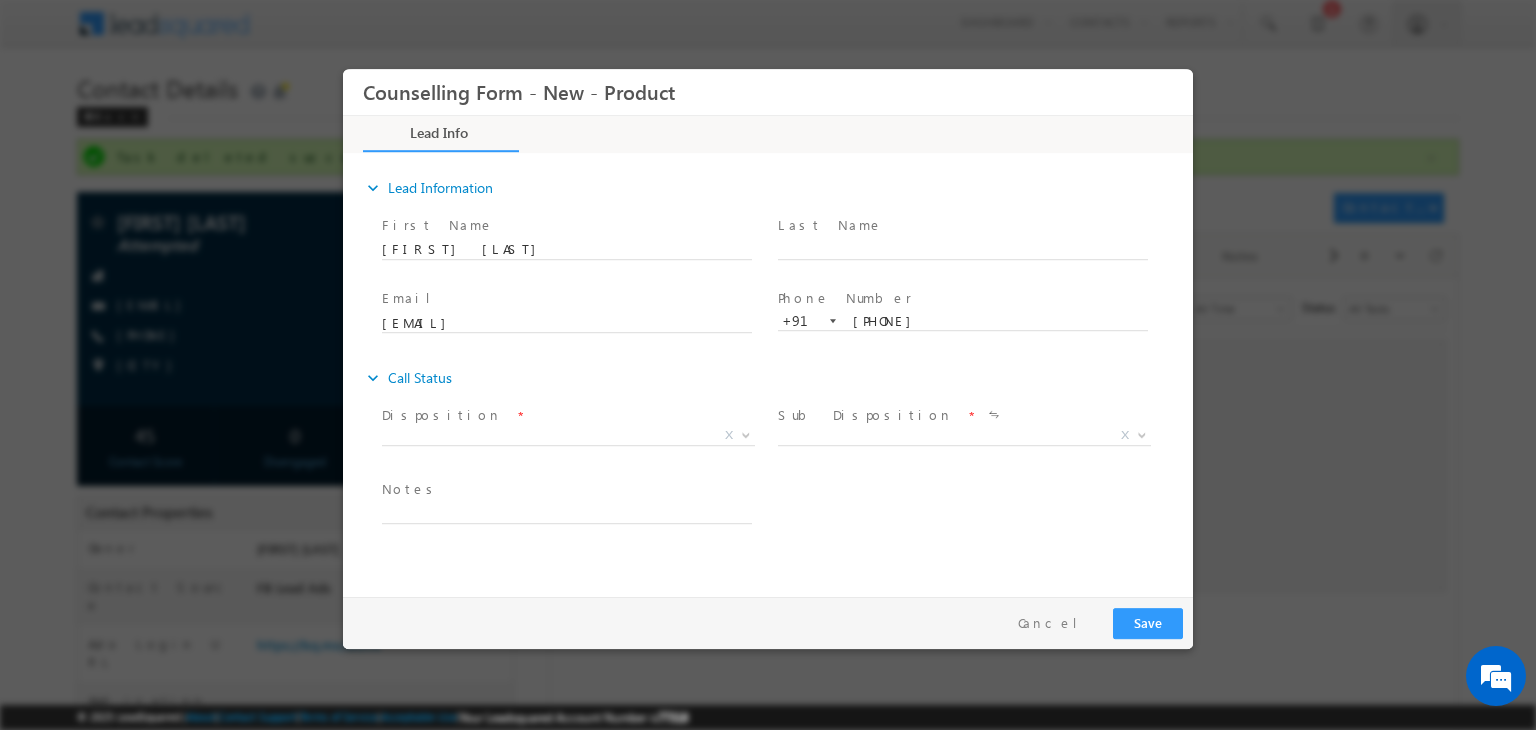 click on "Disposition
*" at bounding box center (566, 416) 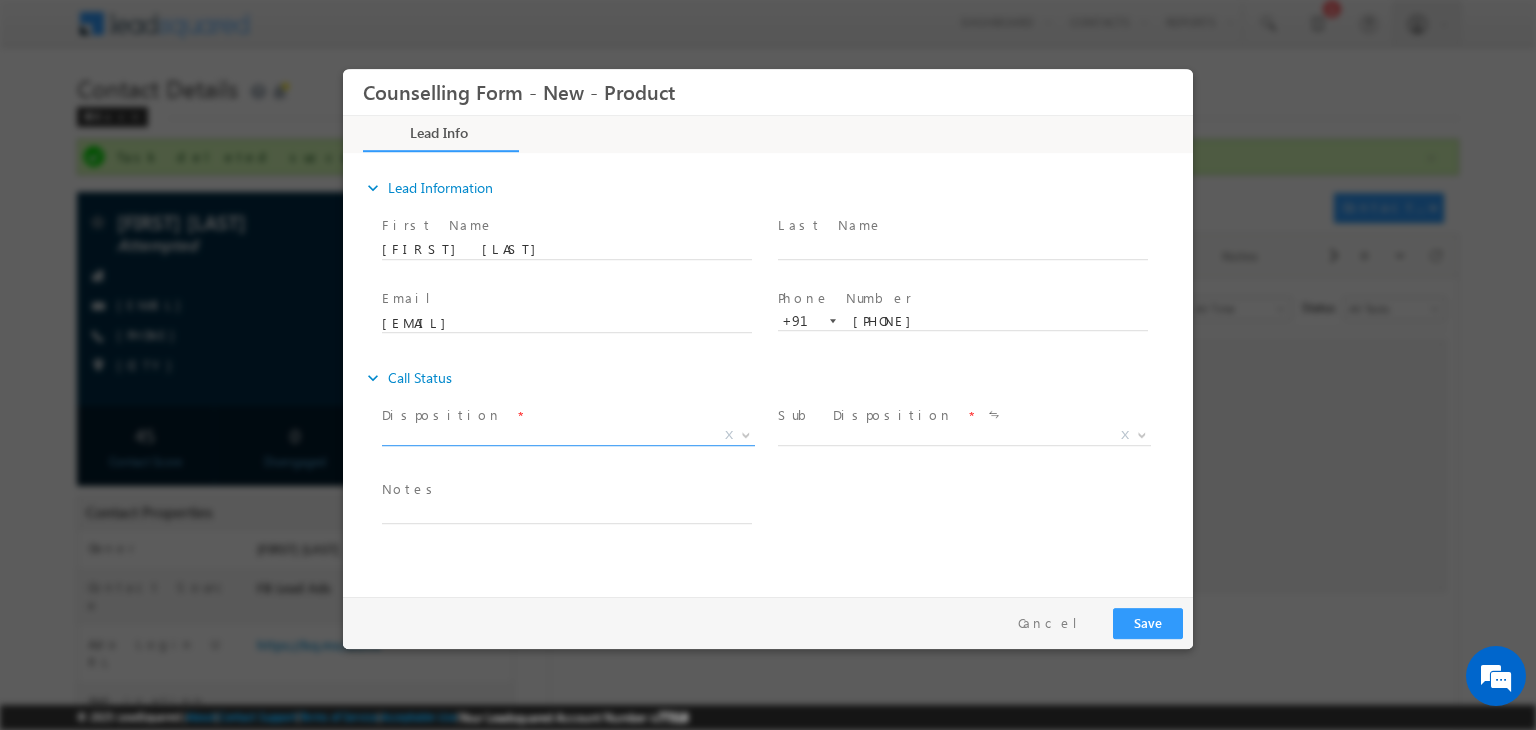 click on "X" at bounding box center [568, 436] 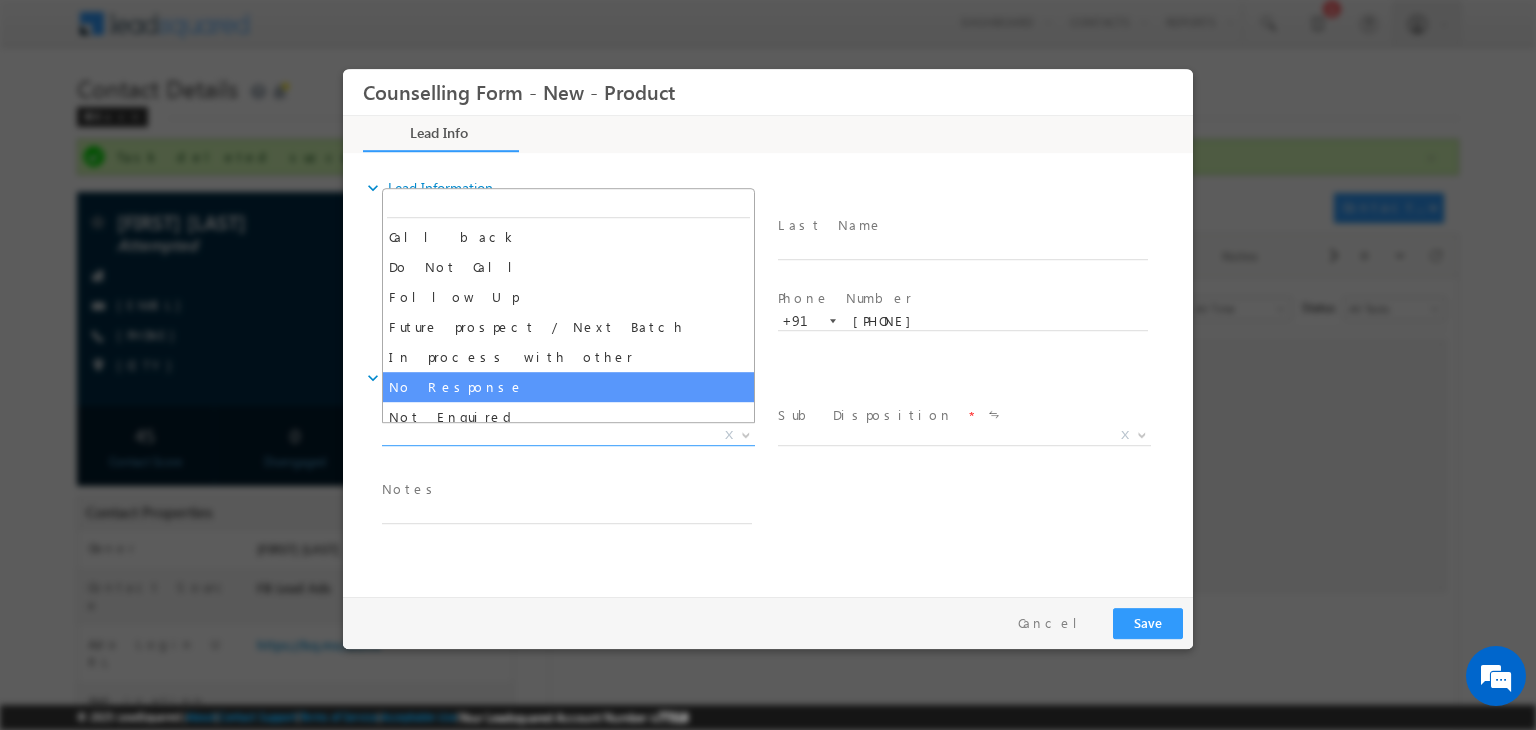 select on "No Response" 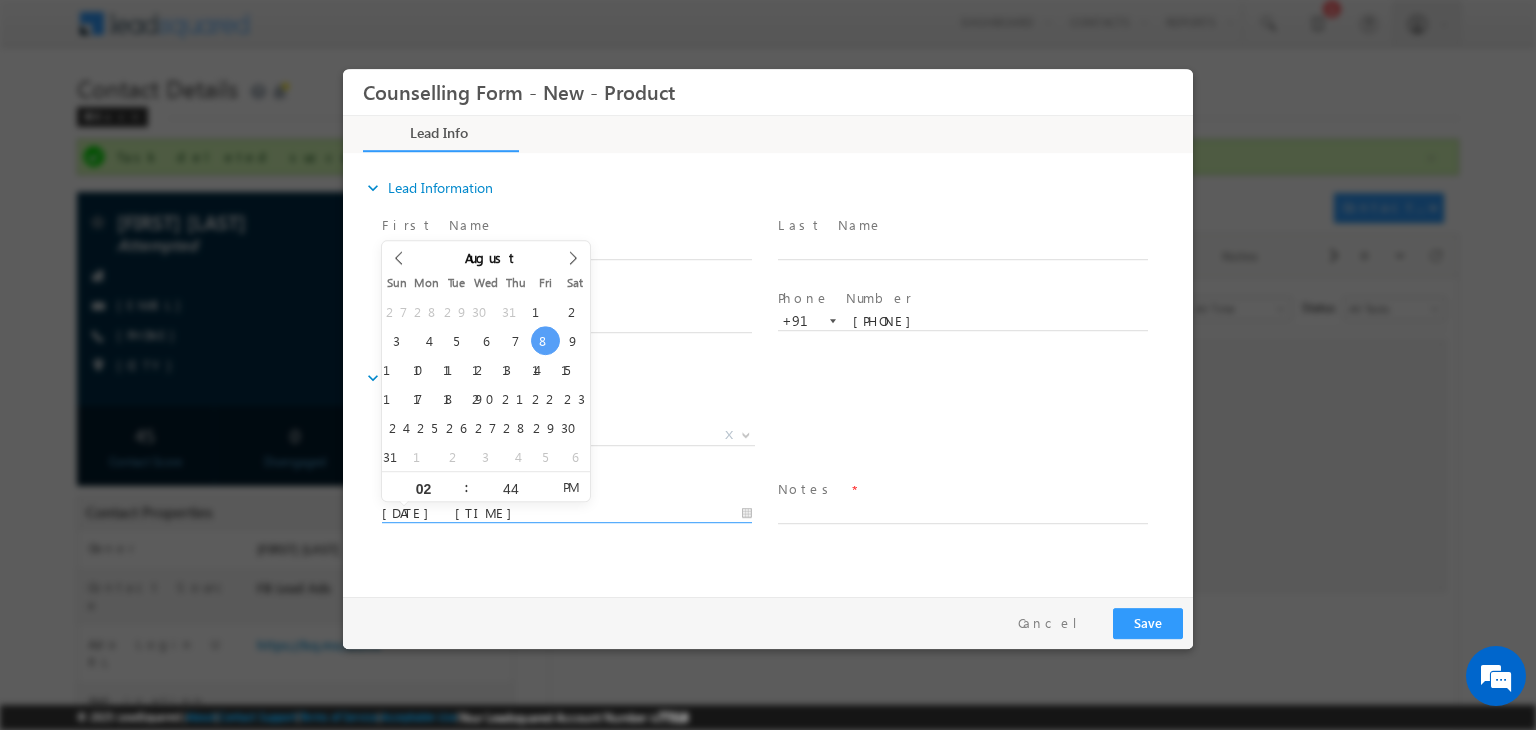 click on "08/08/2025 2:44 PM" at bounding box center (567, 514) 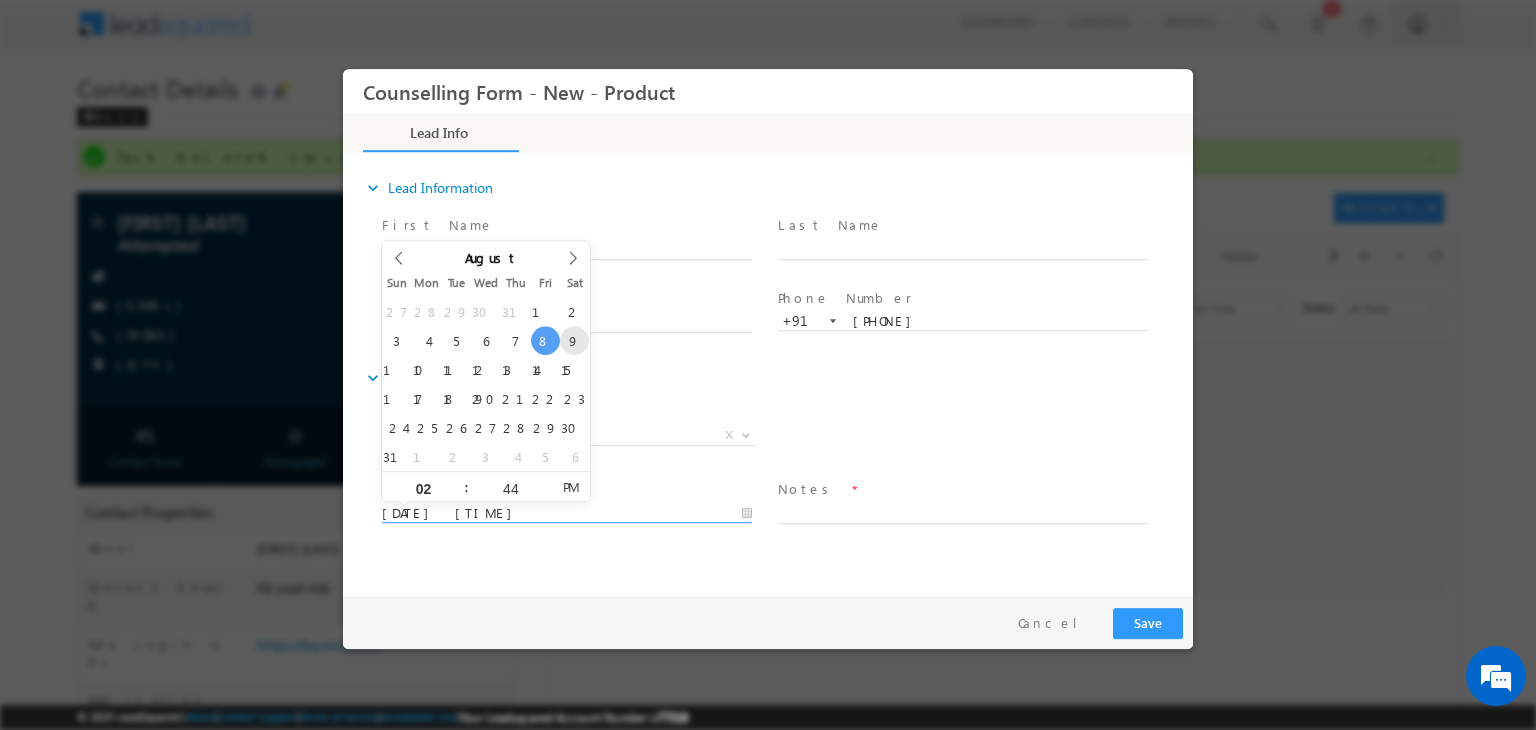 type on "09/08/2025 2:44 PM" 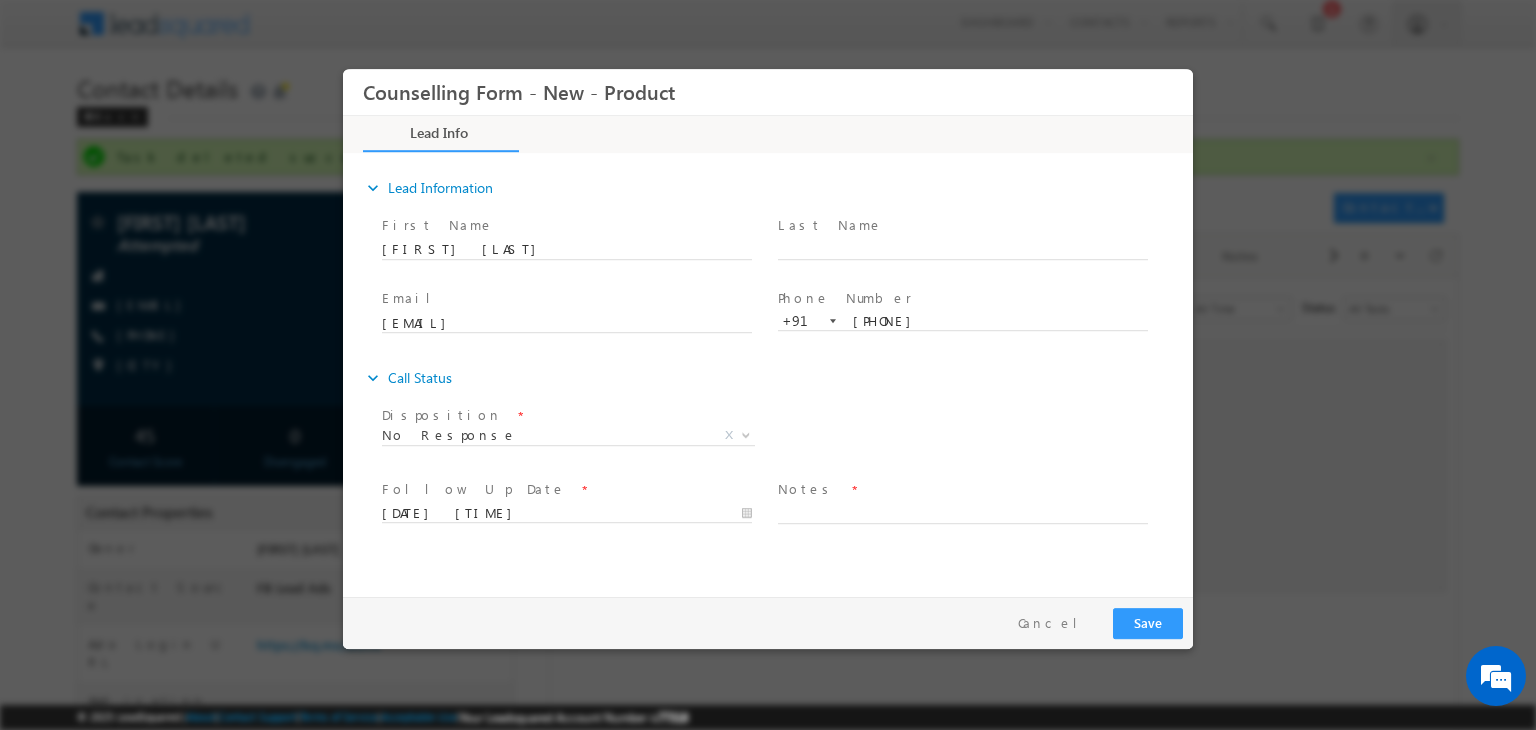 drag, startPoint x: 897, startPoint y: 522, endPoint x: 882, endPoint y: 515, distance: 16.552946 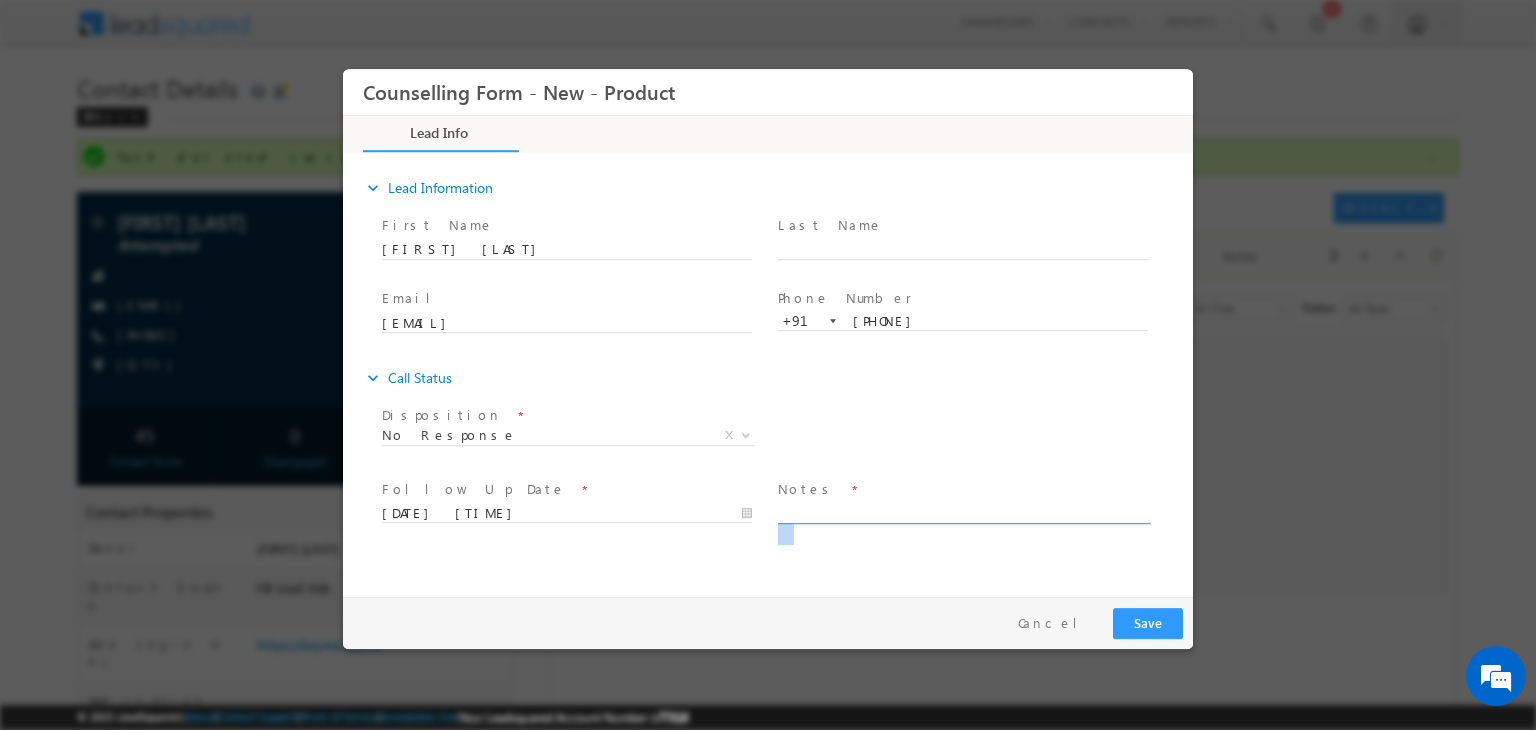 click at bounding box center (963, 512) 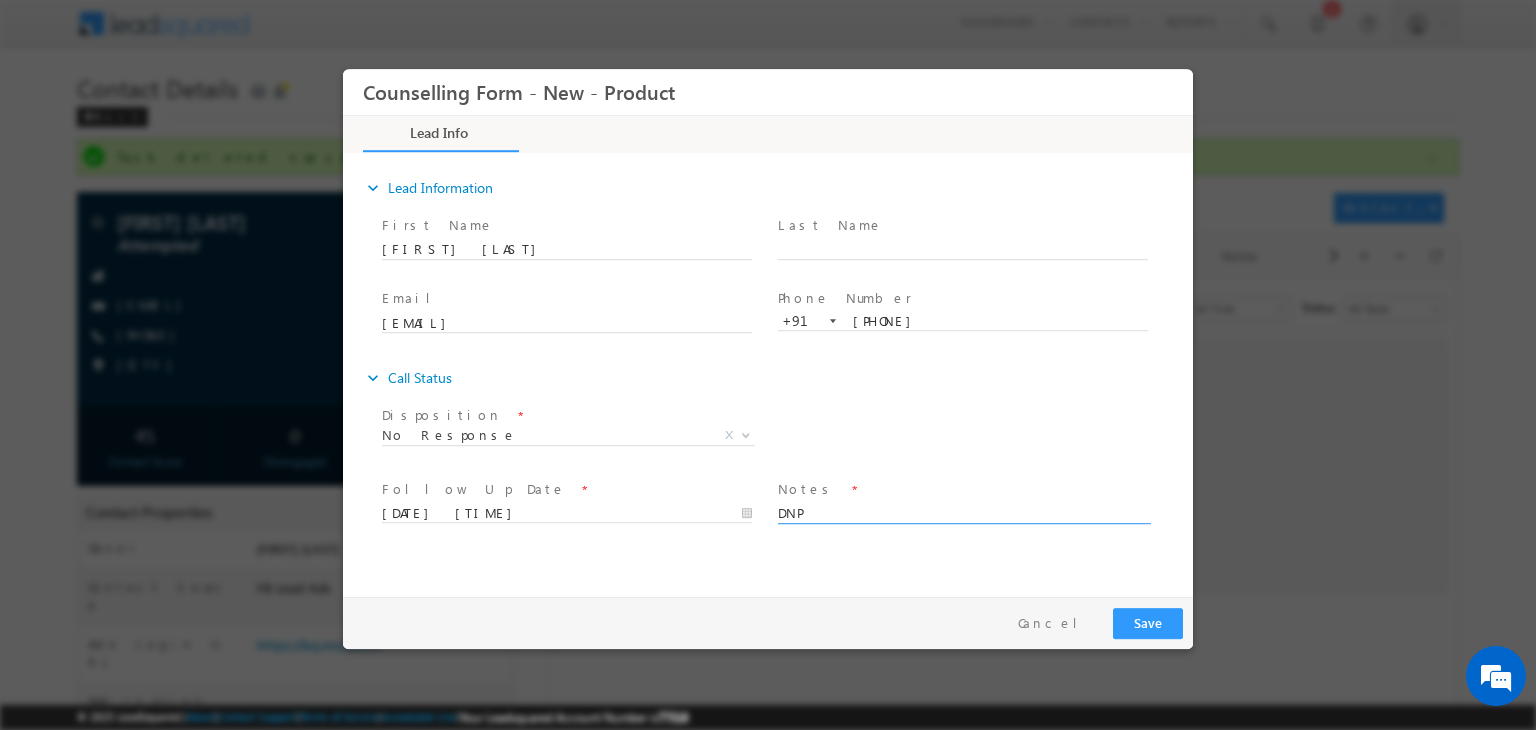 type on "DNP" 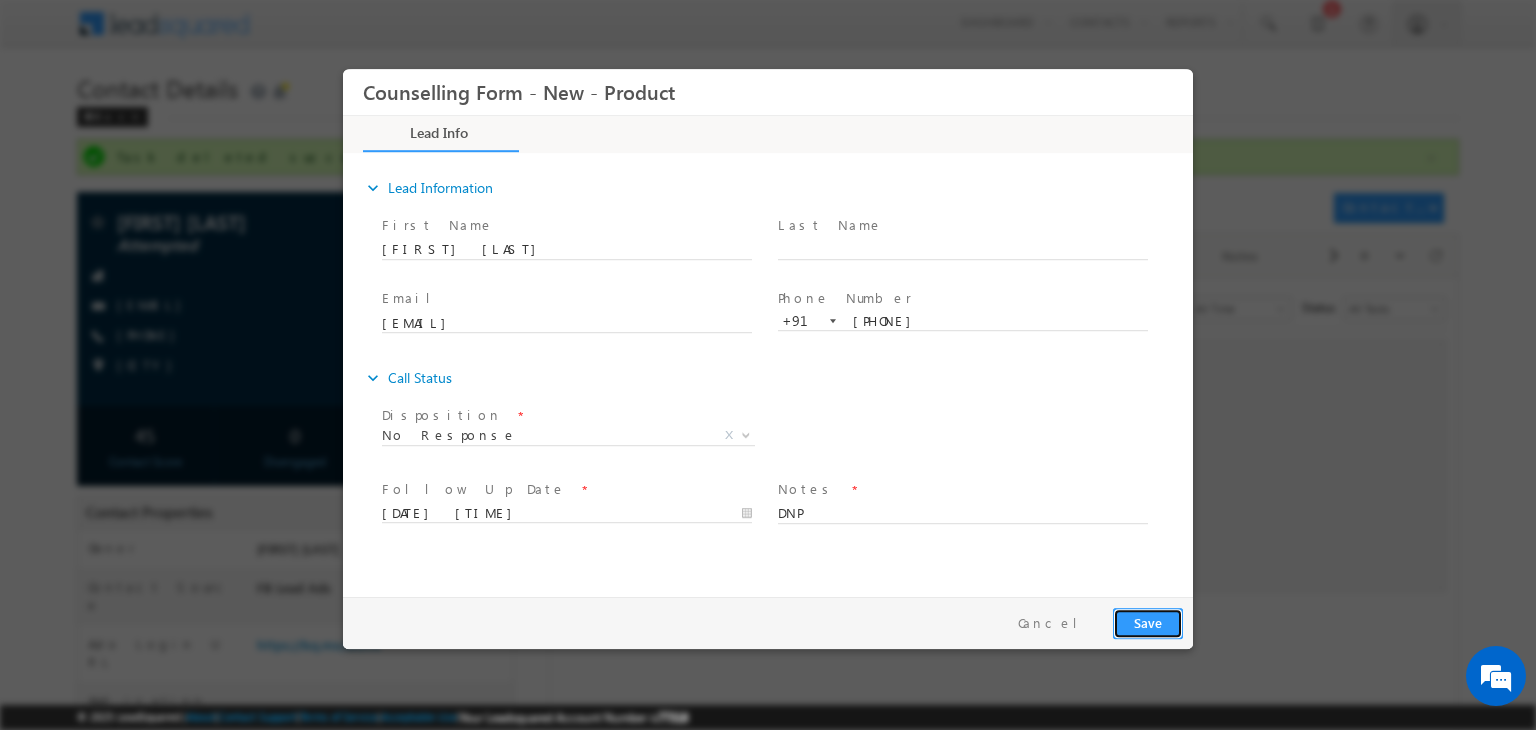 click on "Save" at bounding box center [1148, 623] 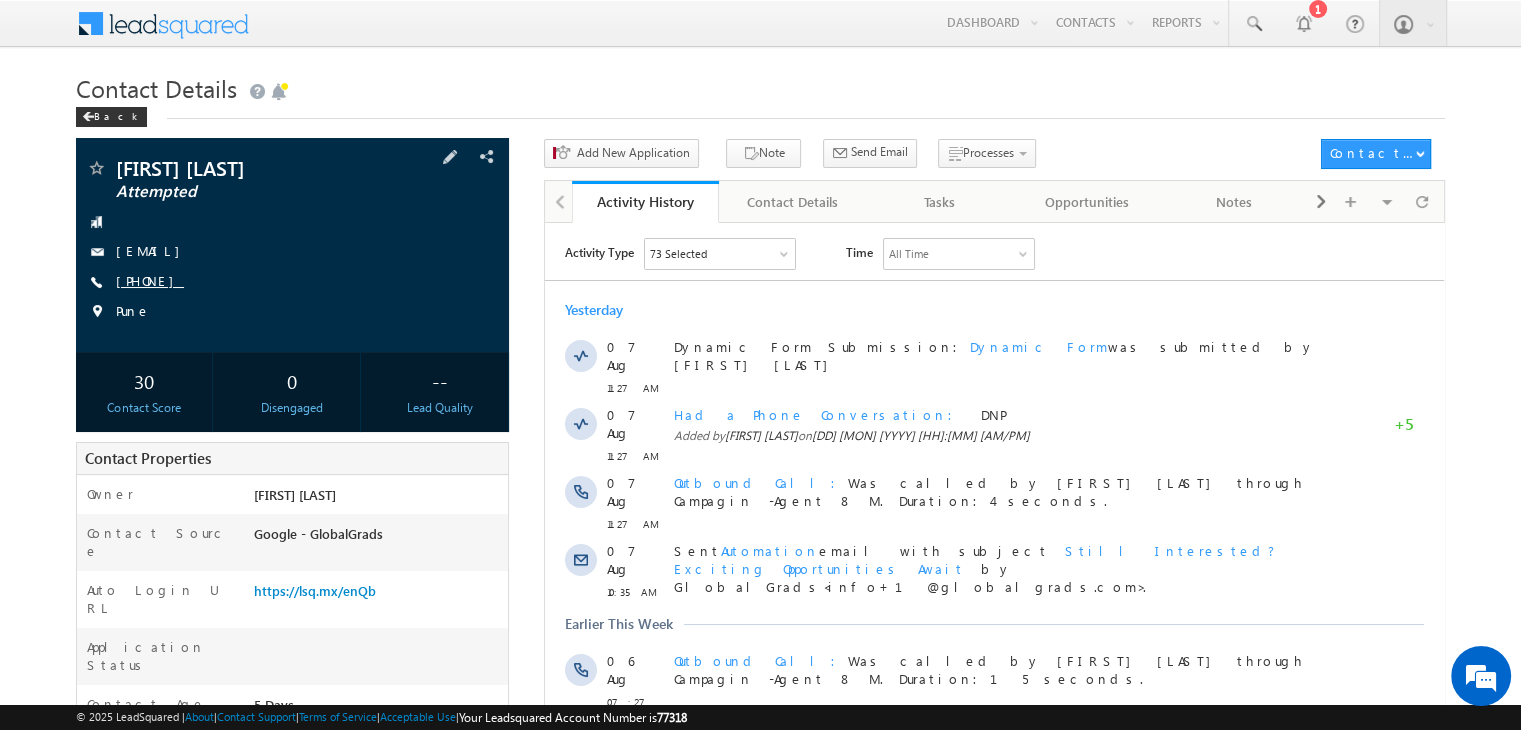scroll, scrollTop: 0, scrollLeft: 0, axis: both 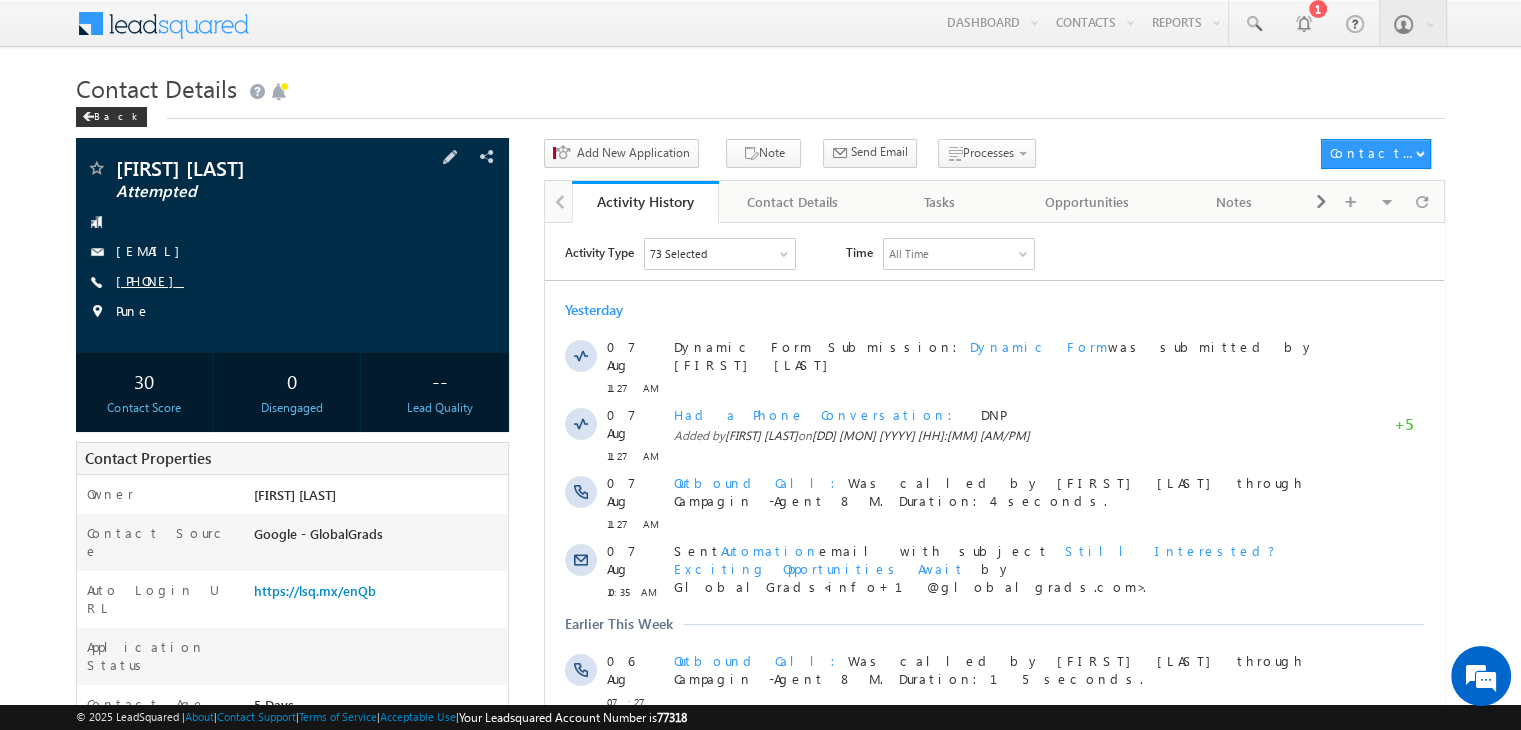 click on "[PHONE]" at bounding box center [150, 280] 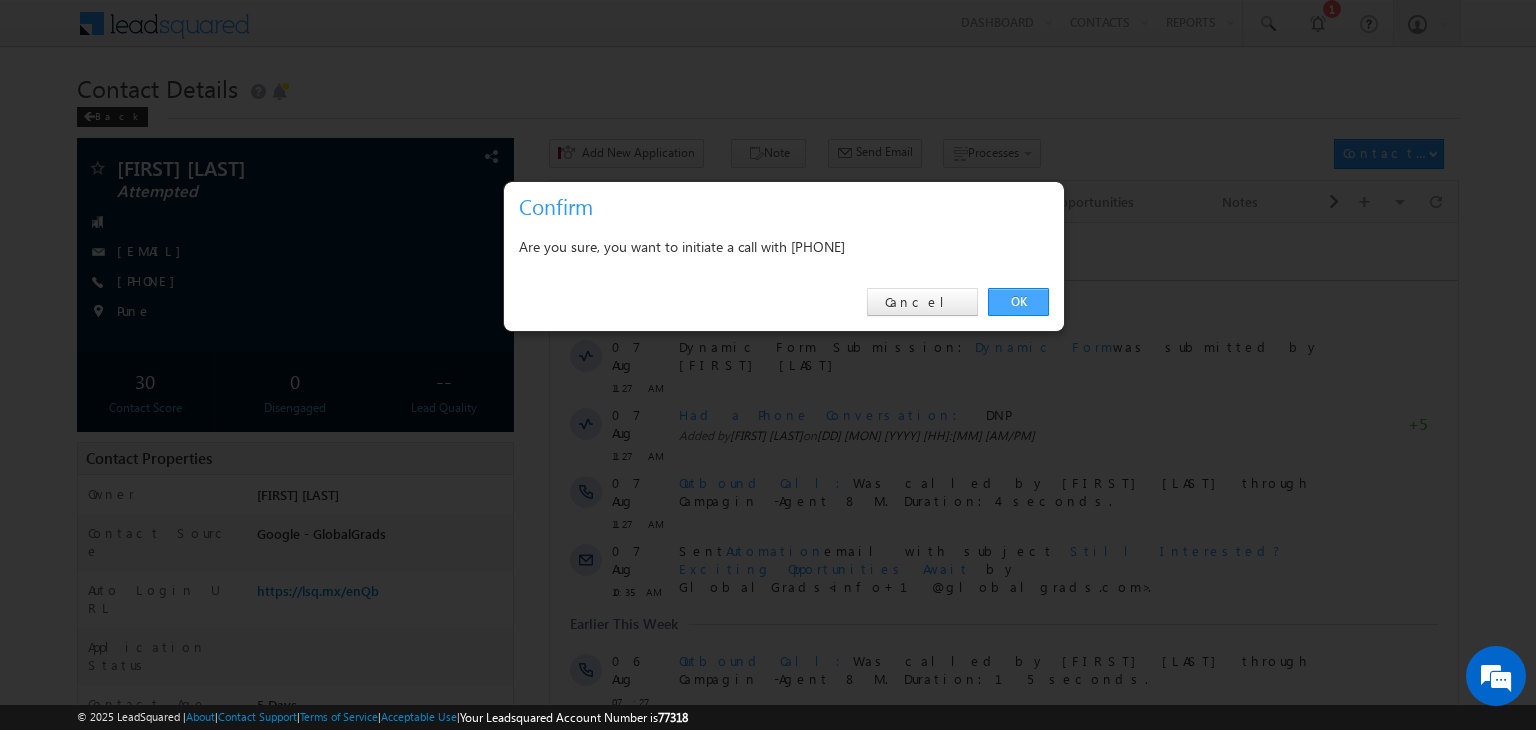 click on "OK" at bounding box center (1018, 302) 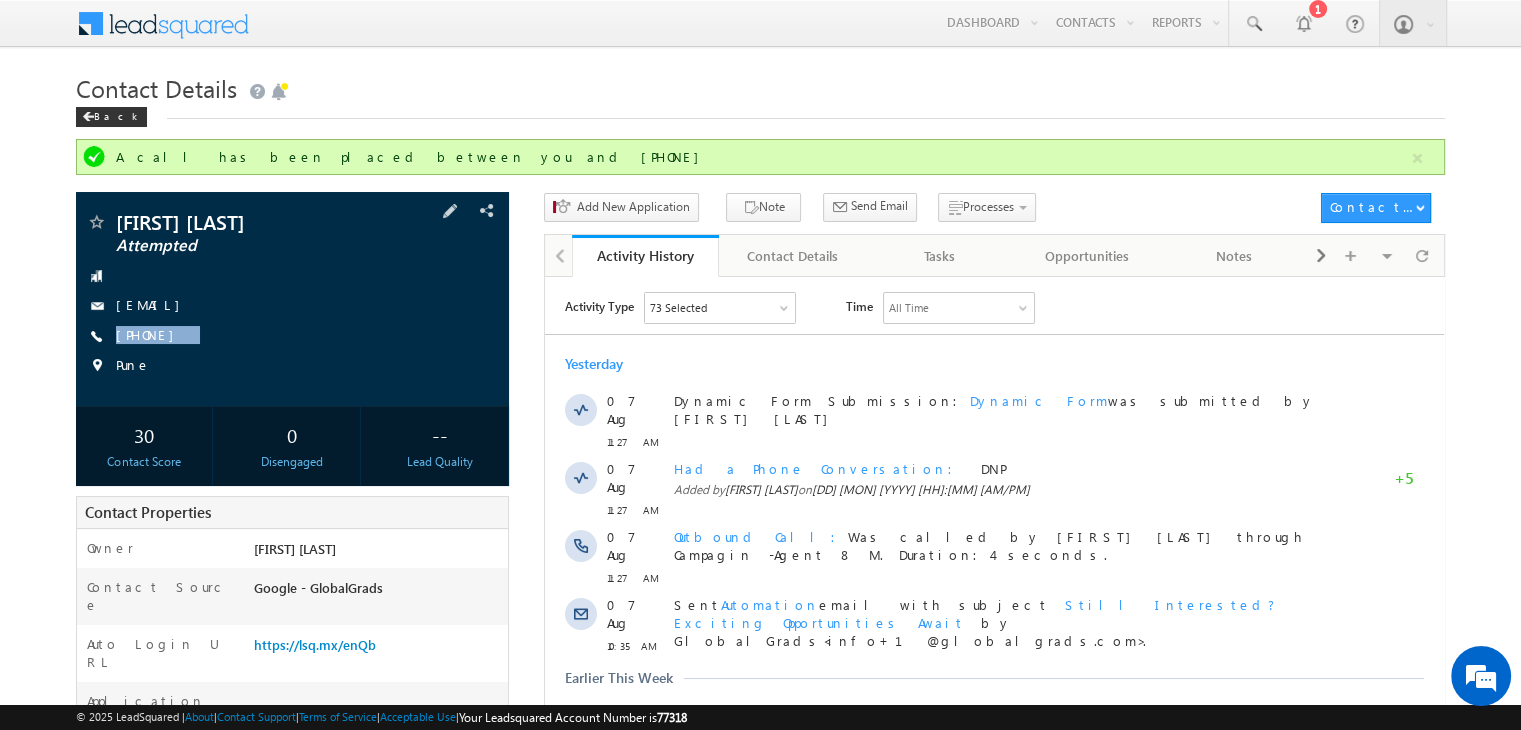 copy on "+91-9699061574" 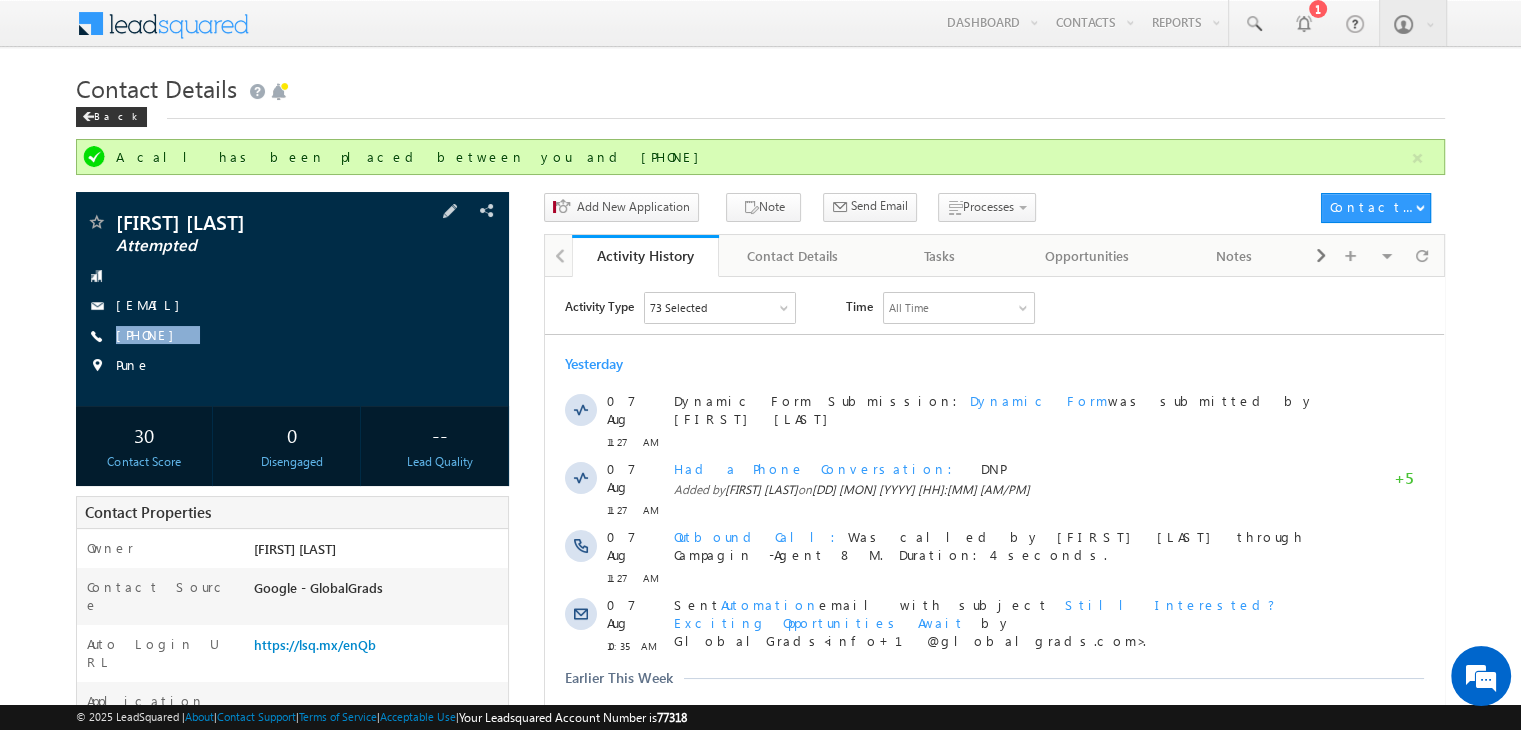 drag, startPoint x: 232, startPoint y: 341, endPoint x: 208, endPoint y: 369, distance: 36.878178 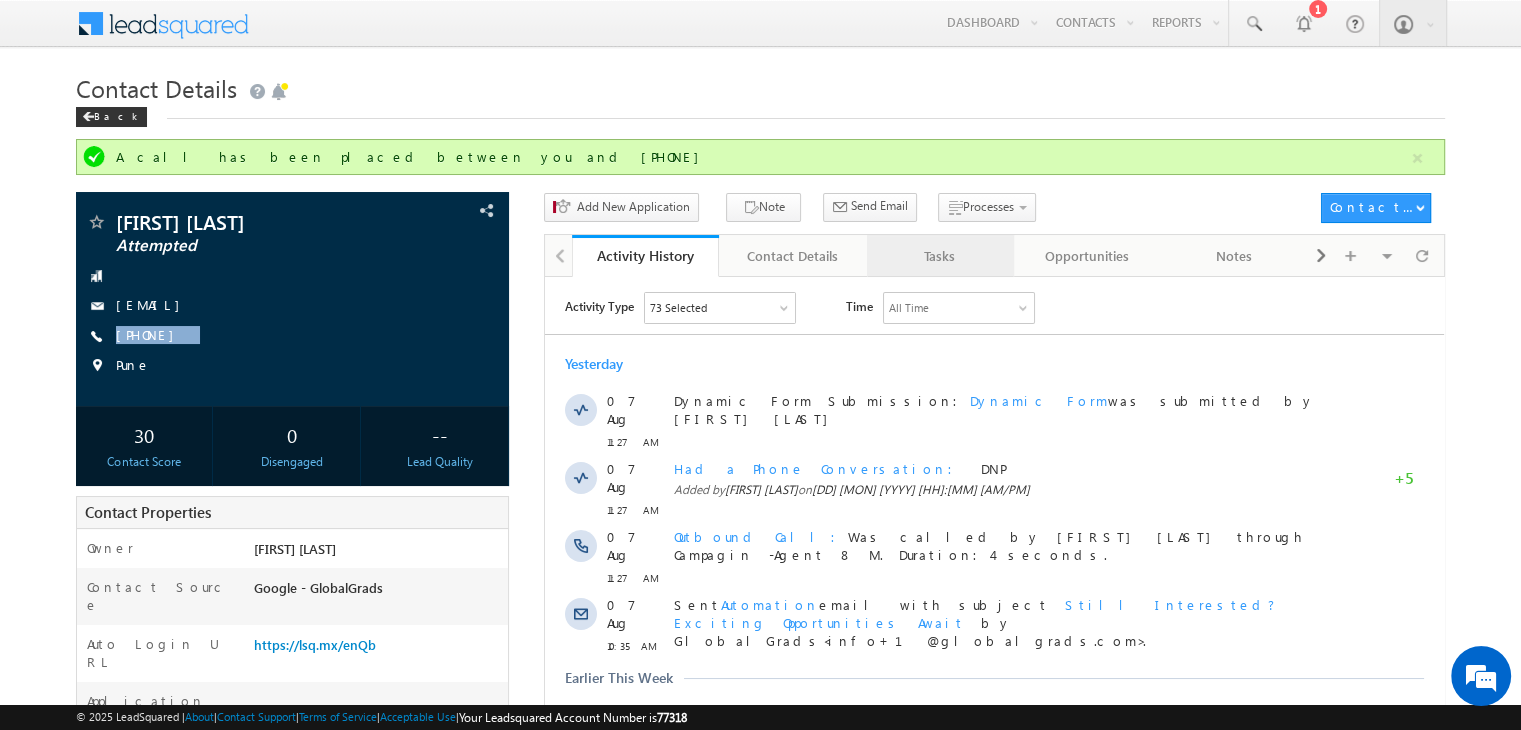 click on "Tasks" at bounding box center (939, 256) 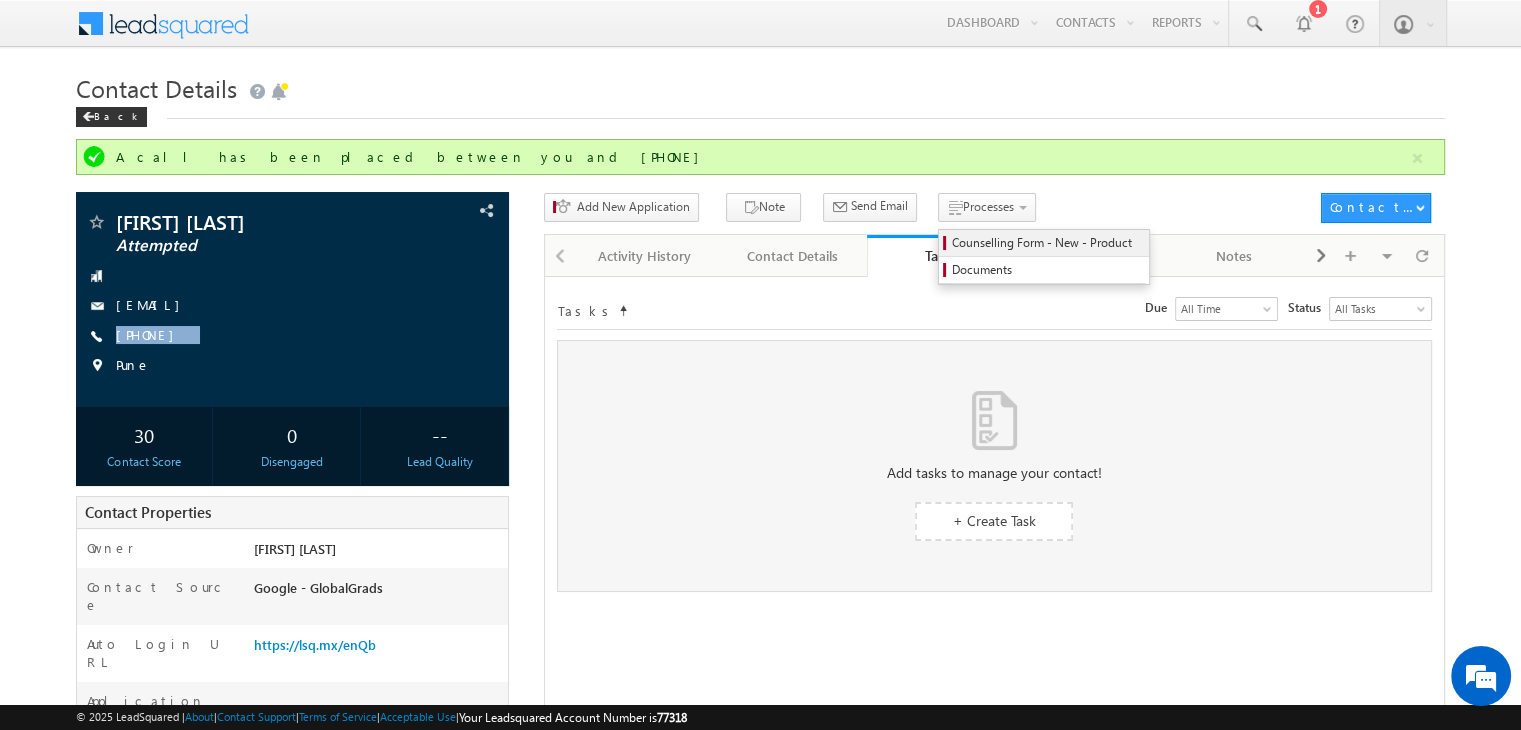 click on "Counselling Form - New - Product" at bounding box center [1047, 243] 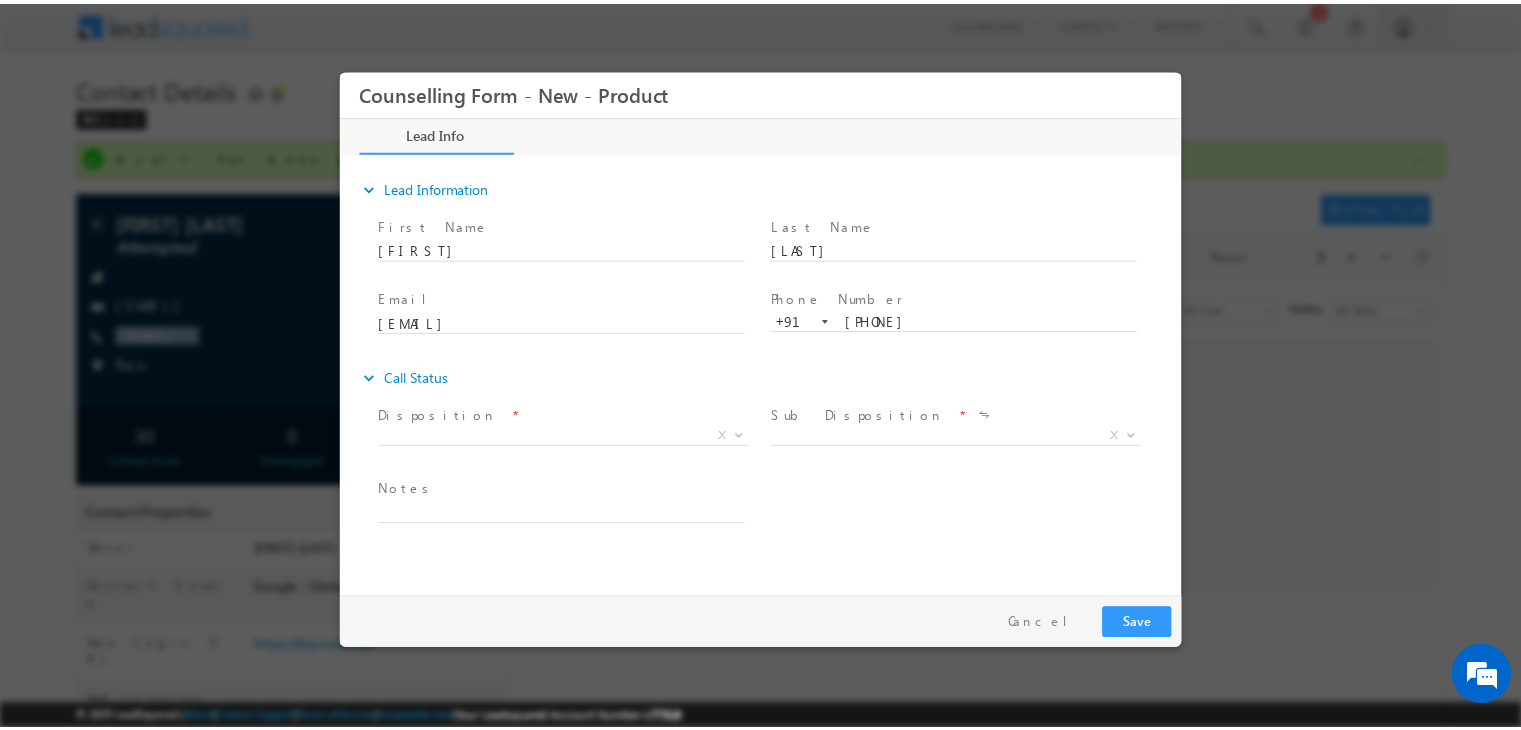 scroll, scrollTop: 0, scrollLeft: 0, axis: both 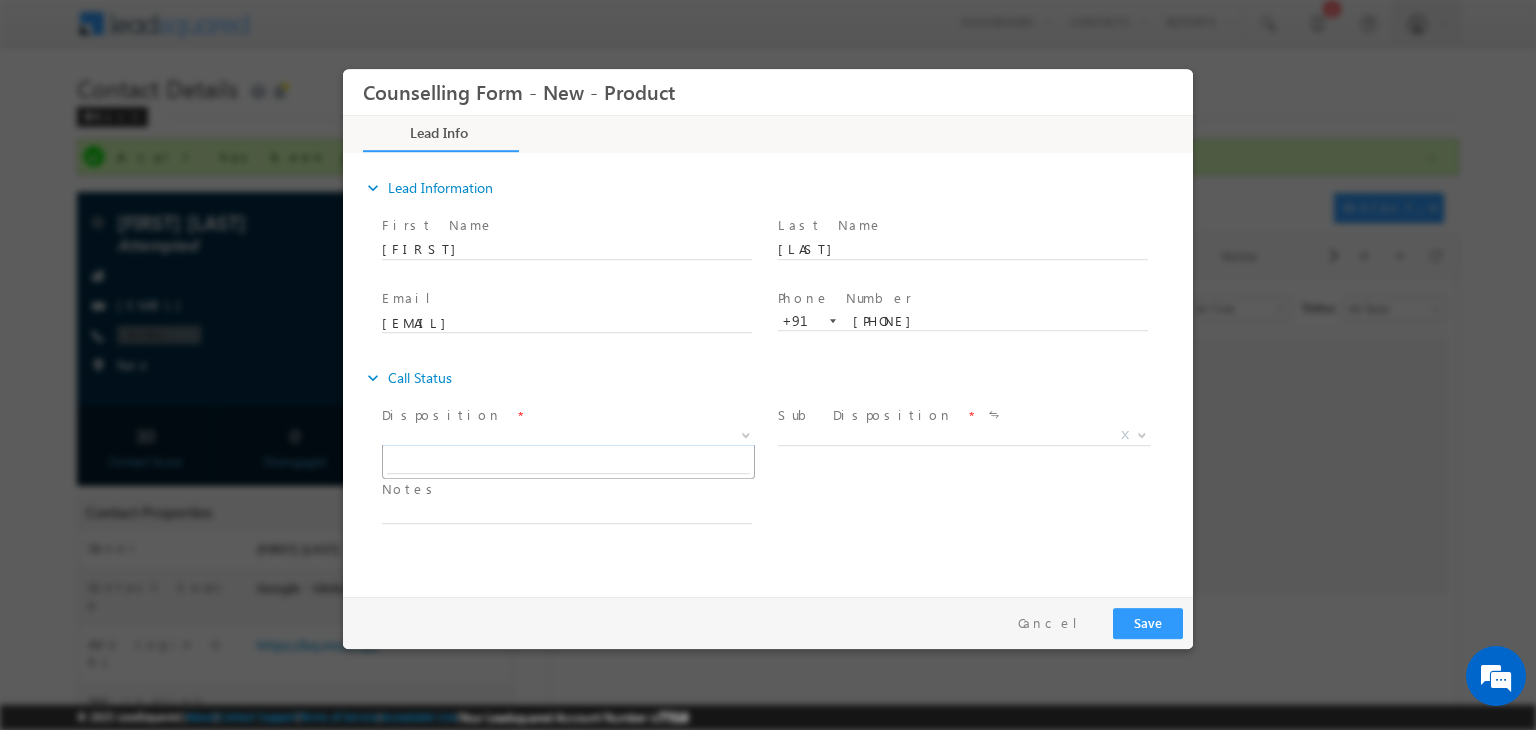 click on "X" at bounding box center (568, 436) 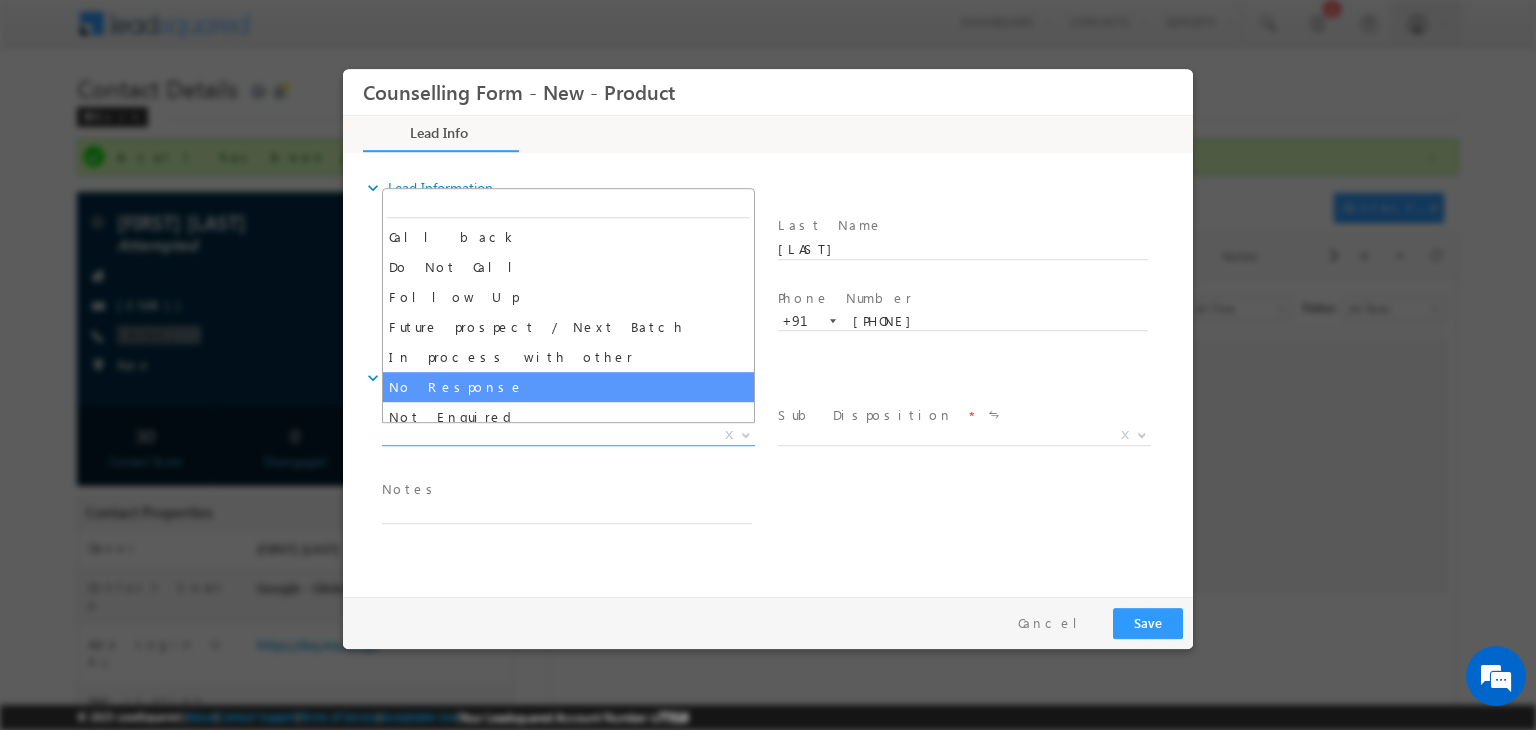 select on "No Response" 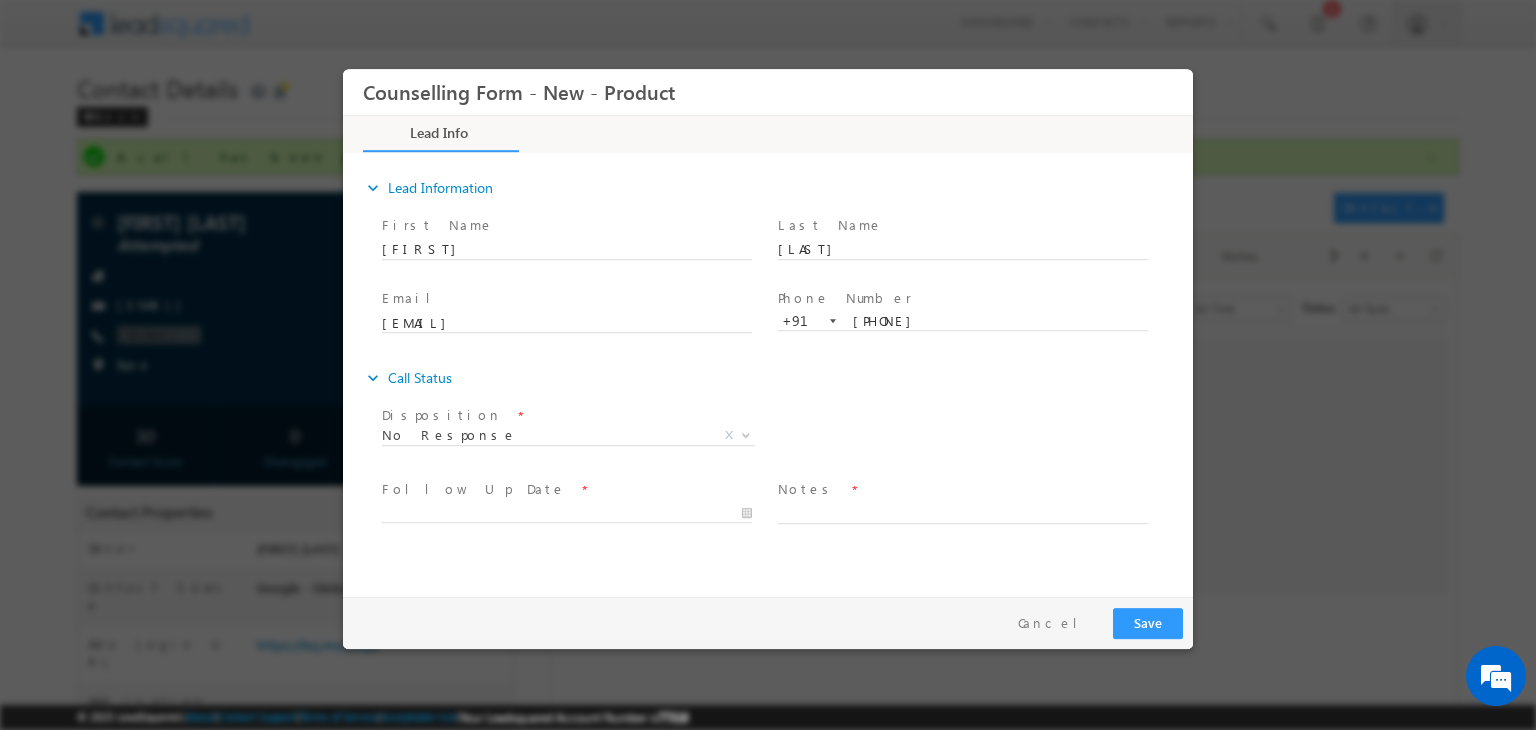 drag, startPoint x: 552, startPoint y: 500, endPoint x: 531, endPoint y: 516, distance: 26.400757 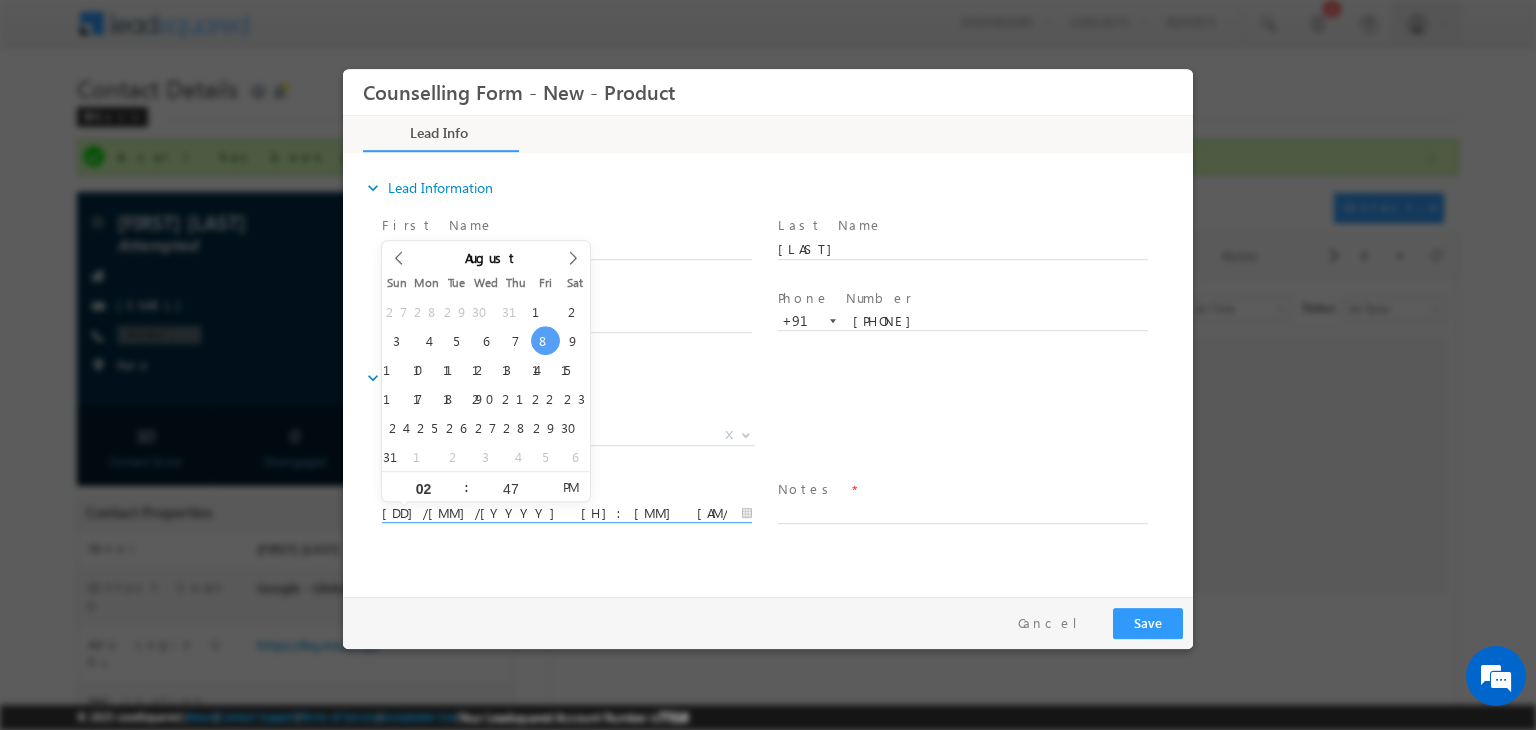 click on "08/08/2025 2:47 PM" at bounding box center [567, 514] 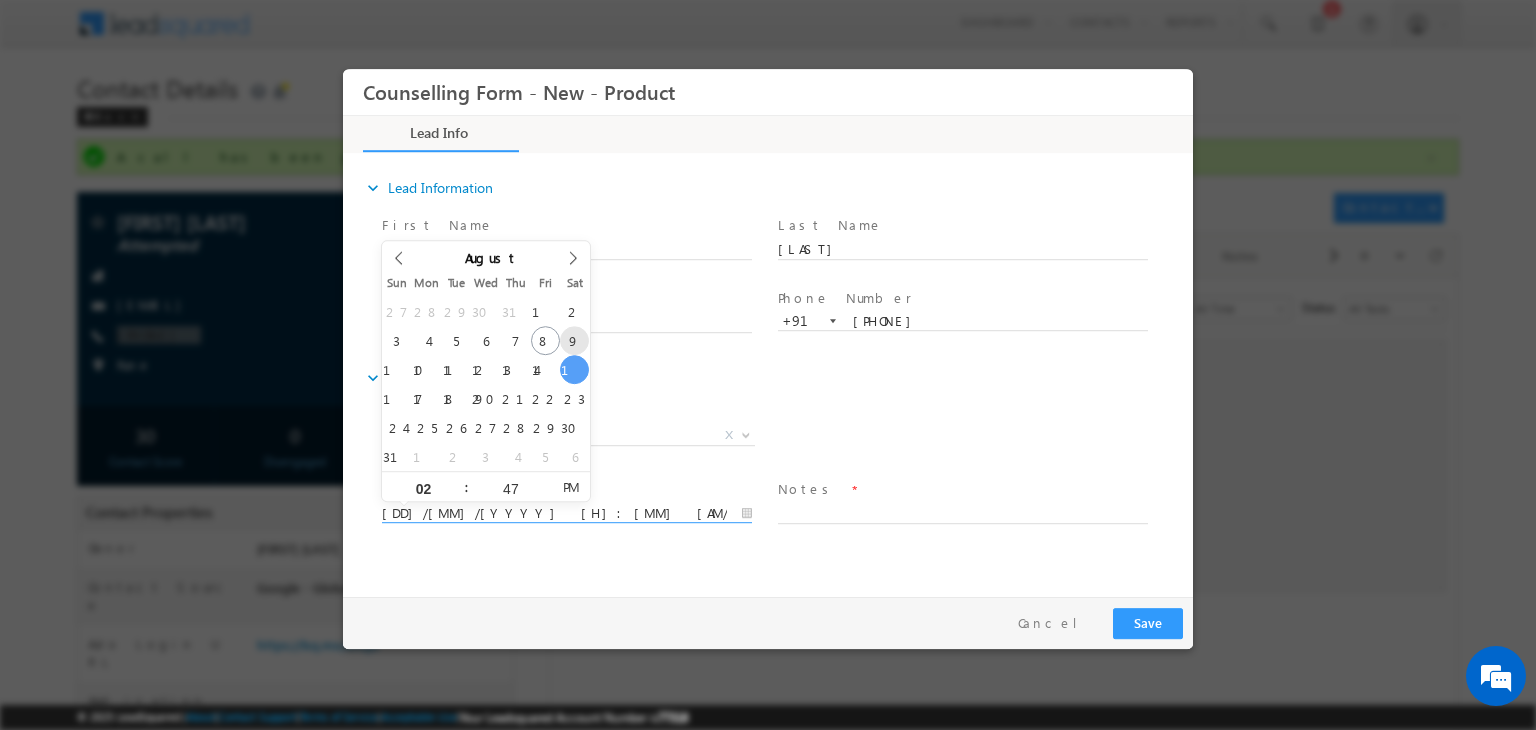 drag, startPoint x: 581, startPoint y: 364, endPoint x: 572, endPoint y: 345, distance: 21.023796 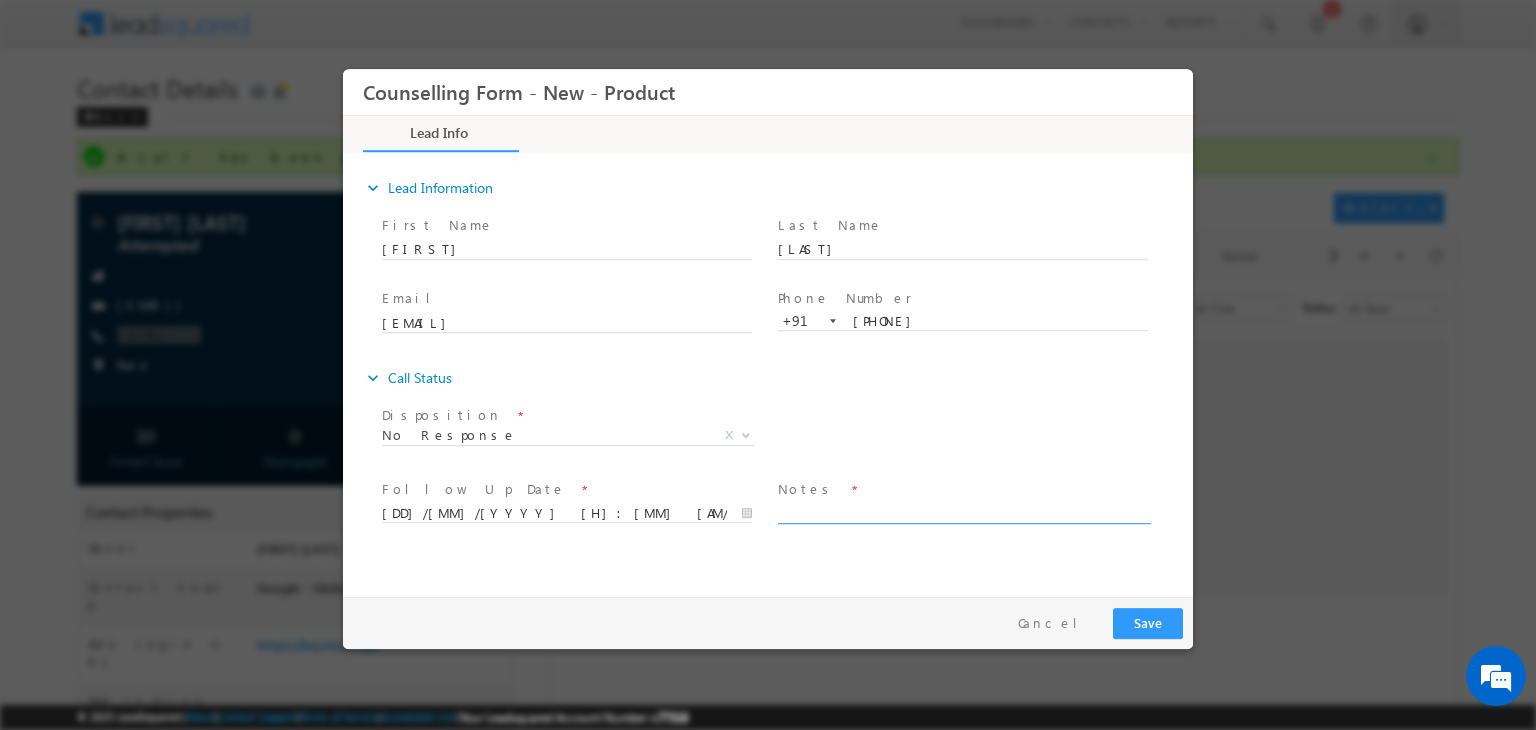 click at bounding box center (963, 512) 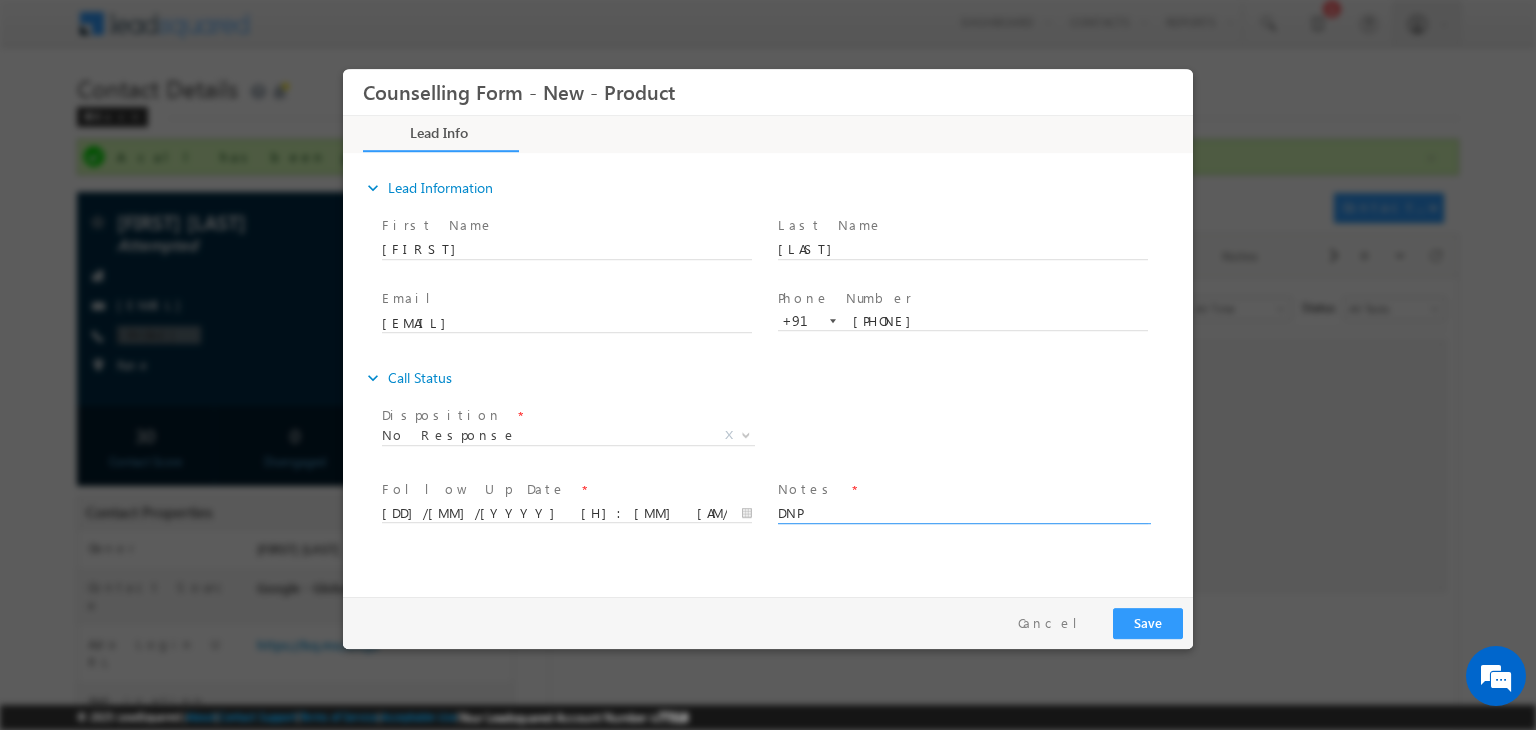 type on "DNP" 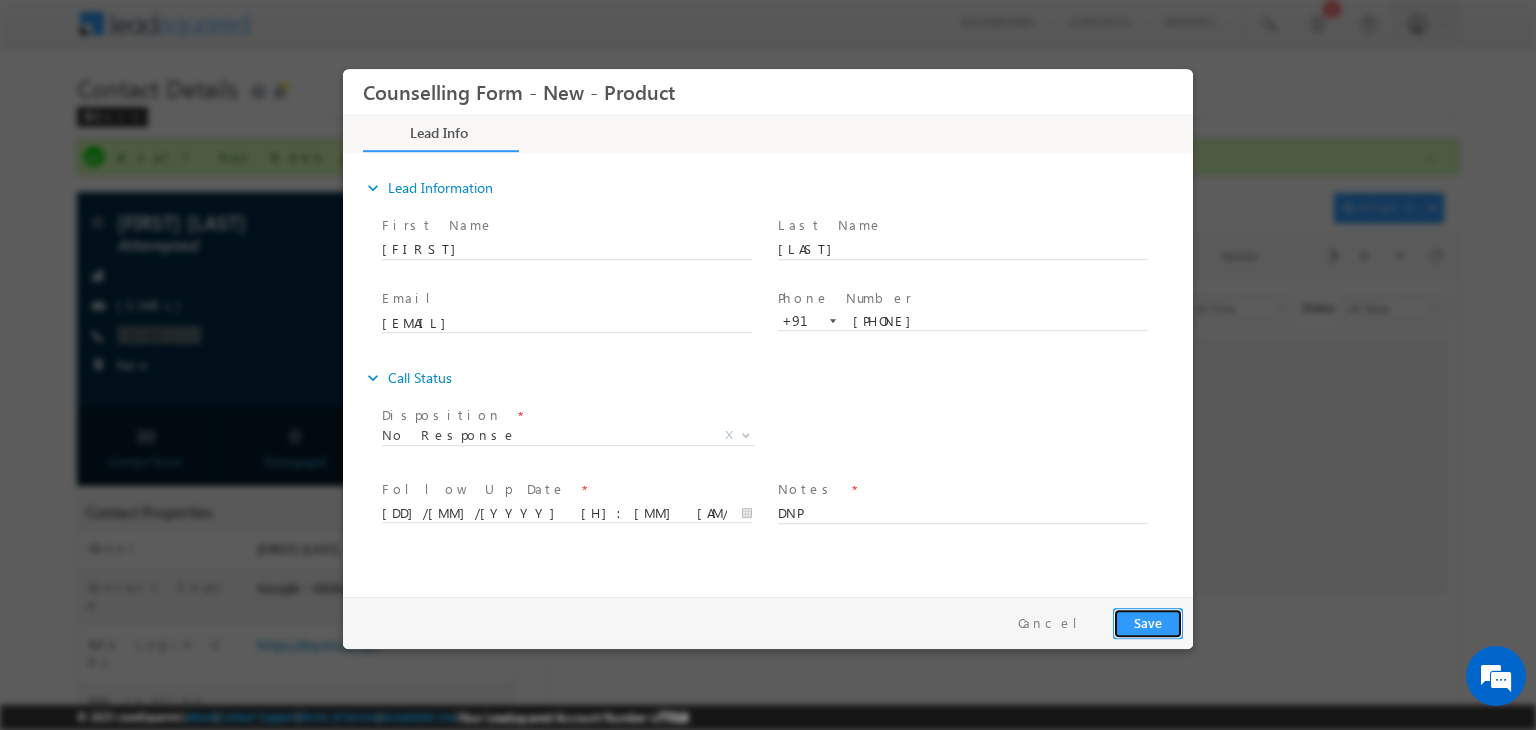 click on "Save" at bounding box center [1148, 623] 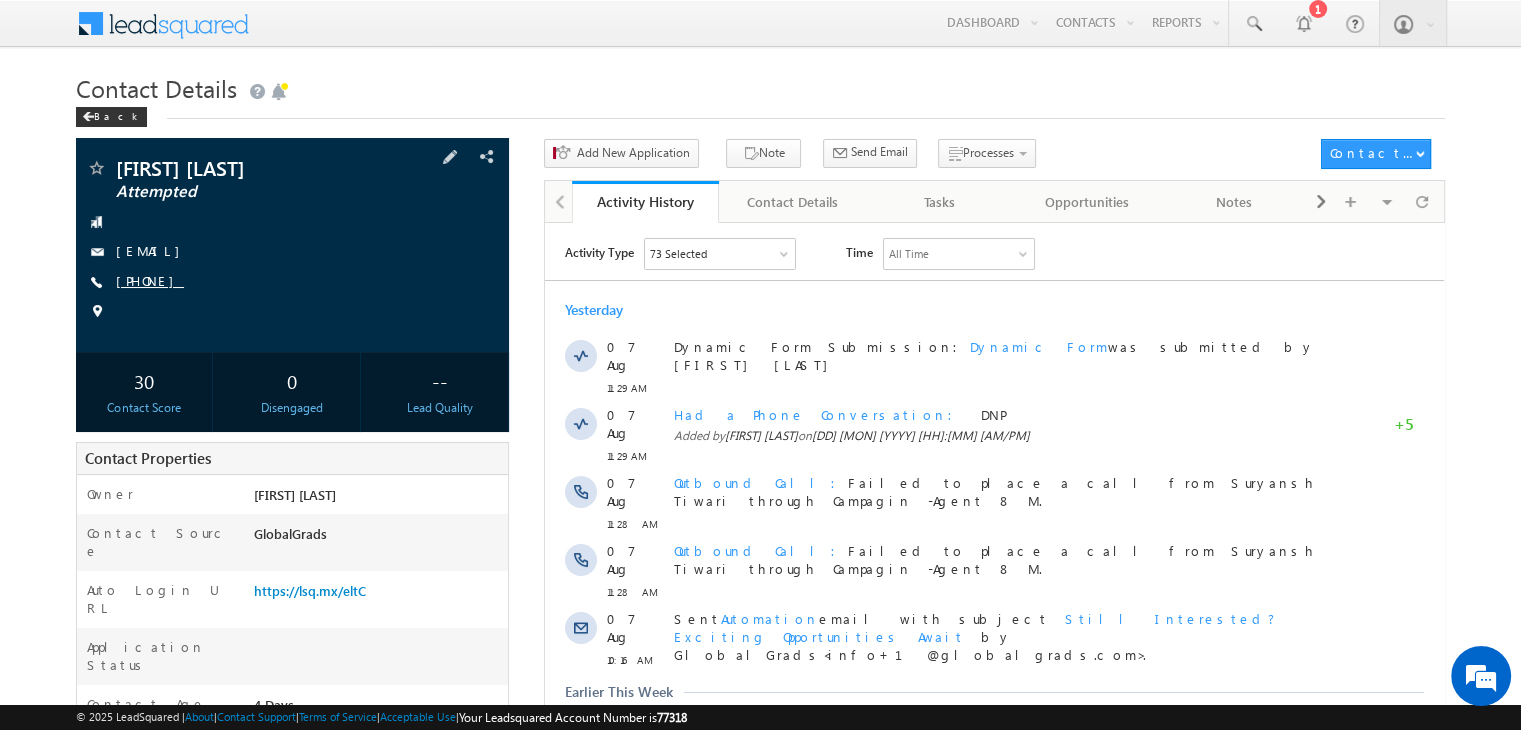 scroll, scrollTop: 0, scrollLeft: 0, axis: both 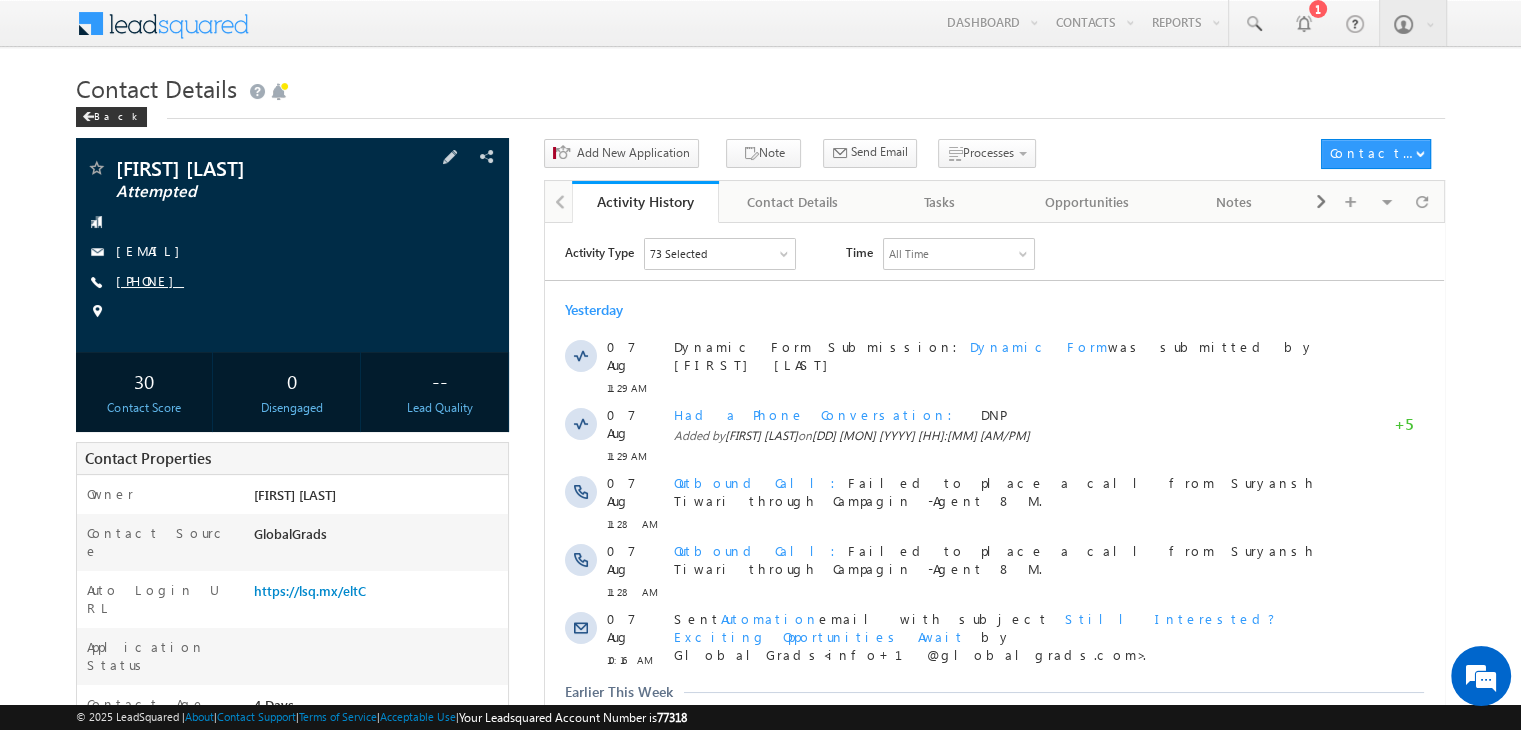 click on "[PHONE]" at bounding box center [150, 280] 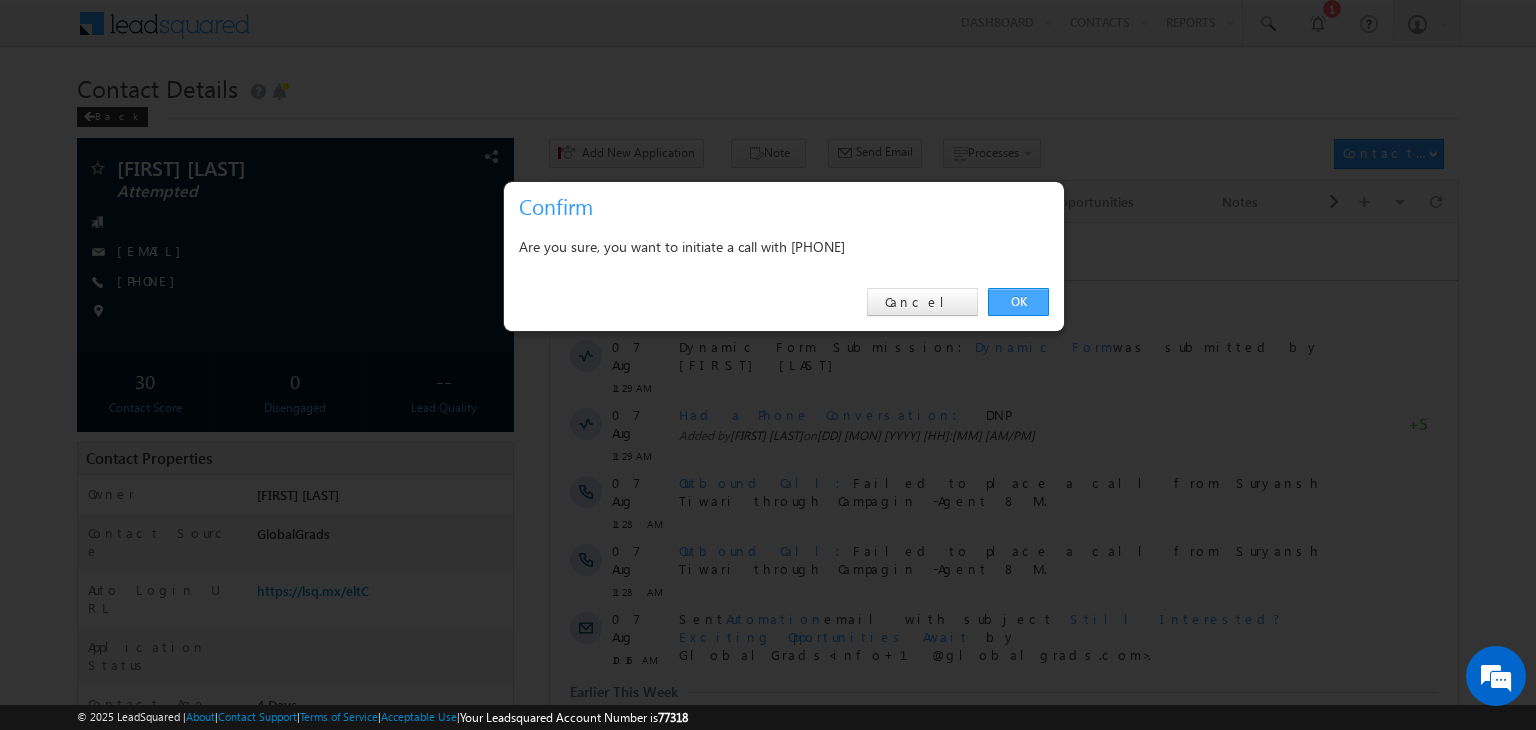 click on "OK" at bounding box center [1018, 302] 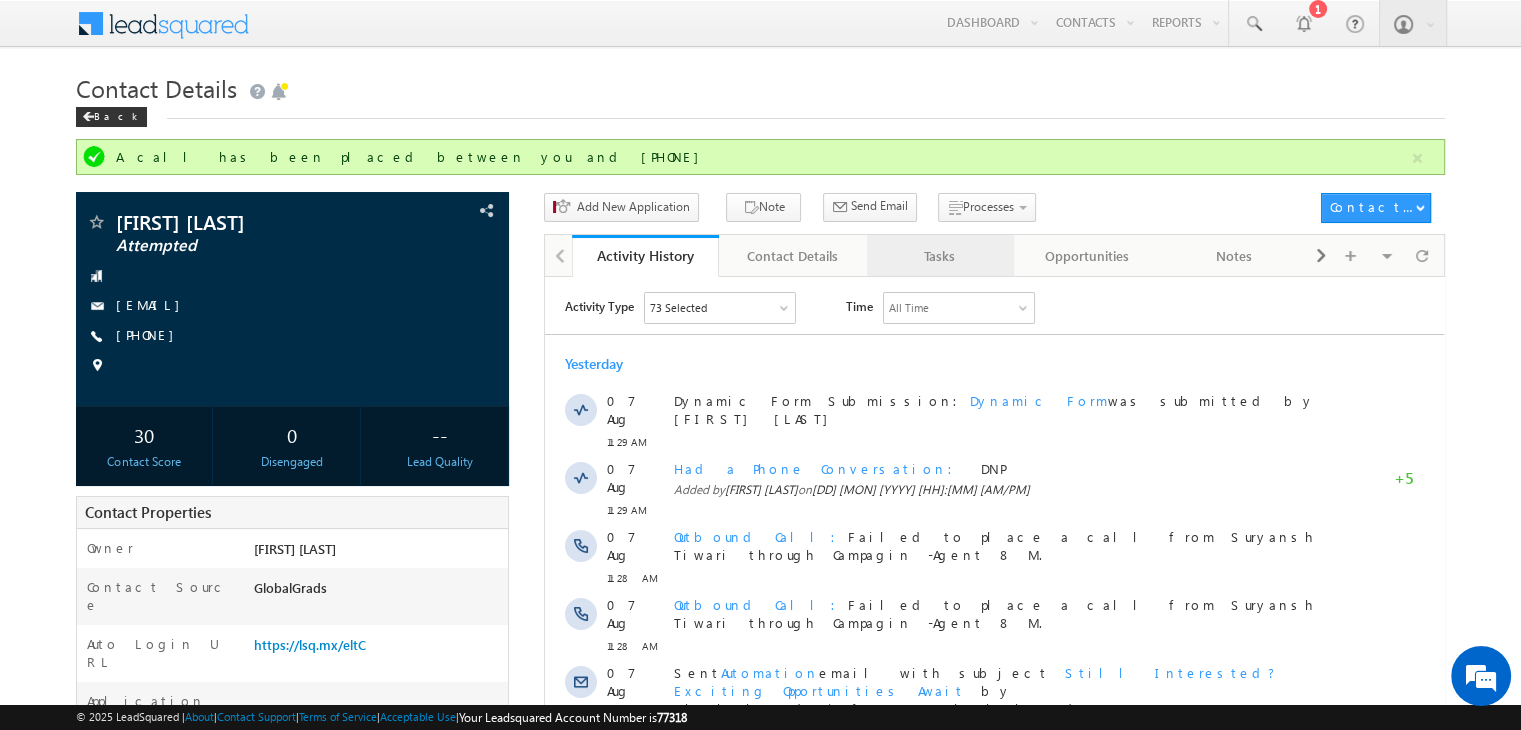 click on "Tasks" at bounding box center (940, 256) 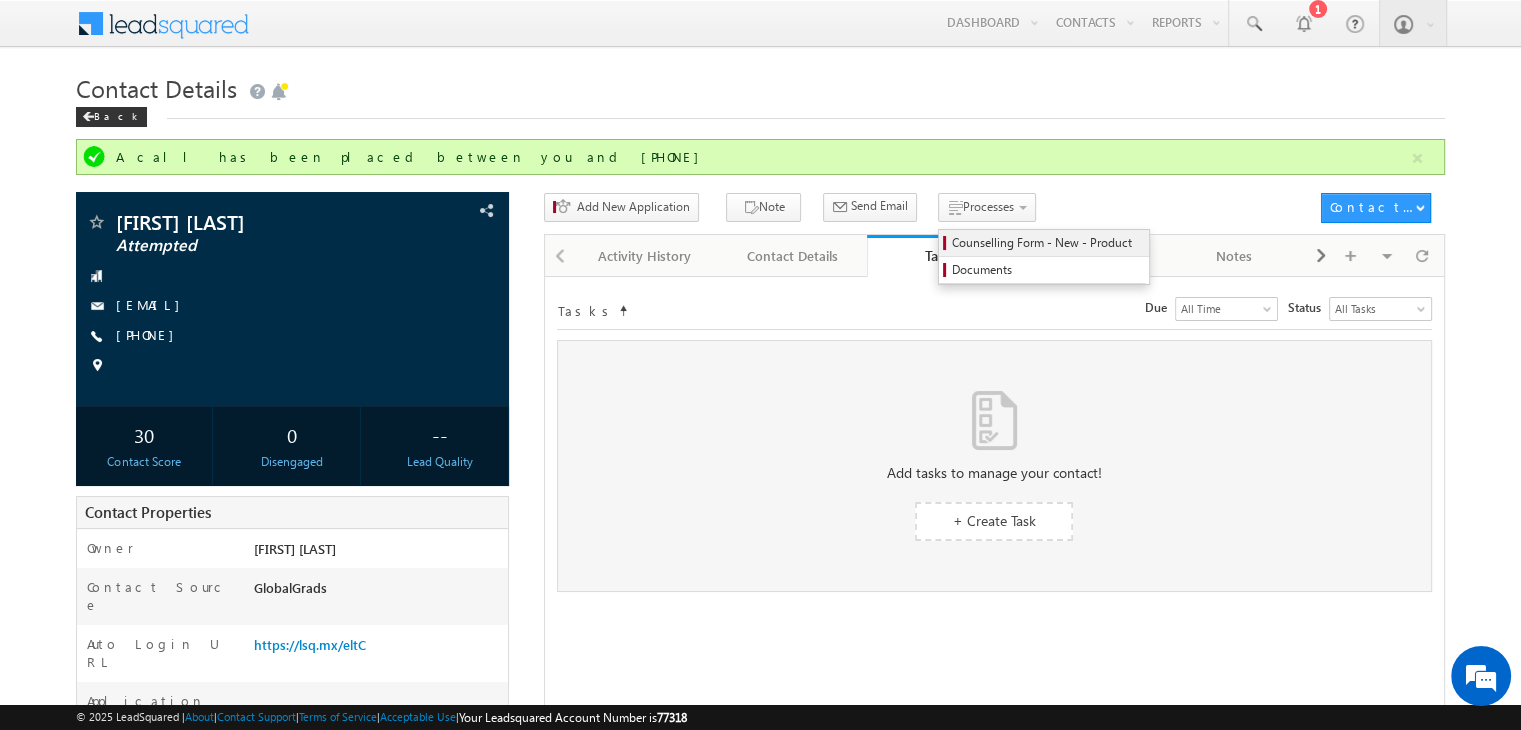 click on "Counselling Form - New - Product" at bounding box center (1047, 243) 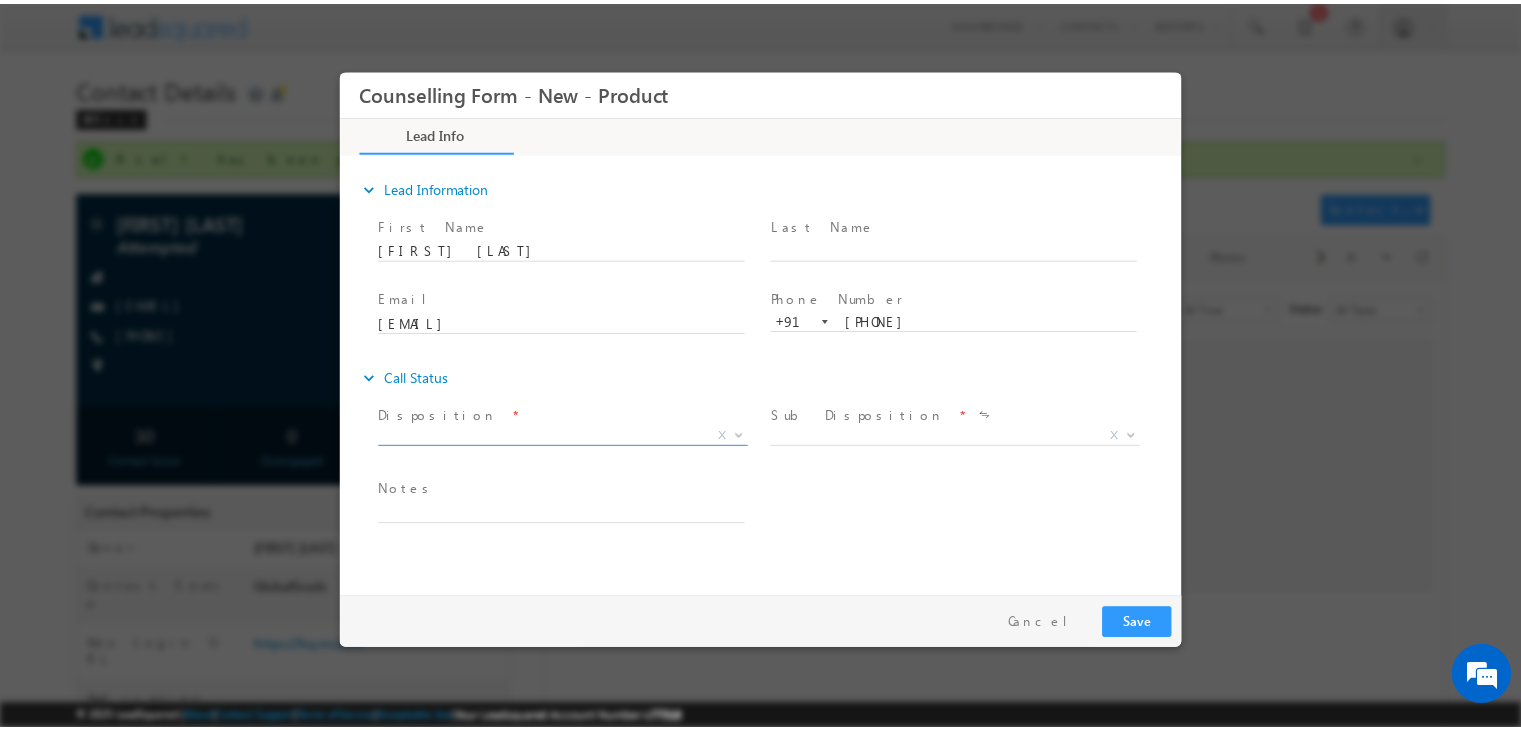 scroll, scrollTop: 0, scrollLeft: 0, axis: both 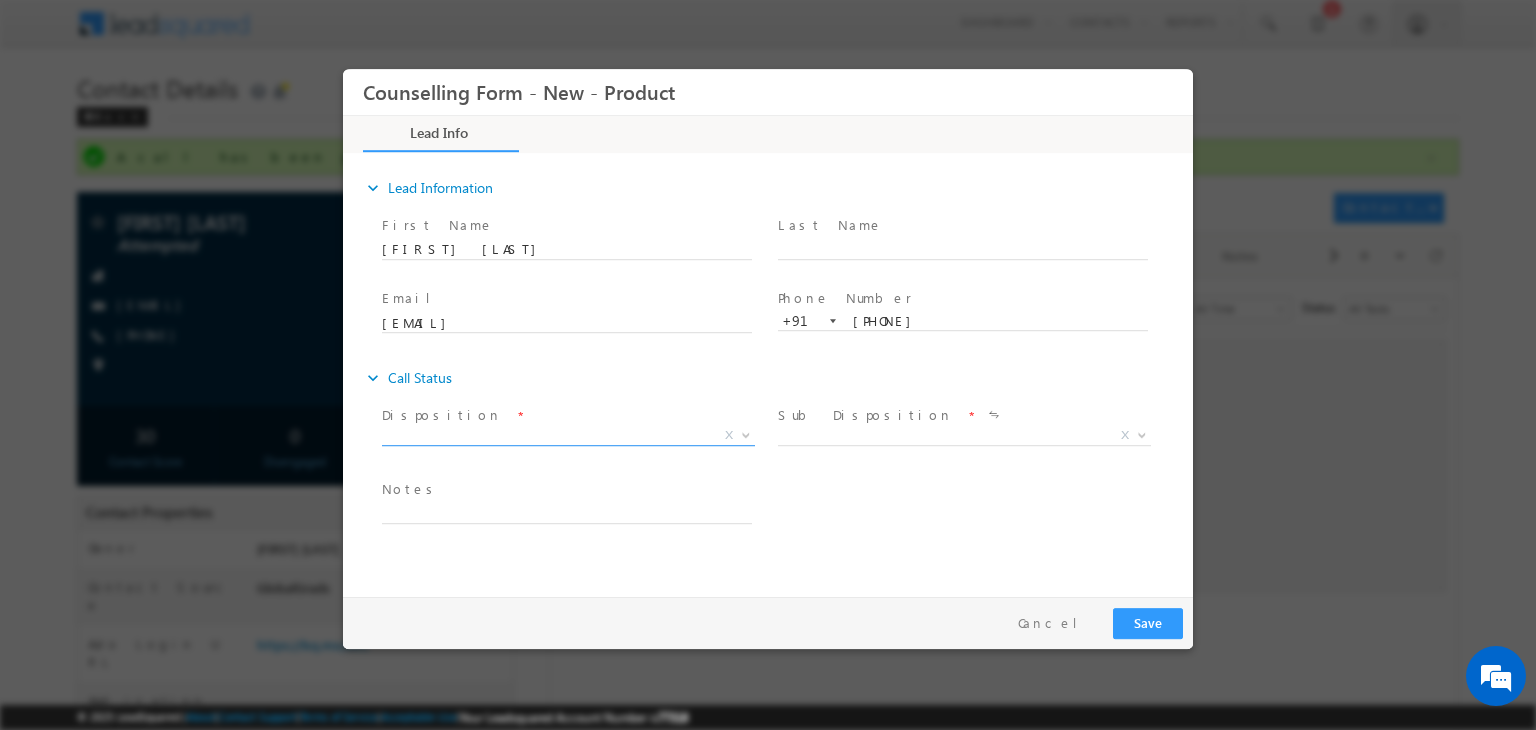 click on "X" at bounding box center [568, 436] 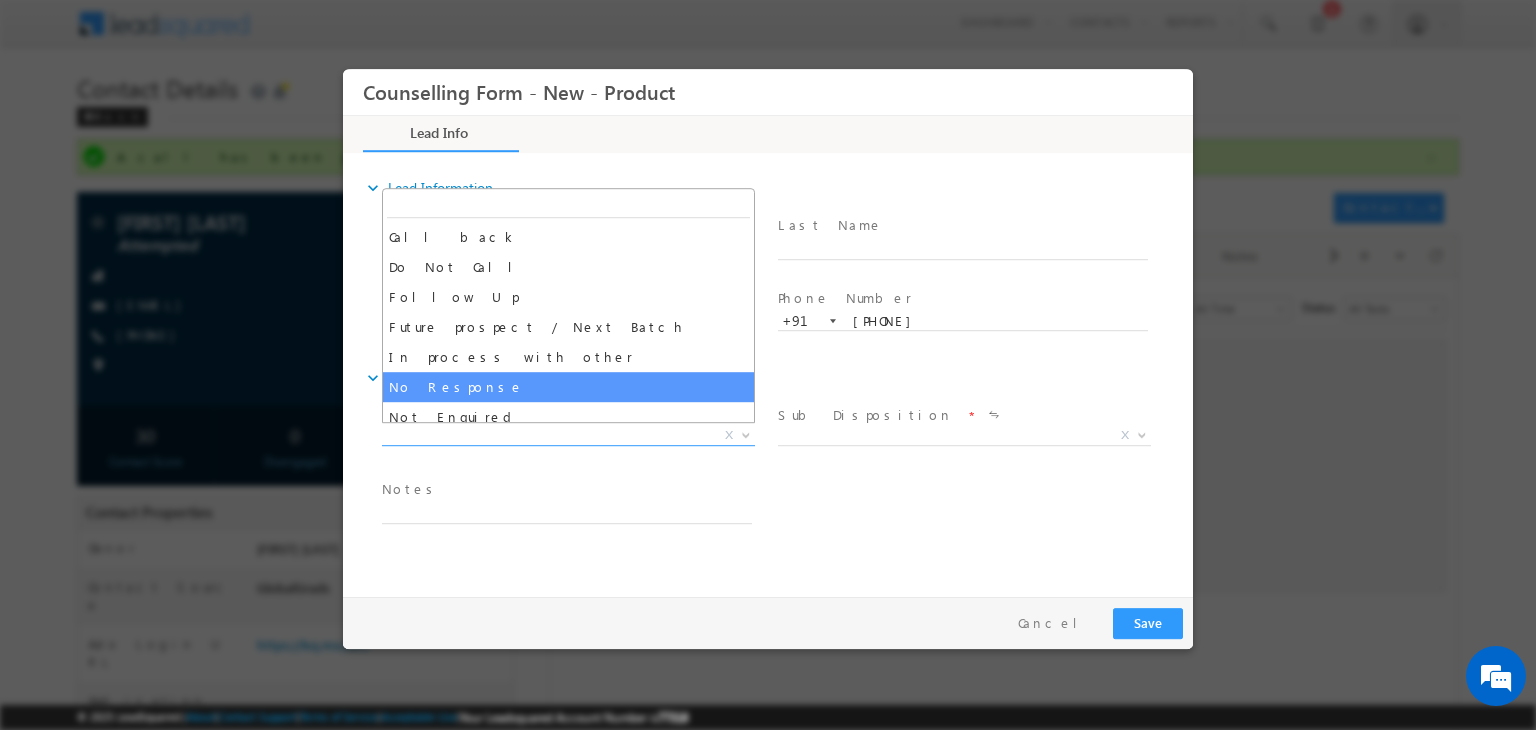select on "No Response" 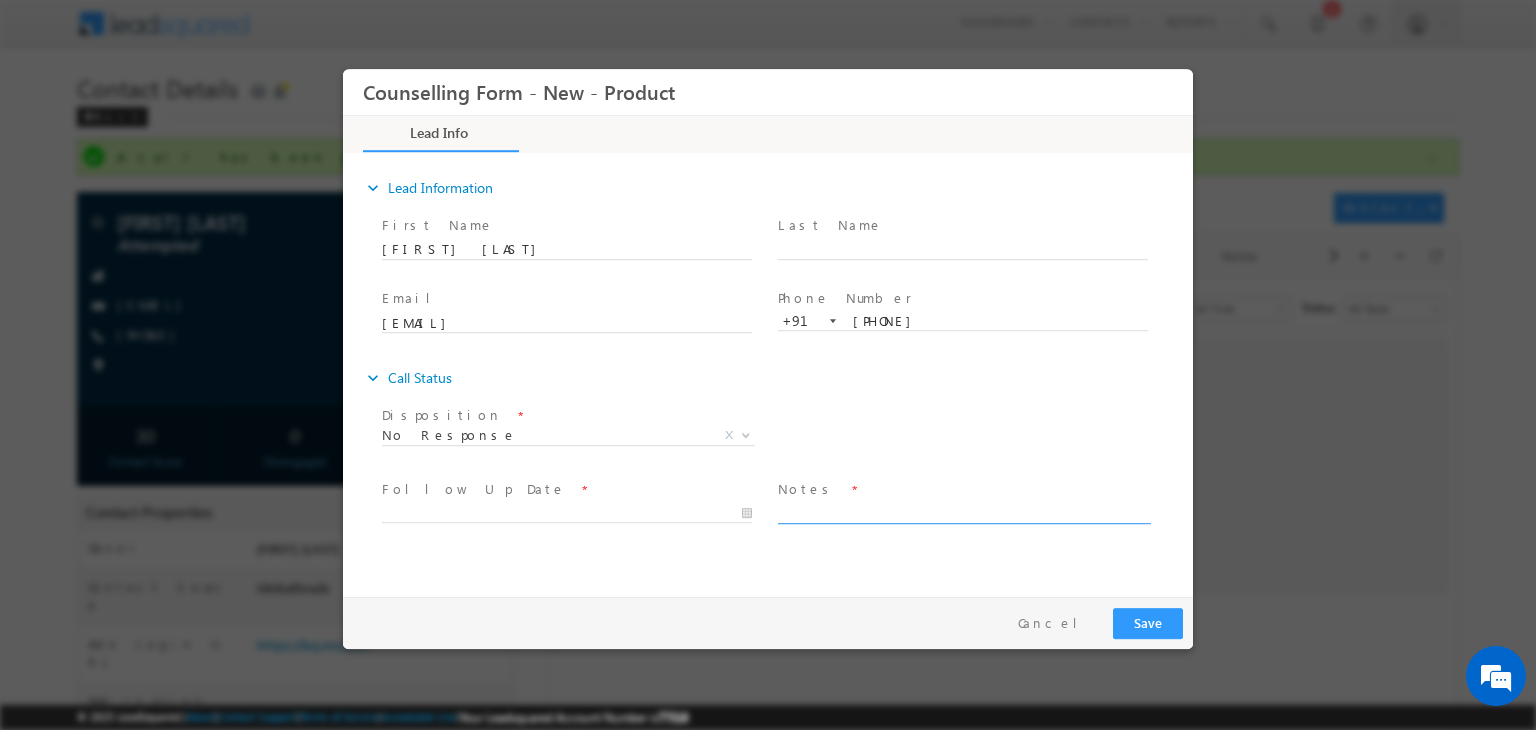 click at bounding box center (963, 512) 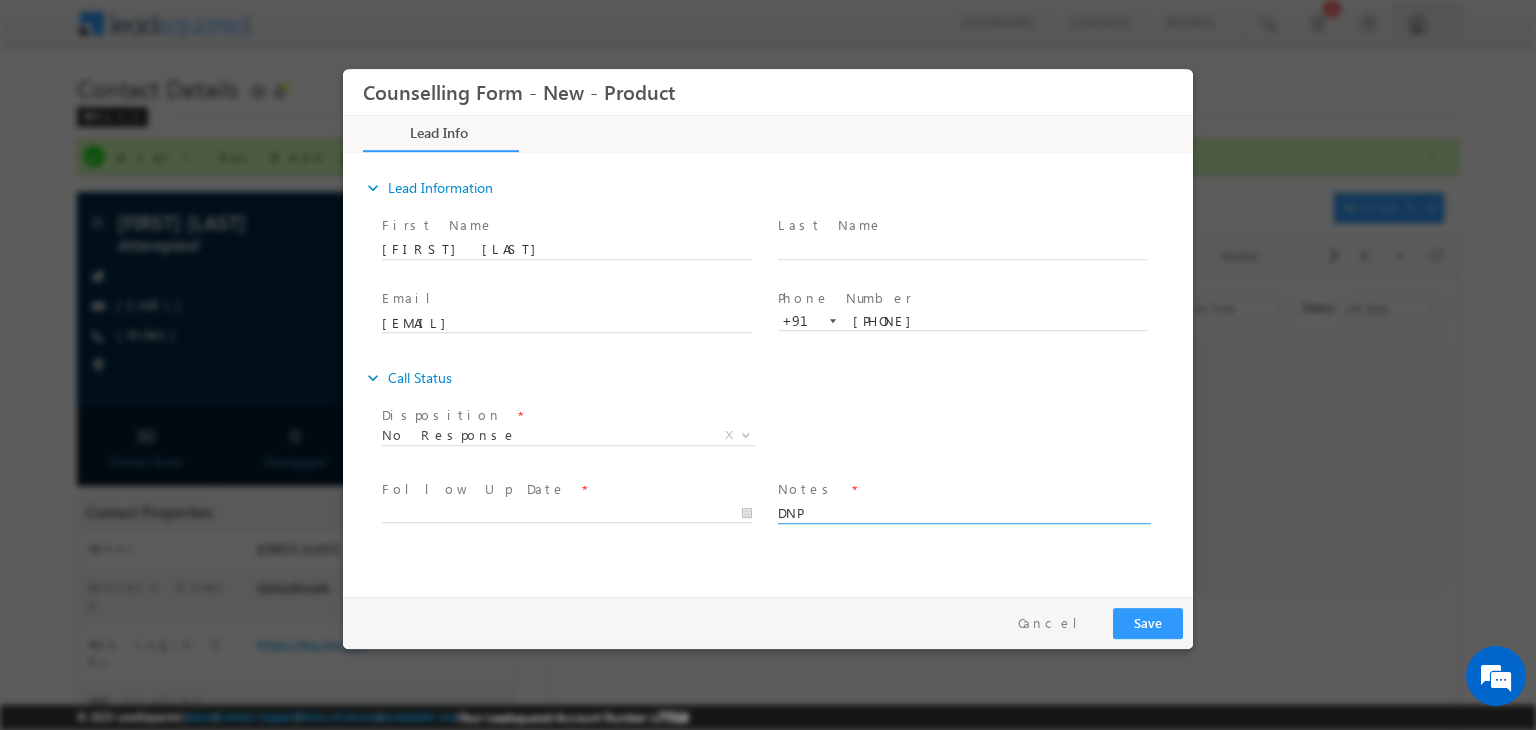 type on "DNP" 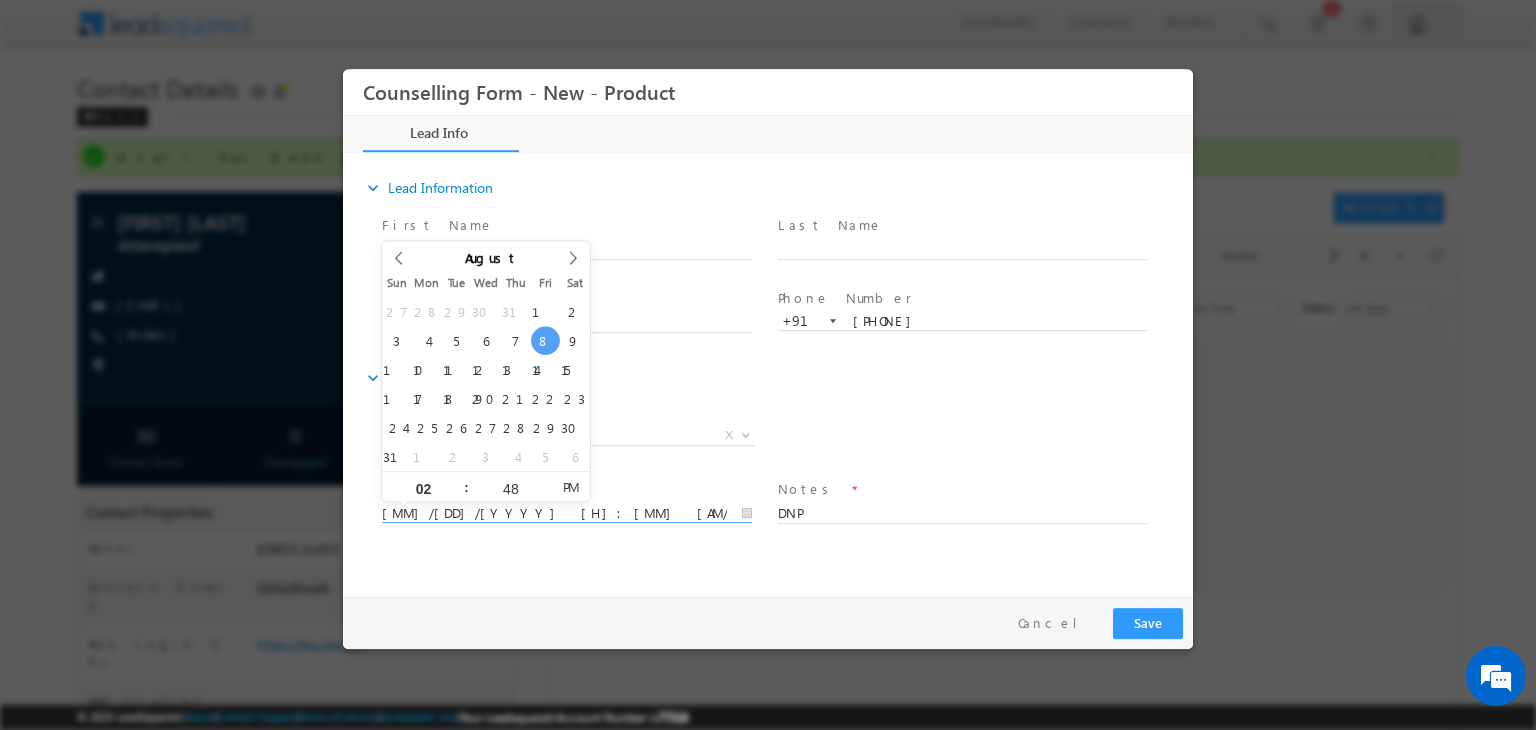 click on "[MM]/[DD]/[YYYY] [H]:[MM] [AM/PM]" at bounding box center (567, 514) 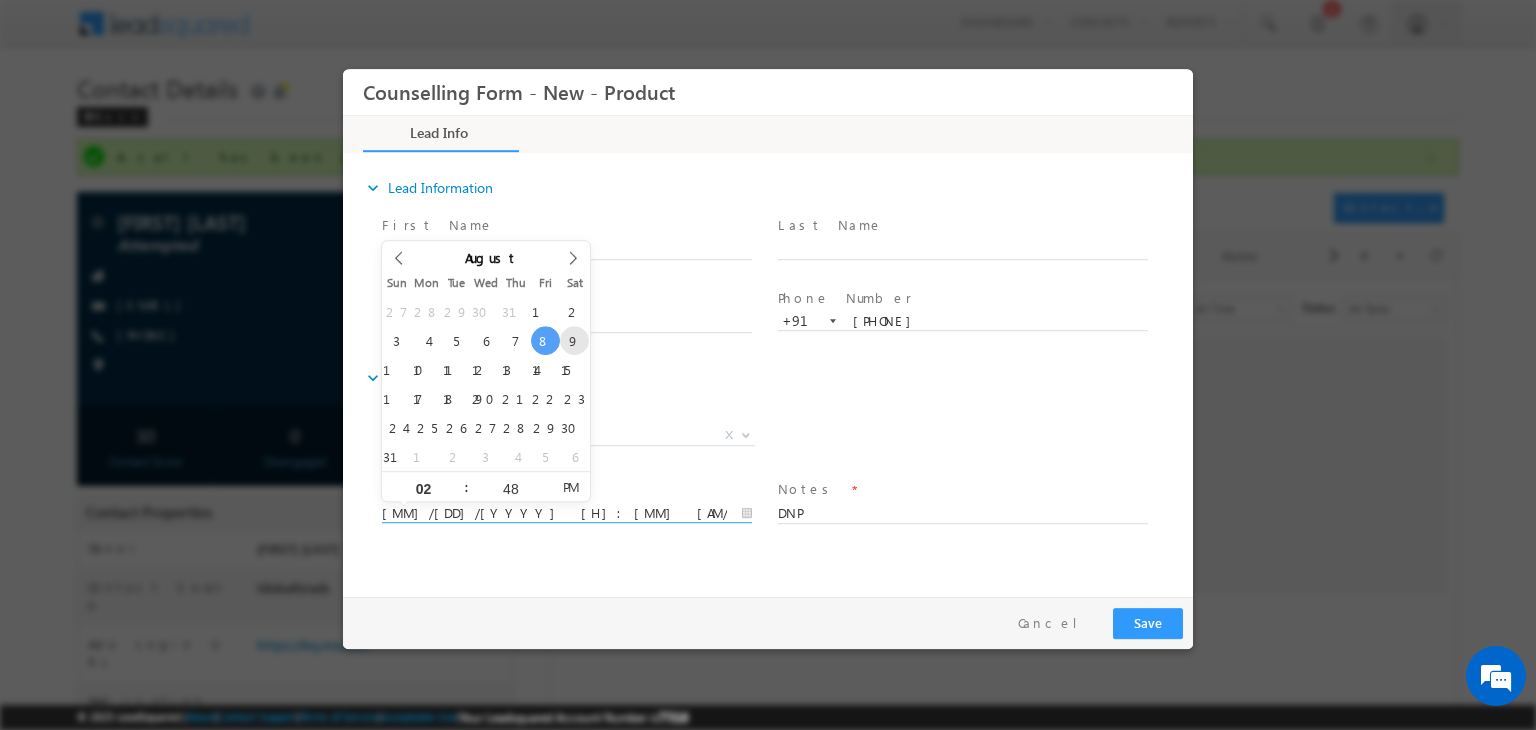 type on "[DD]/[MM]/[YYYY] [H]:[MM] [AM/PM]" 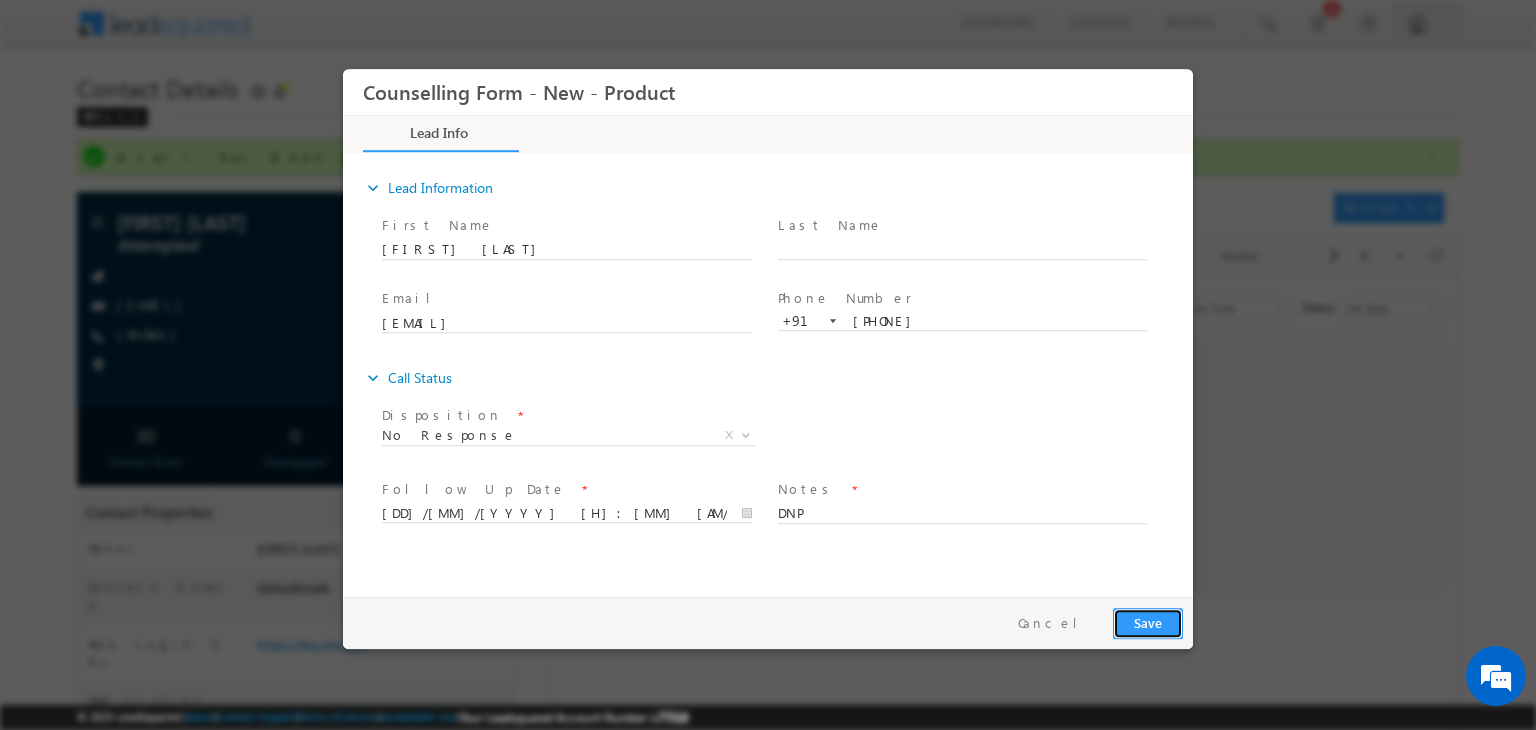 click on "Save" at bounding box center (1148, 623) 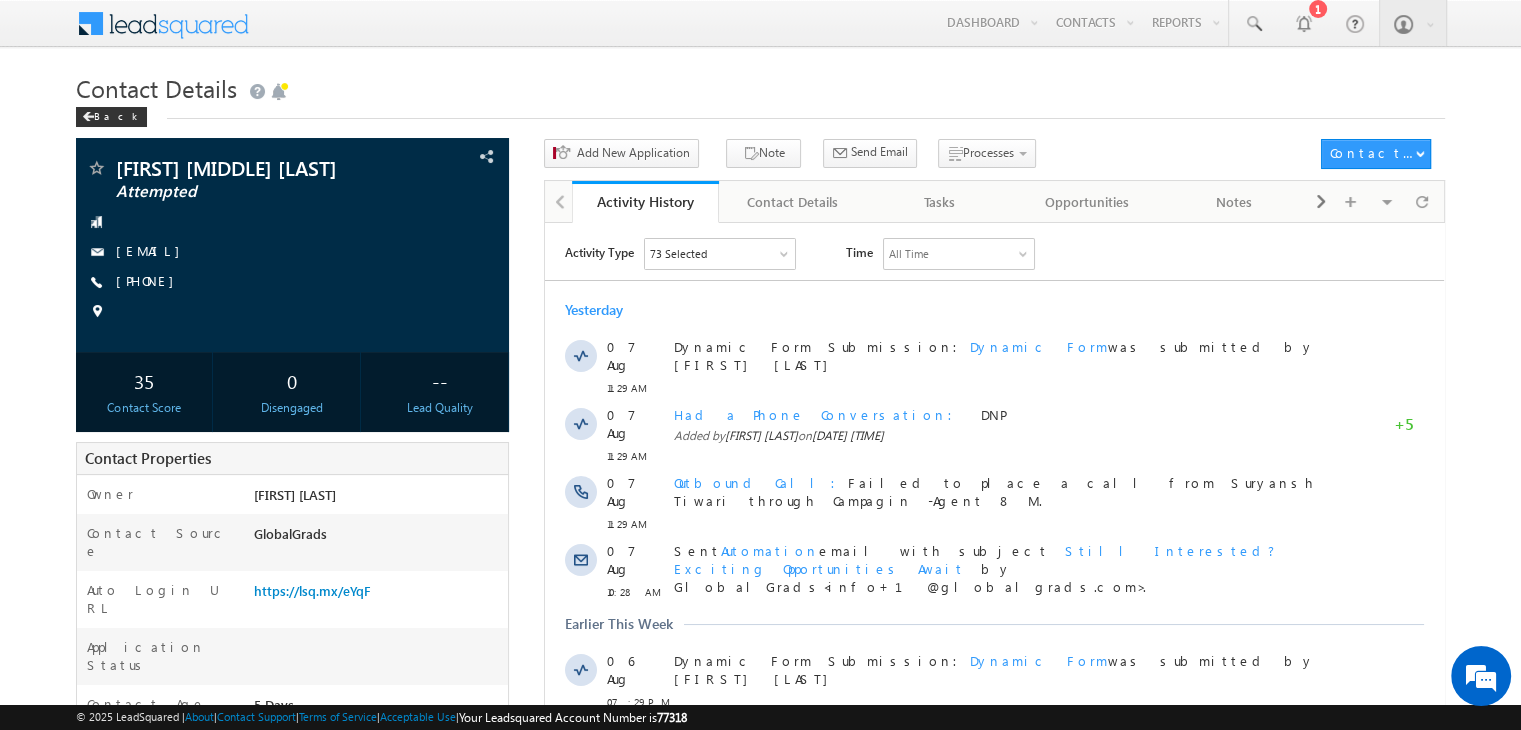 scroll, scrollTop: 0, scrollLeft: 0, axis: both 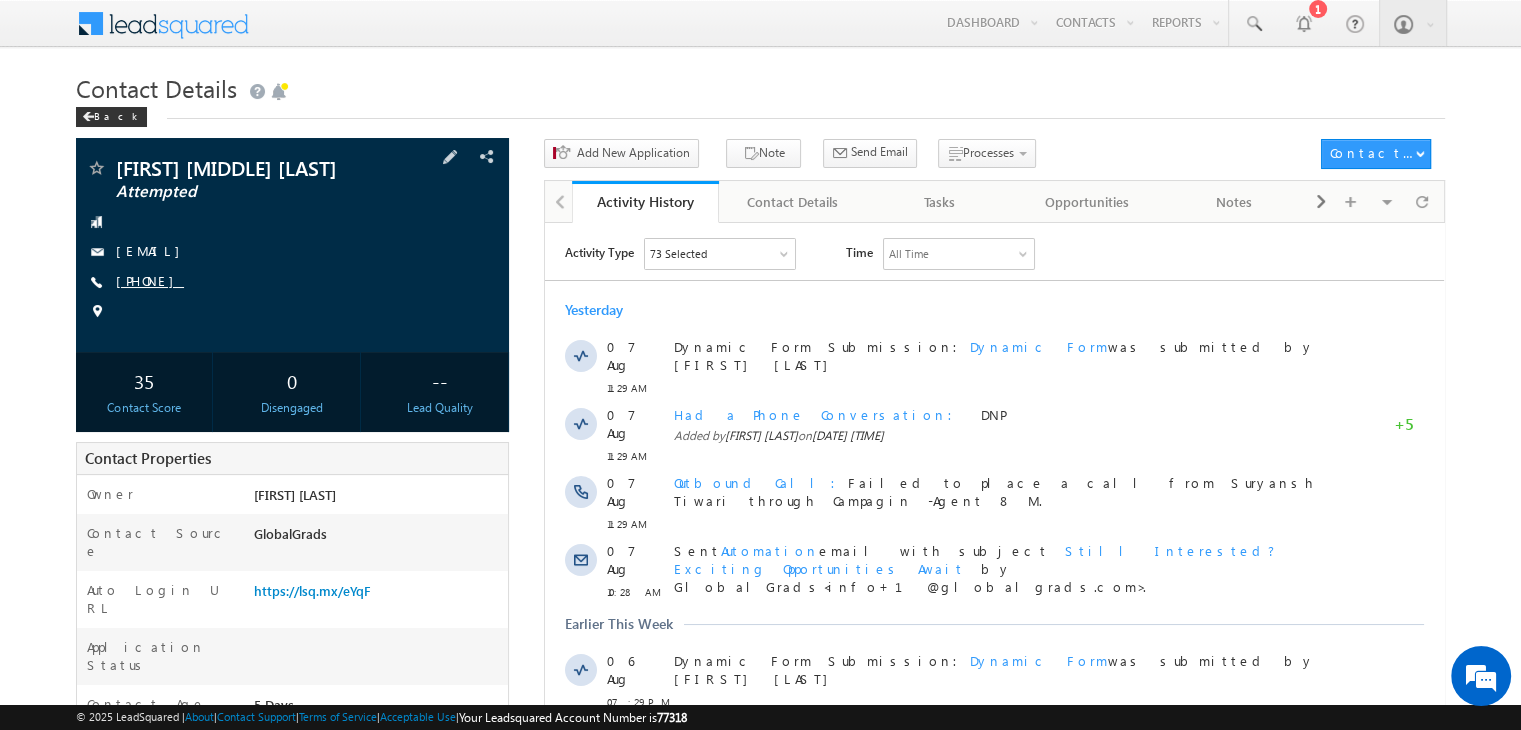 click on "[PHONE]" at bounding box center [150, 280] 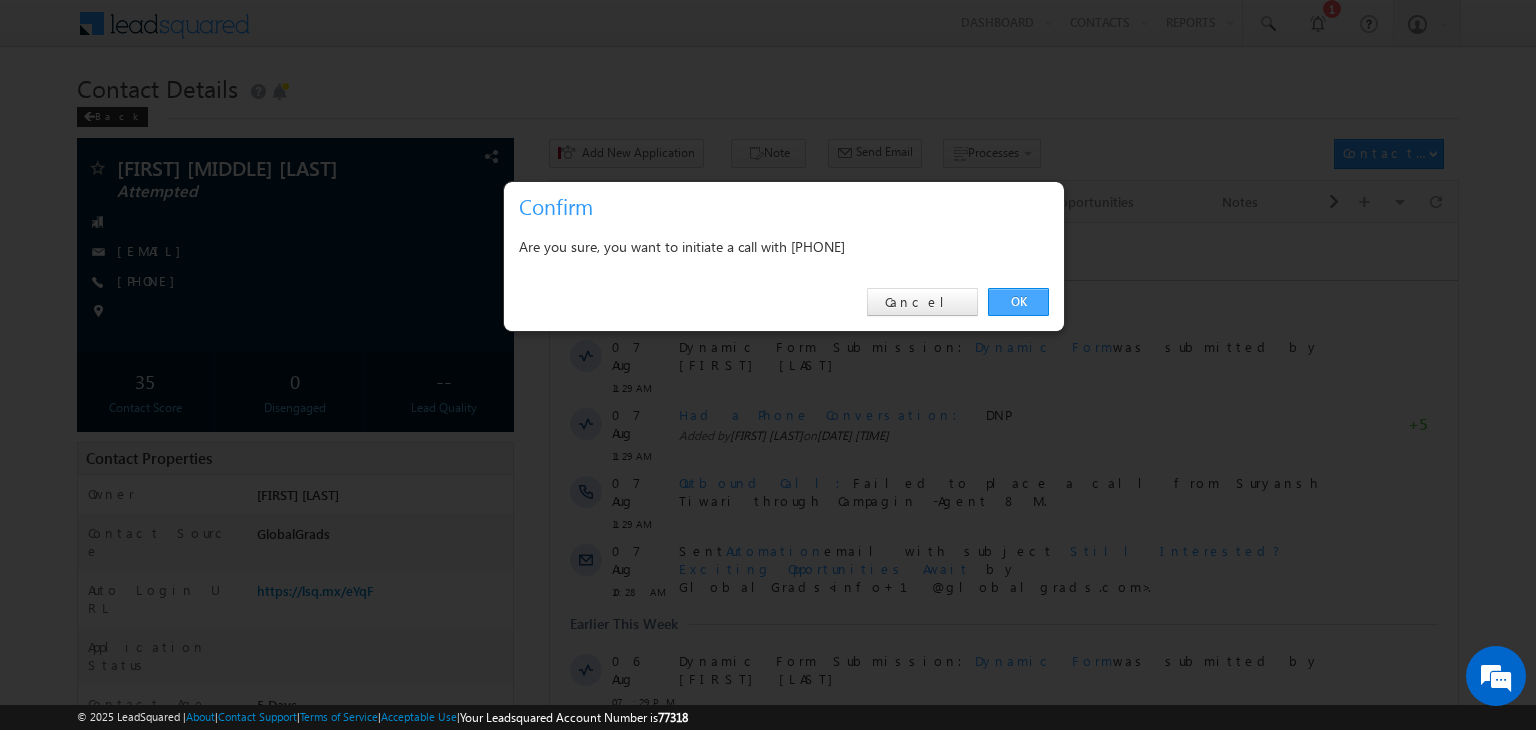 click on "OK" at bounding box center [1018, 302] 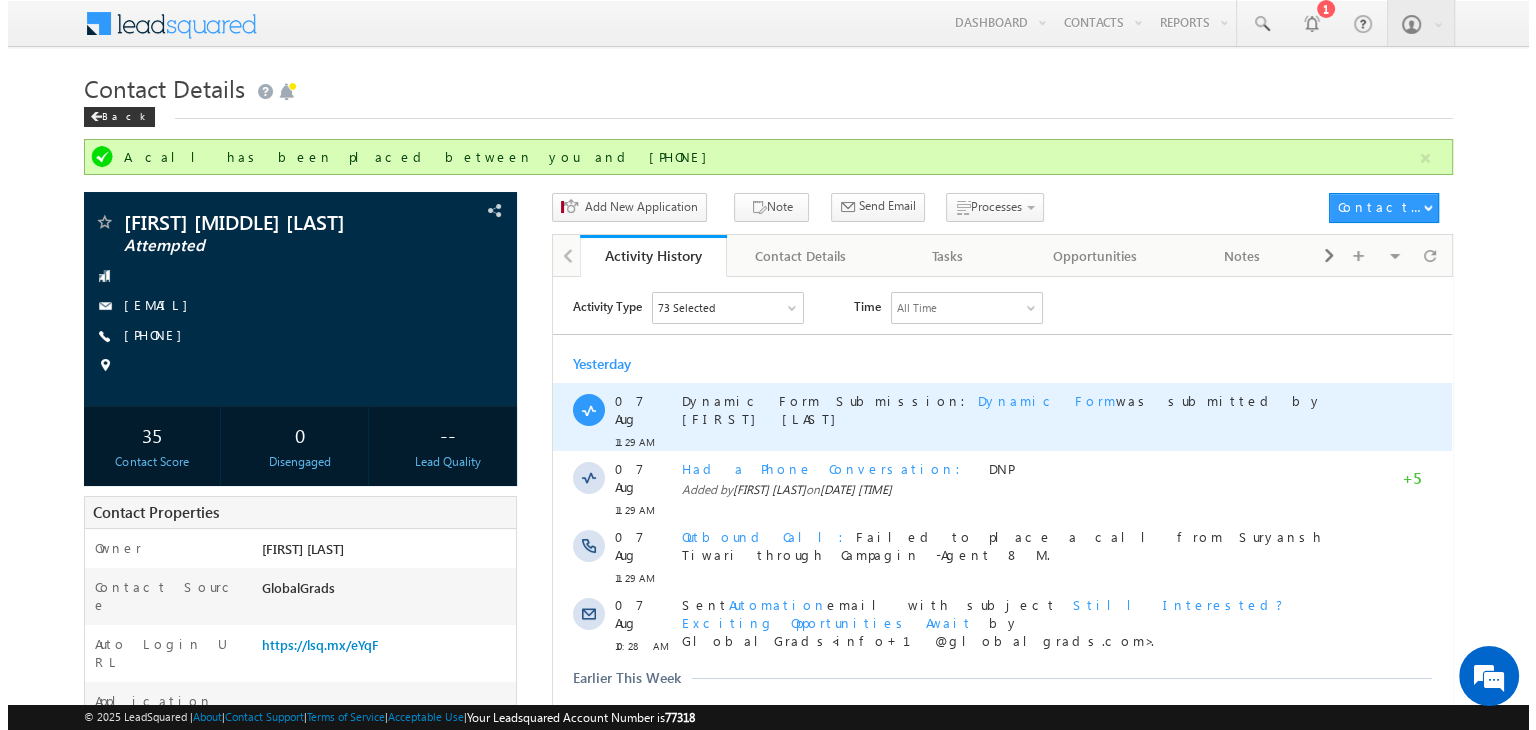 scroll, scrollTop: 96, scrollLeft: 0, axis: vertical 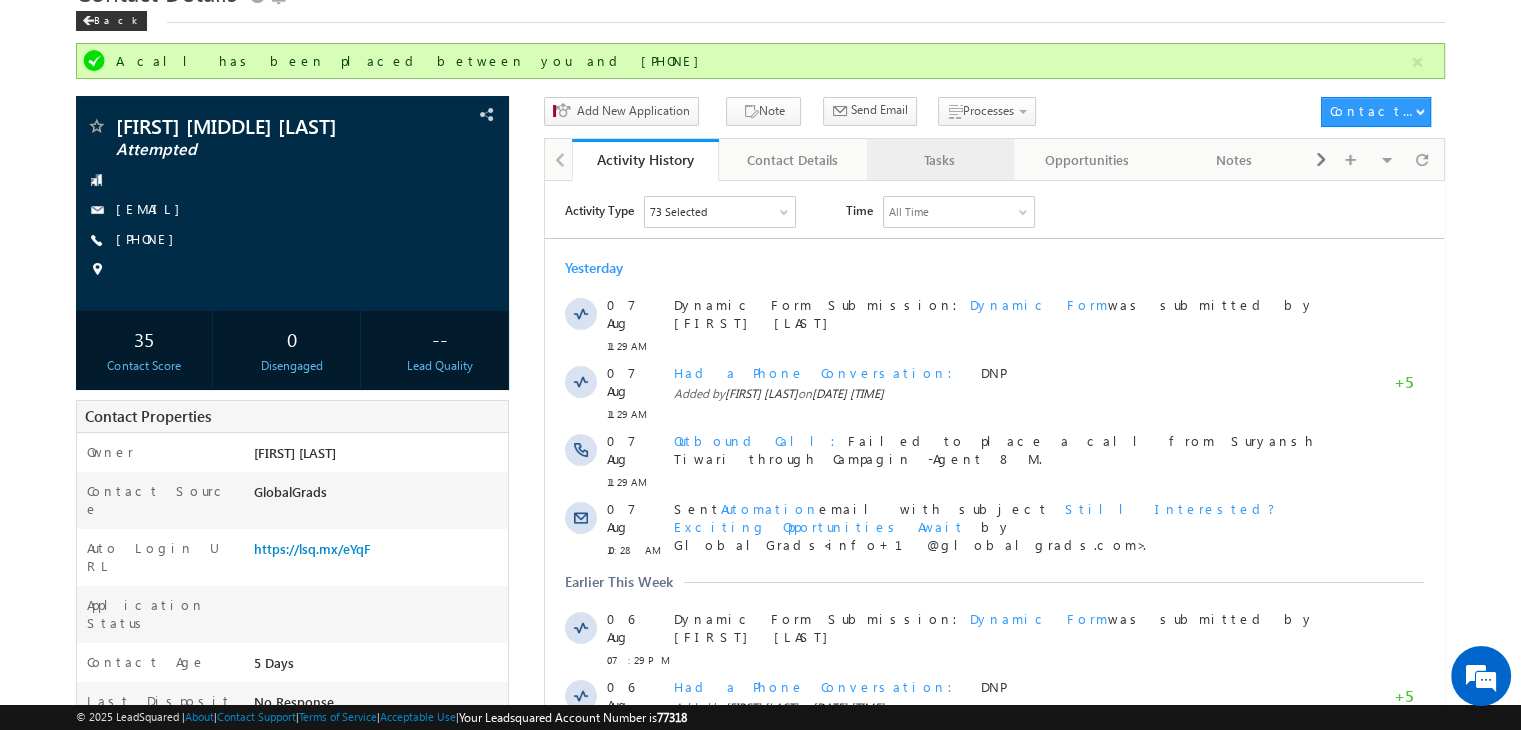 click on "Tasks" at bounding box center (939, 160) 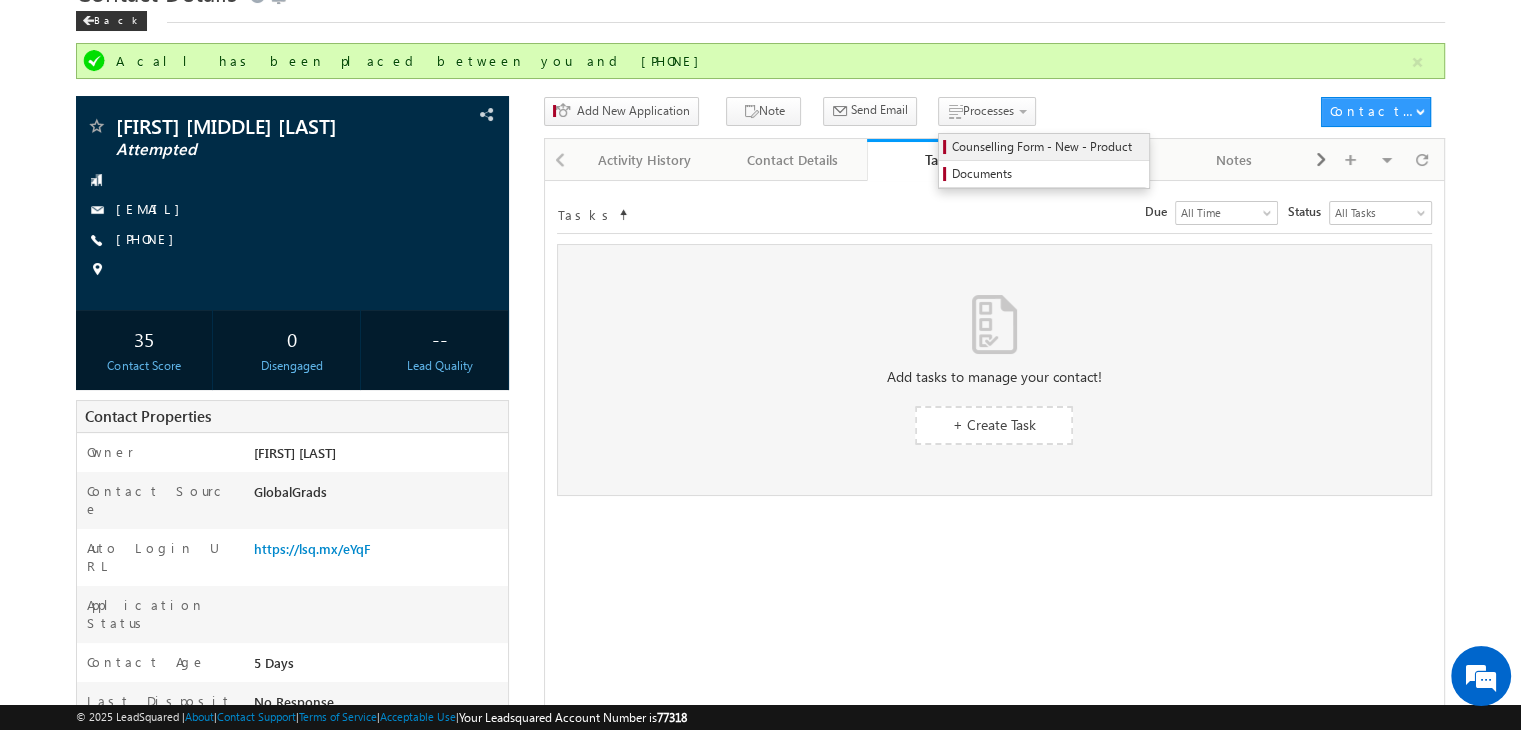 click on "Counselling Form - New - Product" at bounding box center [1047, 147] 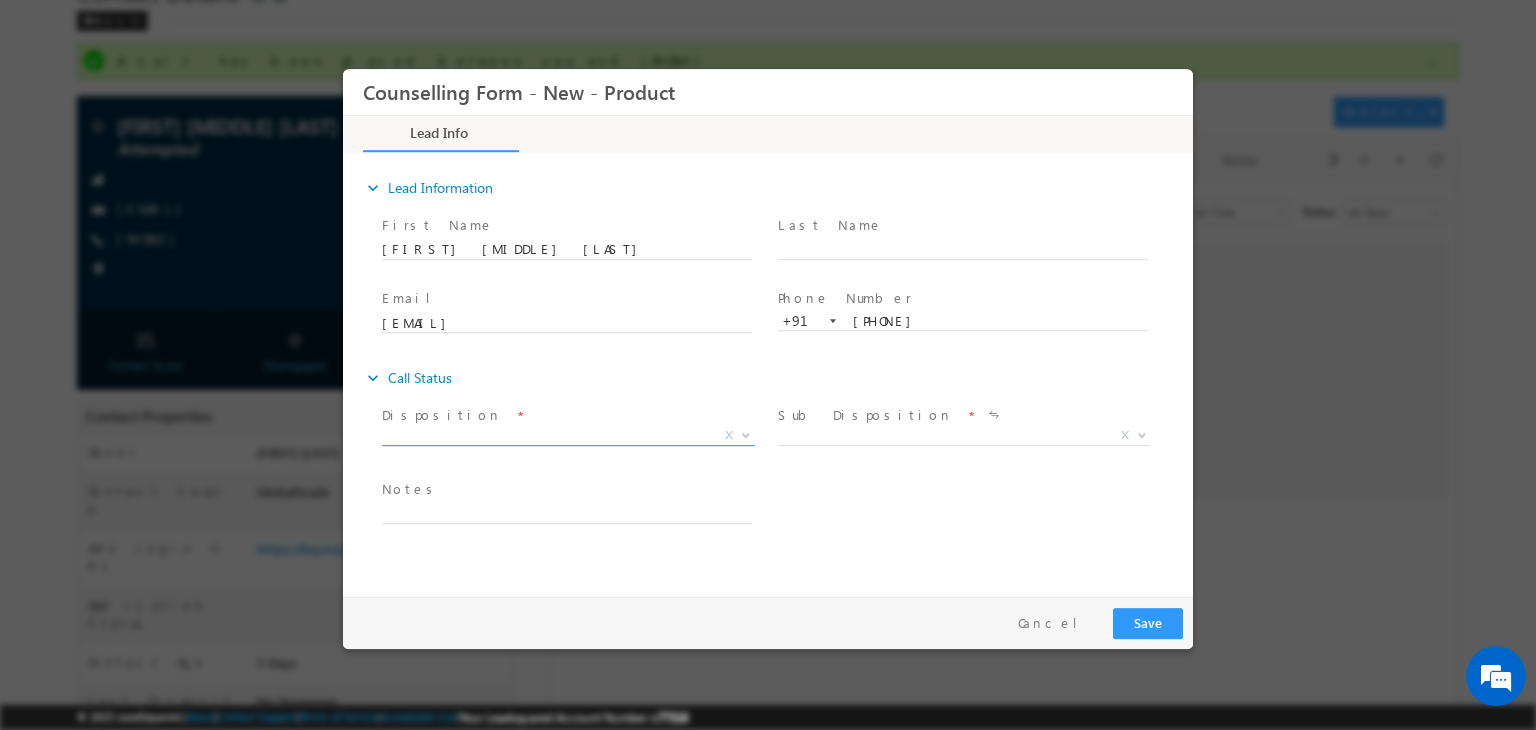 click on "X" at bounding box center (568, 436) 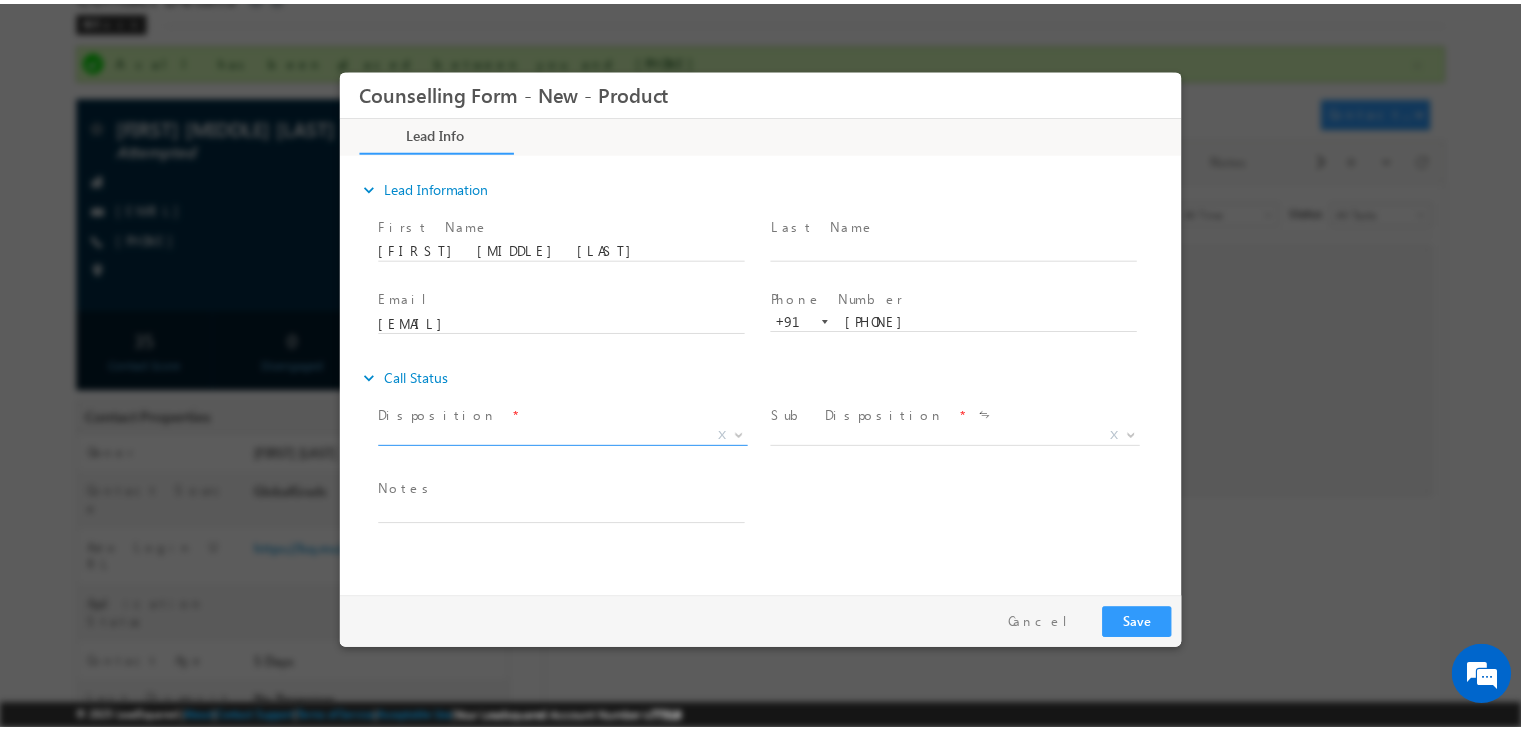 scroll, scrollTop: 0, scrollLeft: 0, axis: both 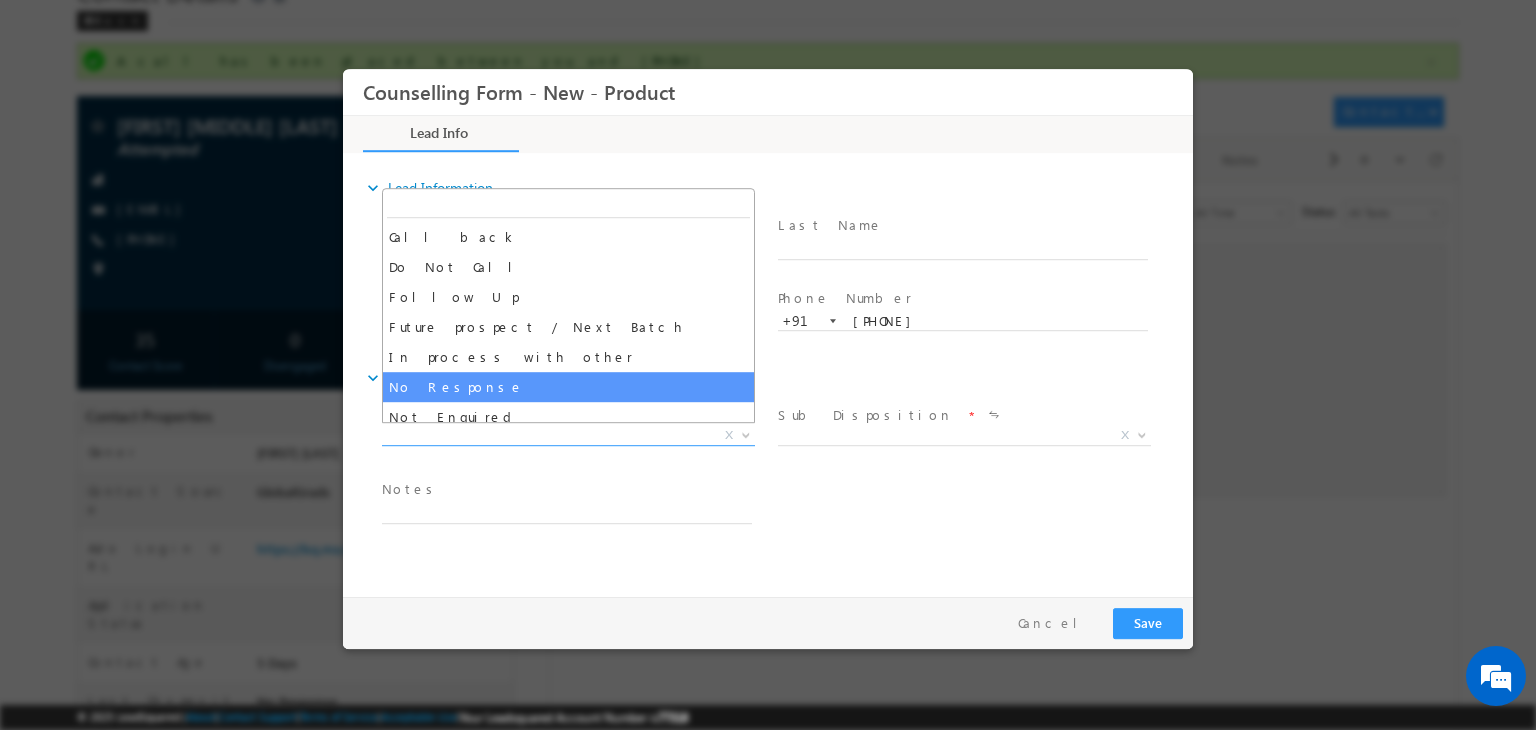 select on "No Response" 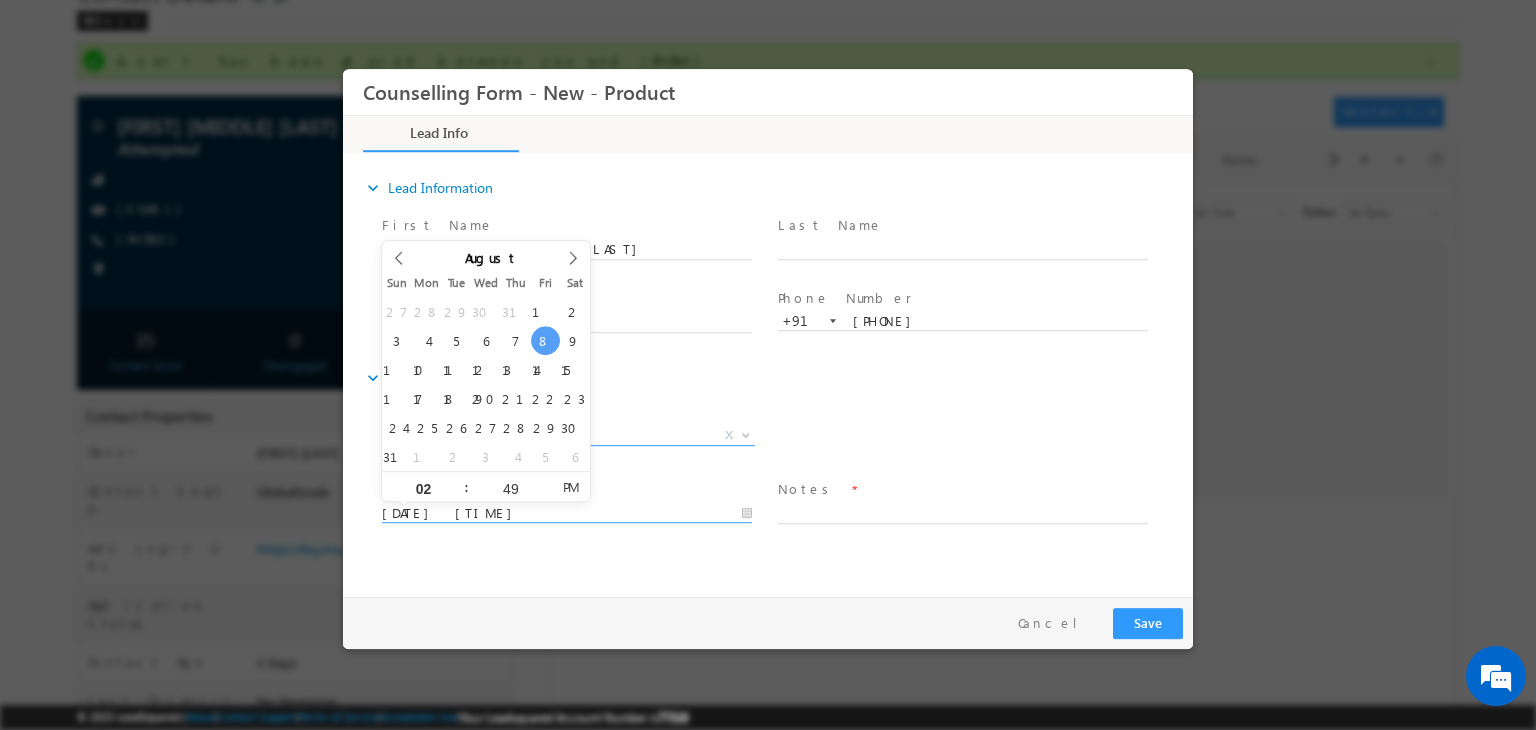 click on "08/08/2025 2:49 PM" at bounding box center [567, 514] 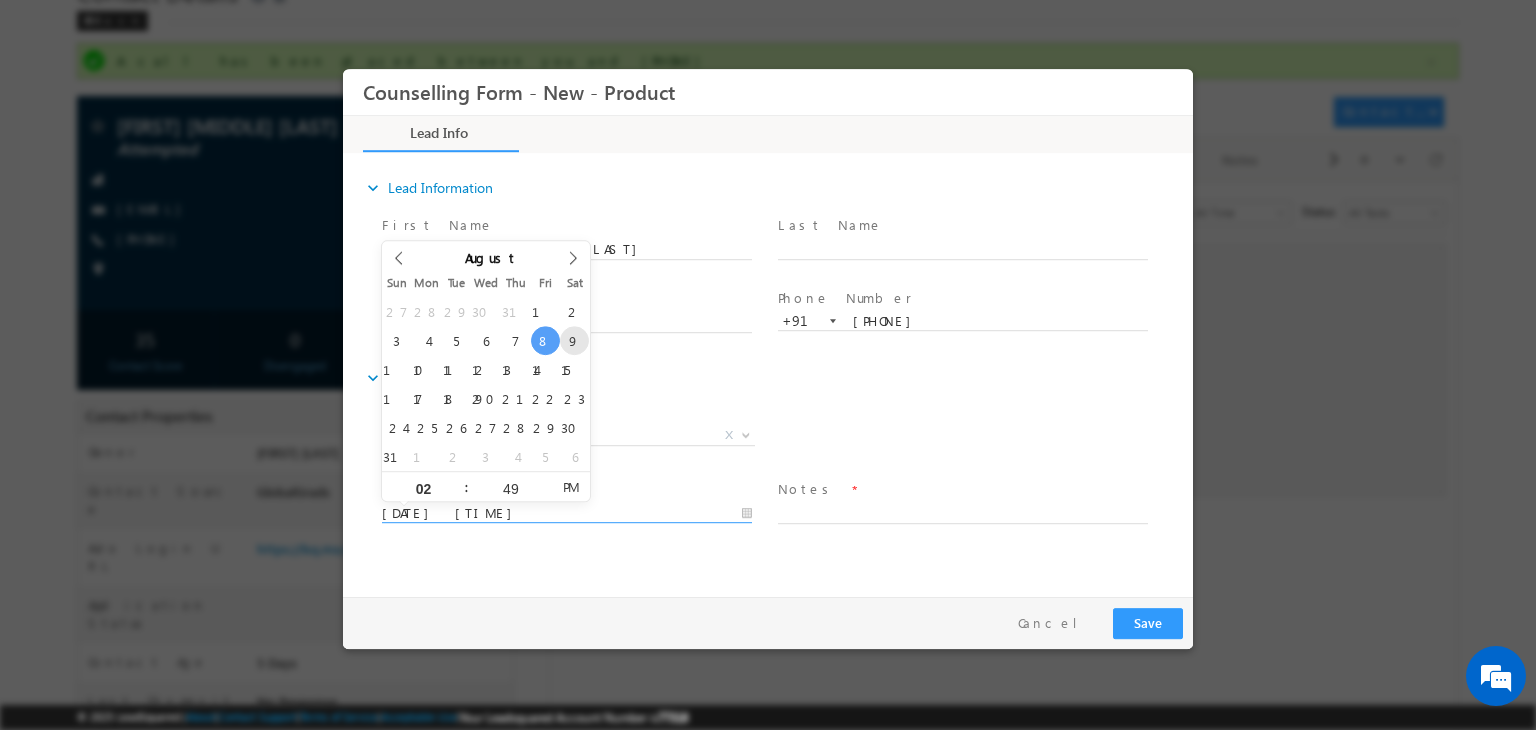 click on "27 28 29 30 31 1 2 3 4 5 6 7 8 9 10 11 12 13 14 15 16 17 18 19 20 21 22 23 24 25 26 27 28 29 30 31 1 2 3 4 5 6" at bounding box center [486, 384] 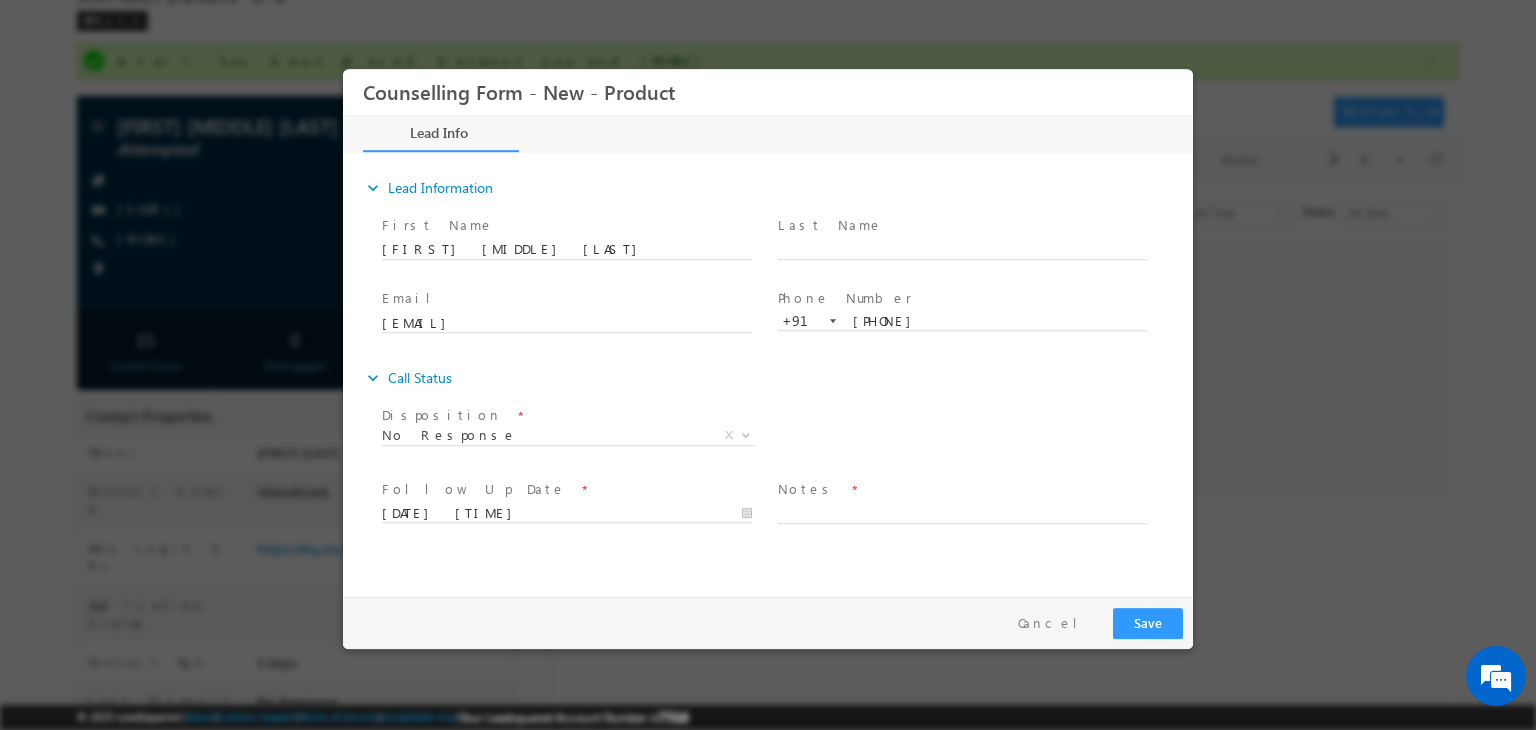 drag, startPoint x: 926, startPoint y: 528, endPoint x: 897, endPoint y: 508, distance: 35.22783 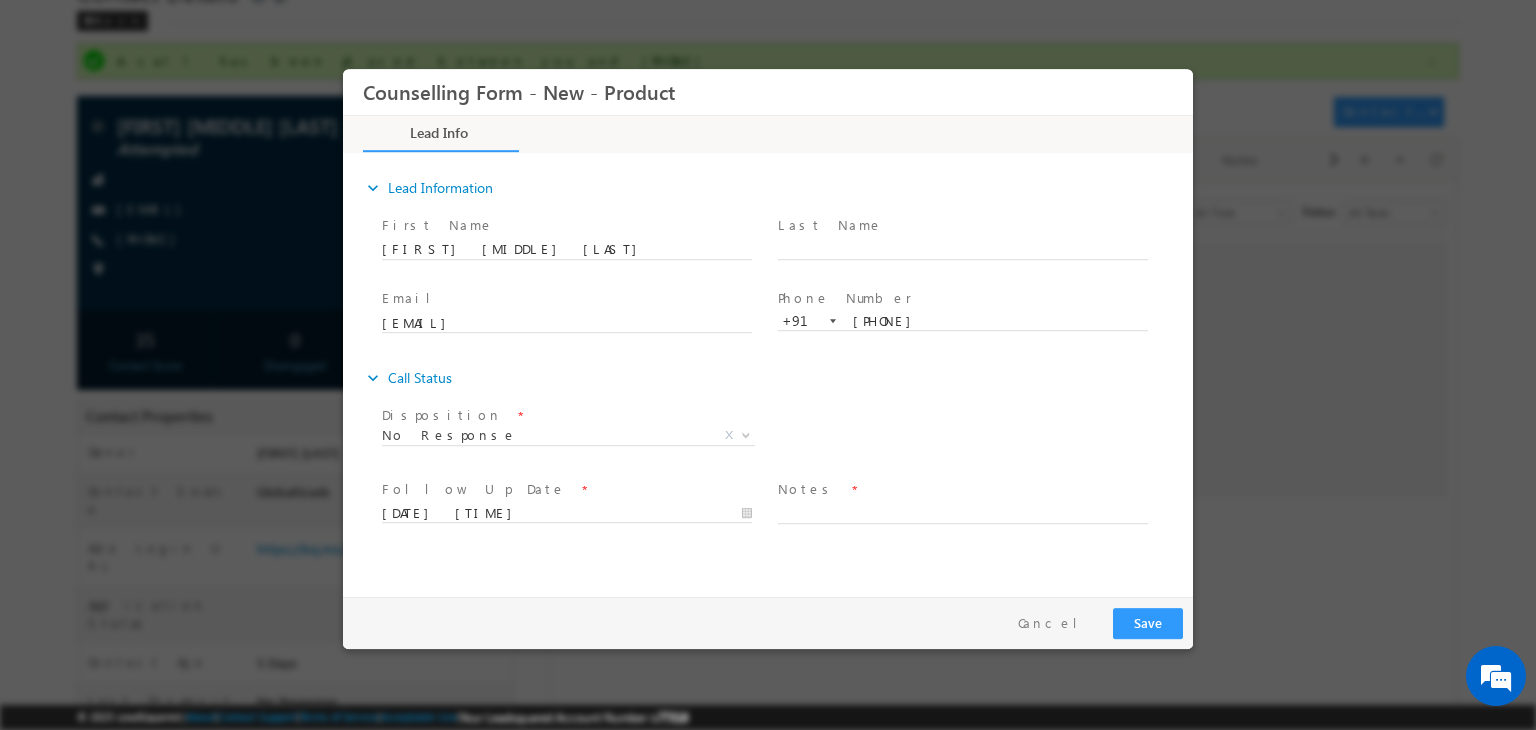 click at bounding box center (972, 513) 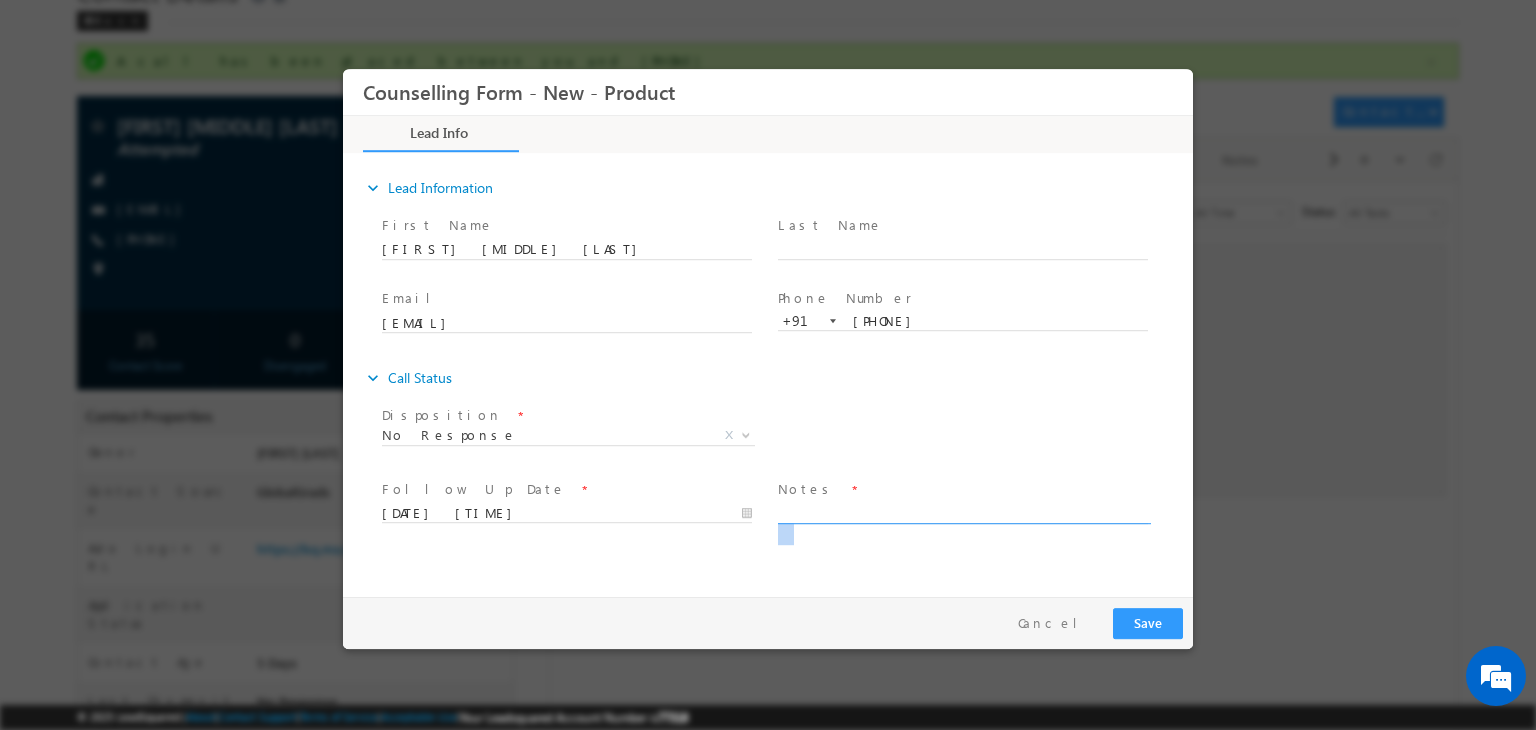 click at bounding box center [963, 512] 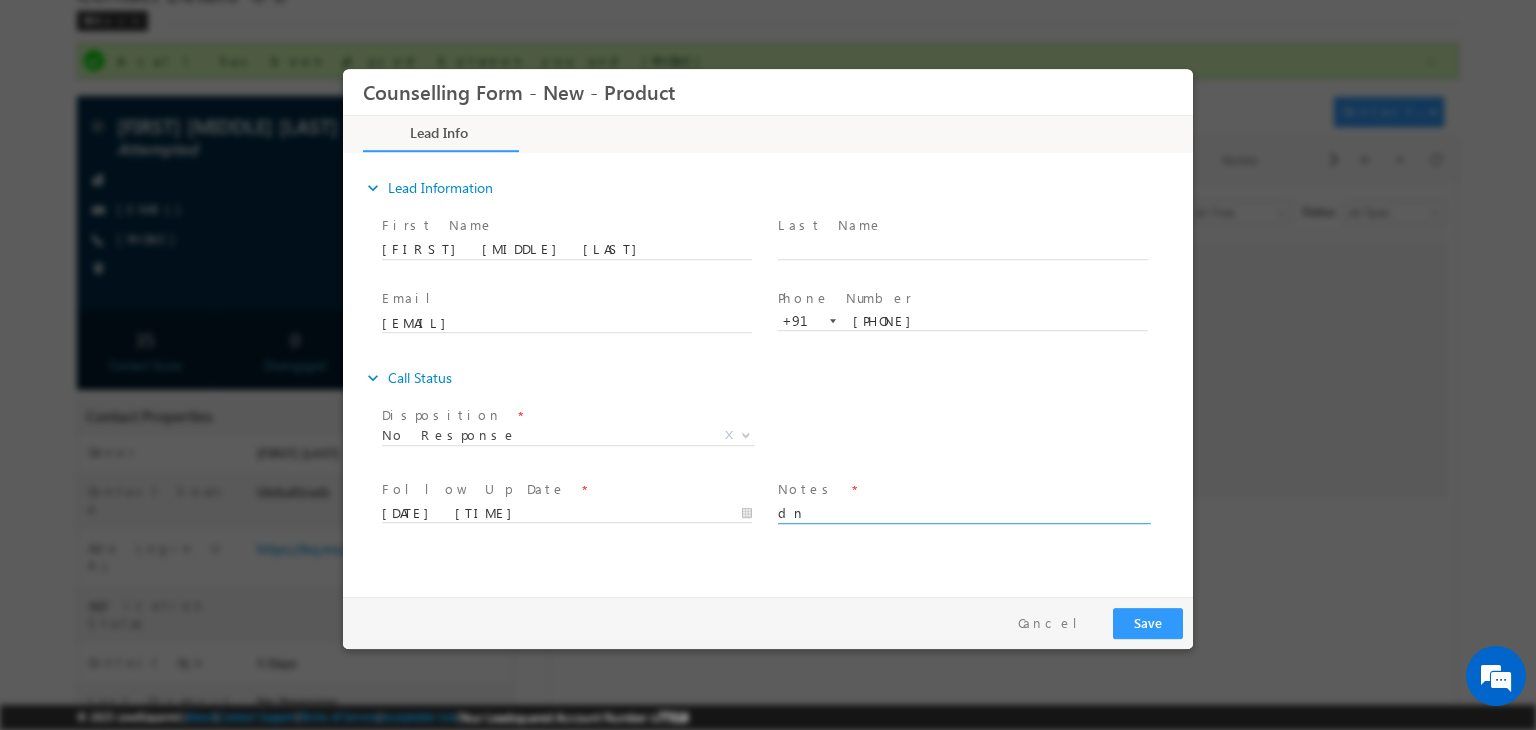 type on "d" 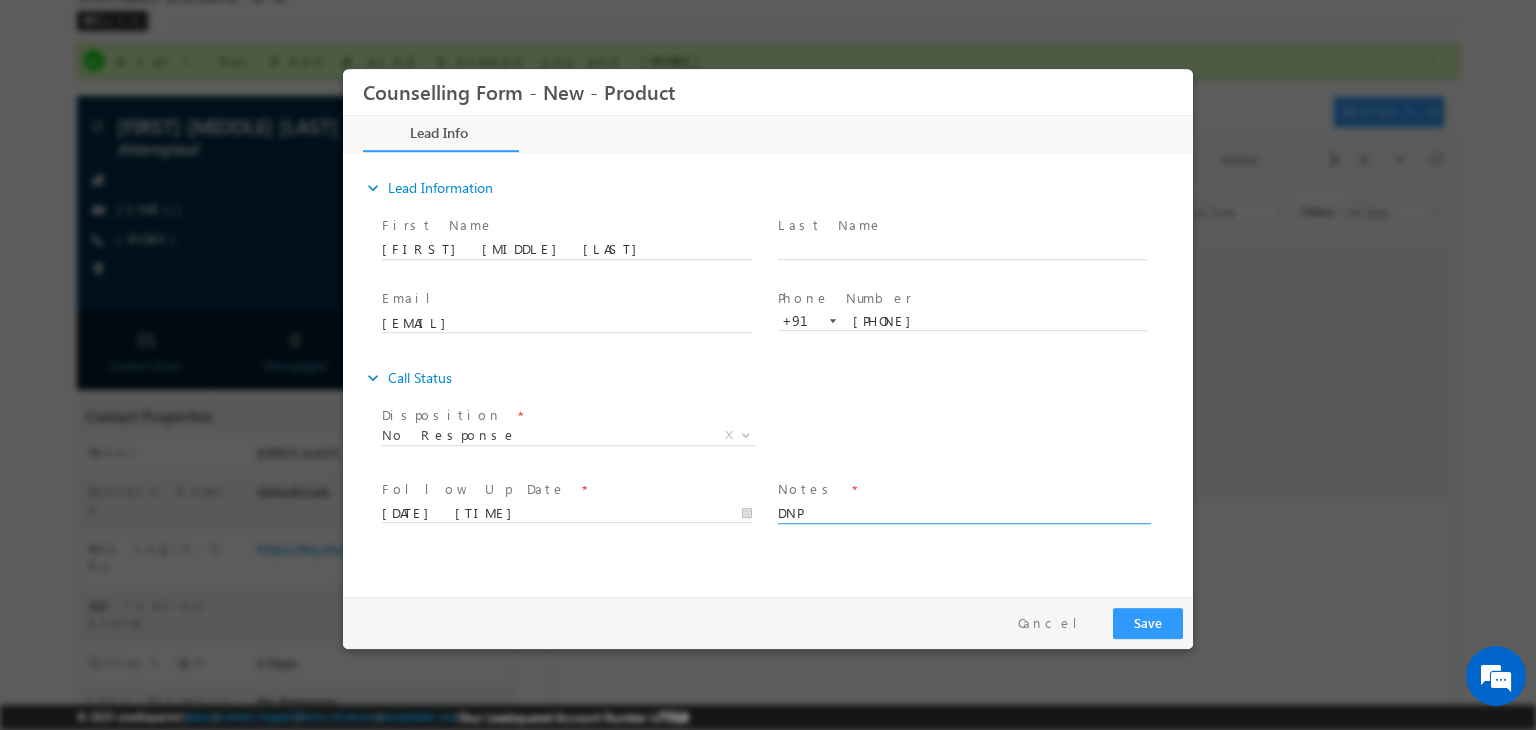 type on "DNP" 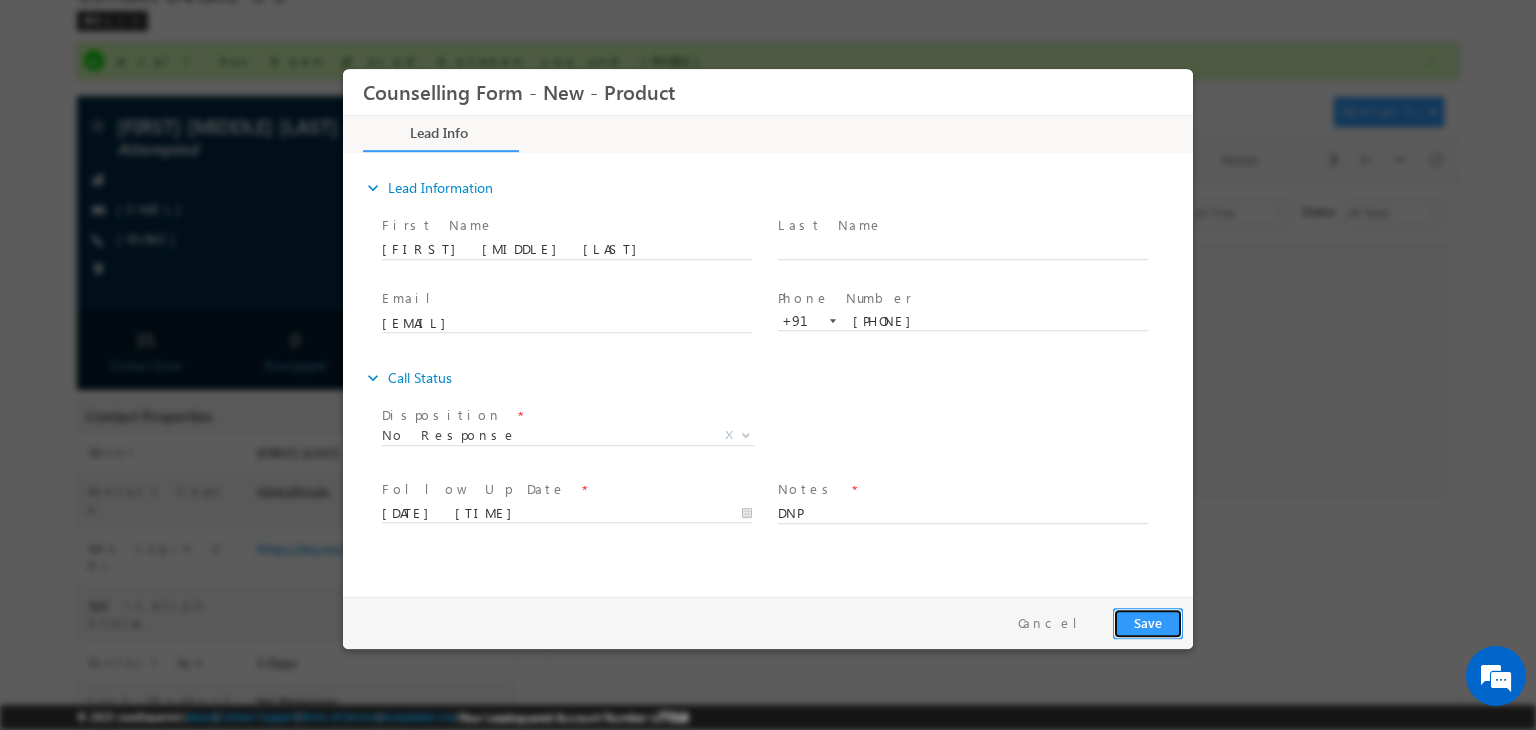 click on "Save" at bounding box center (1148, 623) 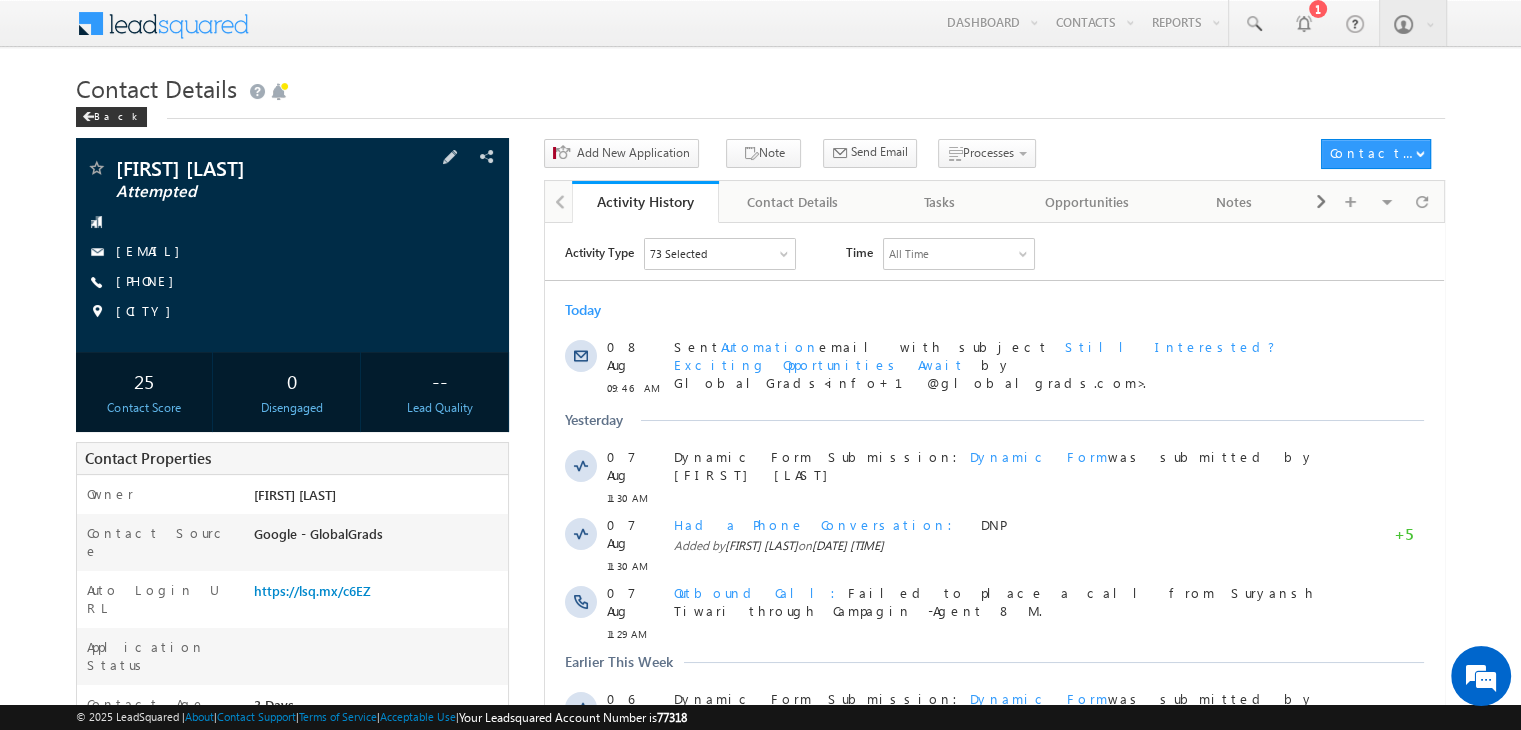 scroll, scrollTop: 0, scrollLeft: 0, axis: both 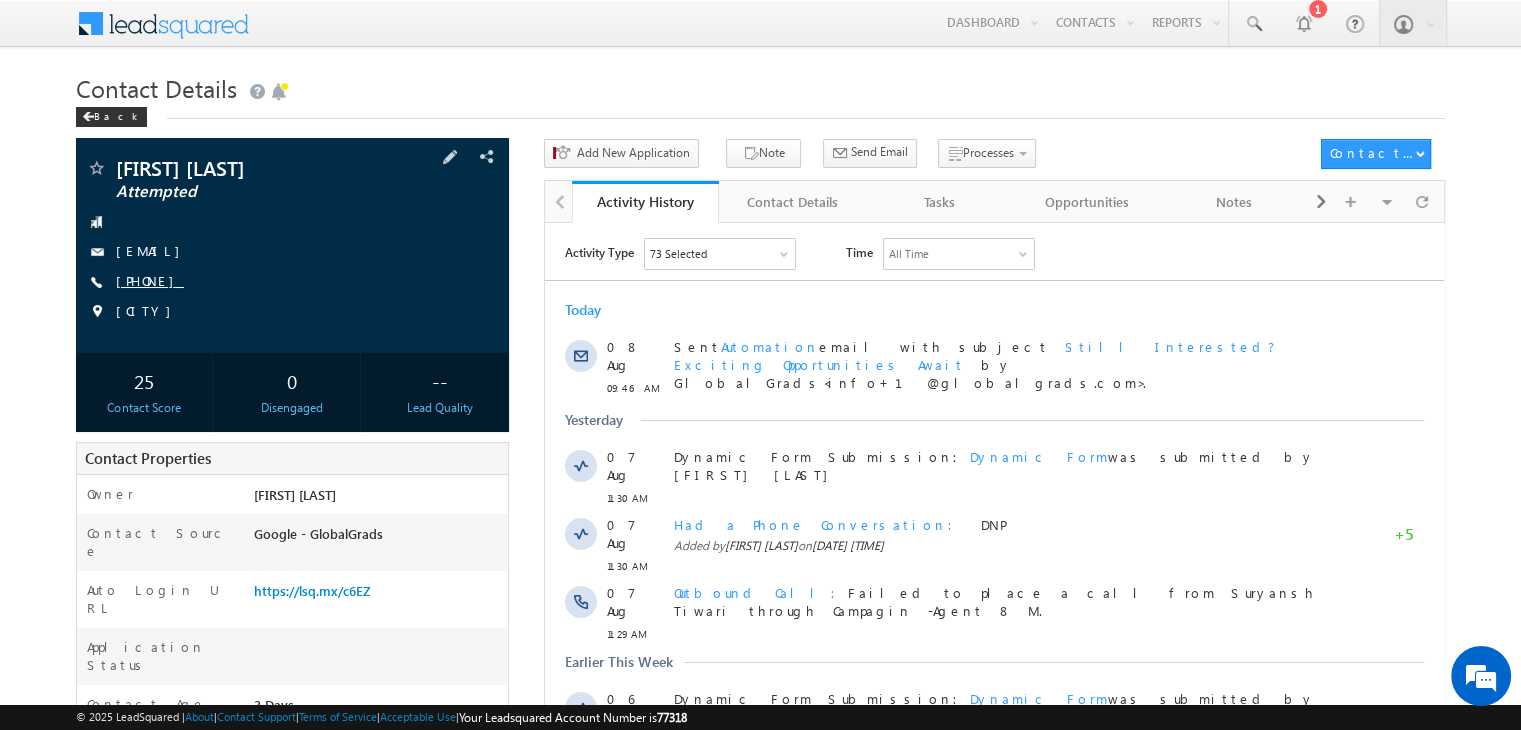 click on "[PHONE]" at bounding box center (150, 280) 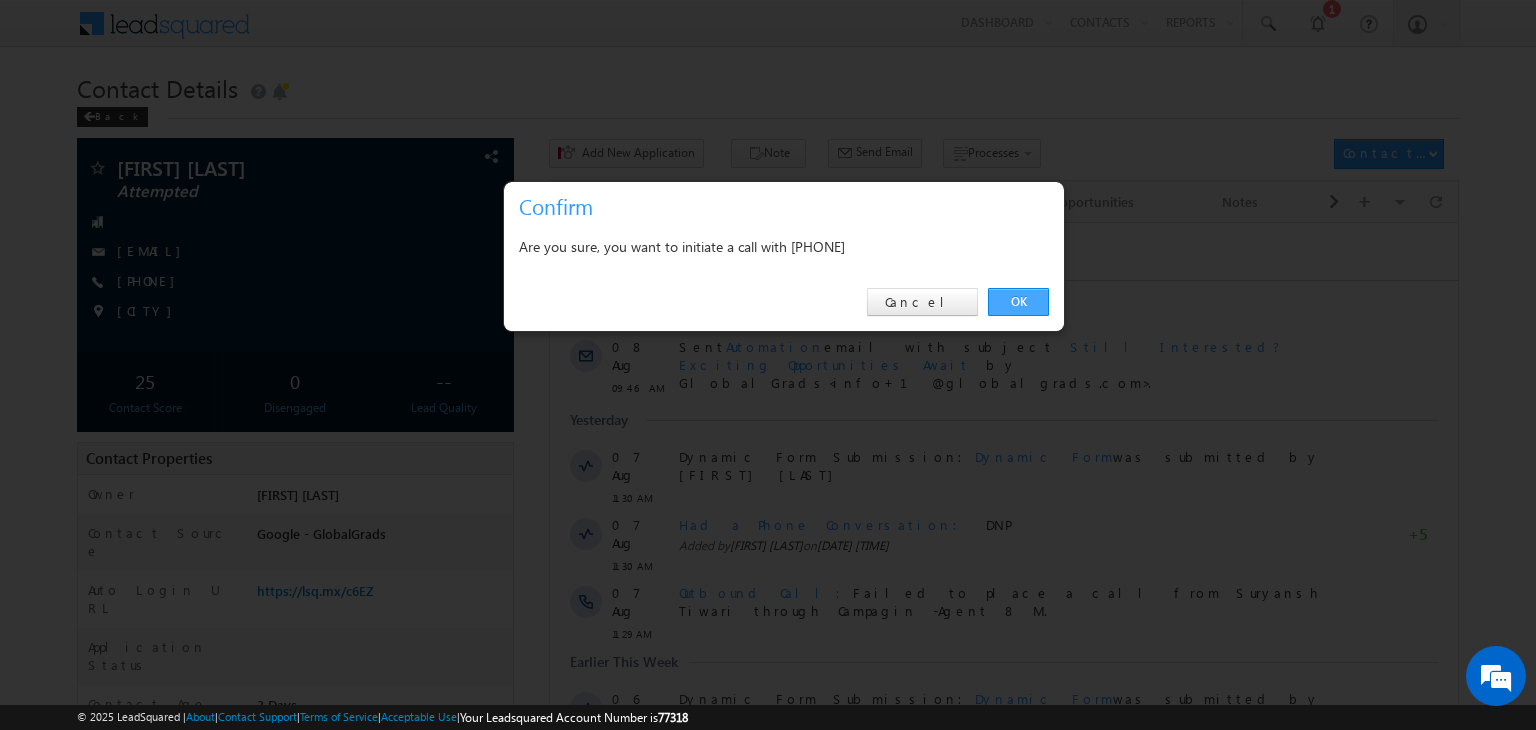 click on "OK" at bounding box center [1018, 302] 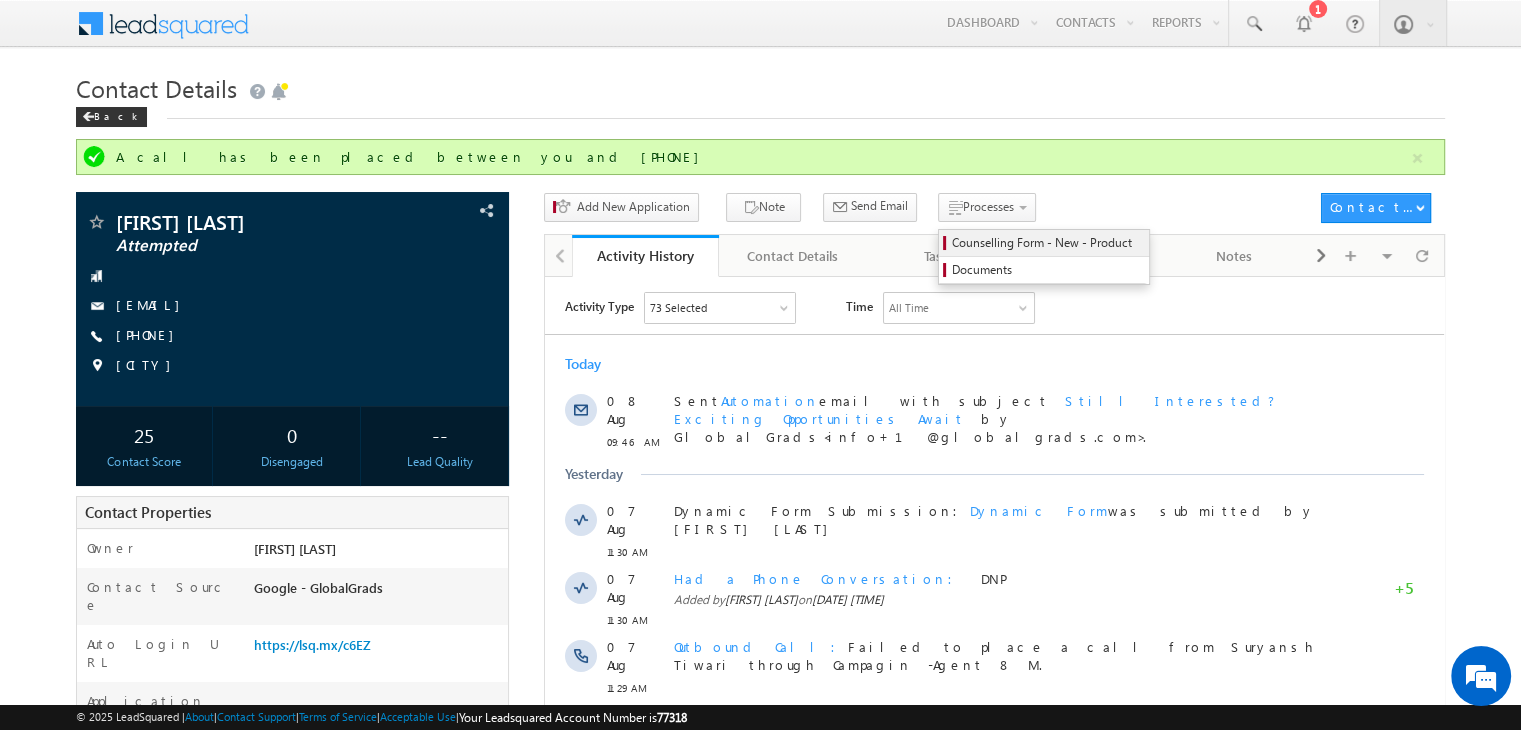 click on "Counselling Form - New - Product" at bounding box center (1044, 243) 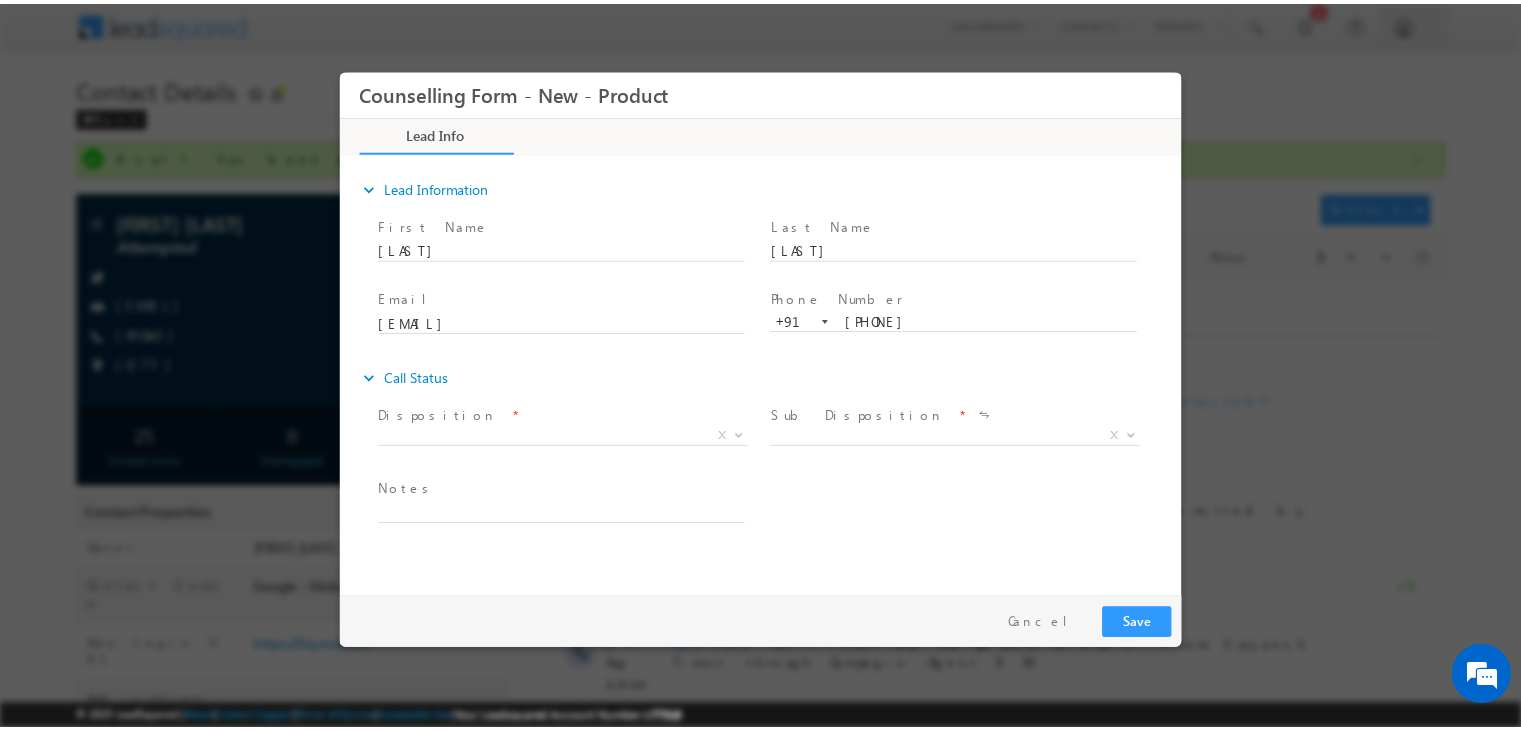 scroll, scrollTop: 0, scrollLeft: 0, axis: both 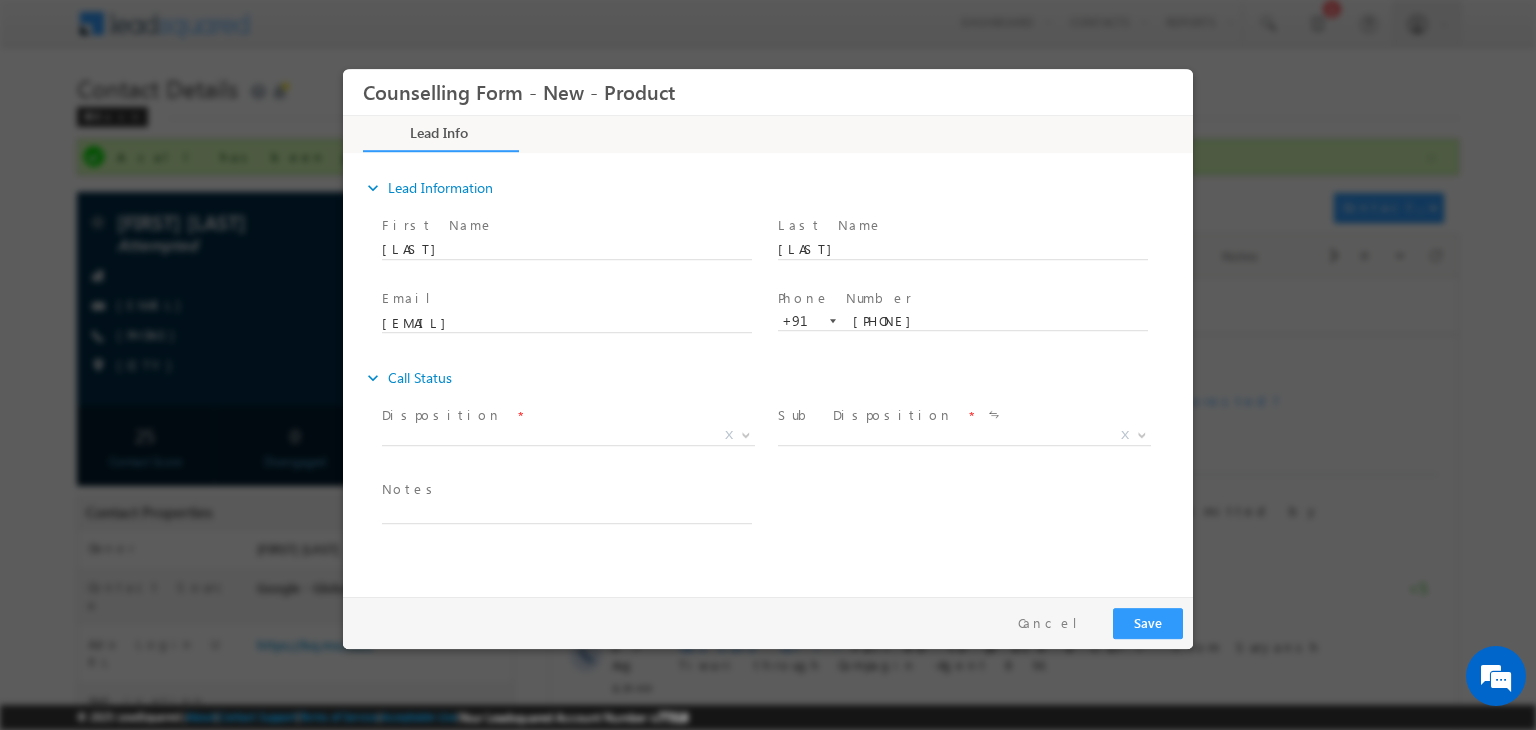 drag, startPoint x: 524, startPoint y: 421, endPoint x: 508, endPoint y: 435, distance: 21.260292 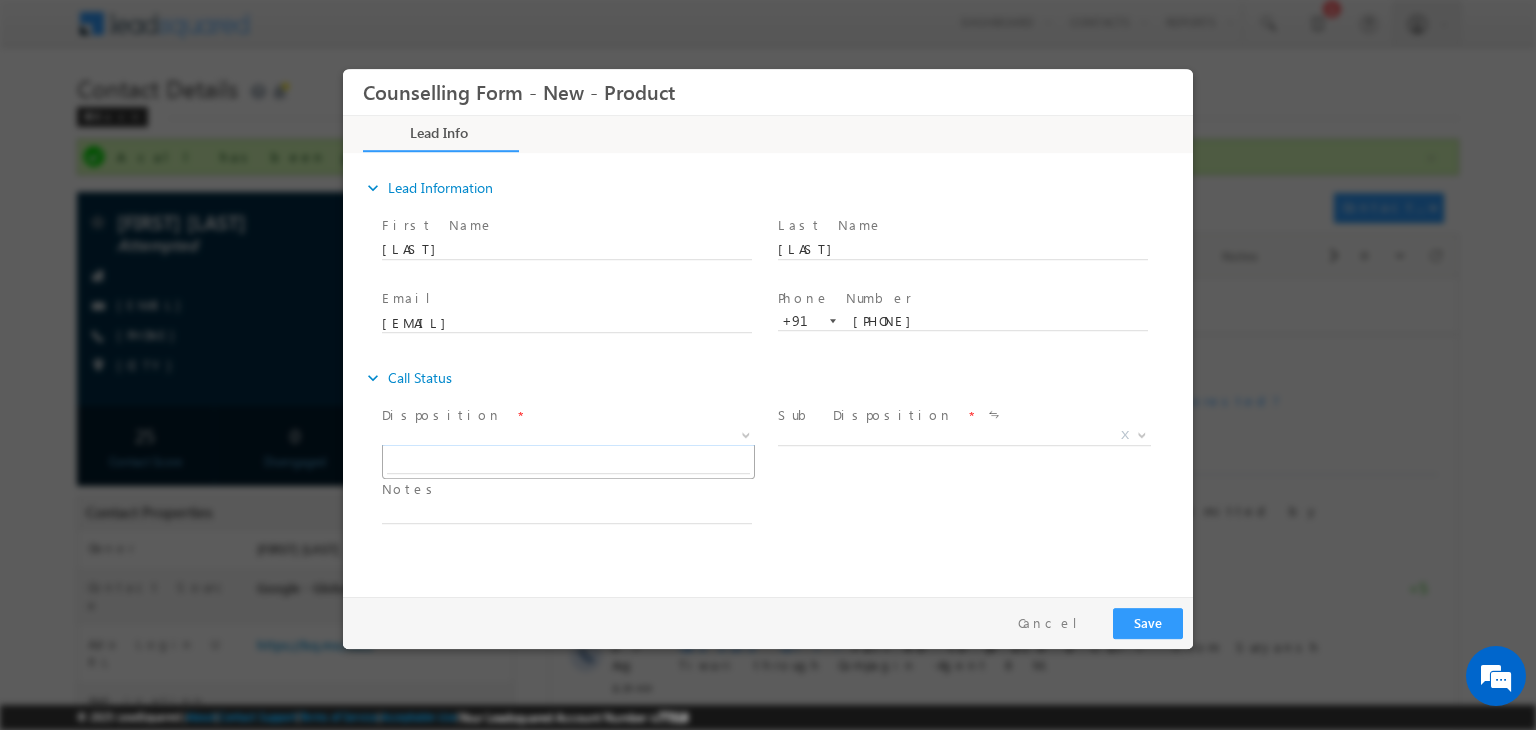 click on "X" at bounding box center (568, 436) 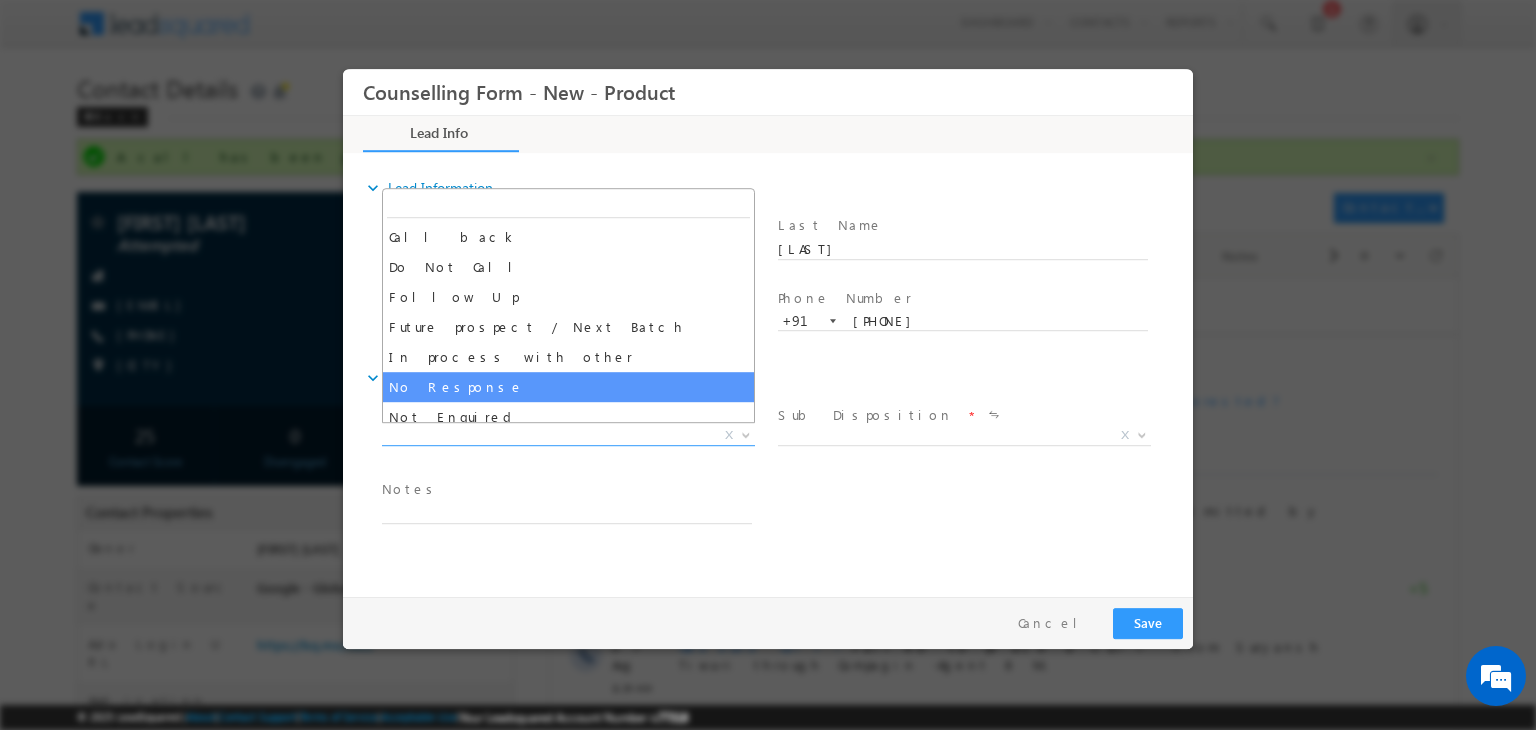 select on "No Response" 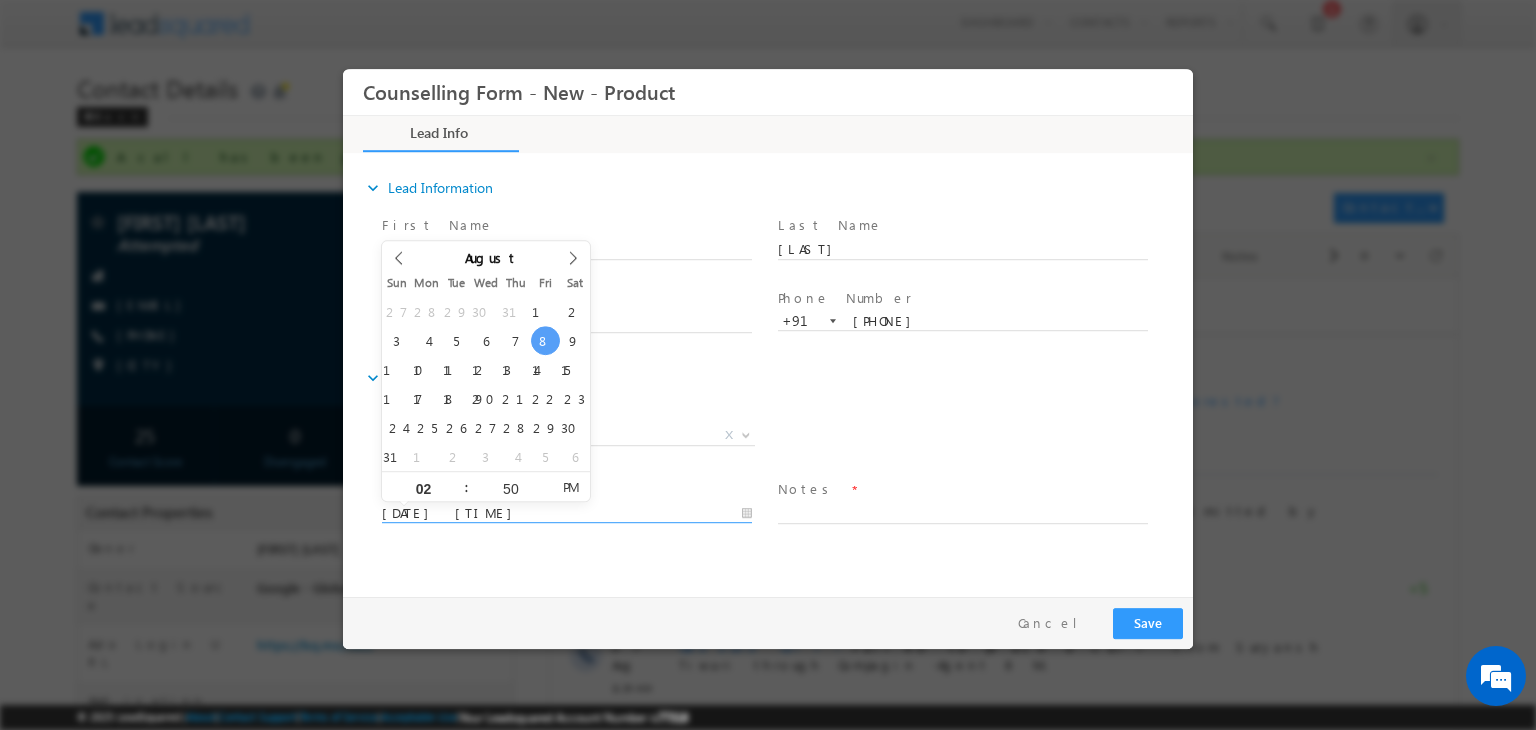 click on "[DATE] [TIME]" at bounding box center [567, 514] 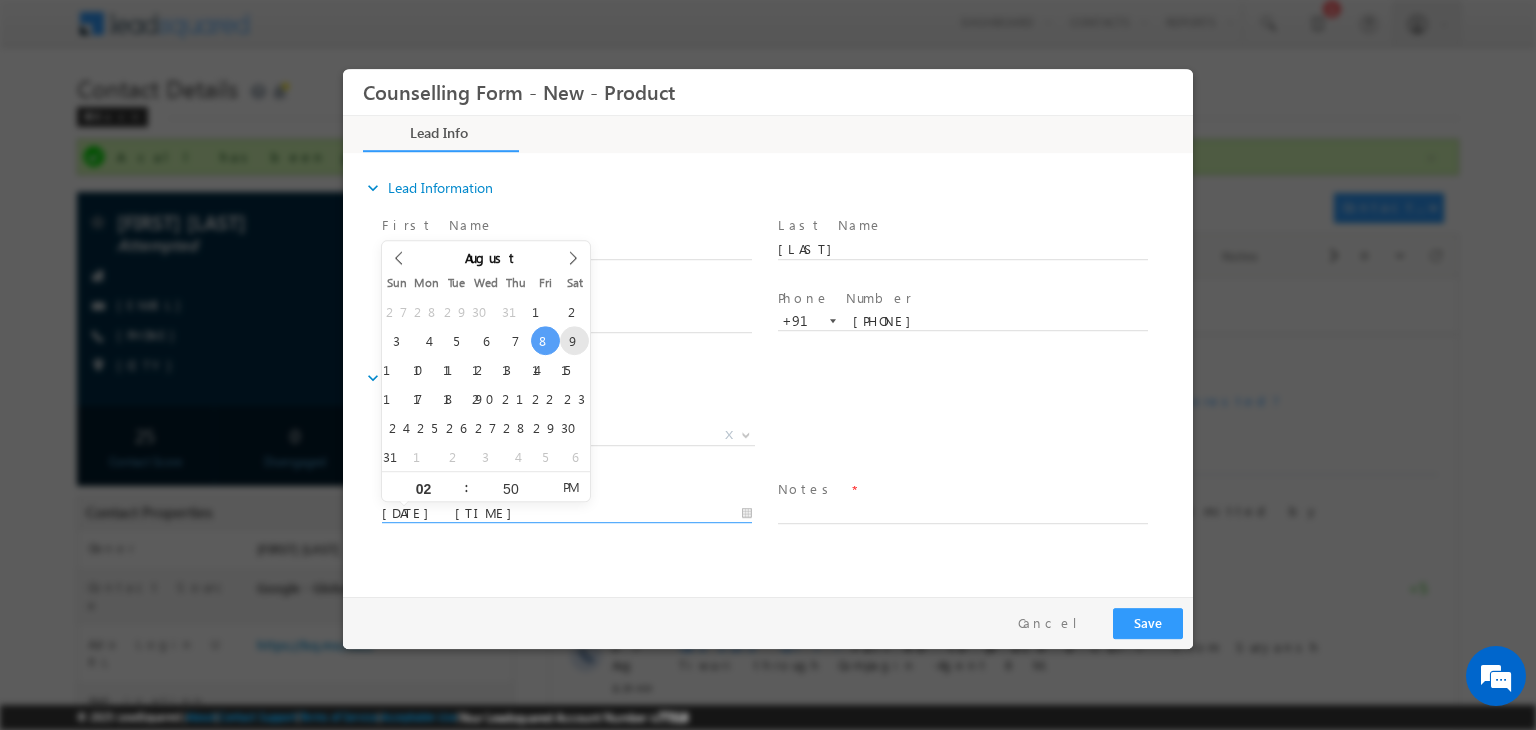 type on "[DATE] [TIME]" 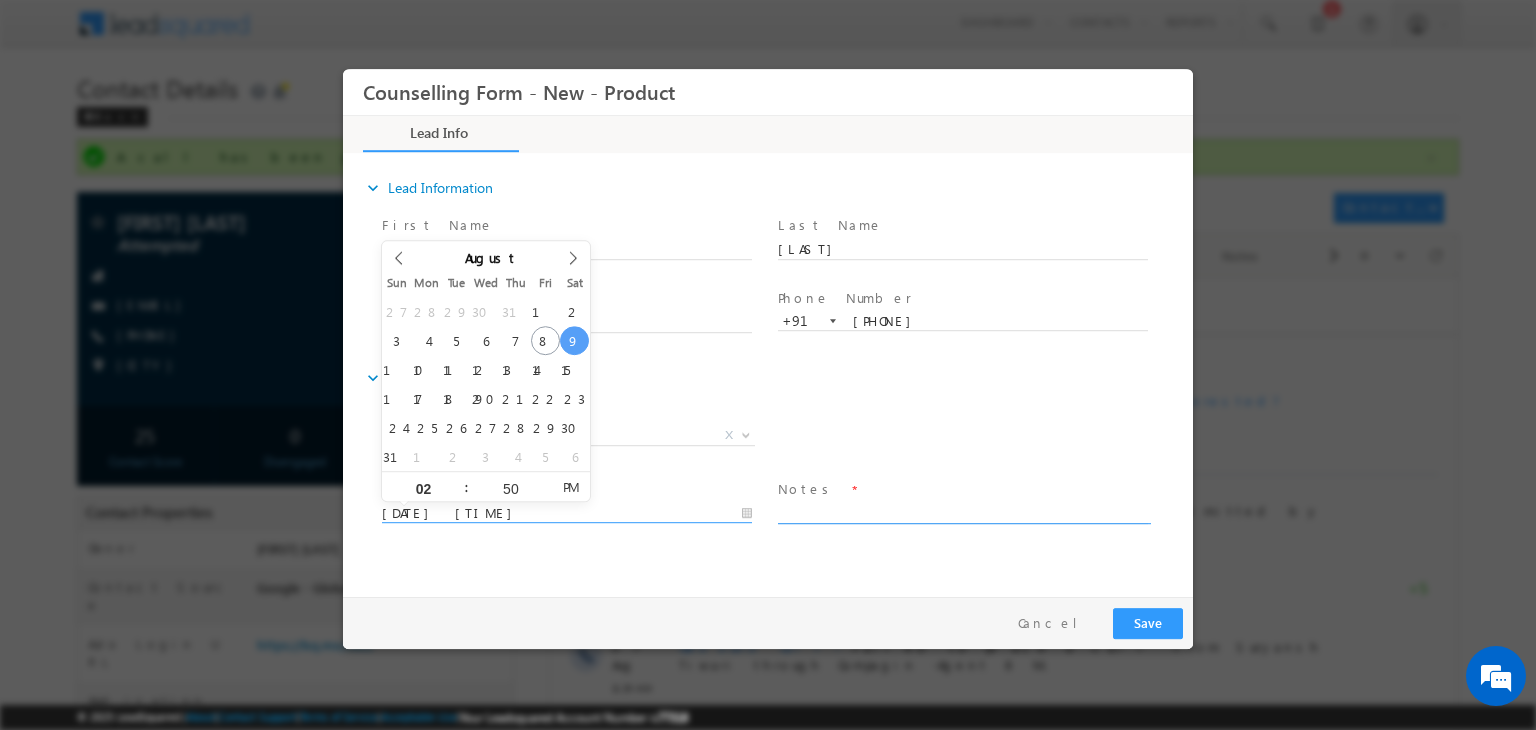 click at bounding box center (963, 512) 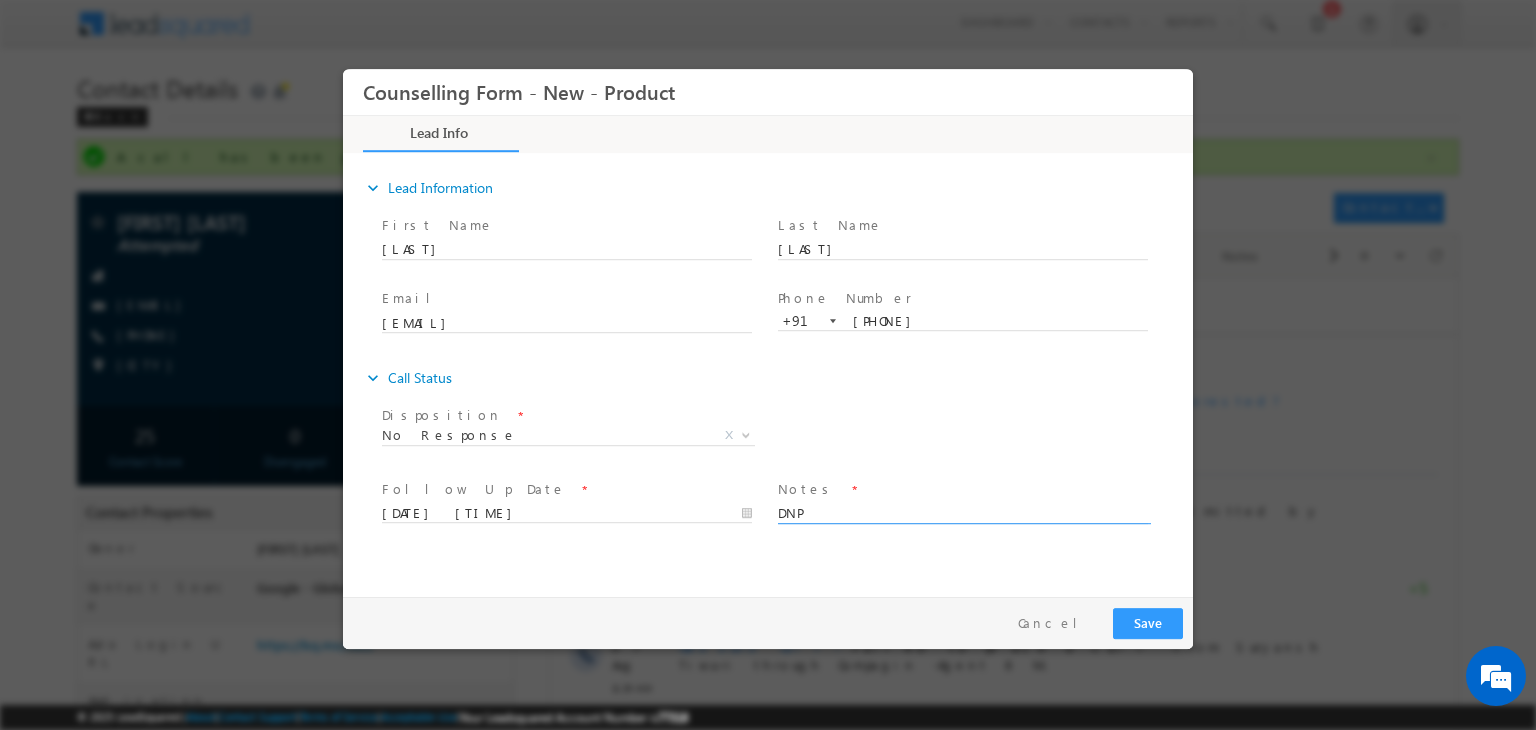 type on "DNP" 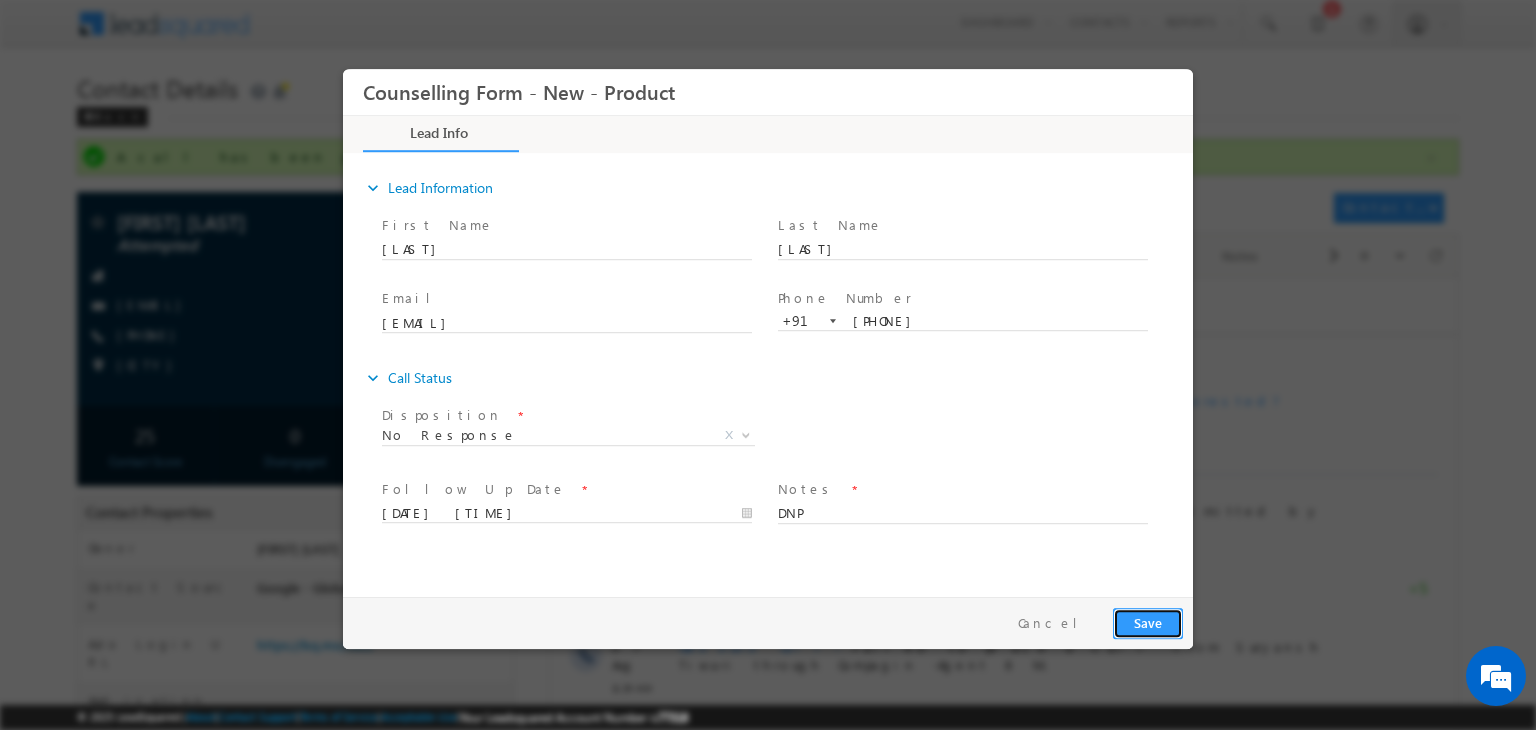 click on "Save" at bounding box center [1148, 623] 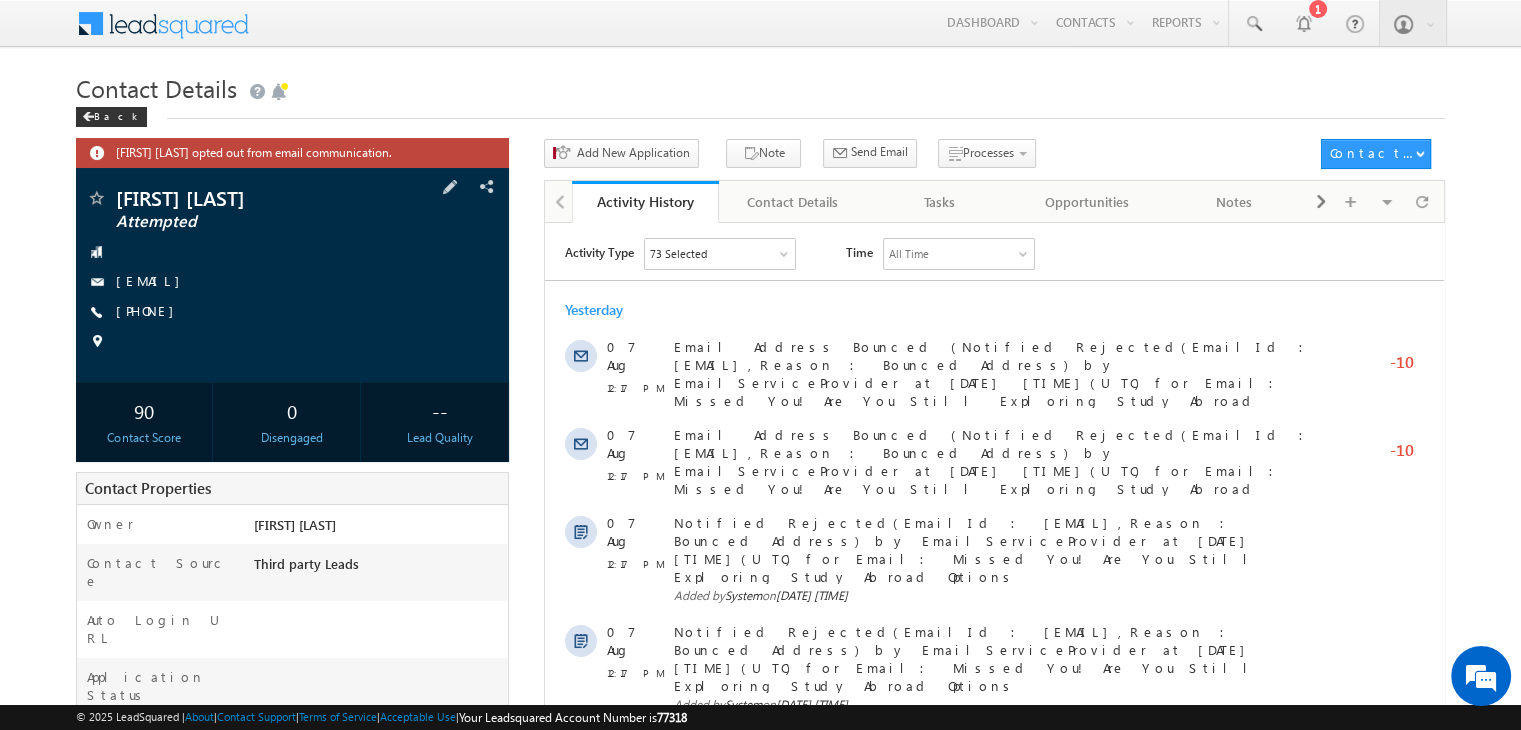 scroll, scrollTop: 0, scrollLeft: 0, axis: both 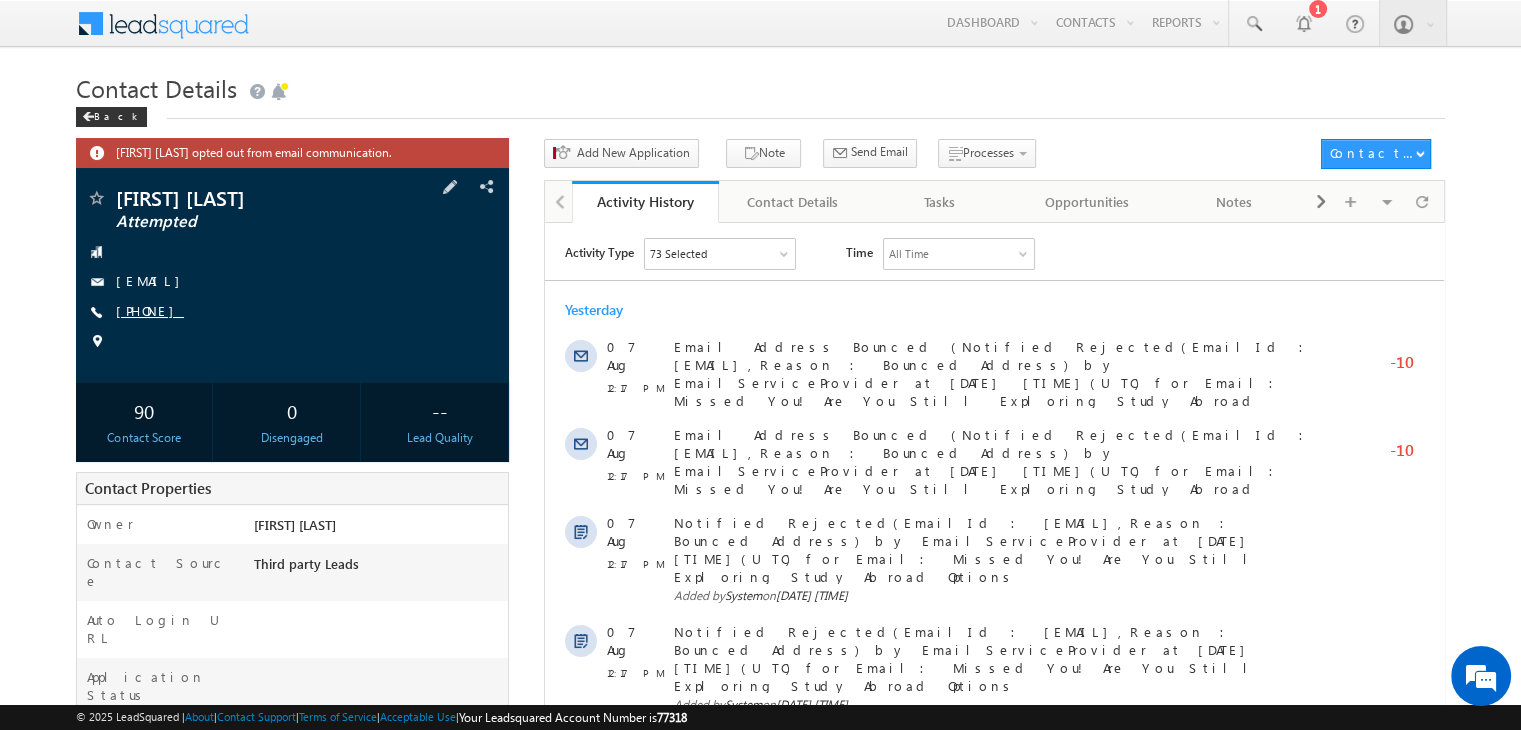 click on "[PHONE]" at bounding box center (150, 310) 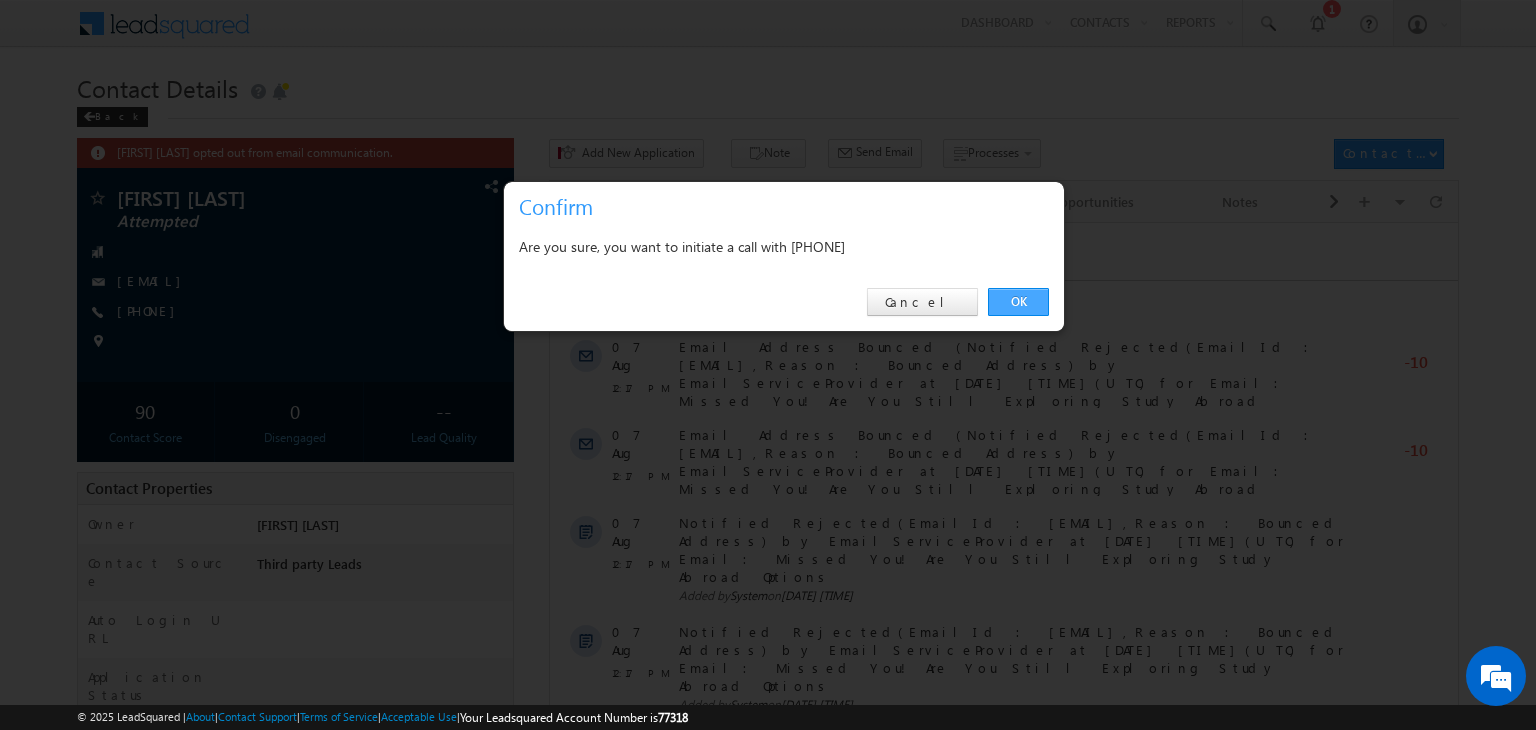 click on "OK" at bounding box center [1018, 302] 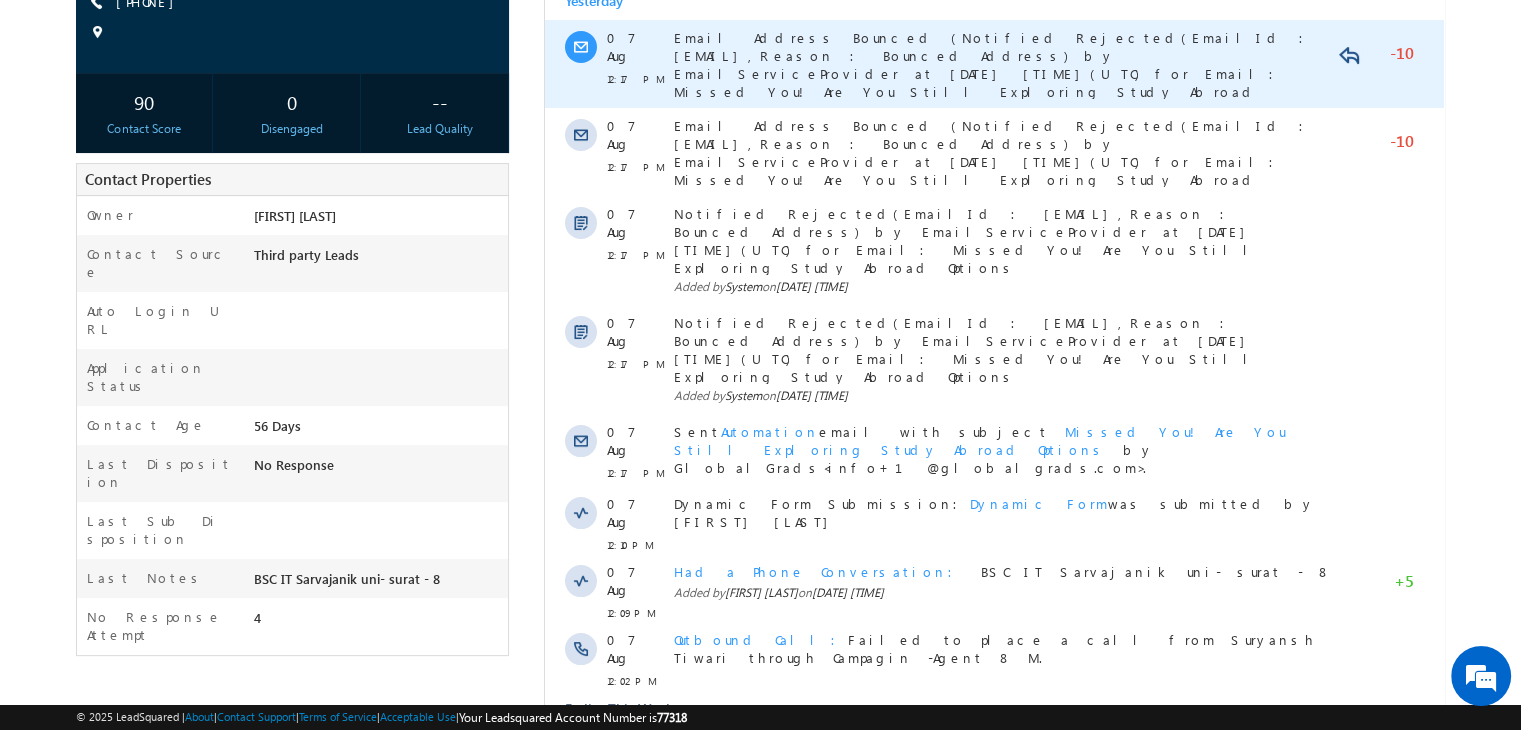 scroll, scrollTop: 509, scrollLeft: 0, axis: vertical 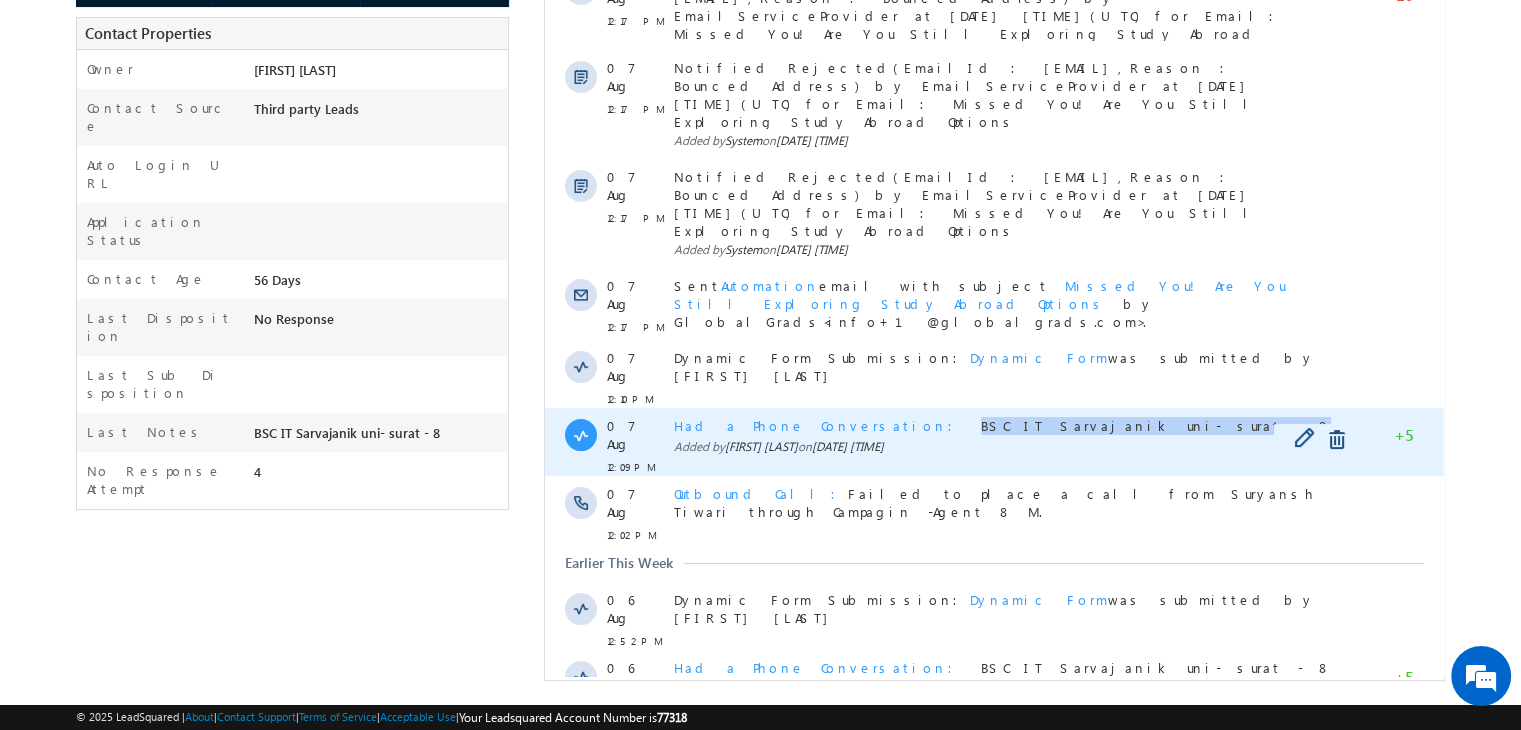 drag, startPoint x: 837, startPoint y: 297, endPoint x: 1027, endPoint y: 309, distance: 190.37857 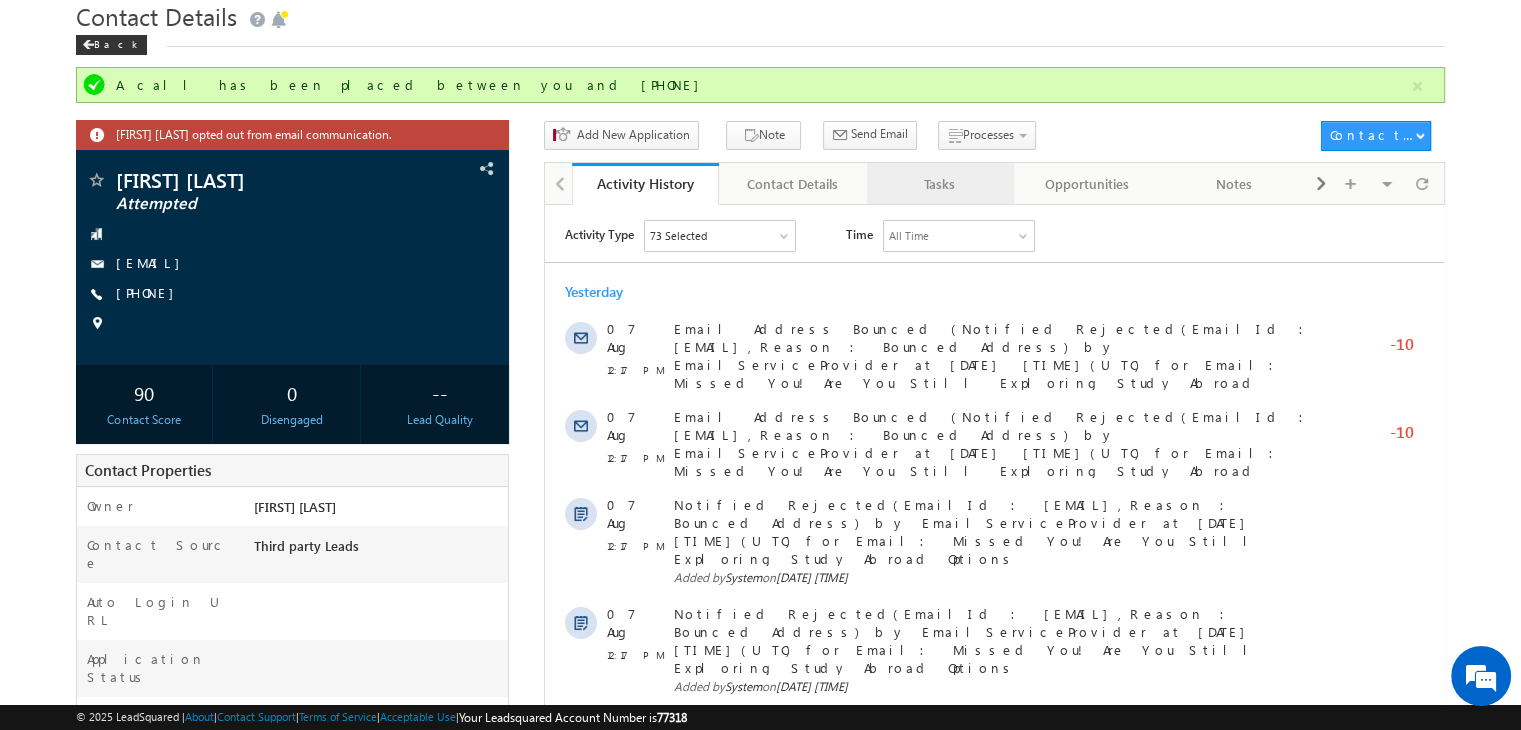 scroll, scrollTop: 0, scrollLeft: 0, axis: both 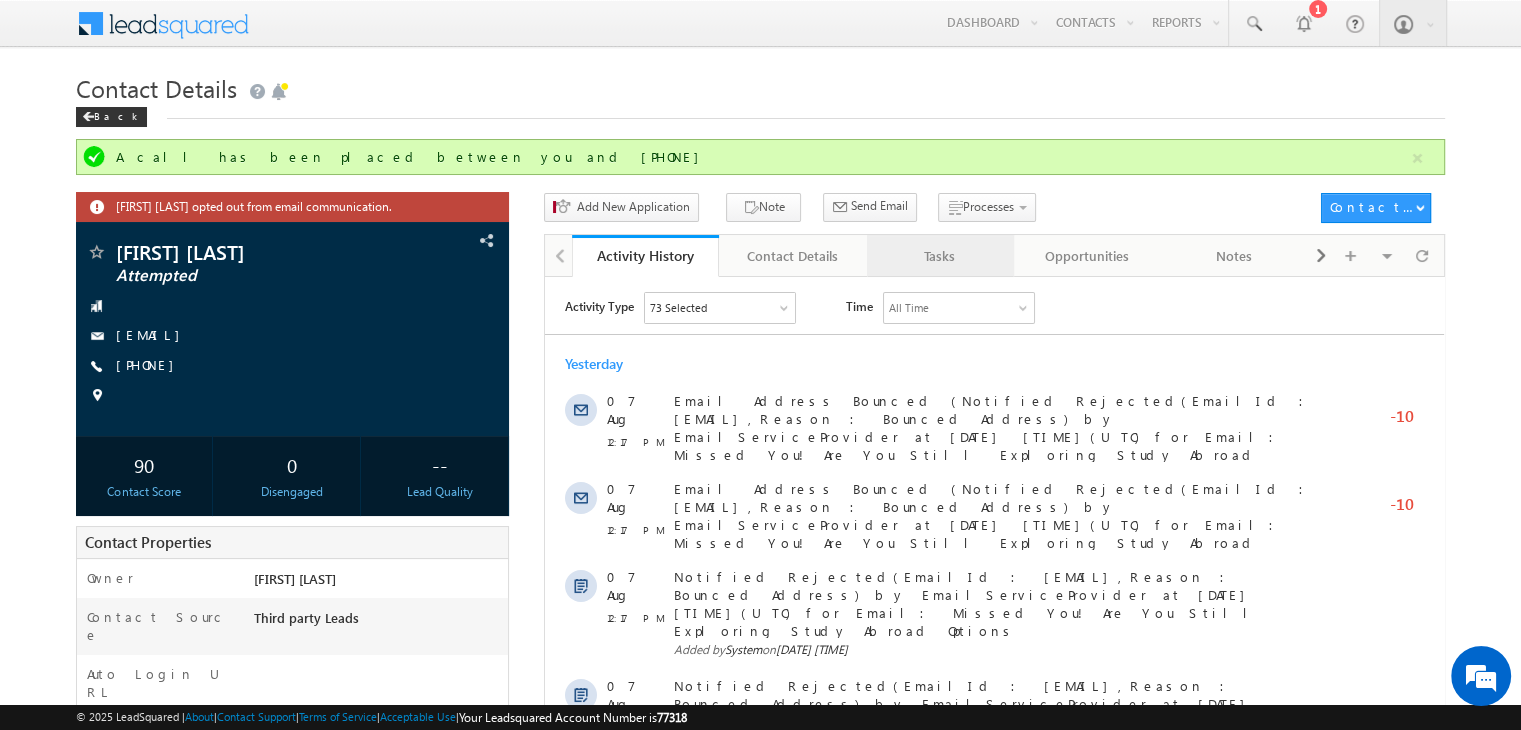 click on "Tasks" at bounding box center (939, 256) 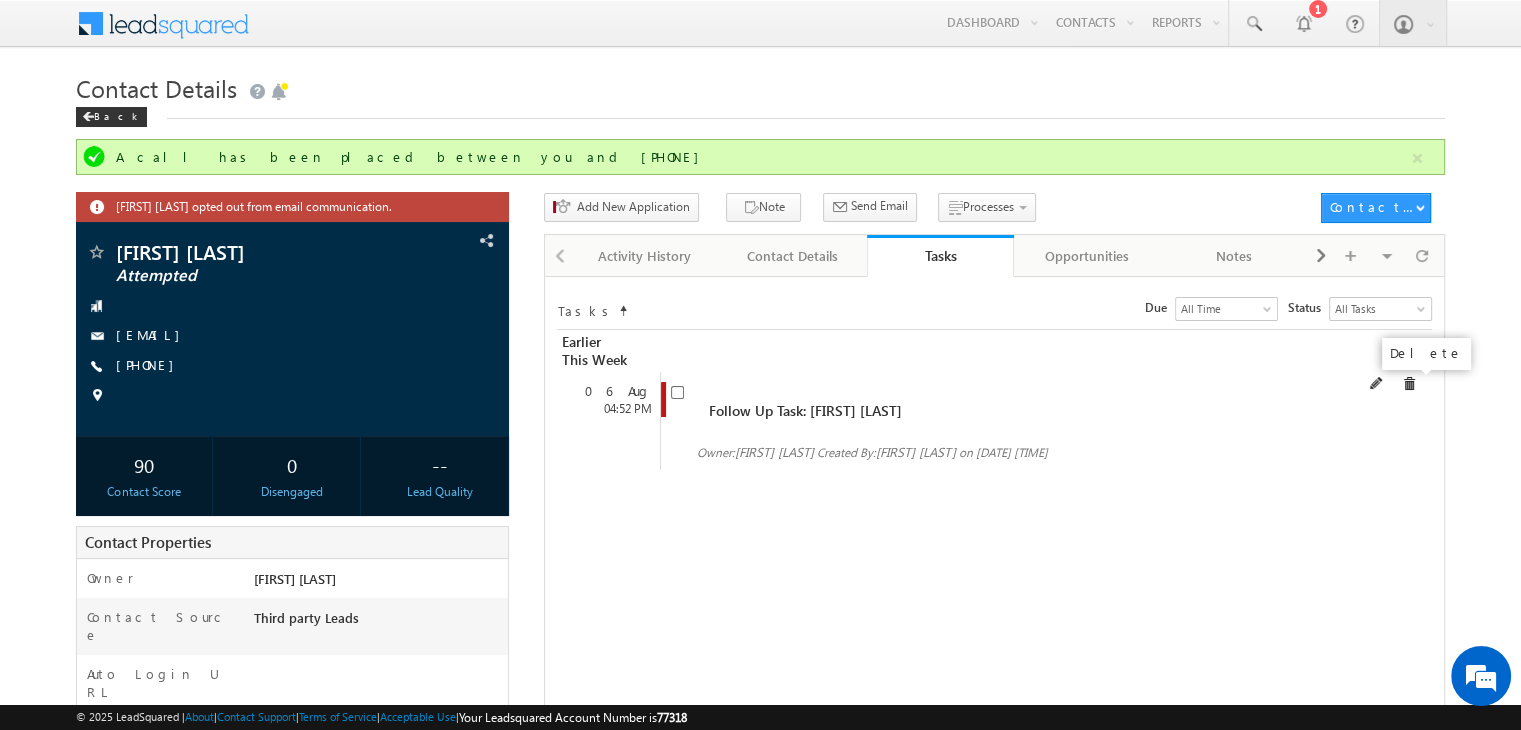 click at bounding box center [1409, 384] 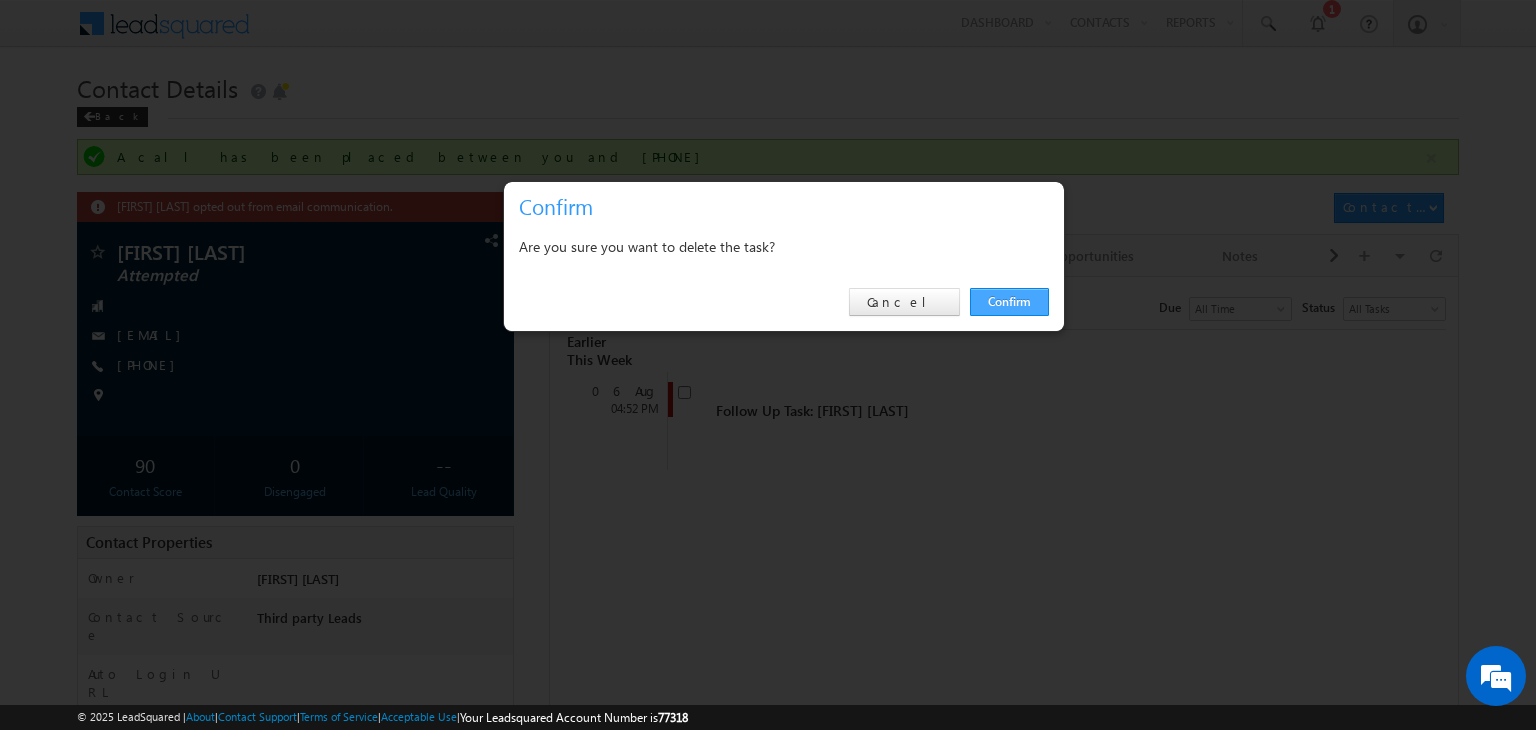 click on "Confirm" at bounding box center (1009, 302) 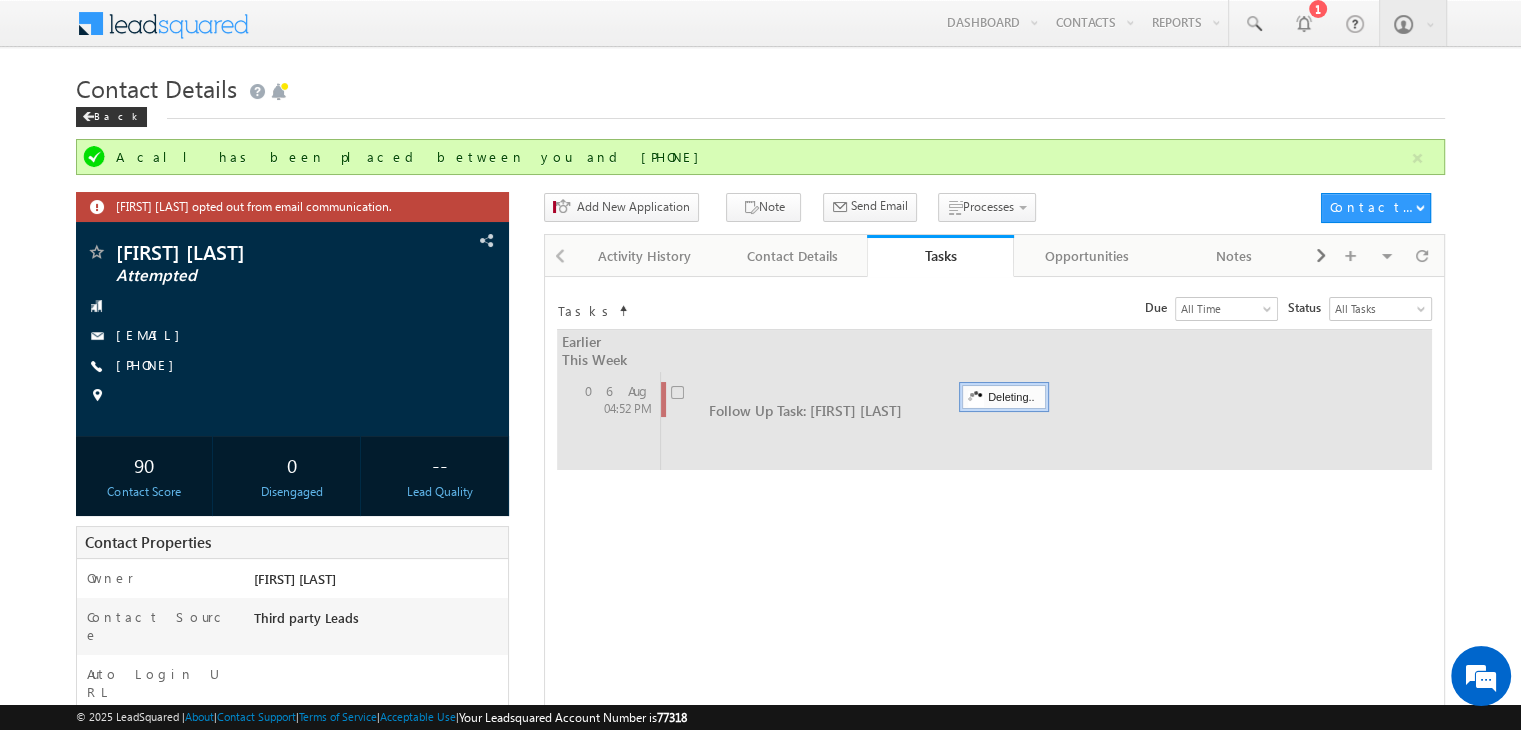 scroll, scrollTop: 351, scrollLeft: 0, axis: vertical 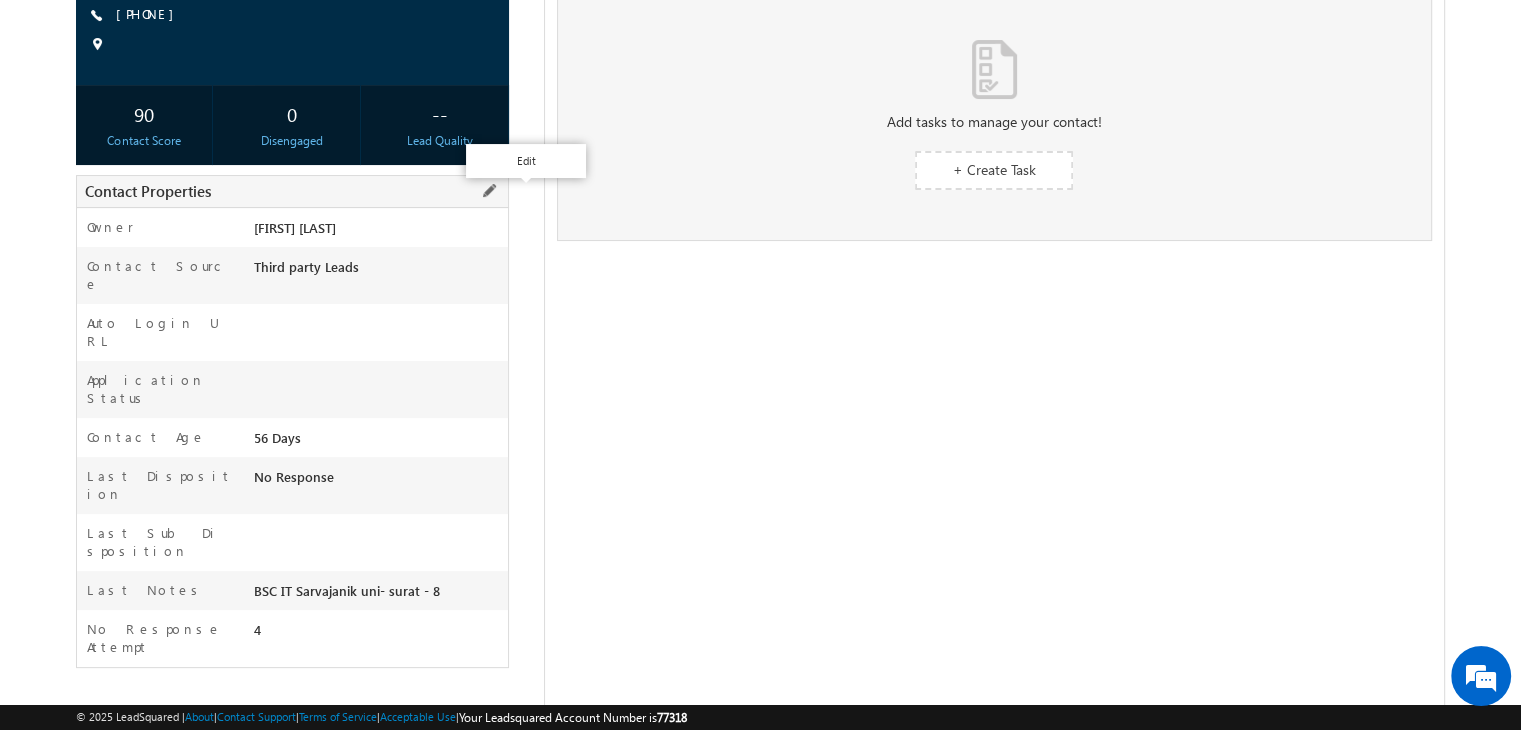 click at bounding box center [489, 191] 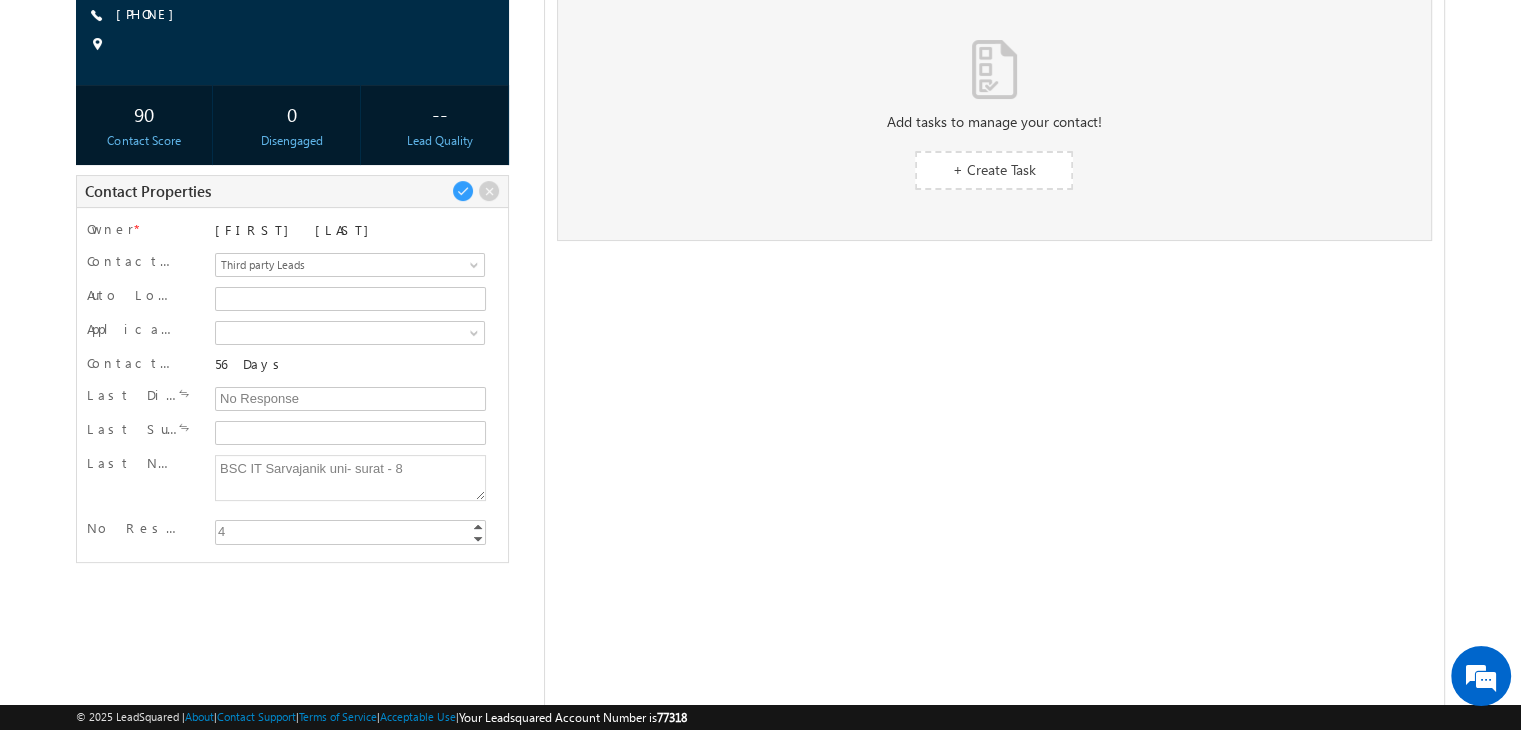 click on "4" at bounding box center [352, 531] 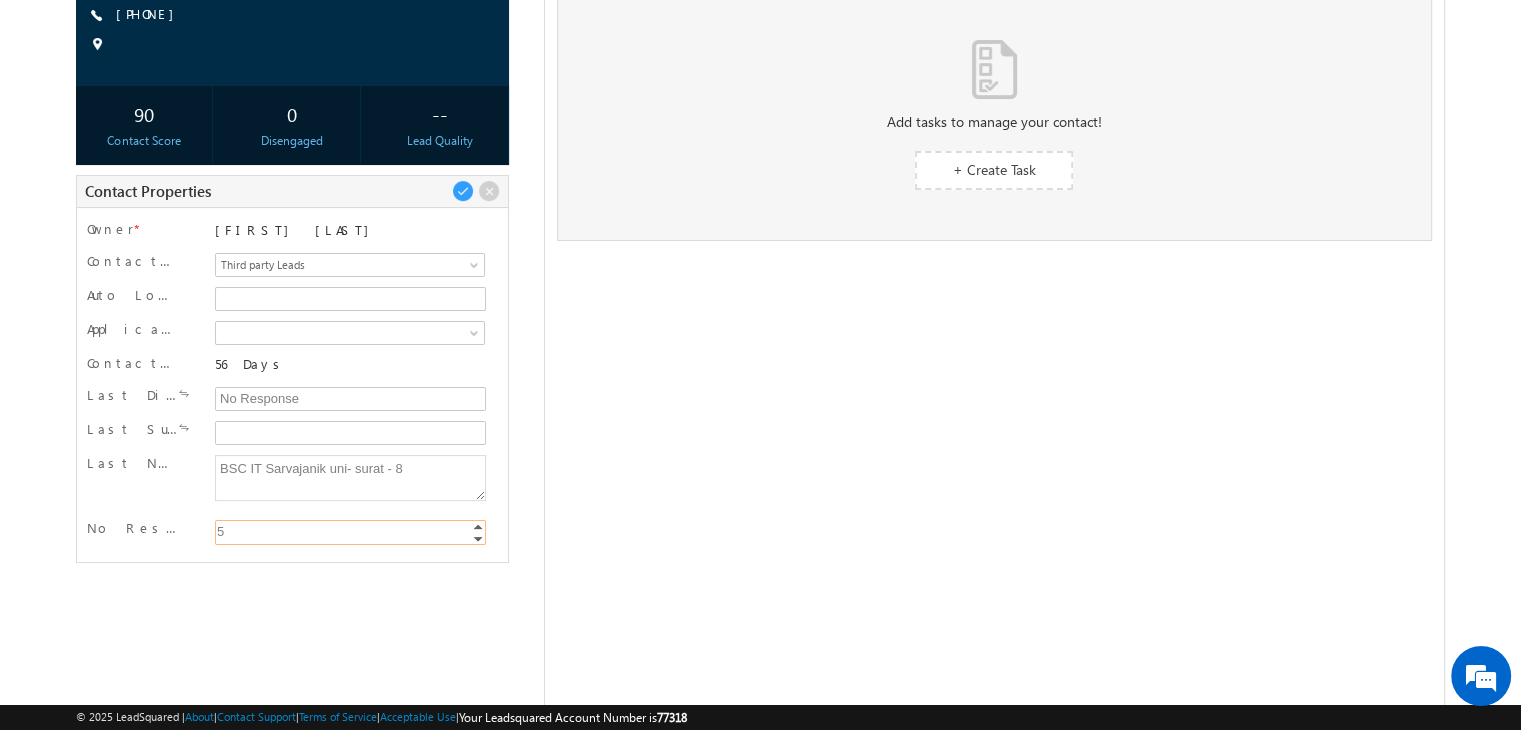 click on "Increment" at bounding box center [478, 526] 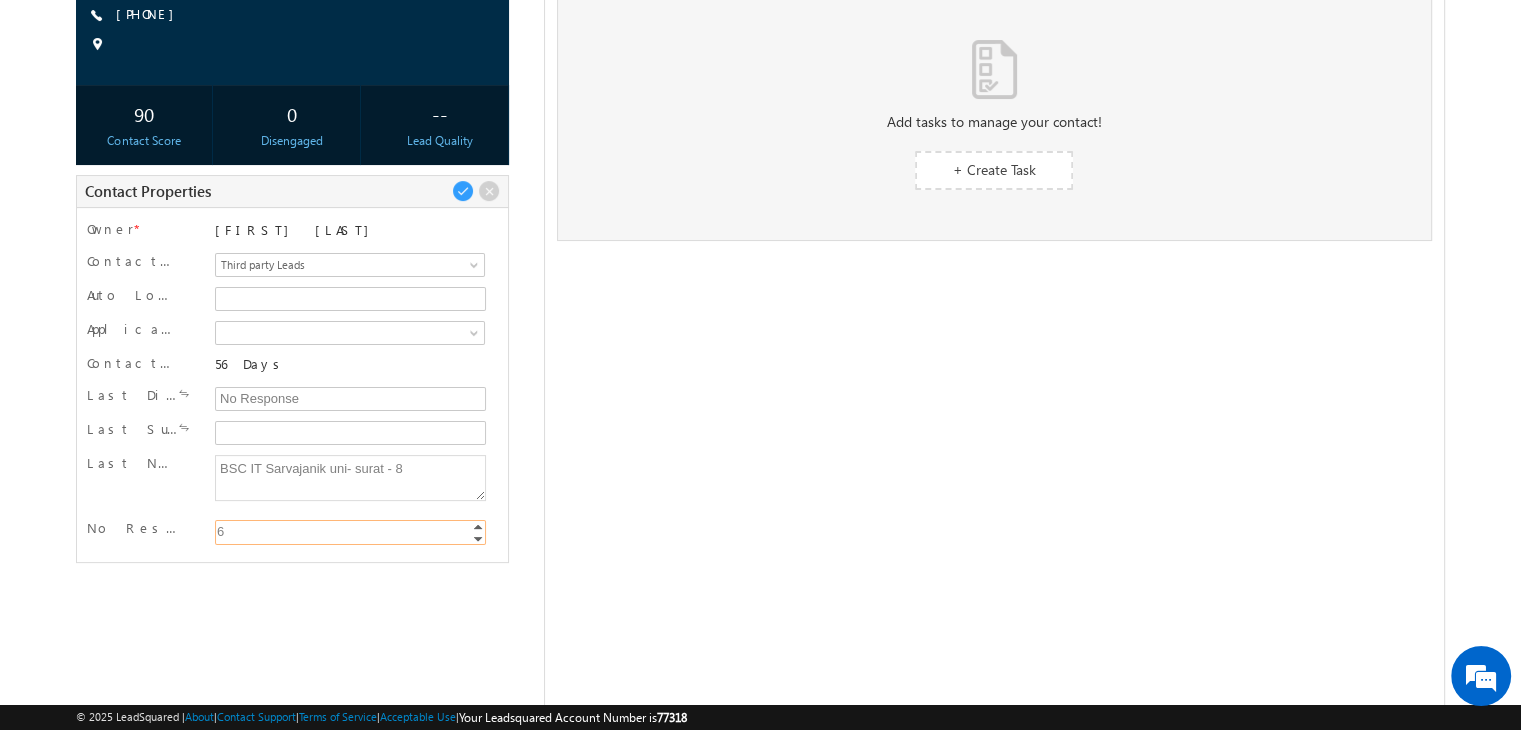 click on "Increment" at bounding box center [478, 526] 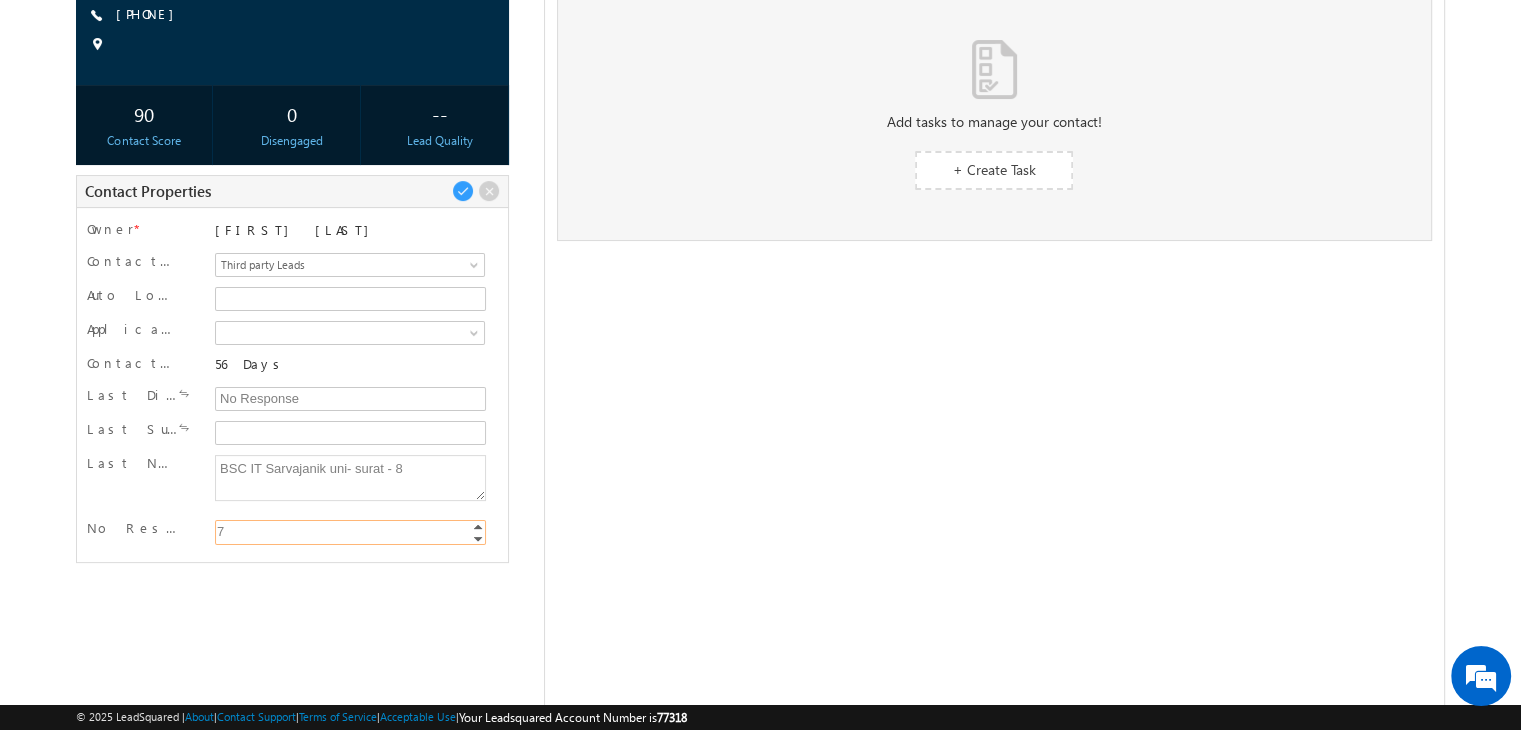 click on "Increment" at bounding box center (478, 526) 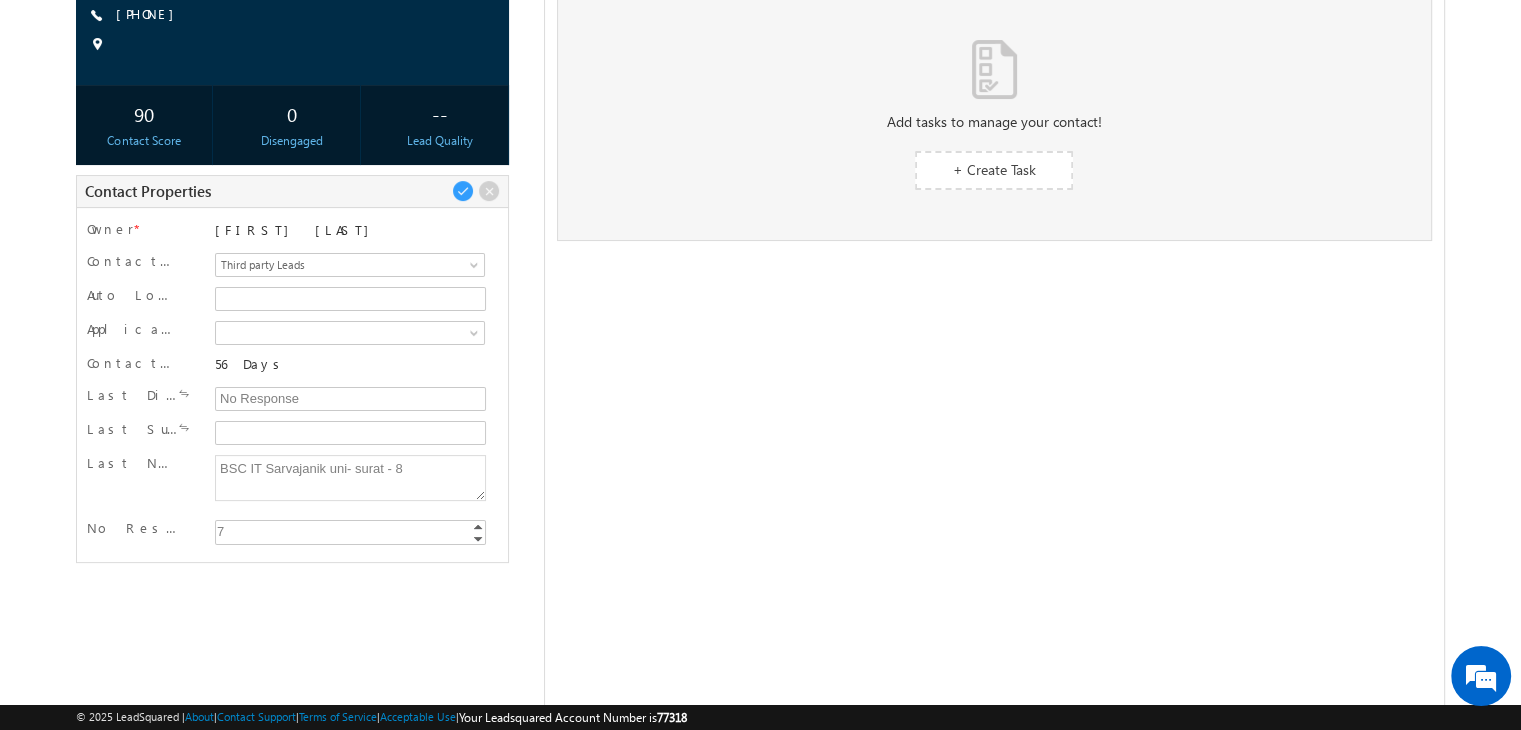 type on "8" 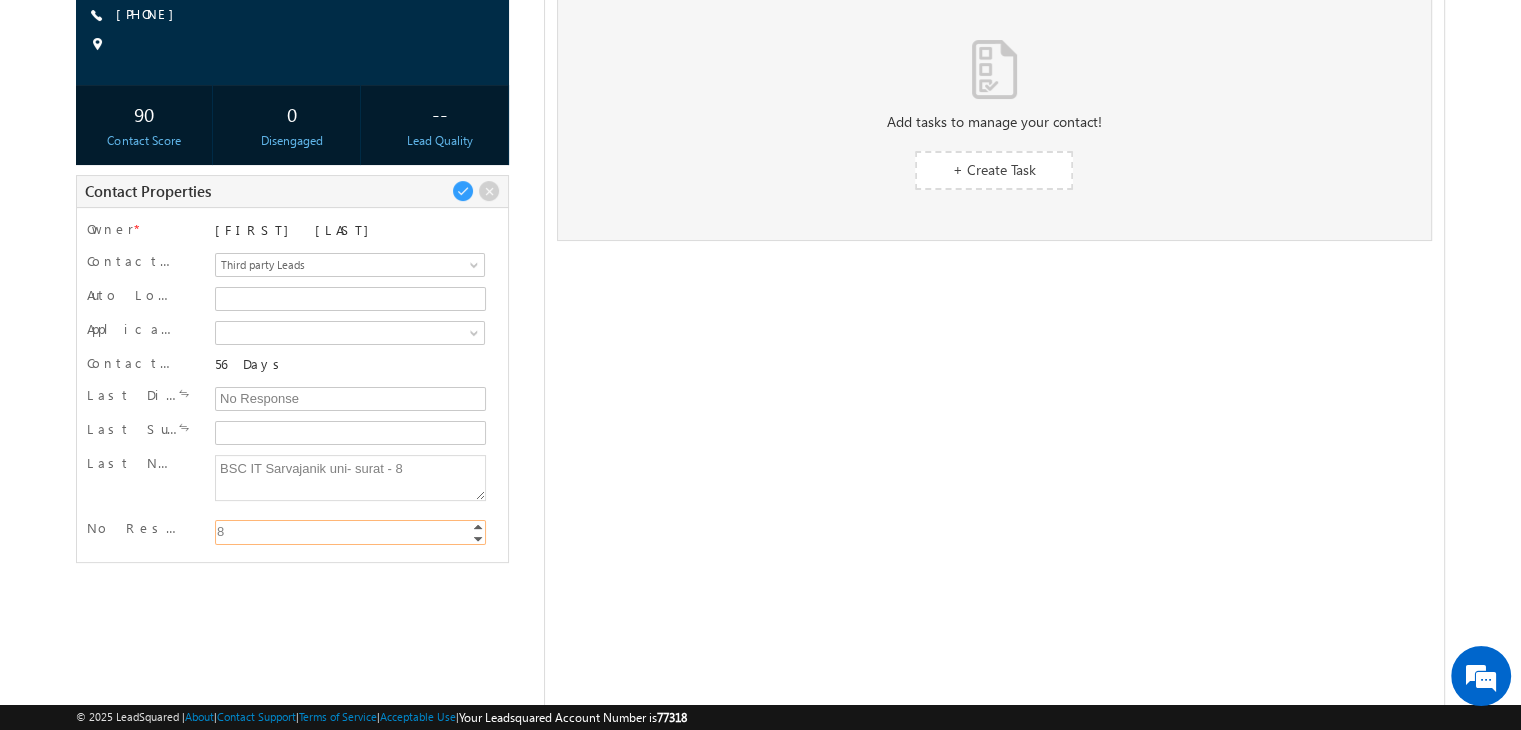 click on "Increment" at bounding box center (478, 526) 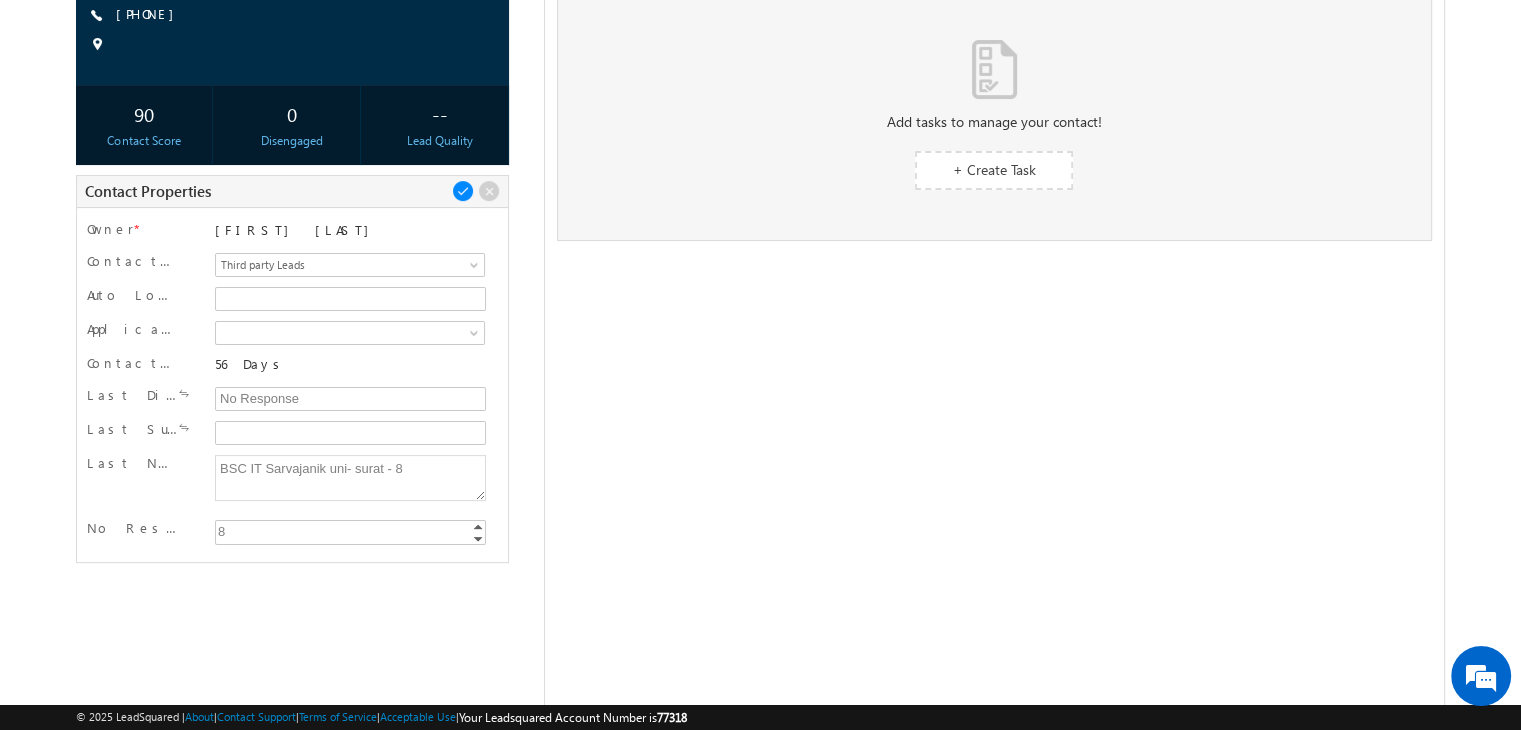 drag, startPoint x: 462, startPoint y: 177, endPoint x: 457, endPoint y: 189, distance: 13 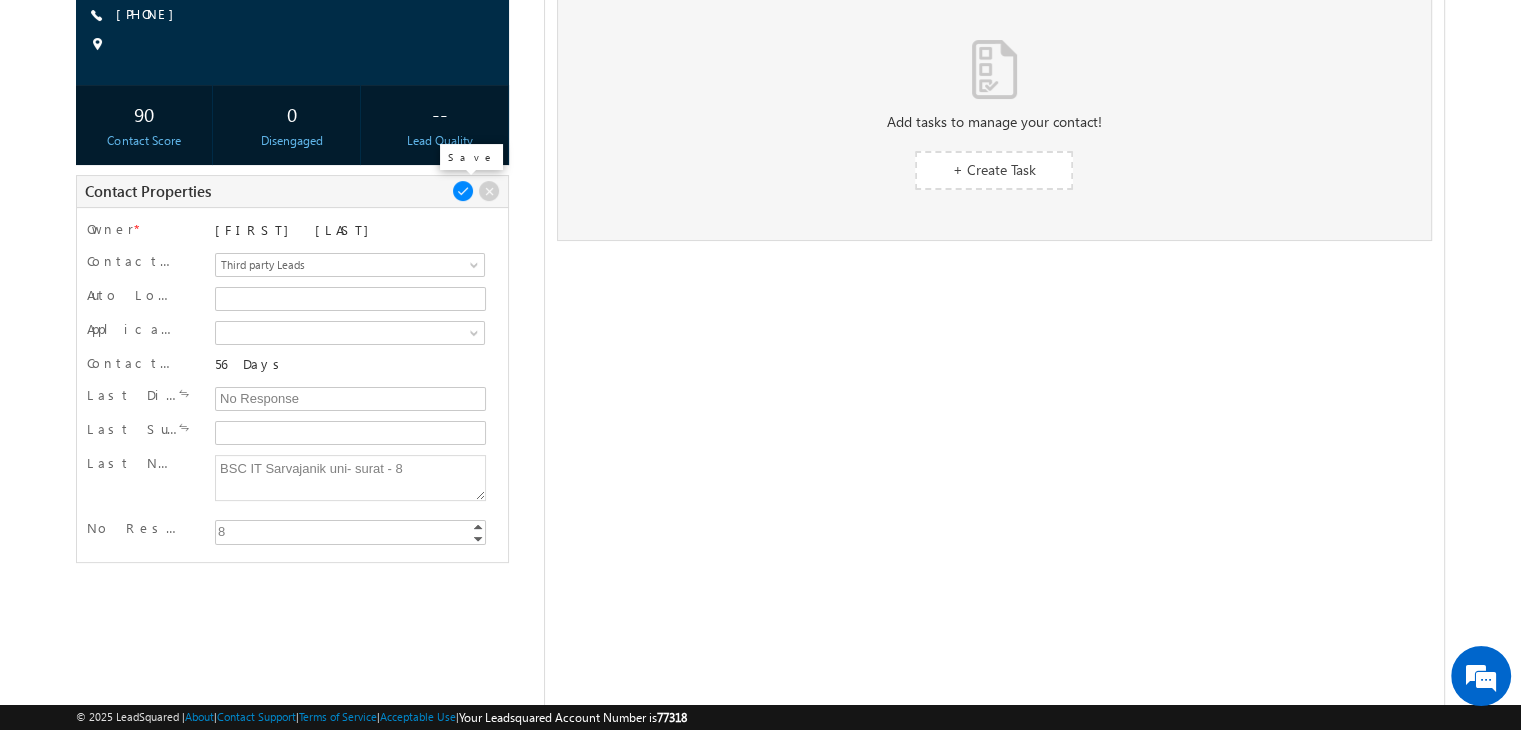 click at bounding box center (463, 191) 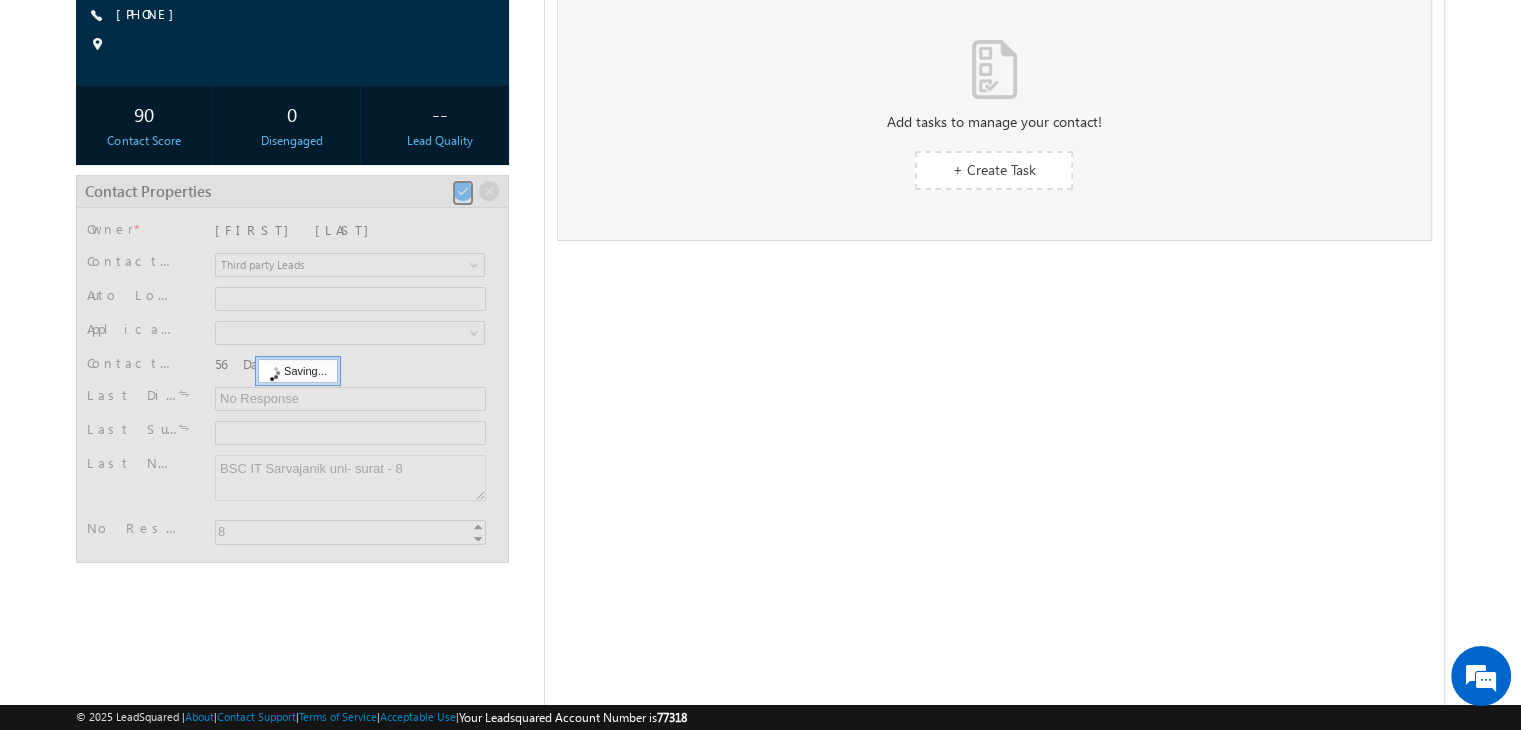 scroll, scrollTop: 0, scrollLeft: 0, axis: both 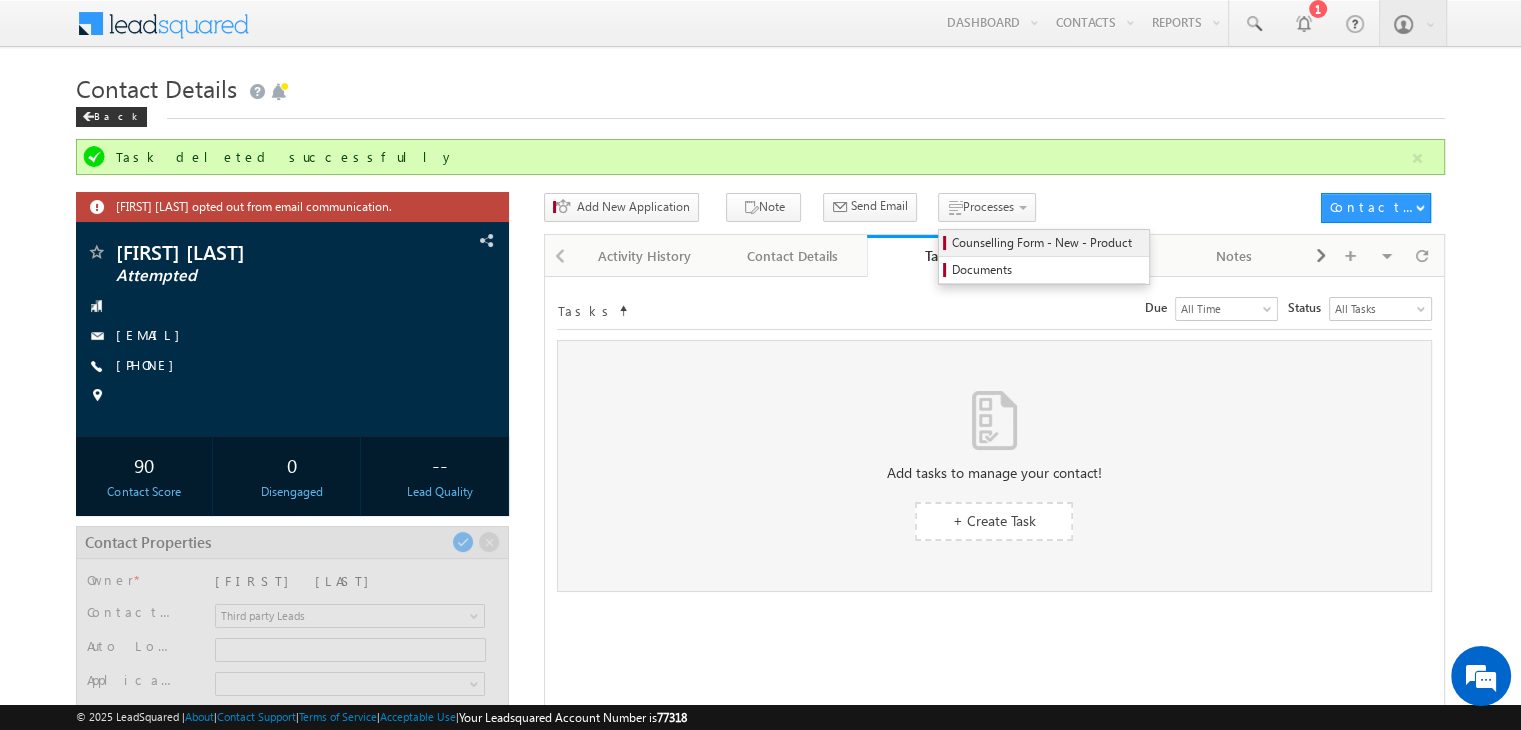 click on "Counselling Form - New - Product" at bounding box center [1047, 243] 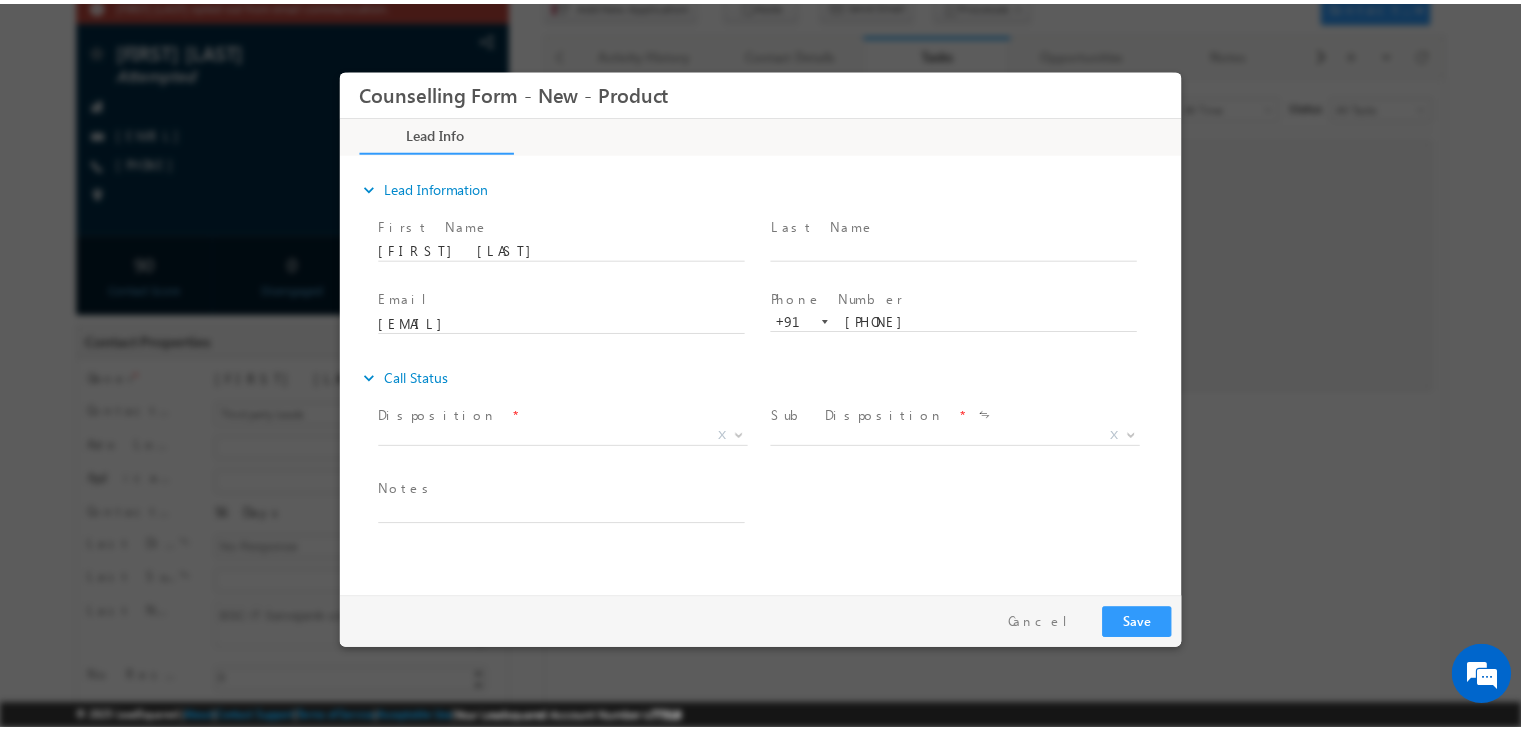 scroll, scrollTop: 0, scrollLeft: 0, axis: both 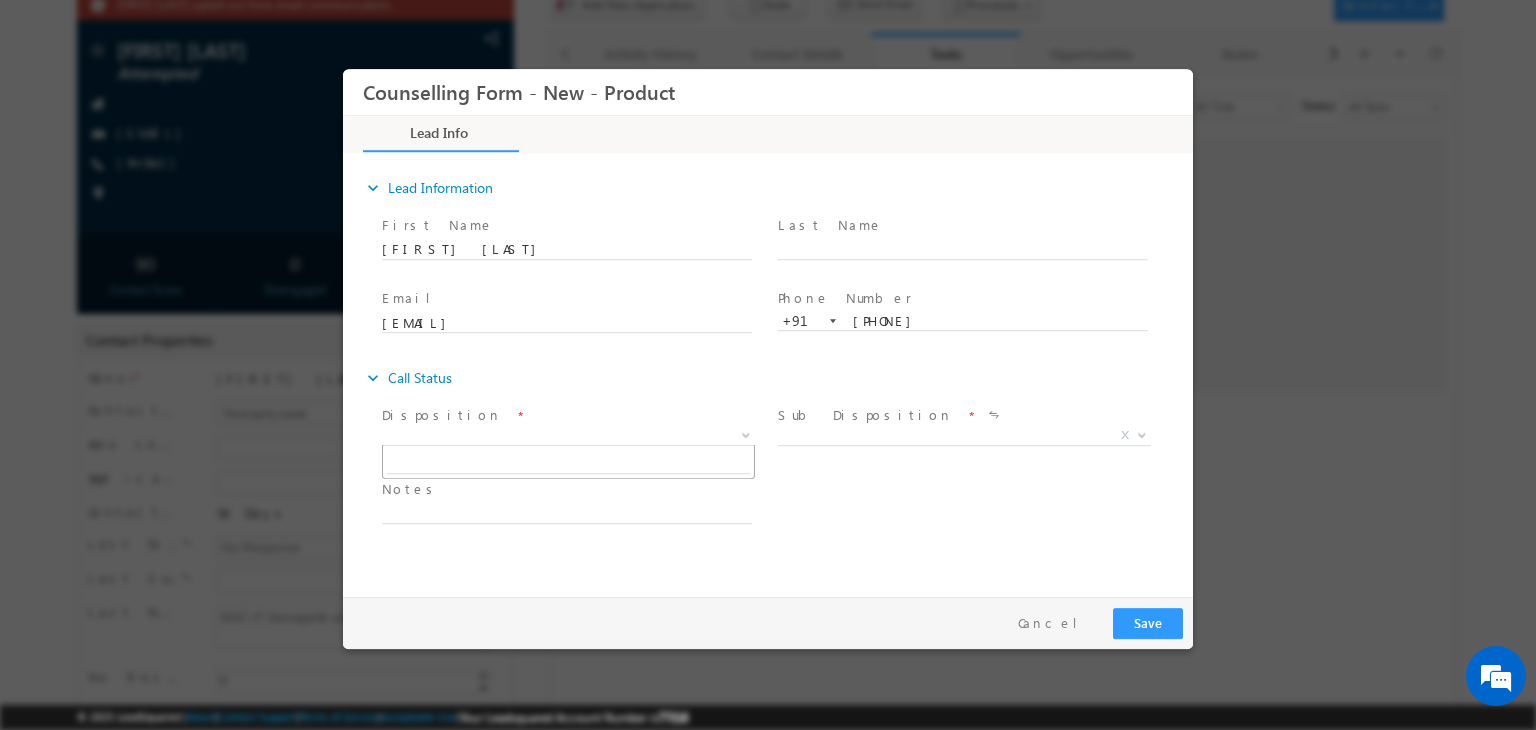 click on "X" at bounding box center (568, 436) 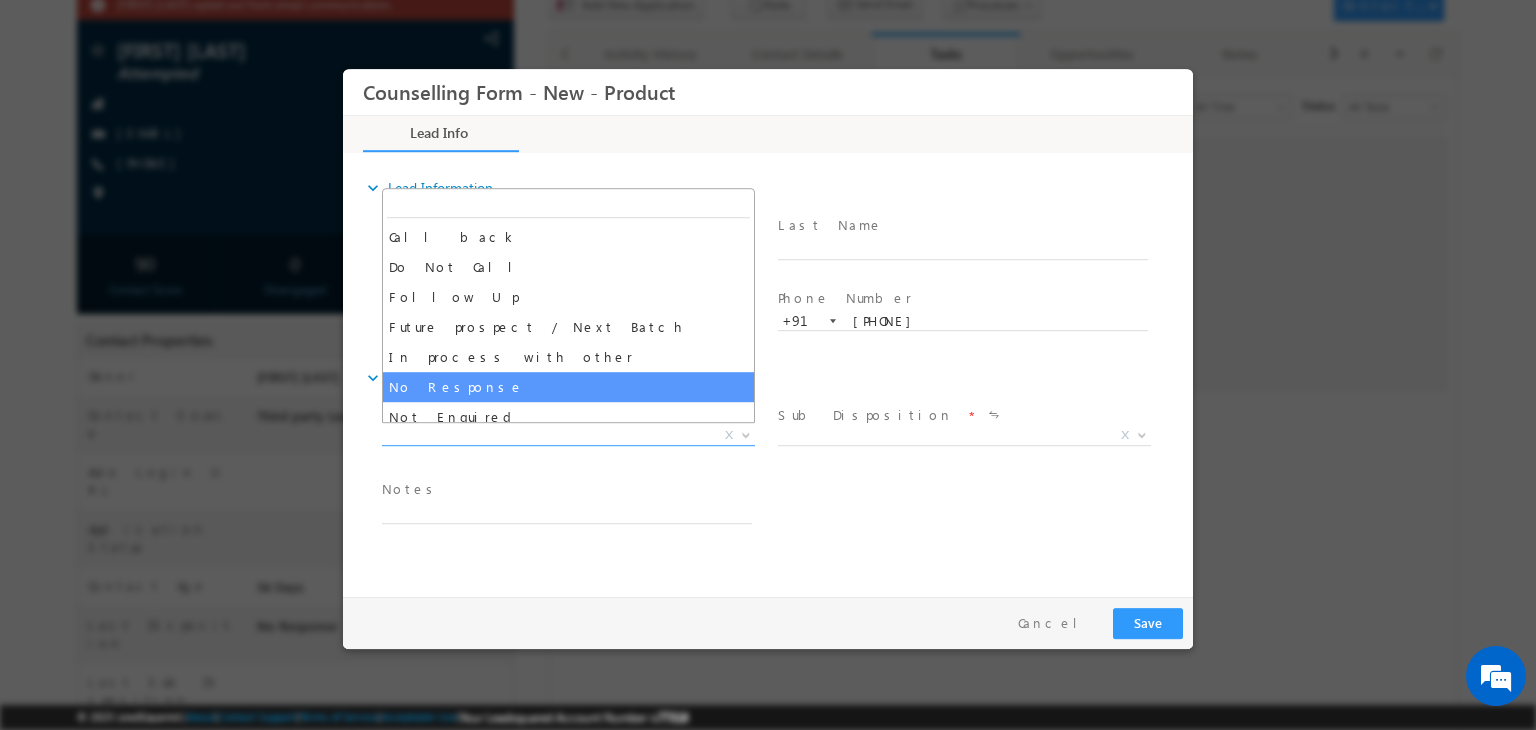select on "No Response" 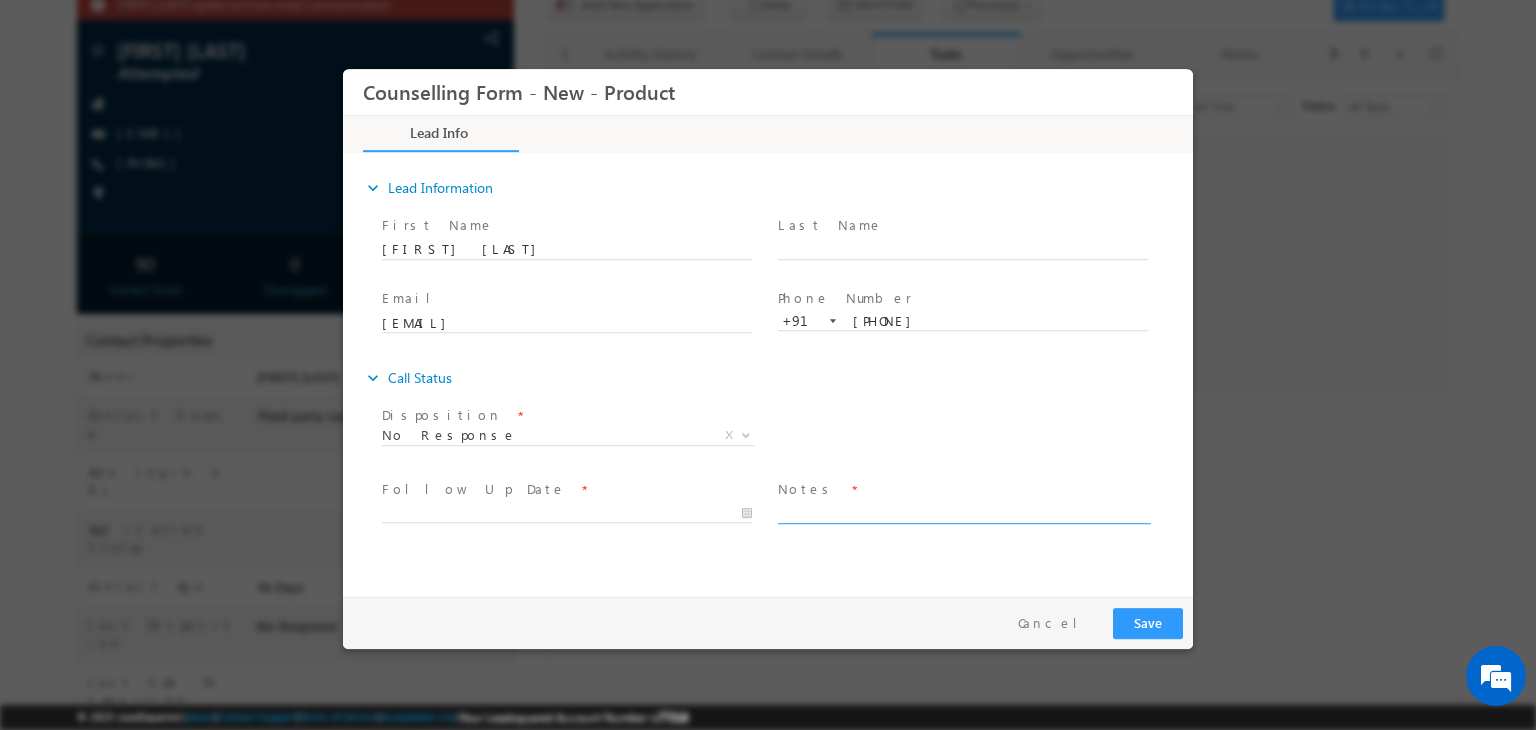 click at bounding box center [963, 512] 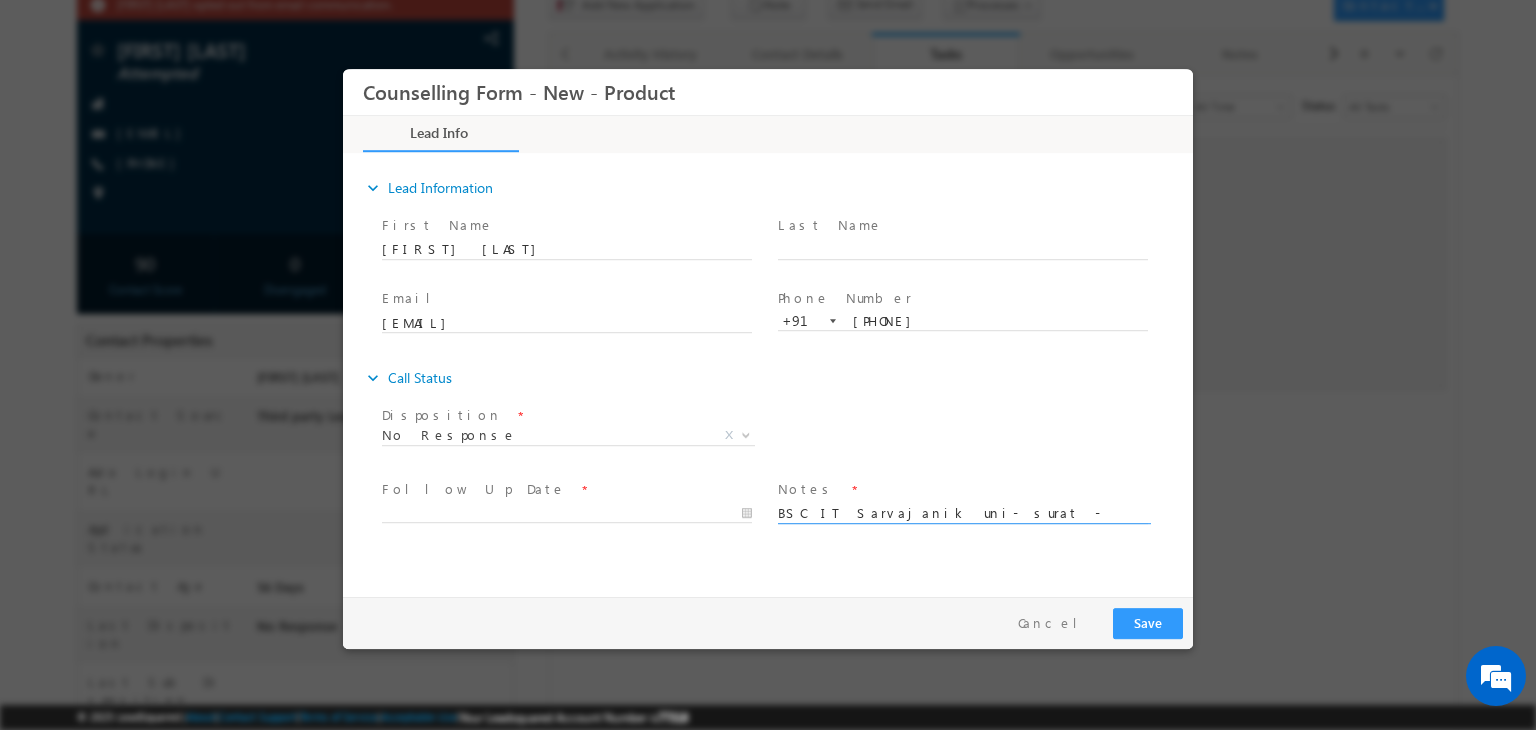 type on "BSC IT Sarvajanik uni- surat - 8" 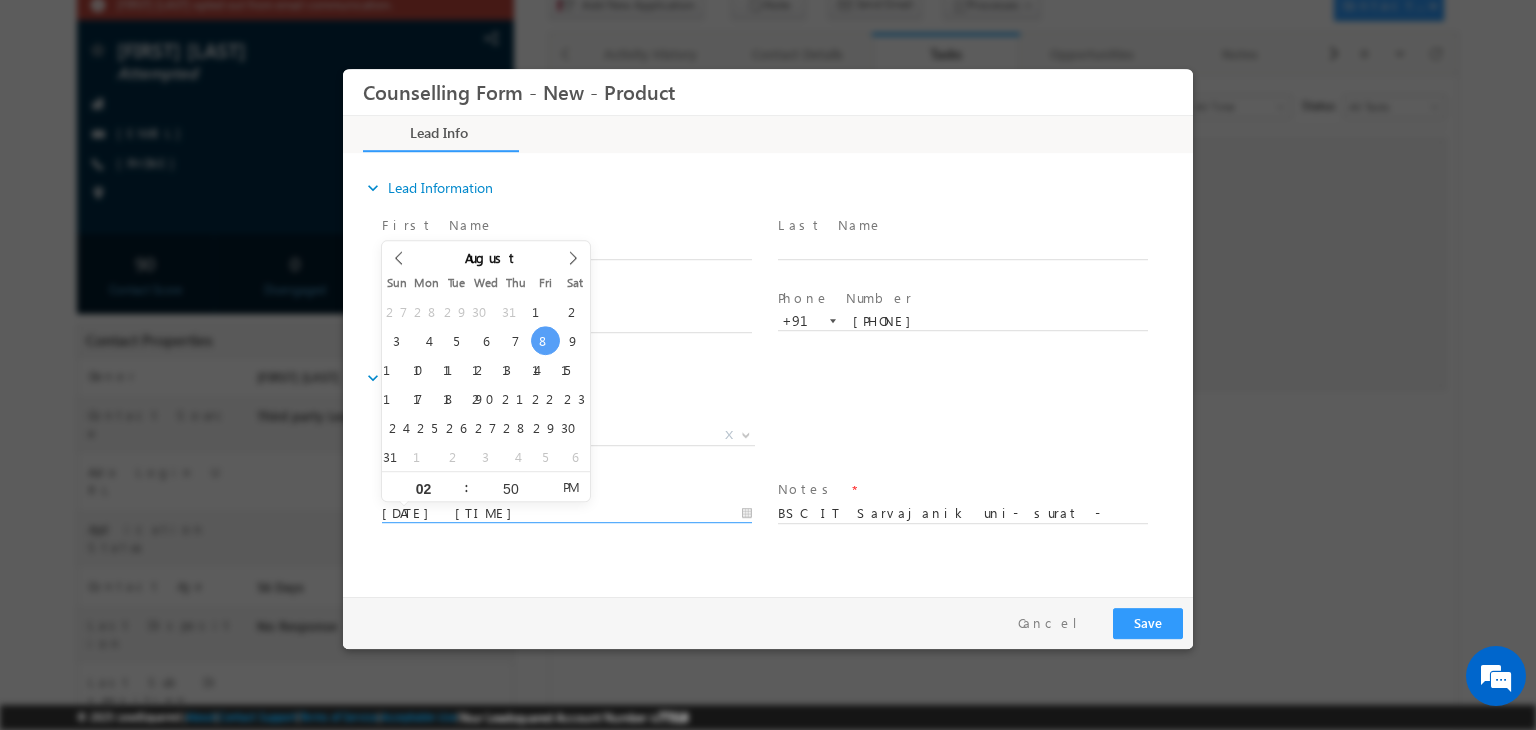 click on "08/08/2025 2:50 PM" at bounding box center (567, 514) 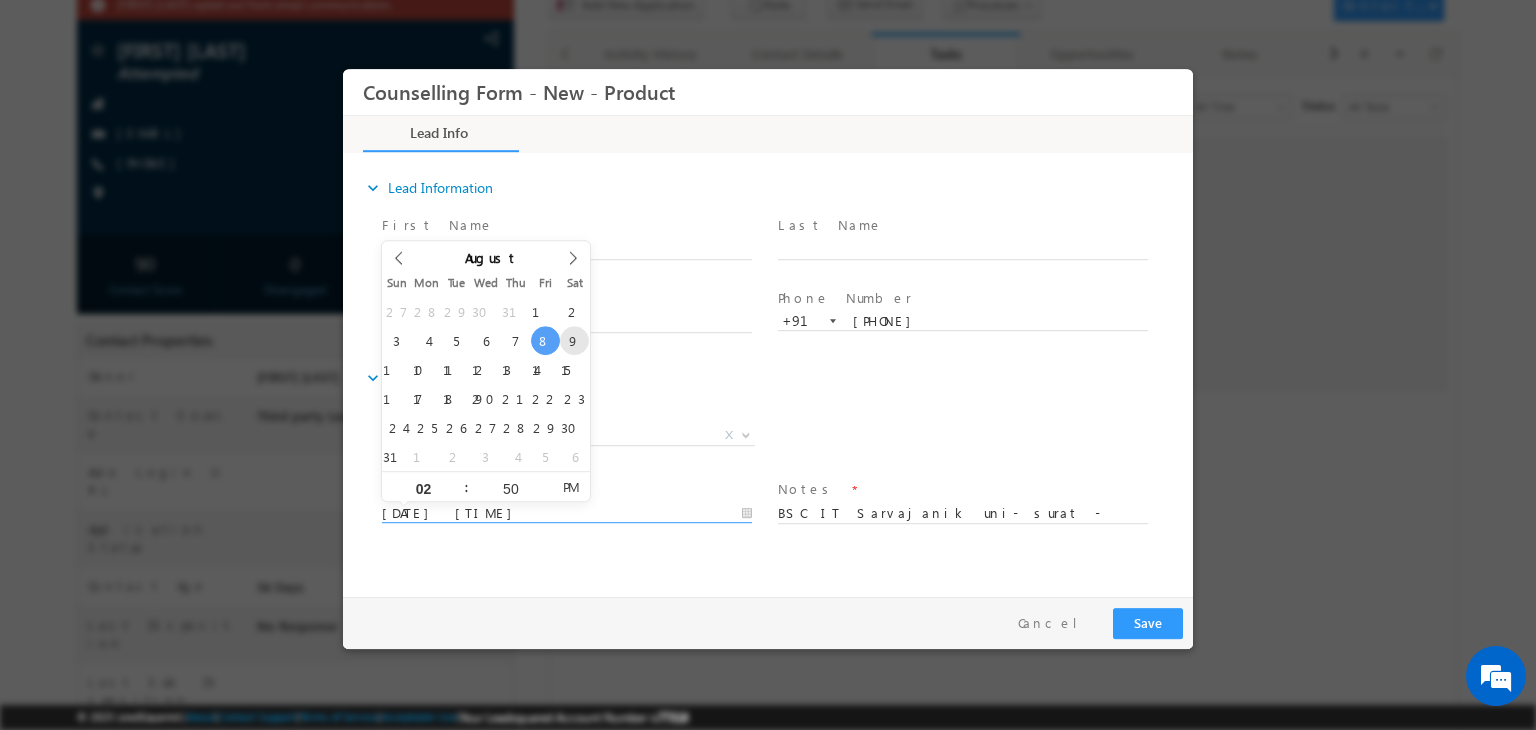 type on "09/08/2025 2:50 PM" 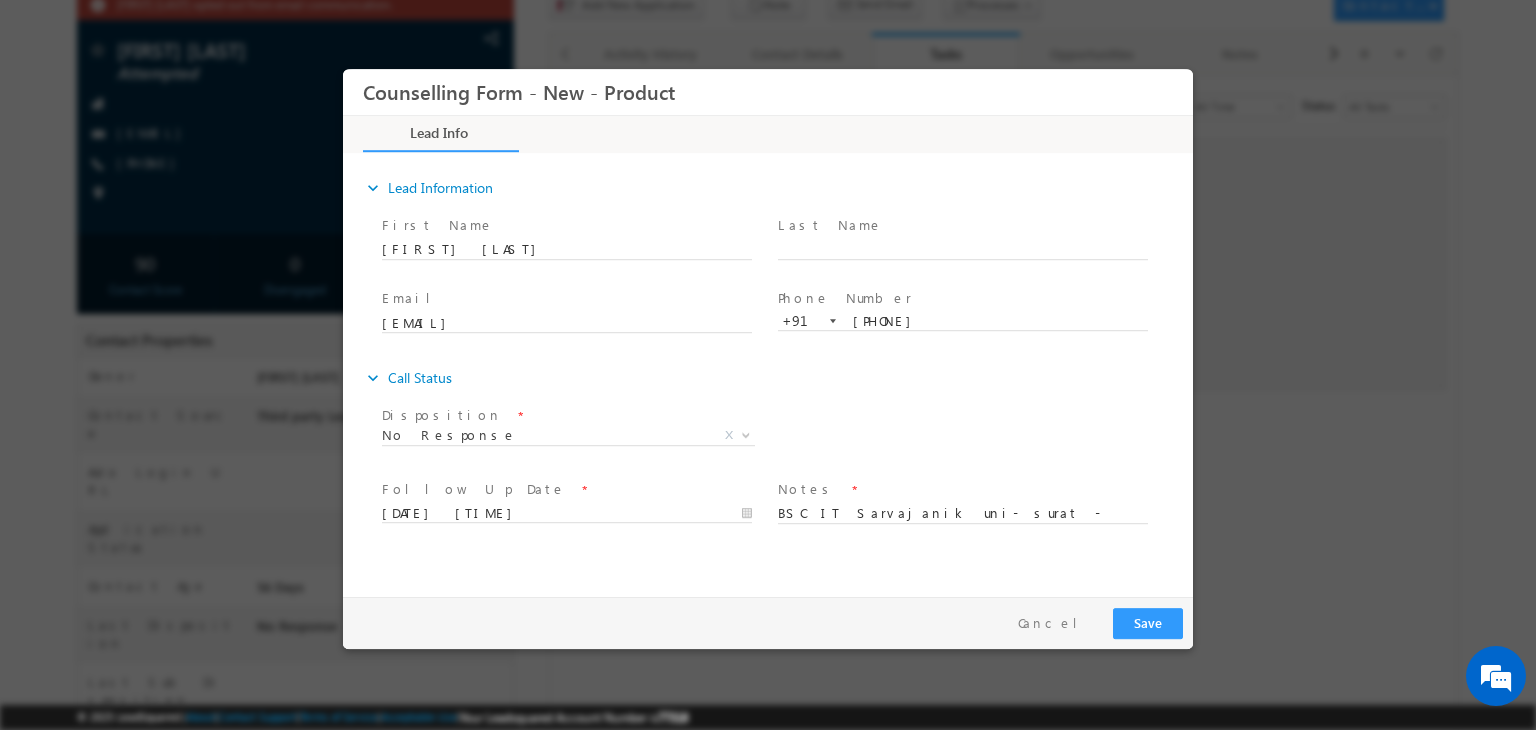 click on "expand_more Lead Information
First Name" at bounding box center [773, 372] 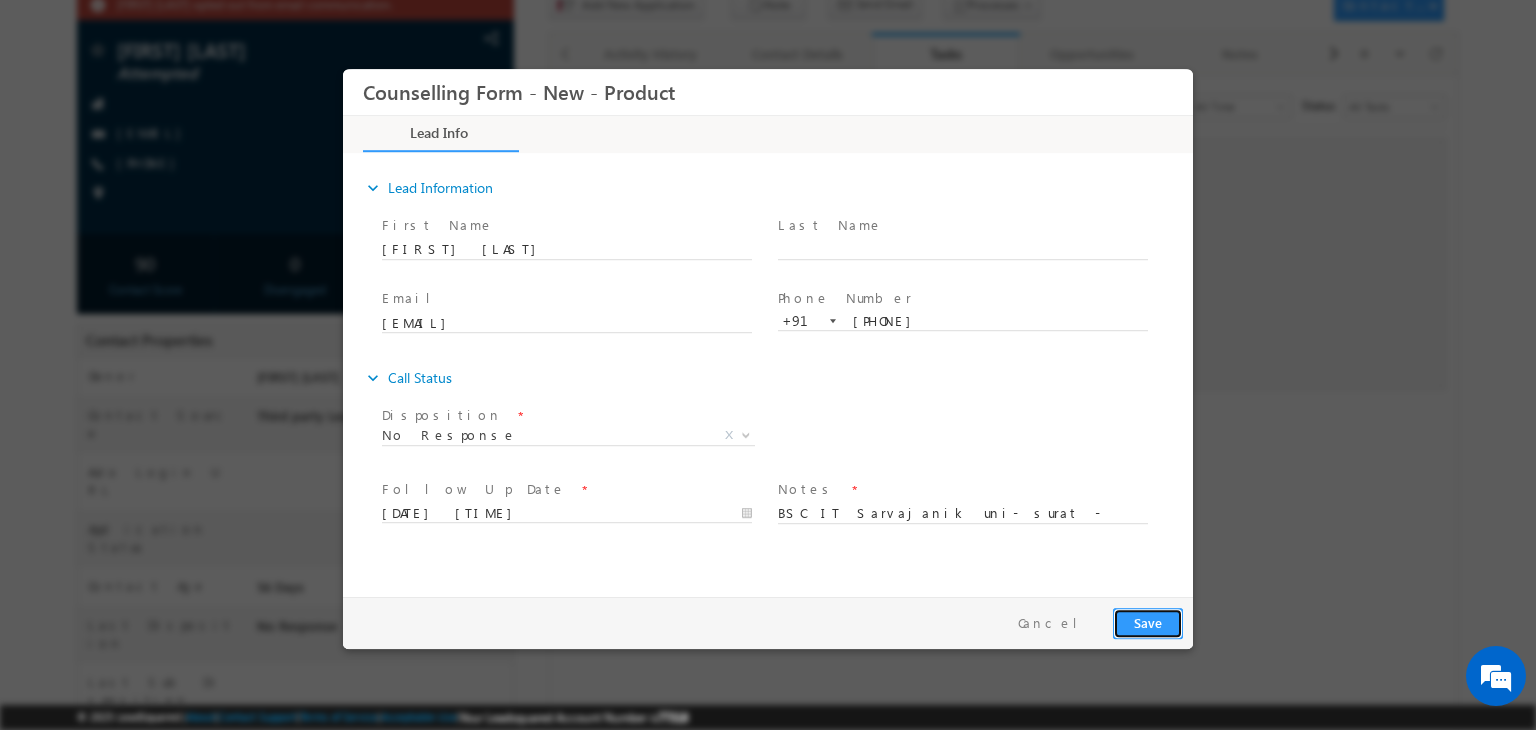 click on "Save" at bounding box center (1148, 623) 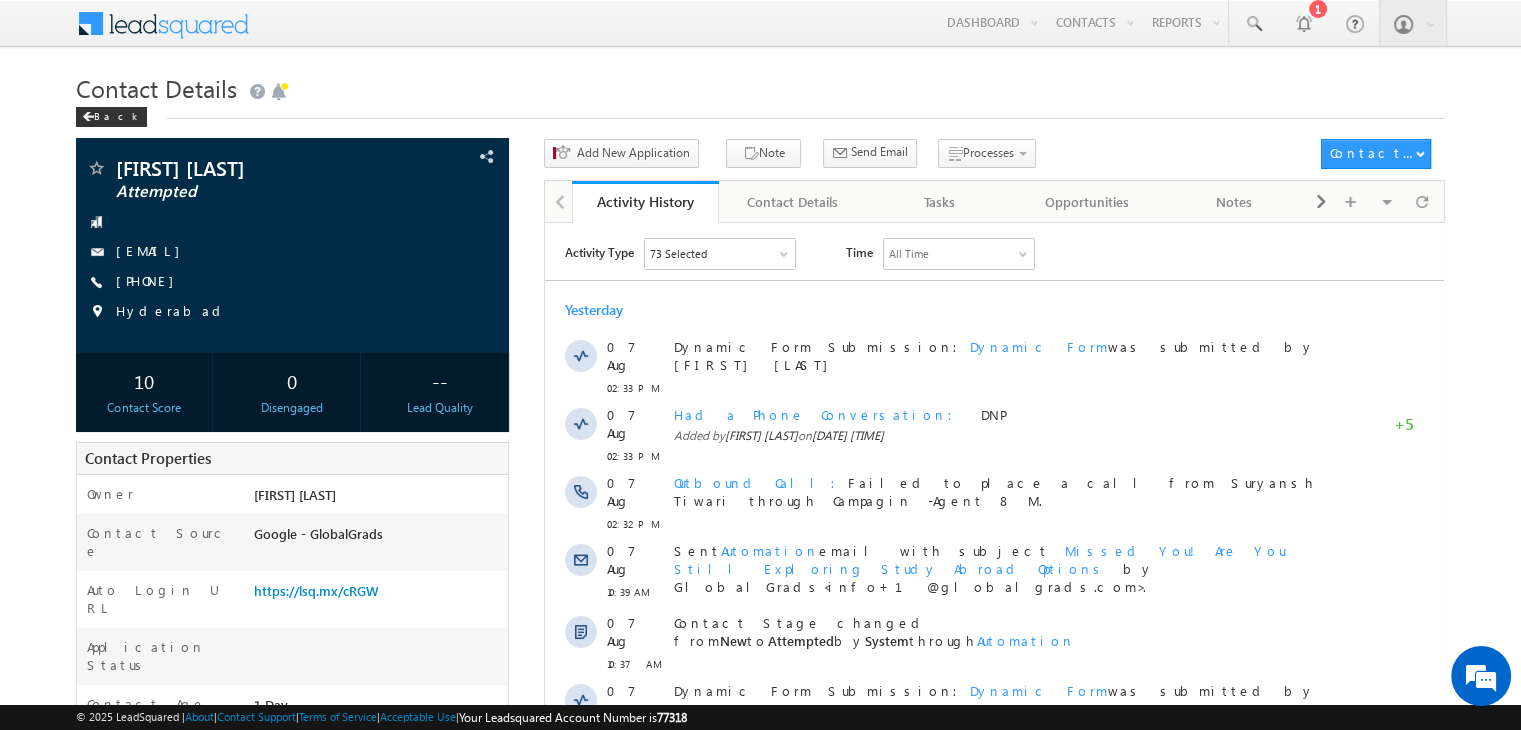 scroll, scrollTop: 0, scrollLeft: 0, axis: both 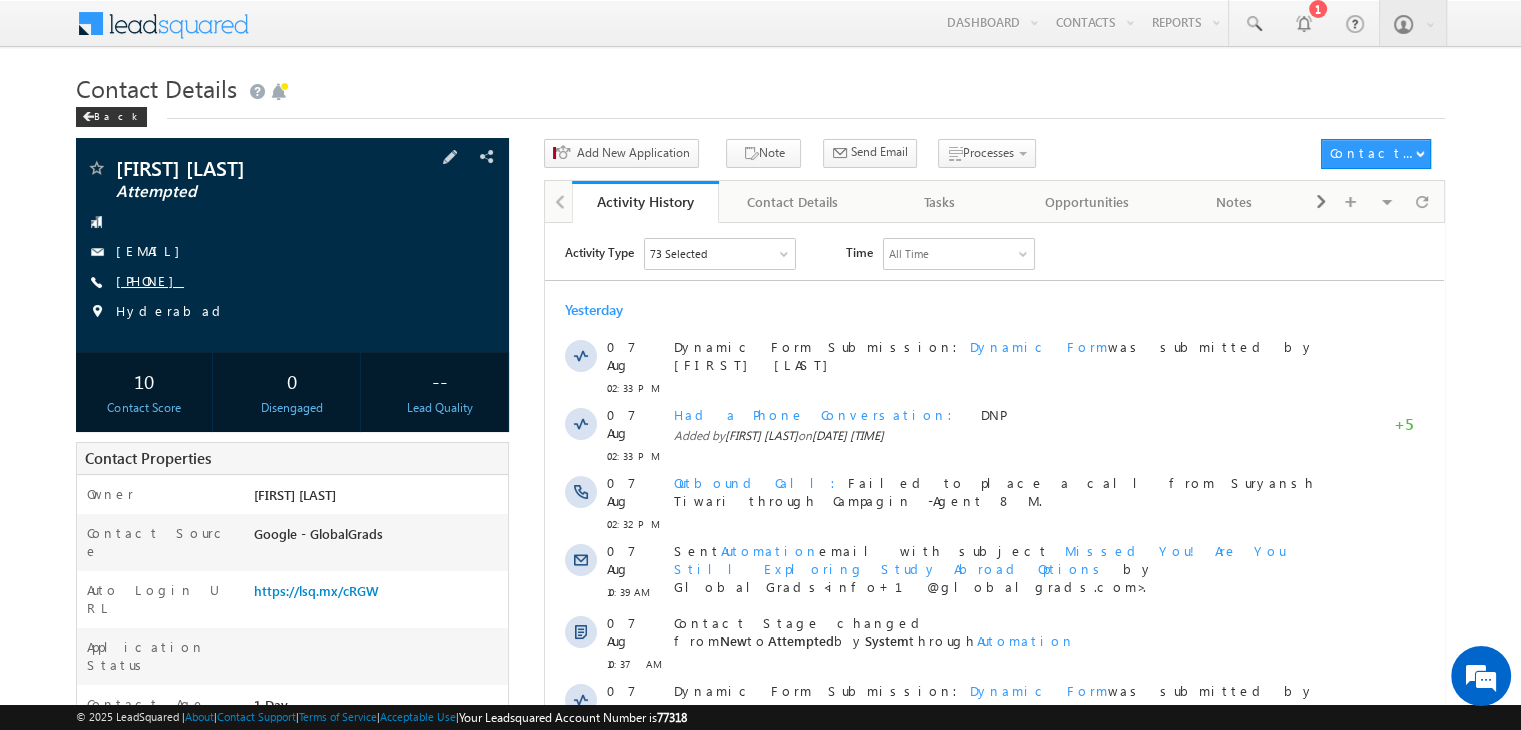 click on "[PHONE]" at bounding box center (150, 280) 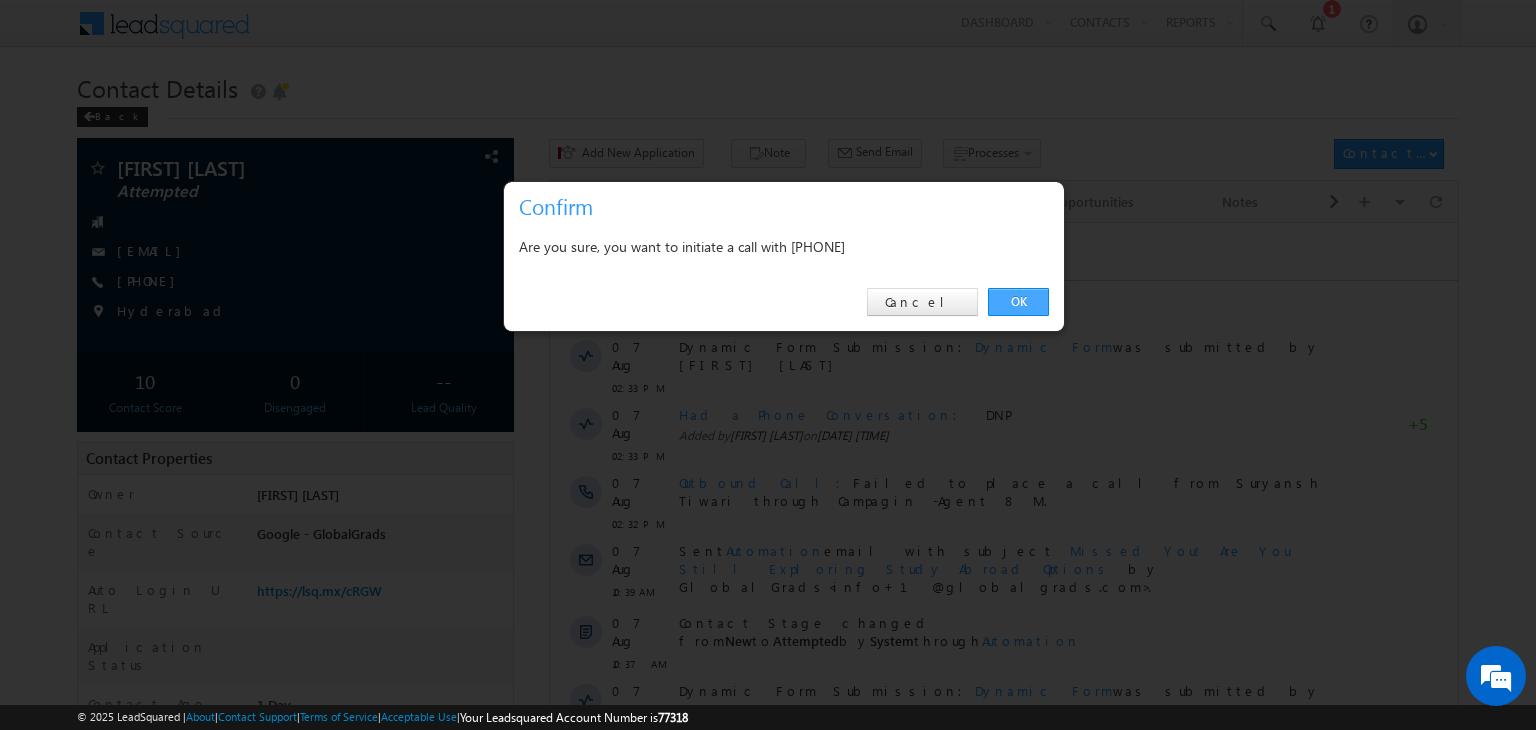 click on "OK" at bounding box center [1018, 302] 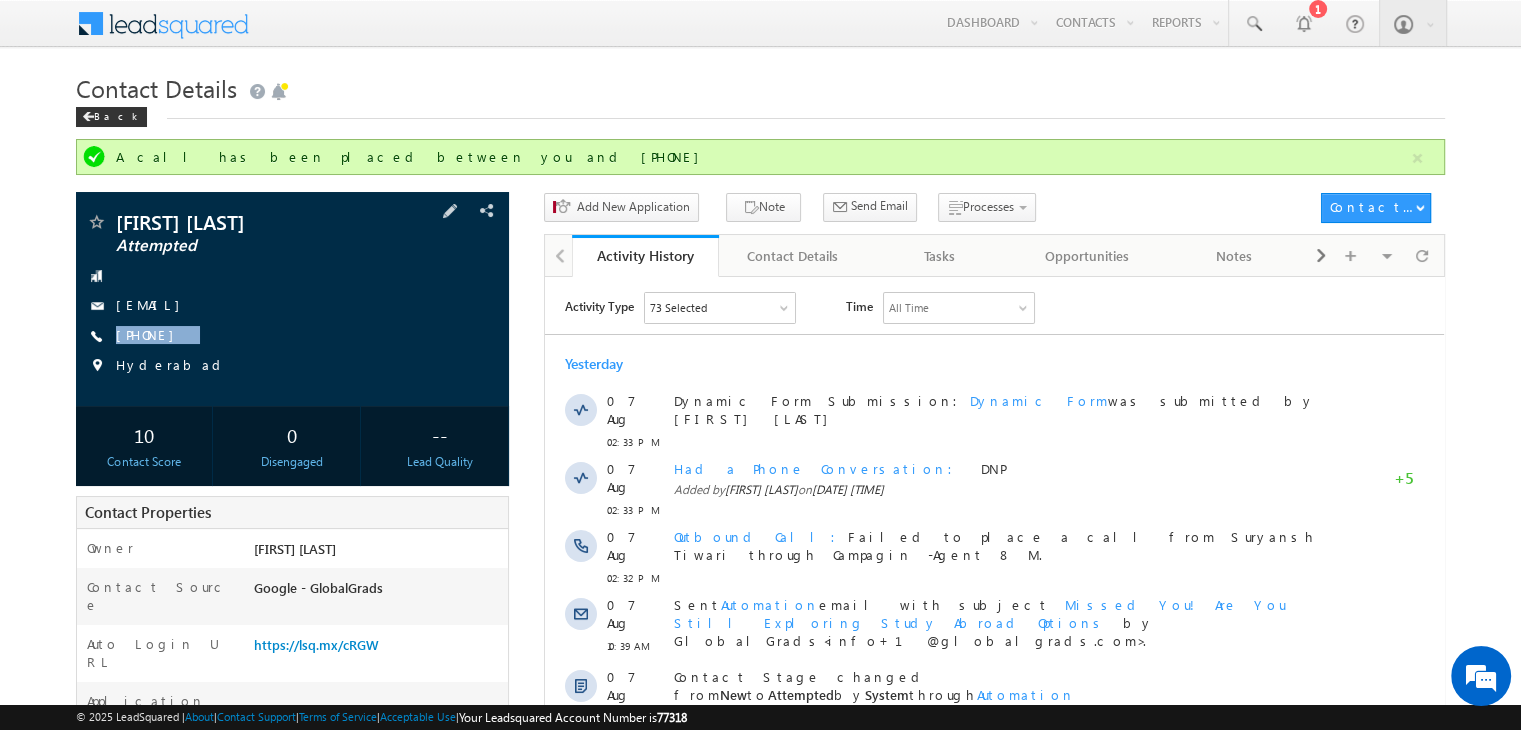 copy on "[PHONE]" 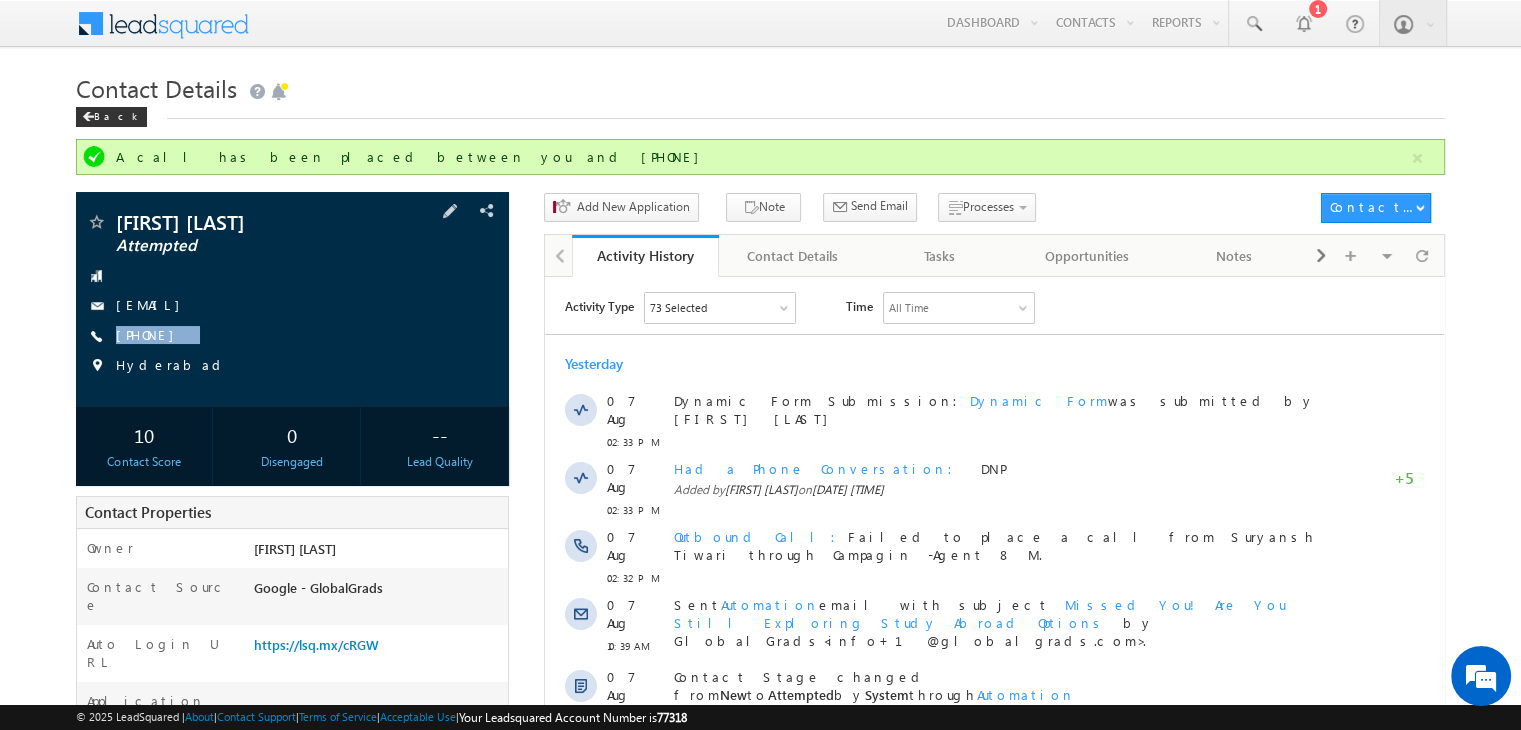 drag, startPoint x: 244, startPoint y: 326, endPoint x: 225, endPoint y: 356, distance: 35.510563 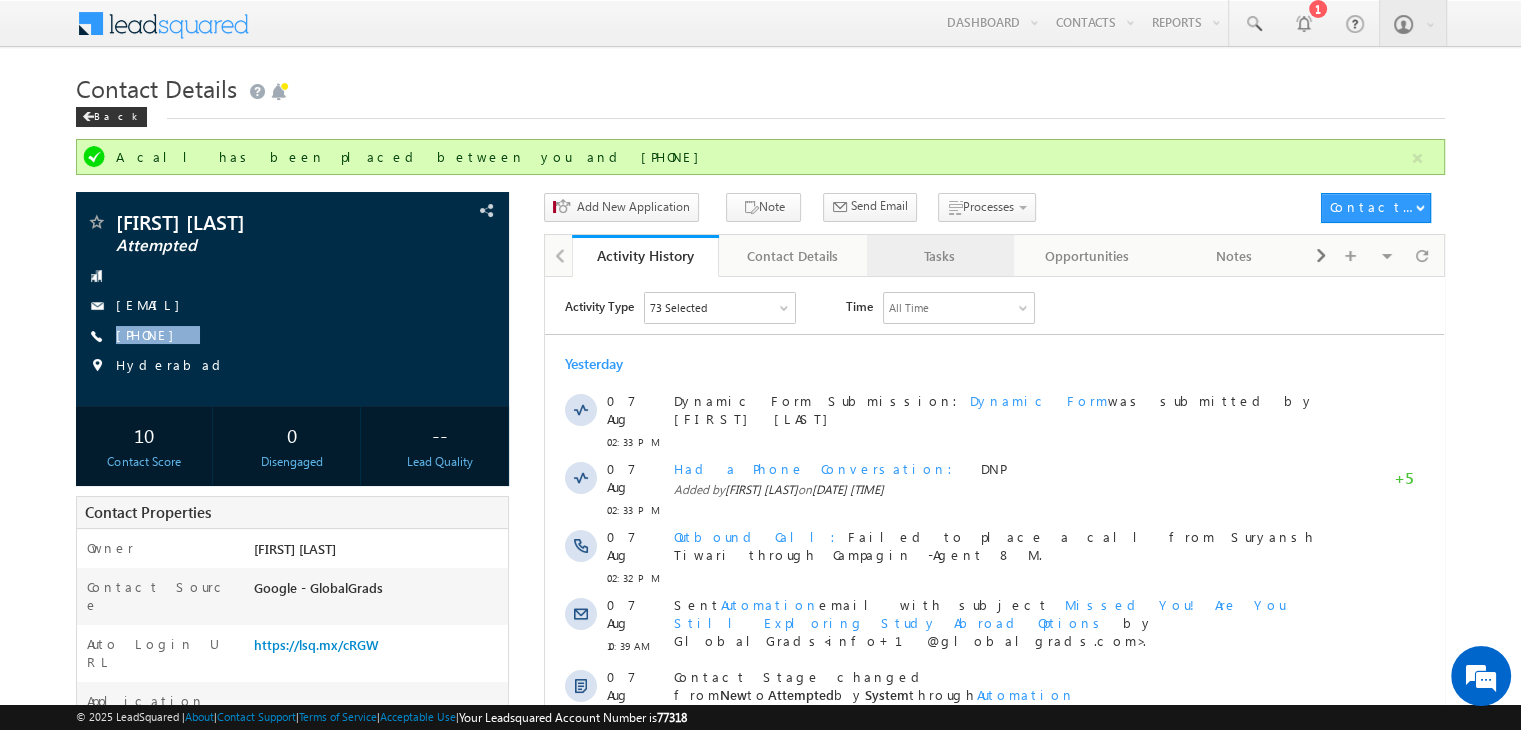 click on "Tasks" at bounding box center (940, 256) 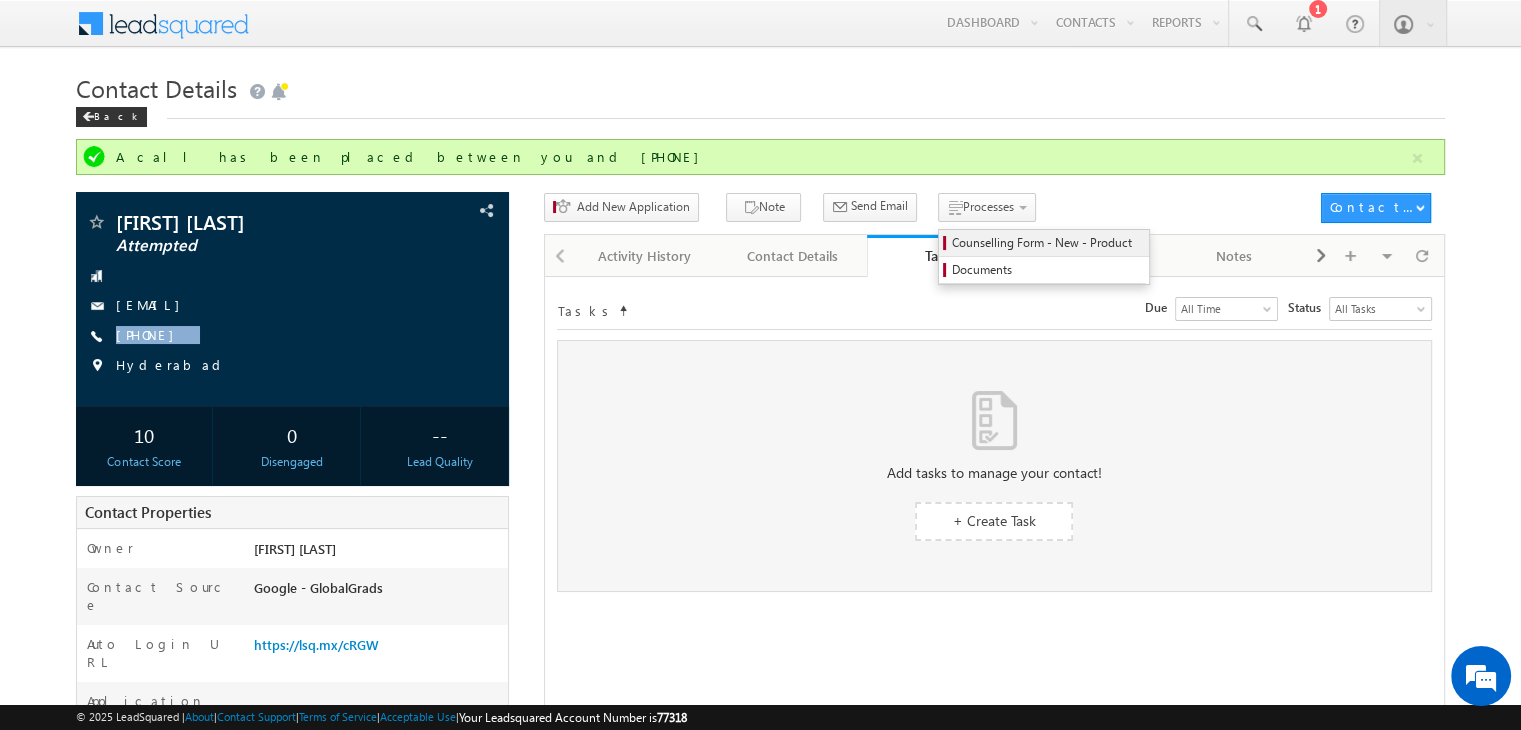 click on "Counselling Form - New - Product" at bounding box center (1044, 243) 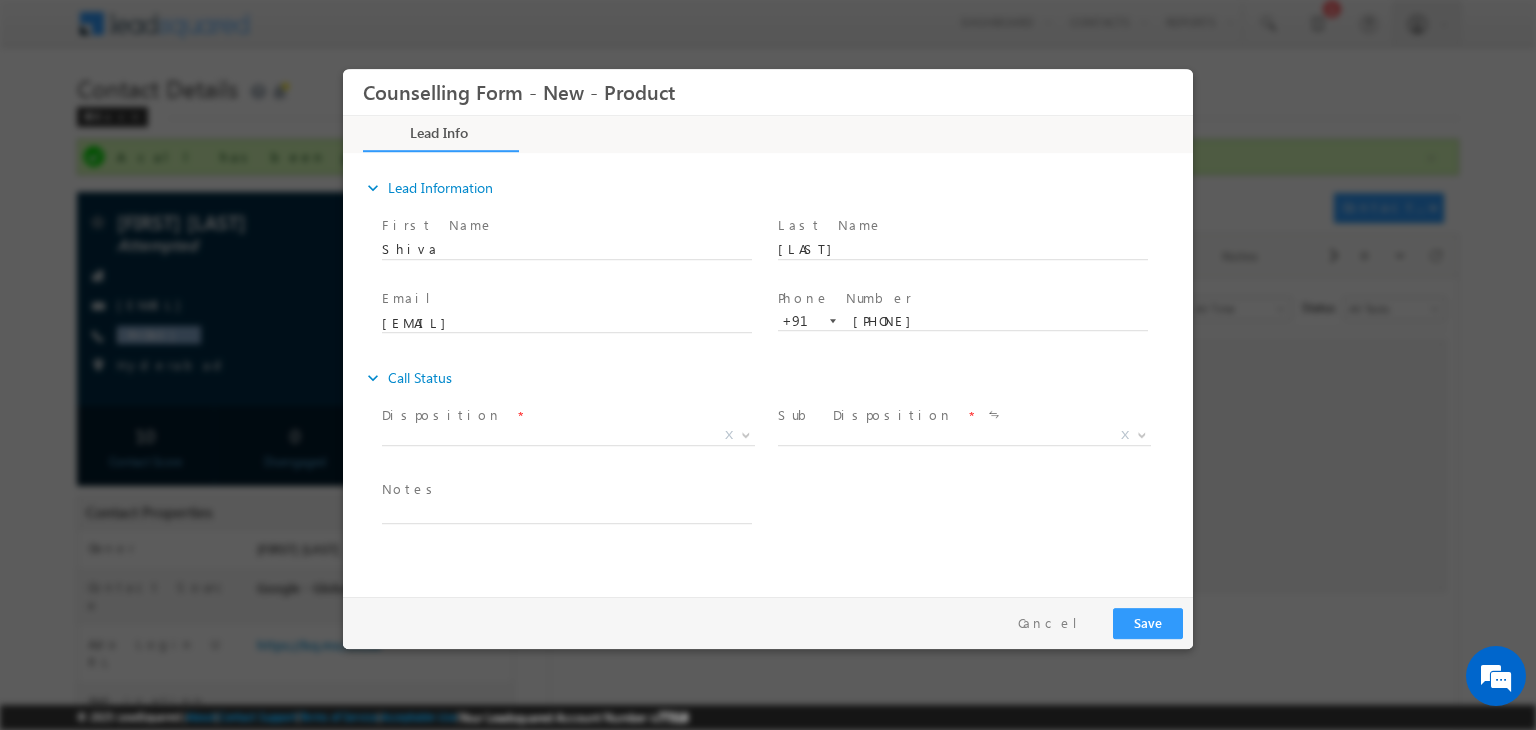 scroll, scrollTop: 0, scrollLeft: 0, axis: both 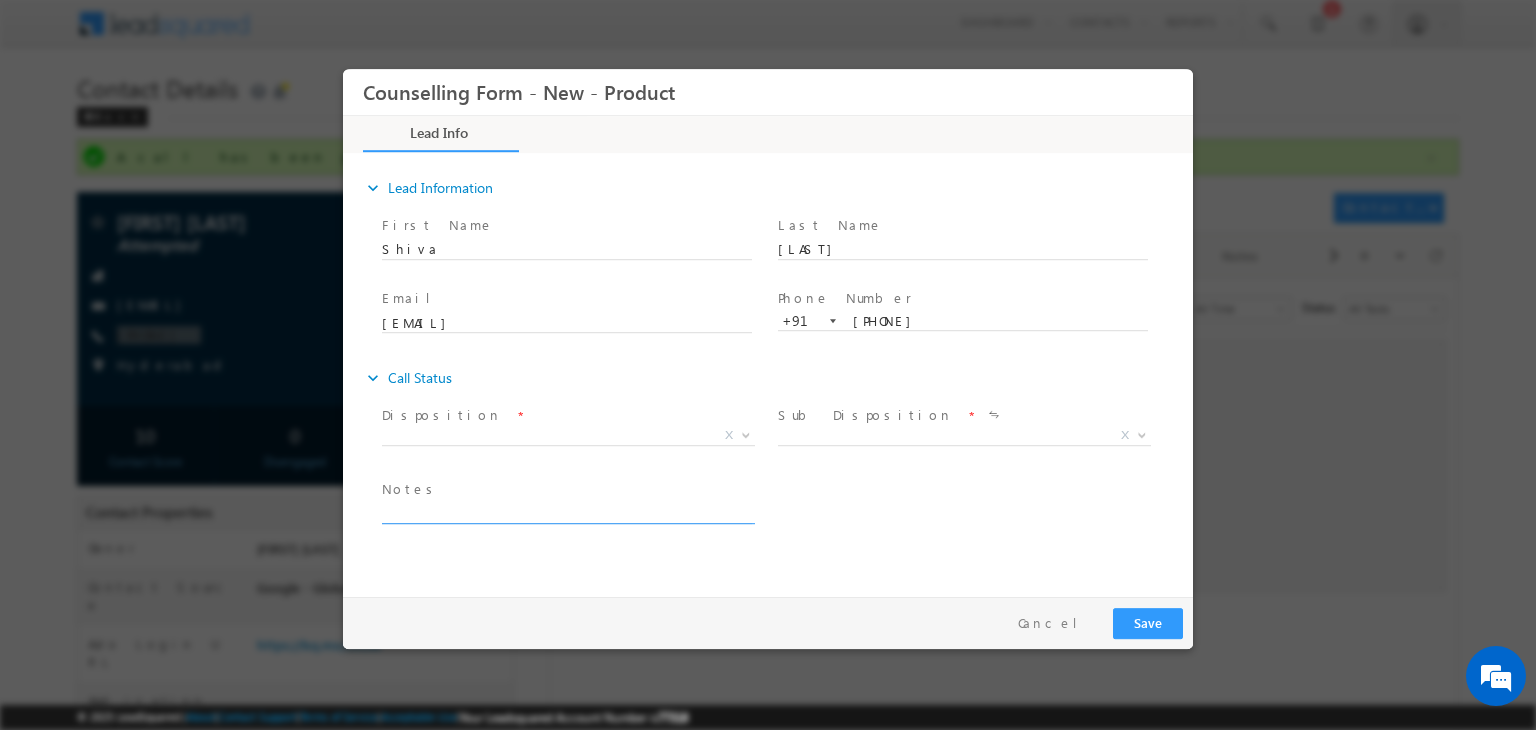 click at bounding box center (567, 512) 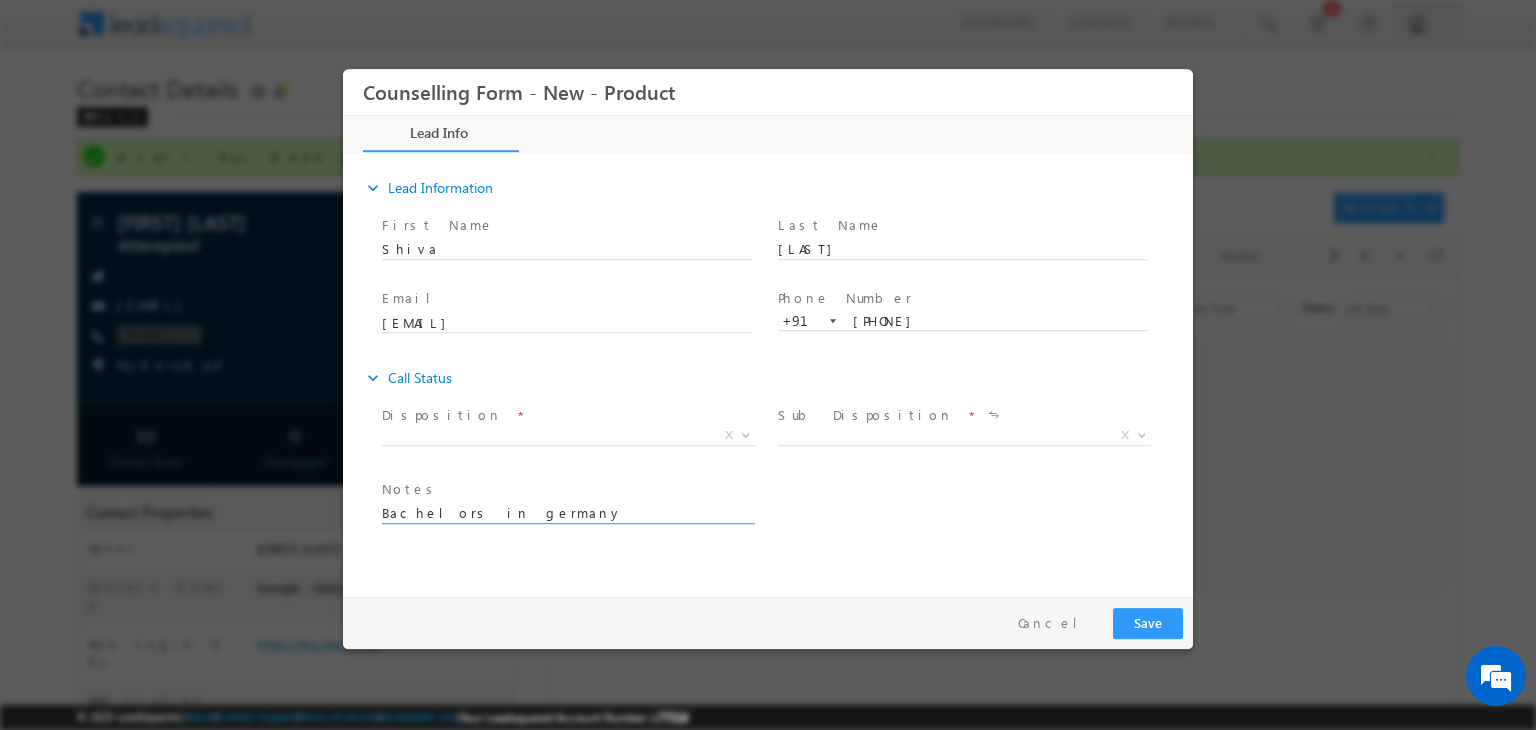 click on "Bachelors in germany" at bounding box center (567, 512) 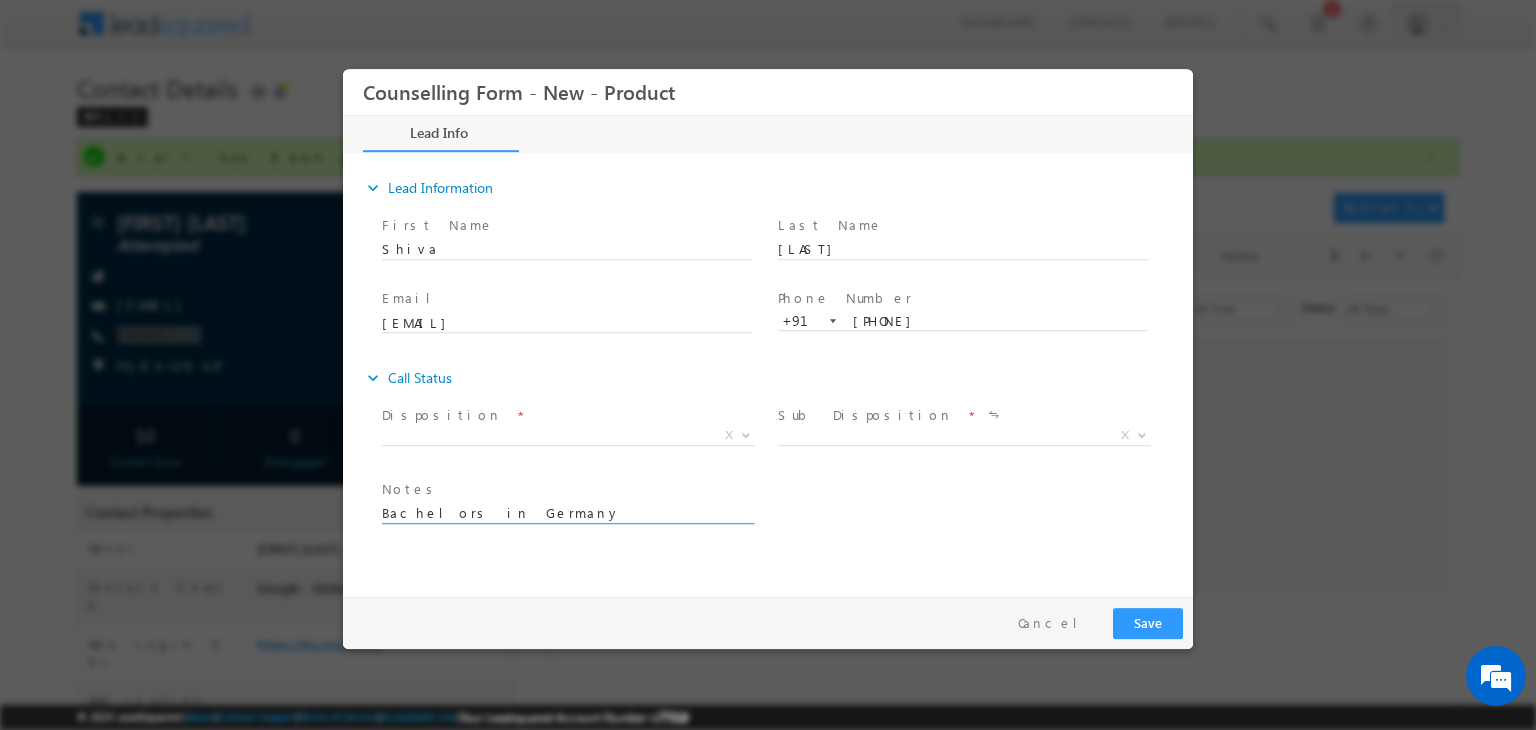 click on "Bachelors in Germany" at bounding box center [567, 512] 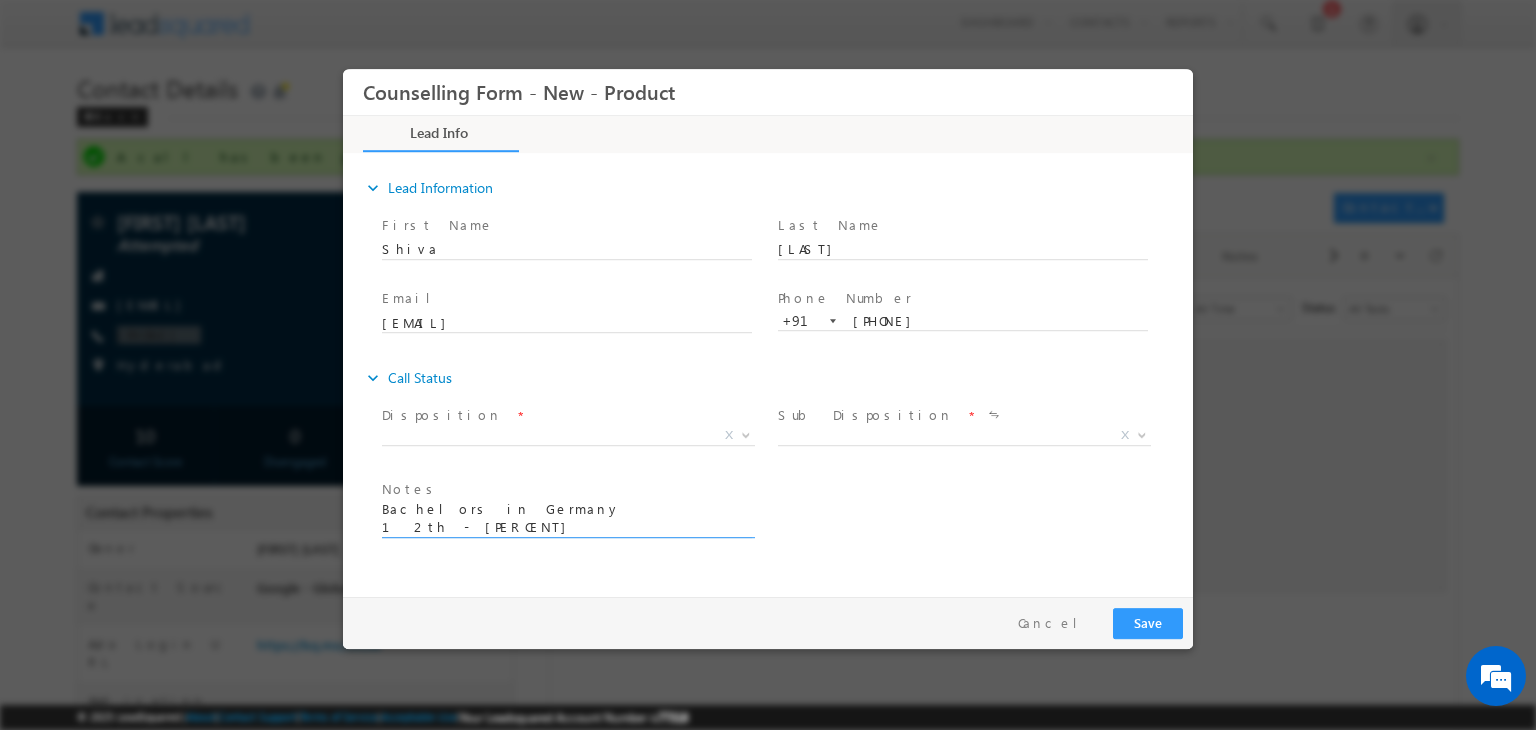 scroll, scrollTop: 3, scrollLeft: 0, axis: vertical 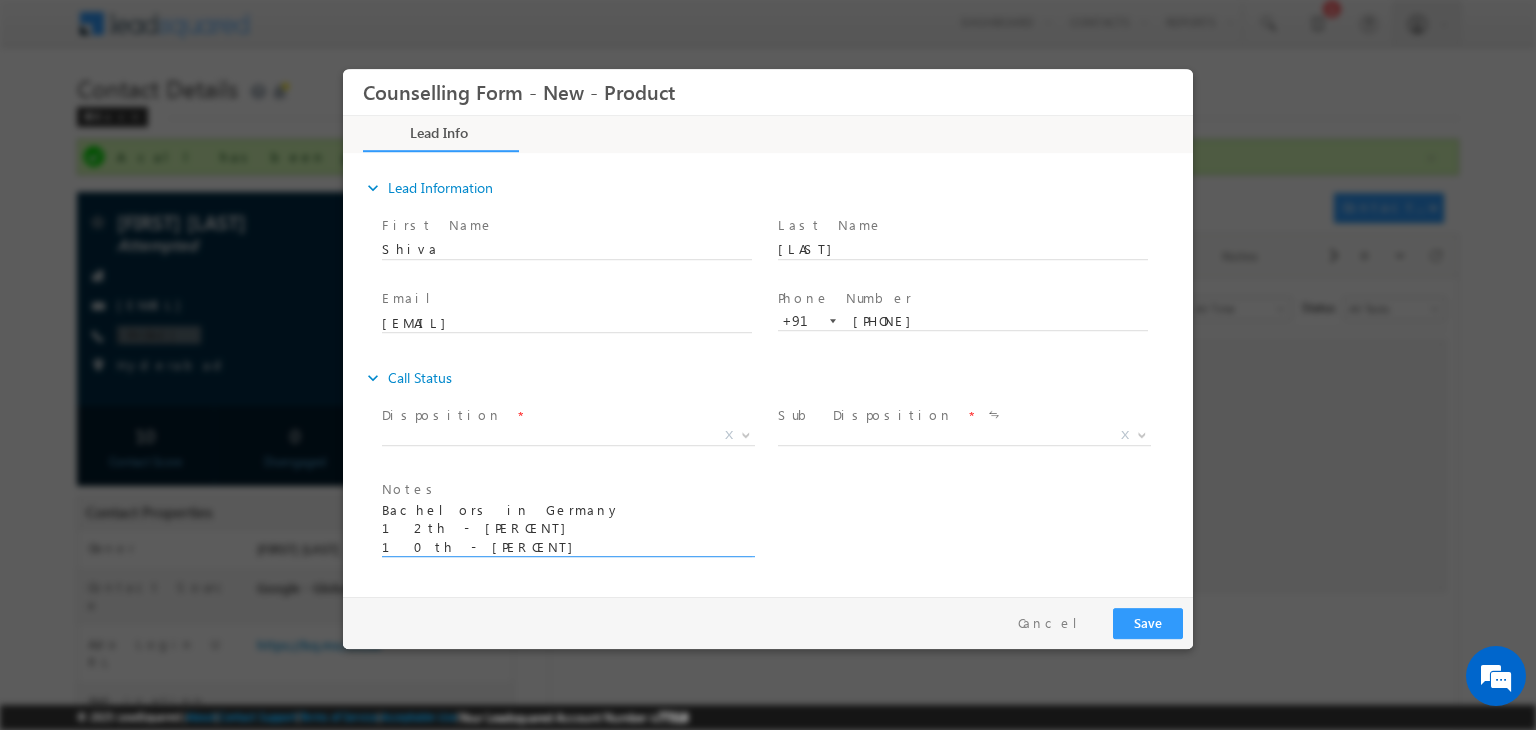 click on "Bachelors in Germany
12th - [PERCENT]
10th - [PERCENT]" at bounding box center (567, 529) 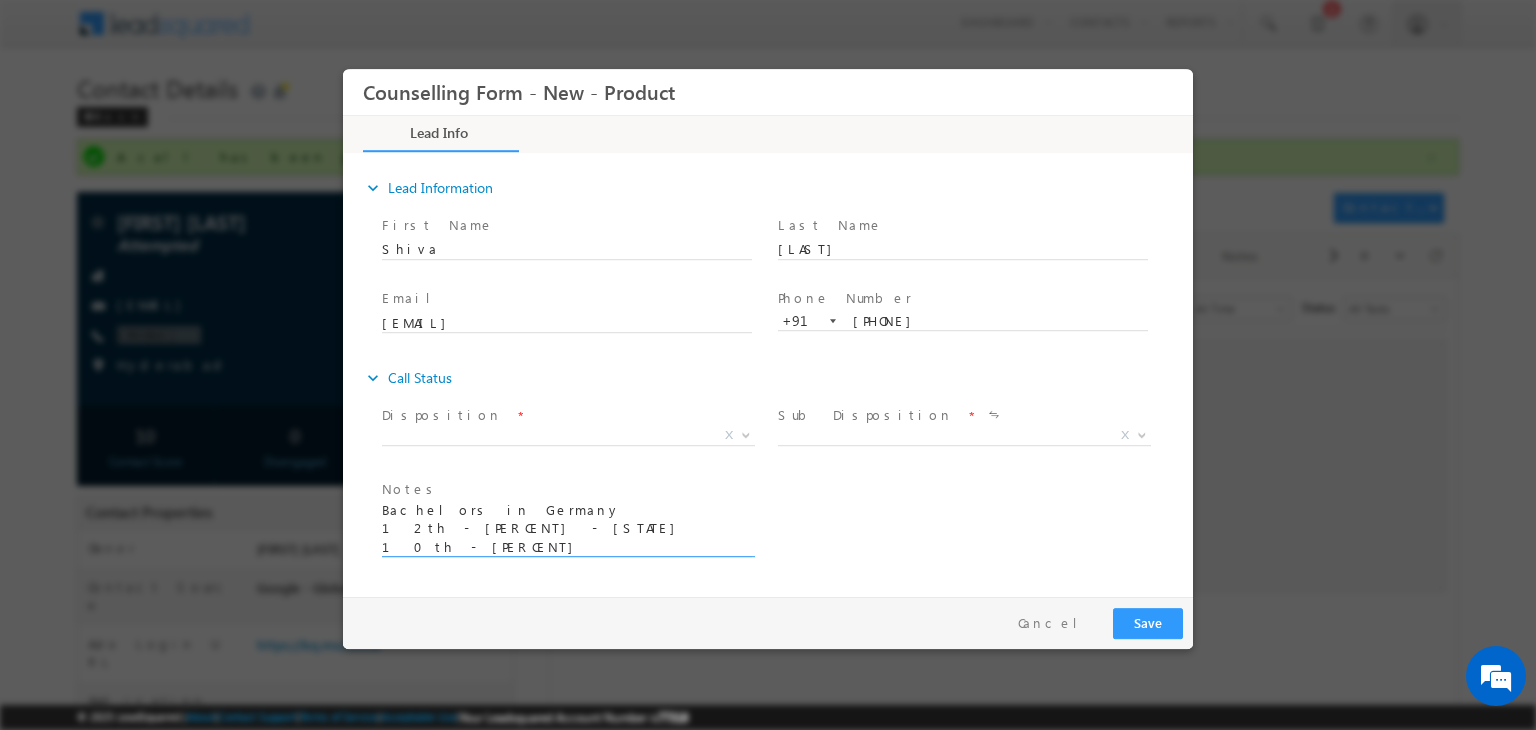 click on "Bachelors in Germany
12th - [PERCENT] - [STATE]
10th - [PERCENT]" at bounding box center (567, 529) 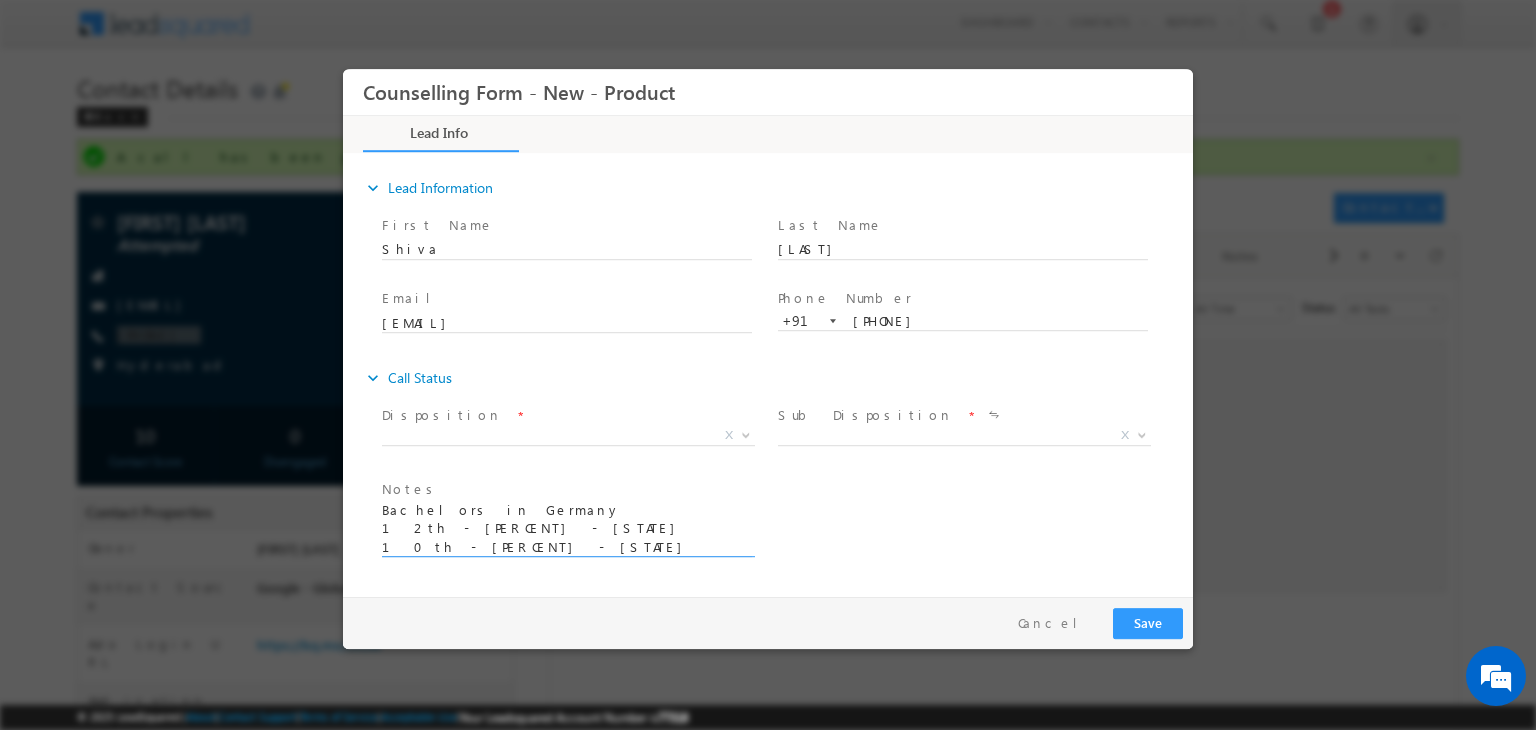 click on "Bachelors in Germany
12th - [PERCENT] - [STATE]
10th - [PERCENT] - [STATE]" at bounding box center [567, 529] 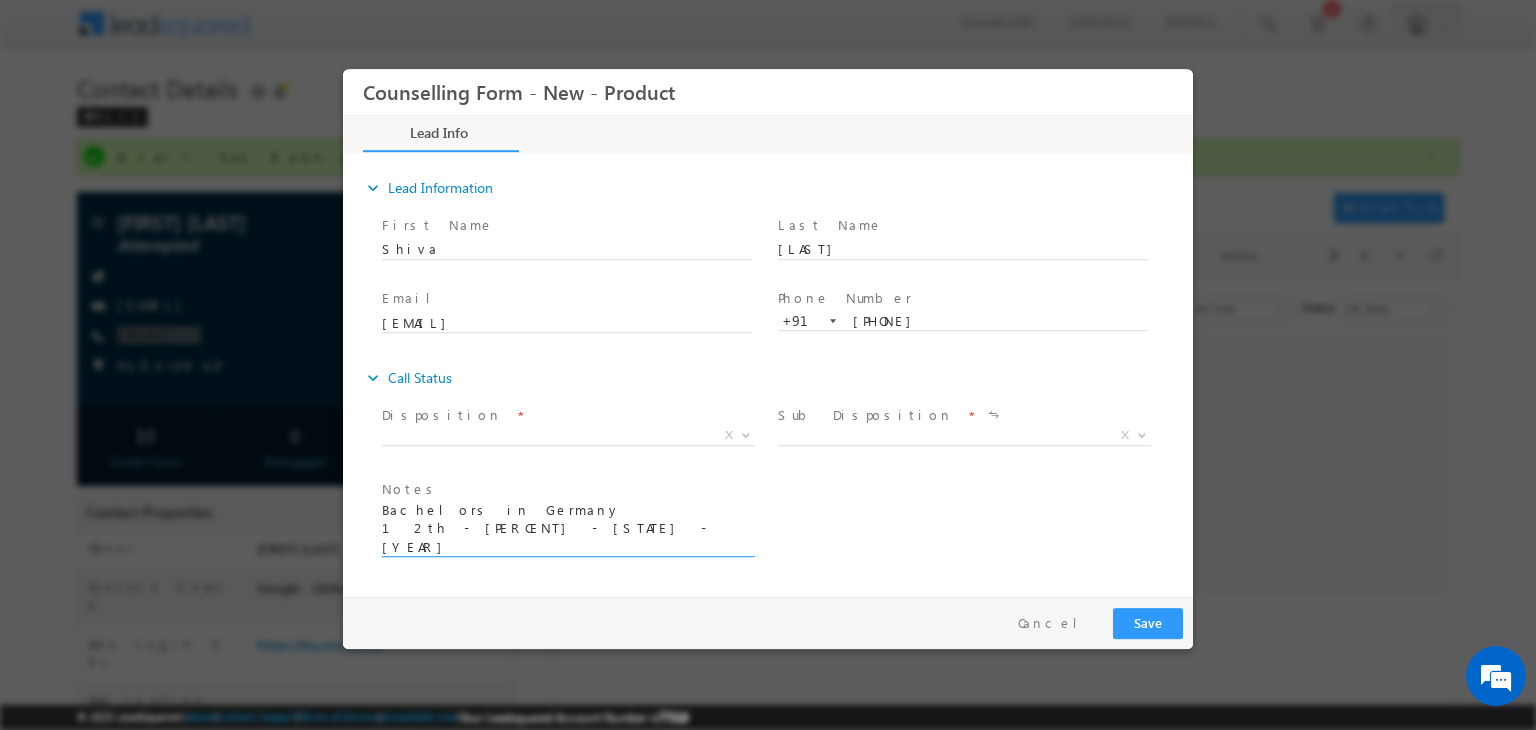 click on "Bachelors in Germany
12th - [PERCENT] - [STATE] - [YEAR]
10th - [PERCENT] - [STATE]" at bounding box center [567, 529] 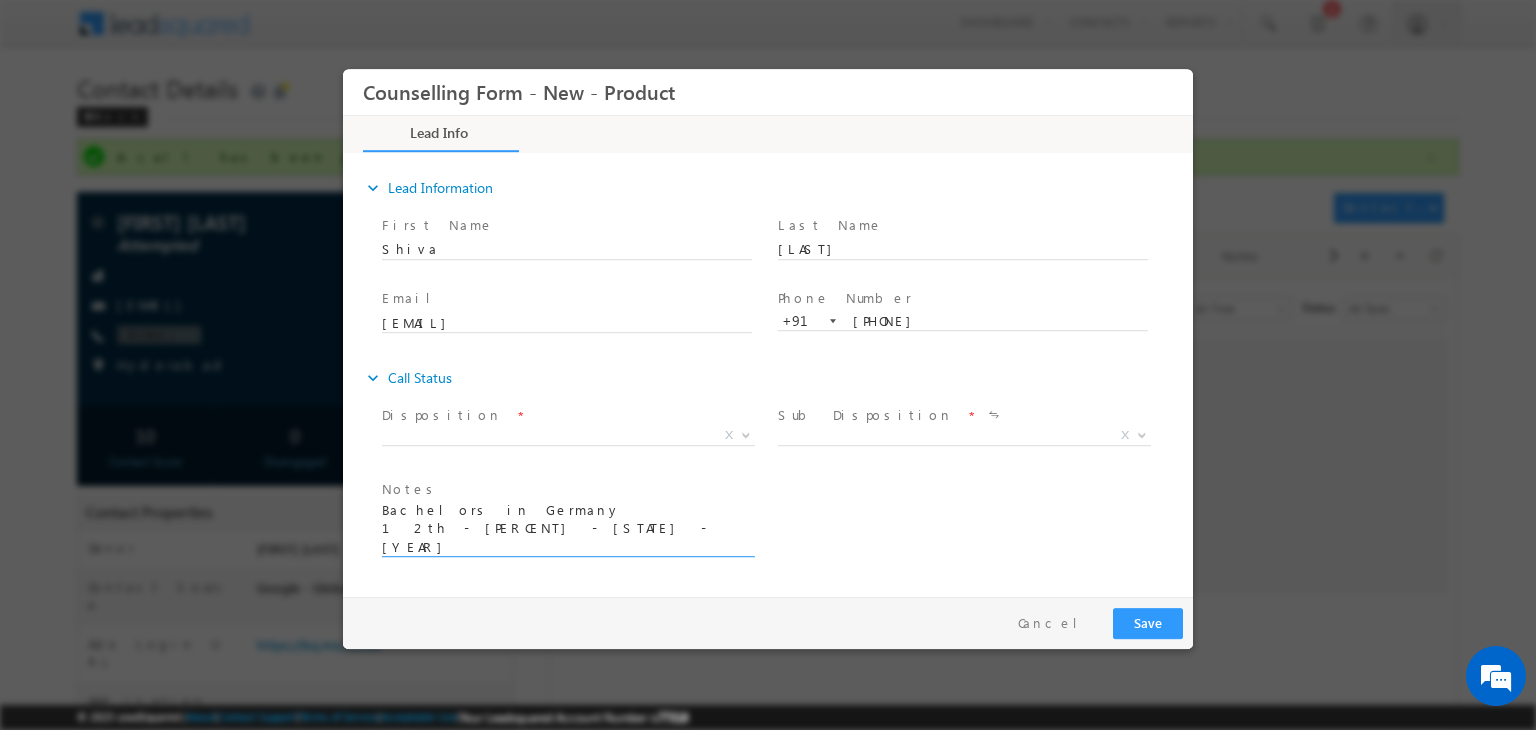 click on "Bachelors in Germany
12th - [PERCENT] - [STATE] - [YEAR]
10th - [PERCENT] - [STATE]" at bounding box center (567, 529) 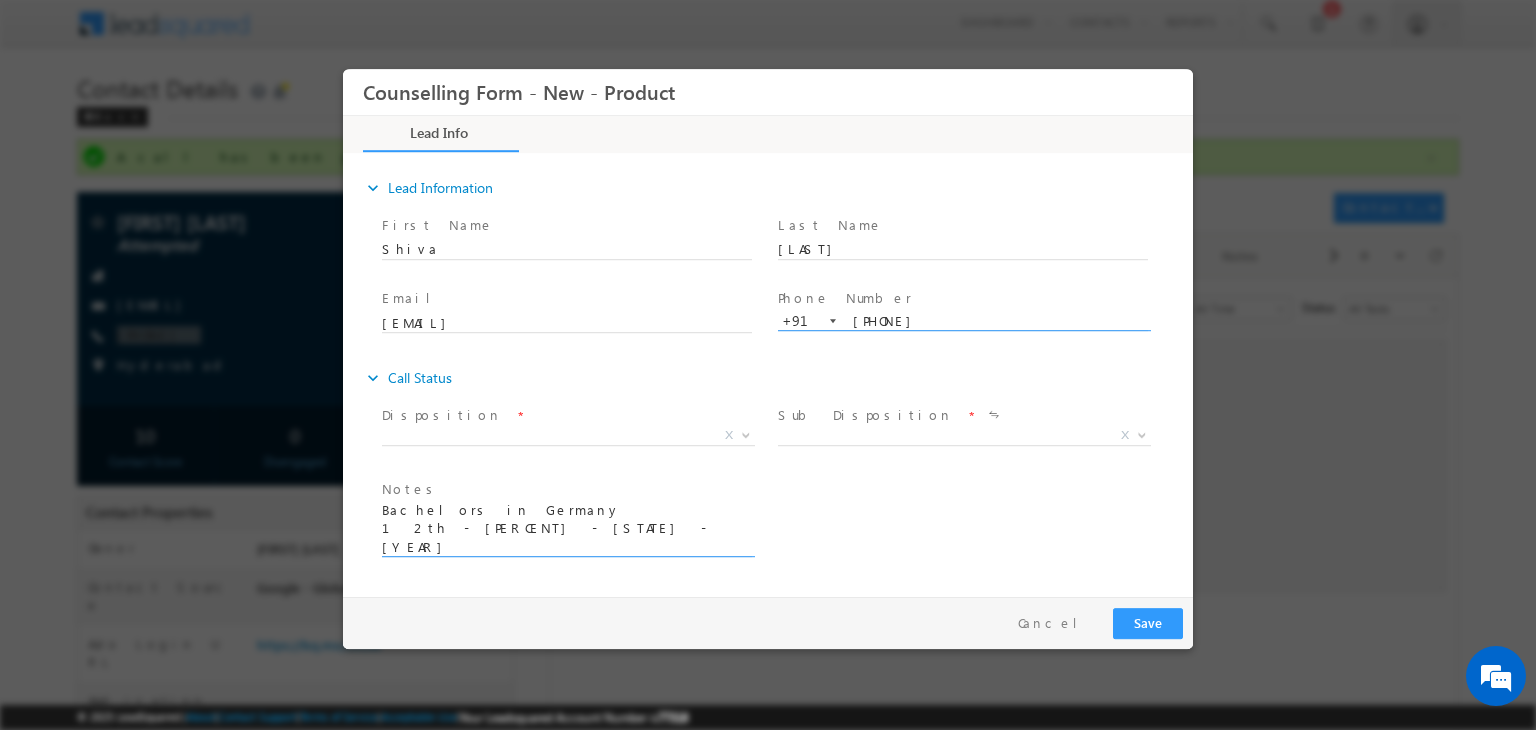 type on "Bachelors in Germany
12th - [PERCENT] - [STATE] - [YEAR]
10th - [PERCENT] - [STATE]" 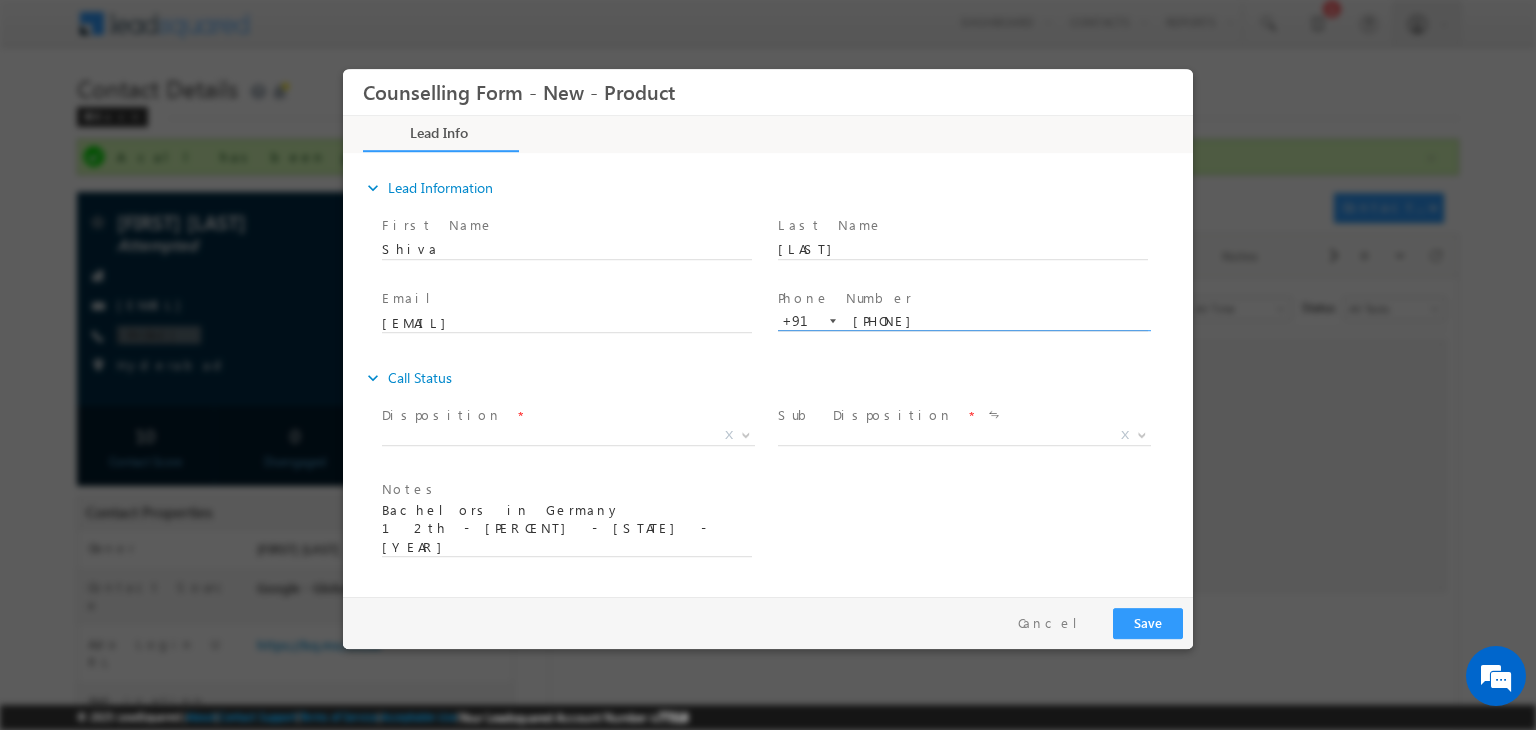 click on "[PHONE]" at bounding box center (963, 322) 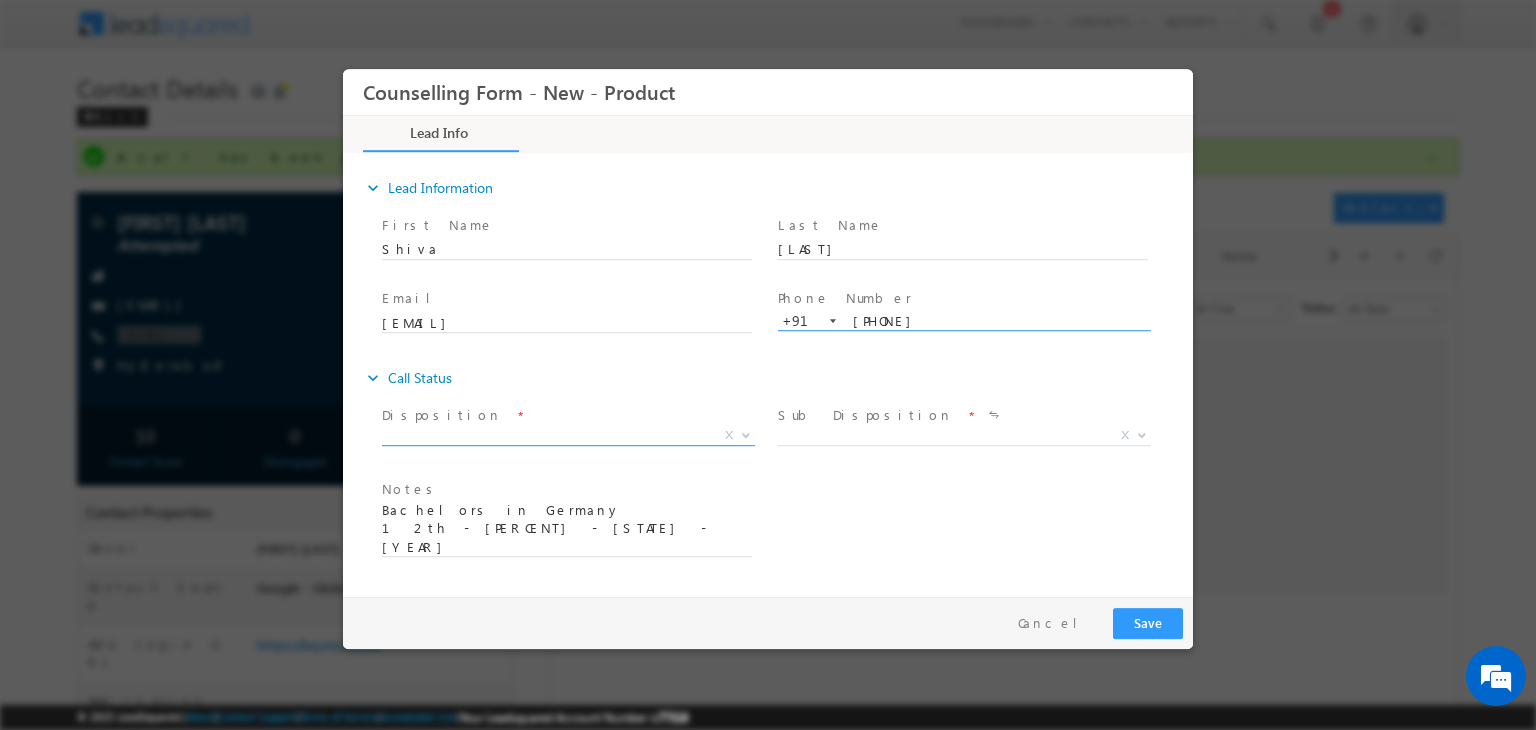 click on "X" at bounding box center (568, 436) 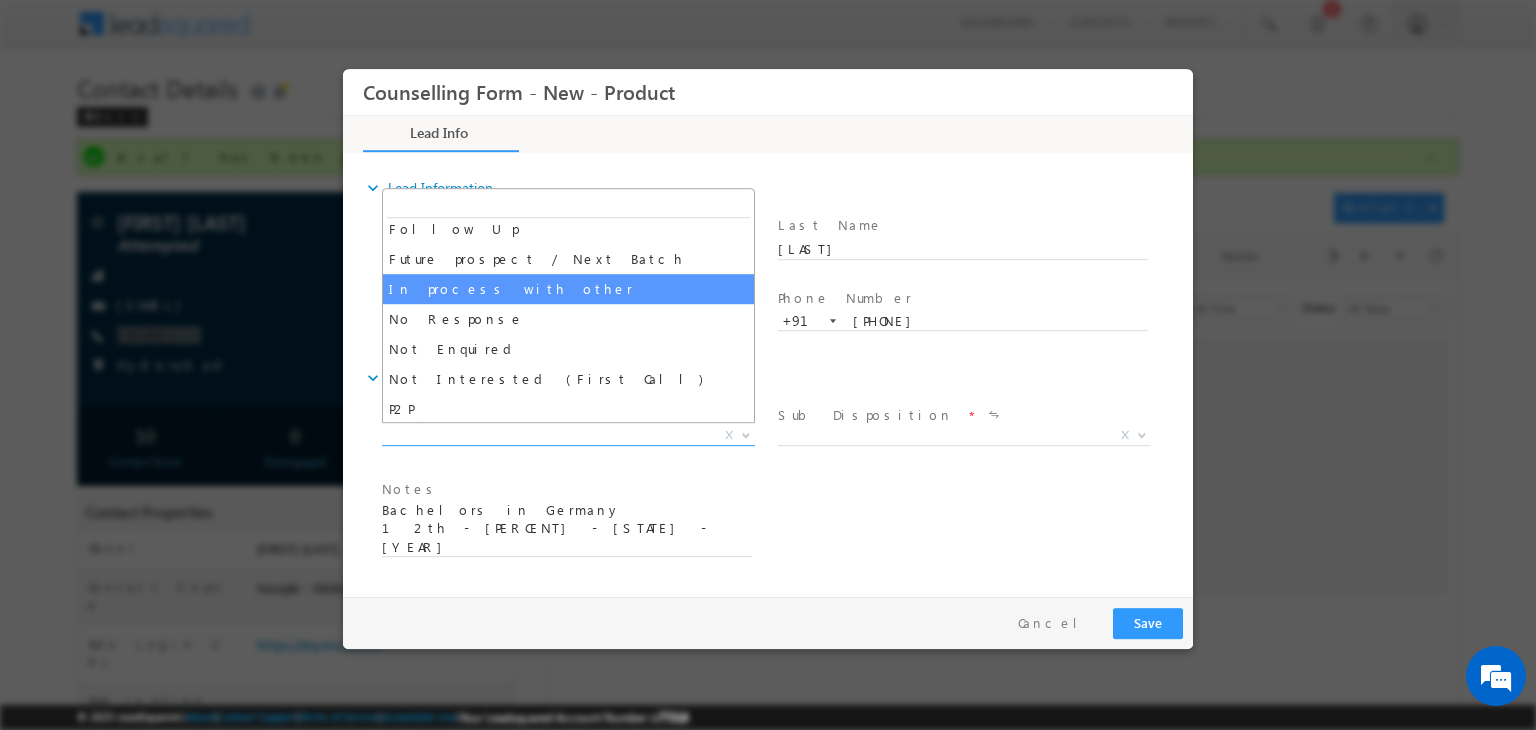 scroll, scrollTop: 92, scrollLeft: 0, axis: vertical 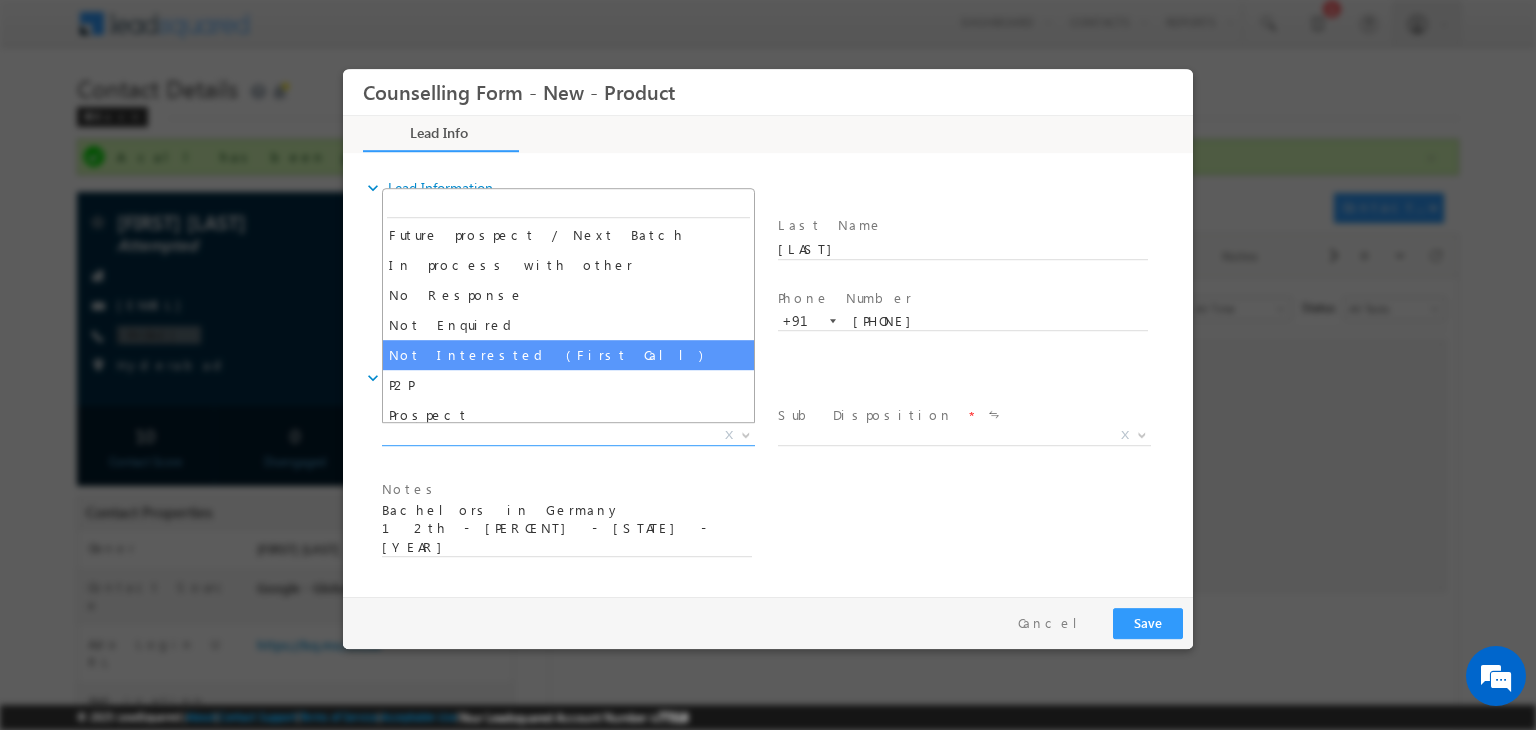 select on "Not Interested (First Call)" 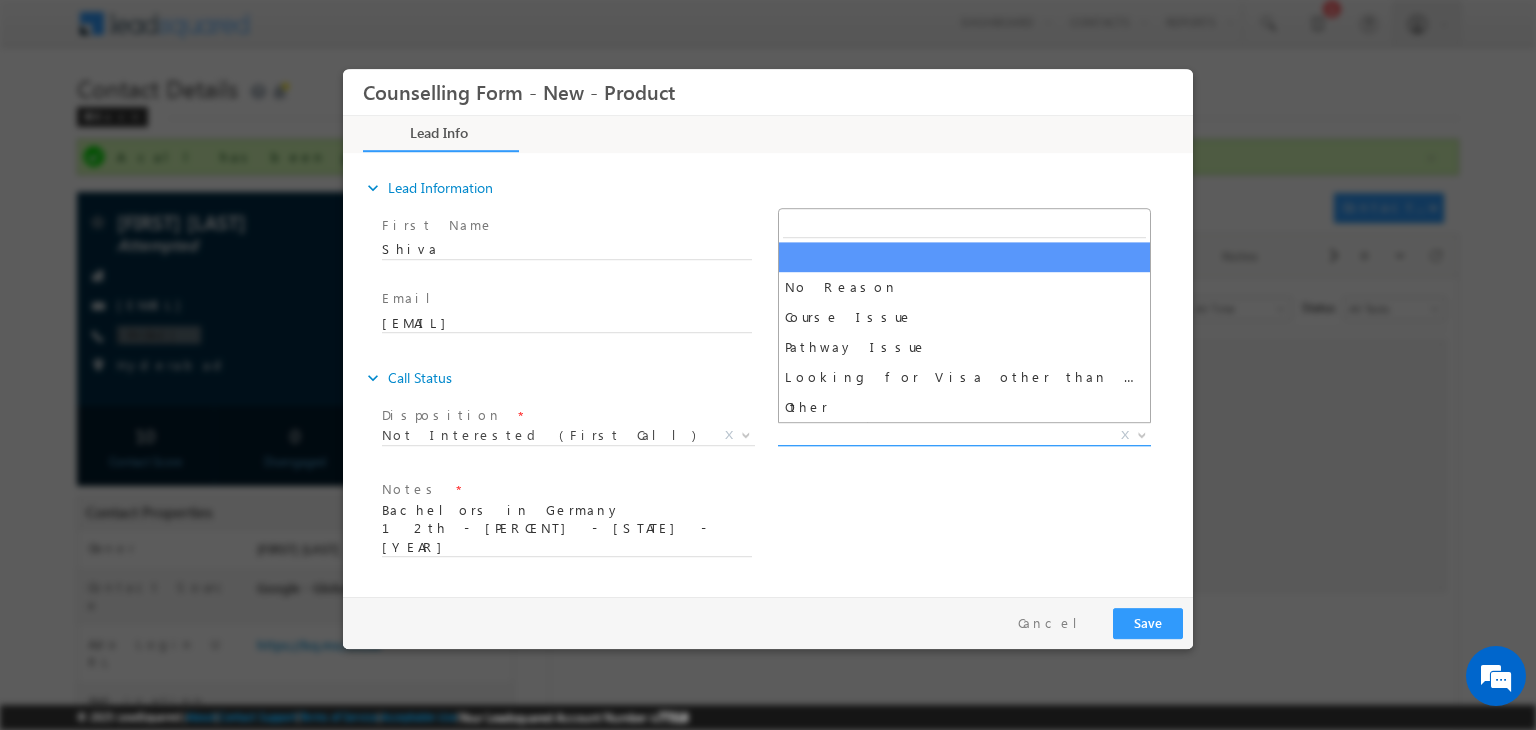 click on "X" at bounding box center (964, 436) 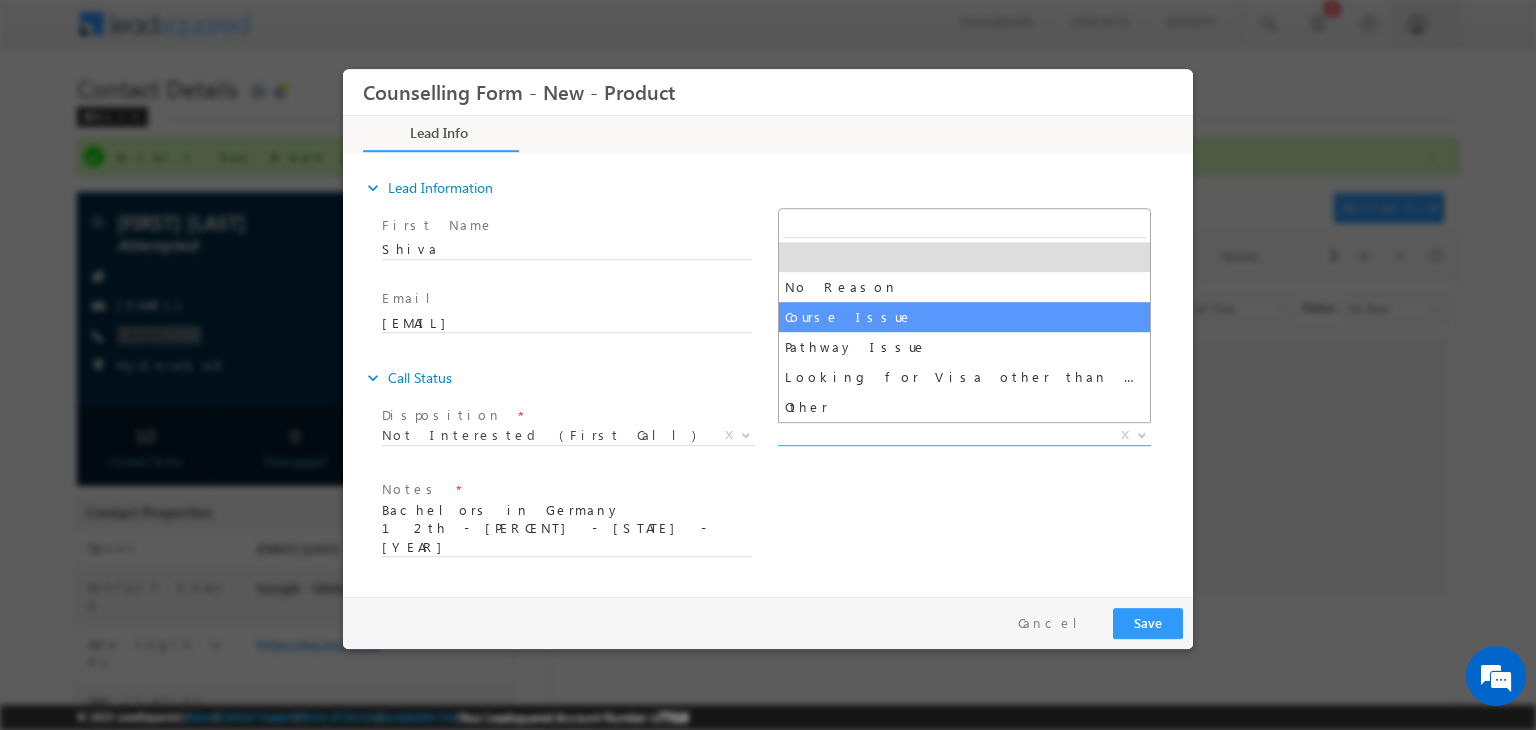 select on "Course Issue" 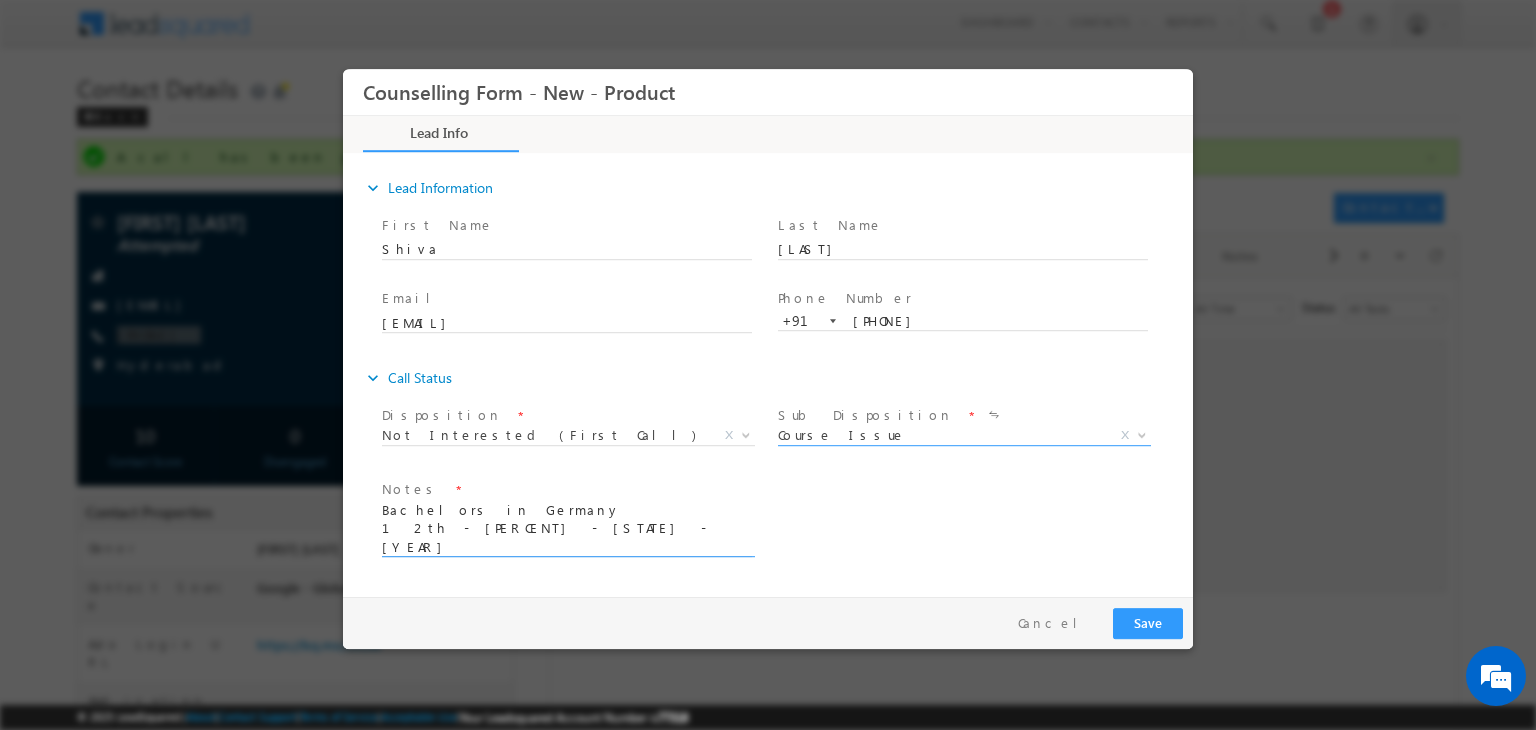 click on "Bachelors in Germany
12th - [PERCENT] - [STATE] - [YEAR]
10th - [PERCENT] - [STATE]" at bounding box center (567, 529) 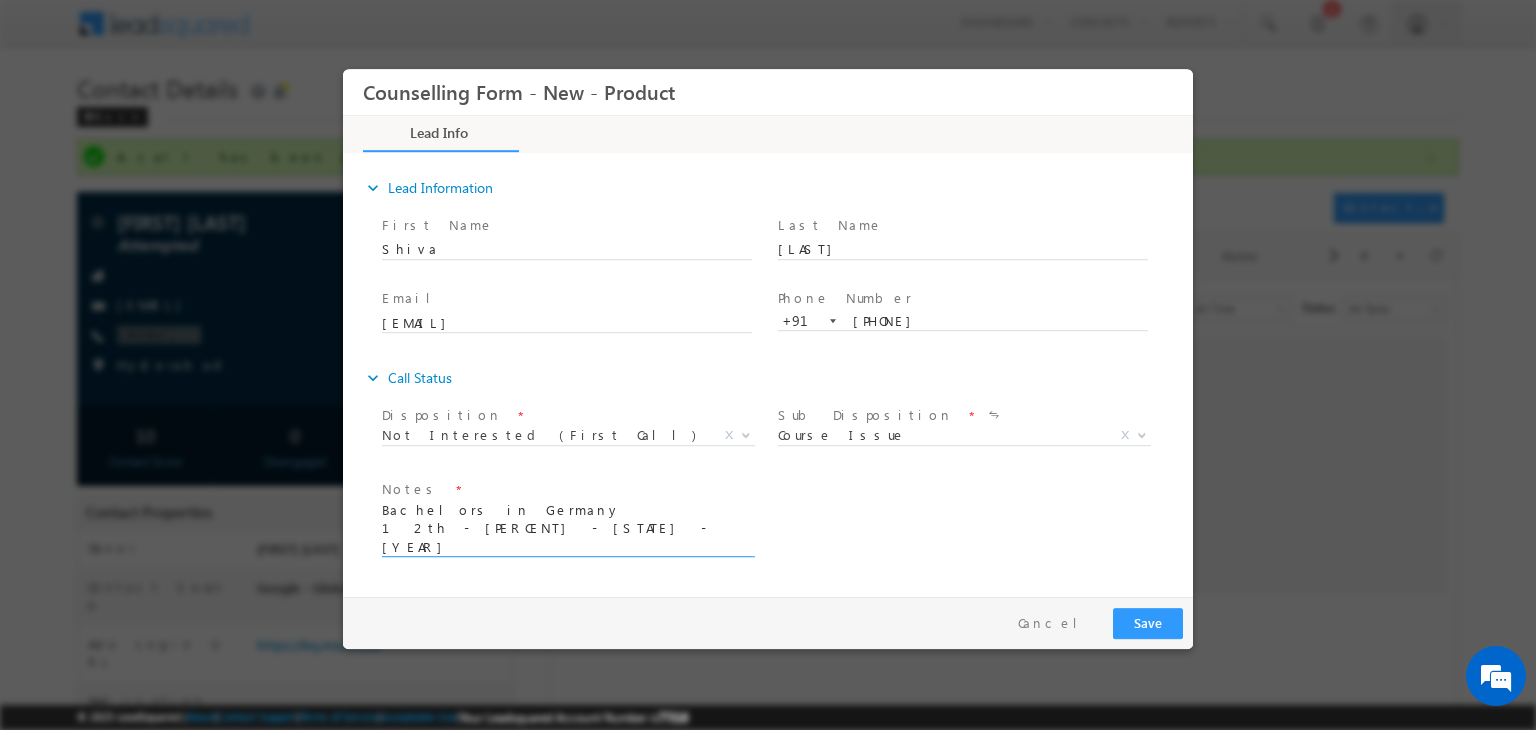 click on "Bachelors in Germany
12th - 94 - State - 2025
10th - 99 - State" at bounding box center (567, 529) 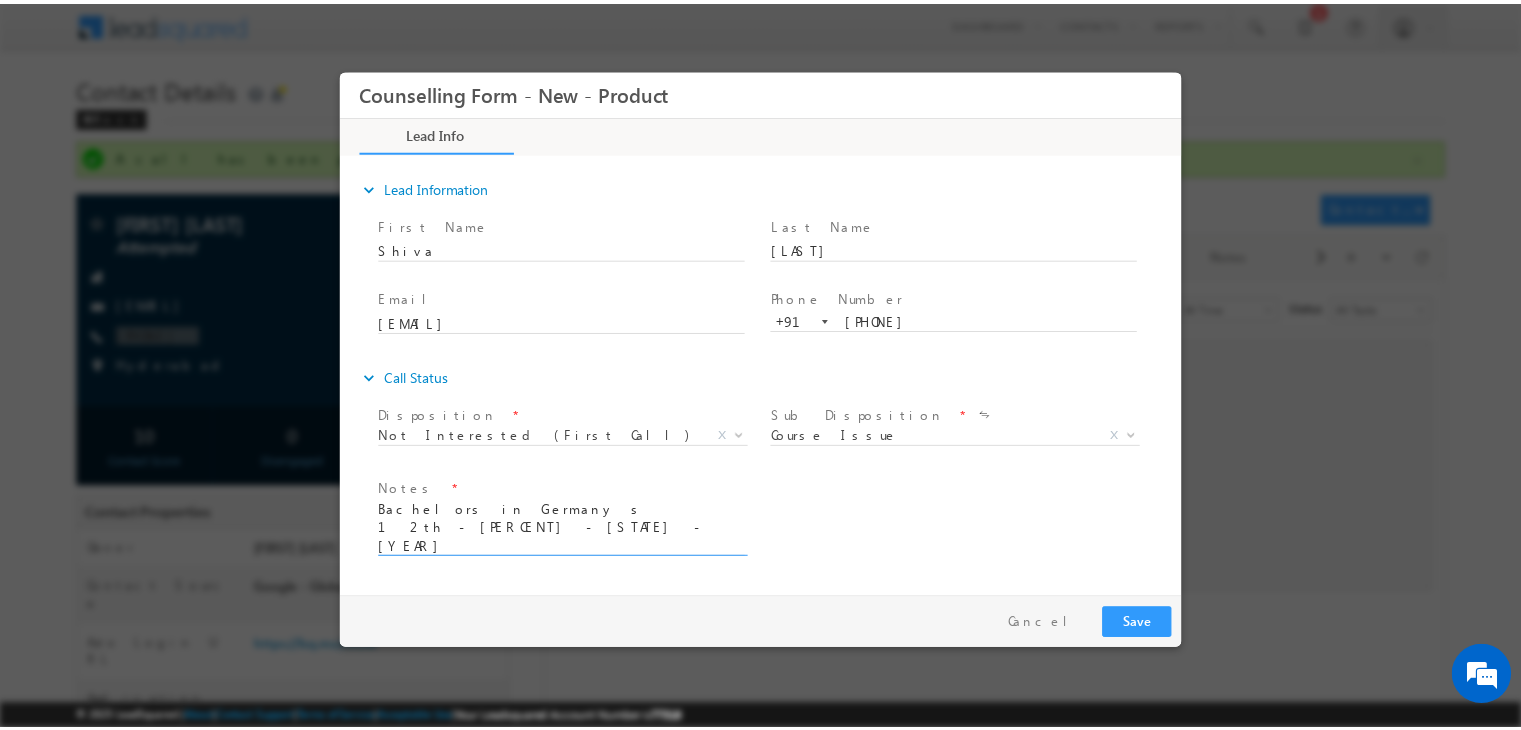 scroll, scrollTop: 2, scrollLeft: 0, axis: vertical 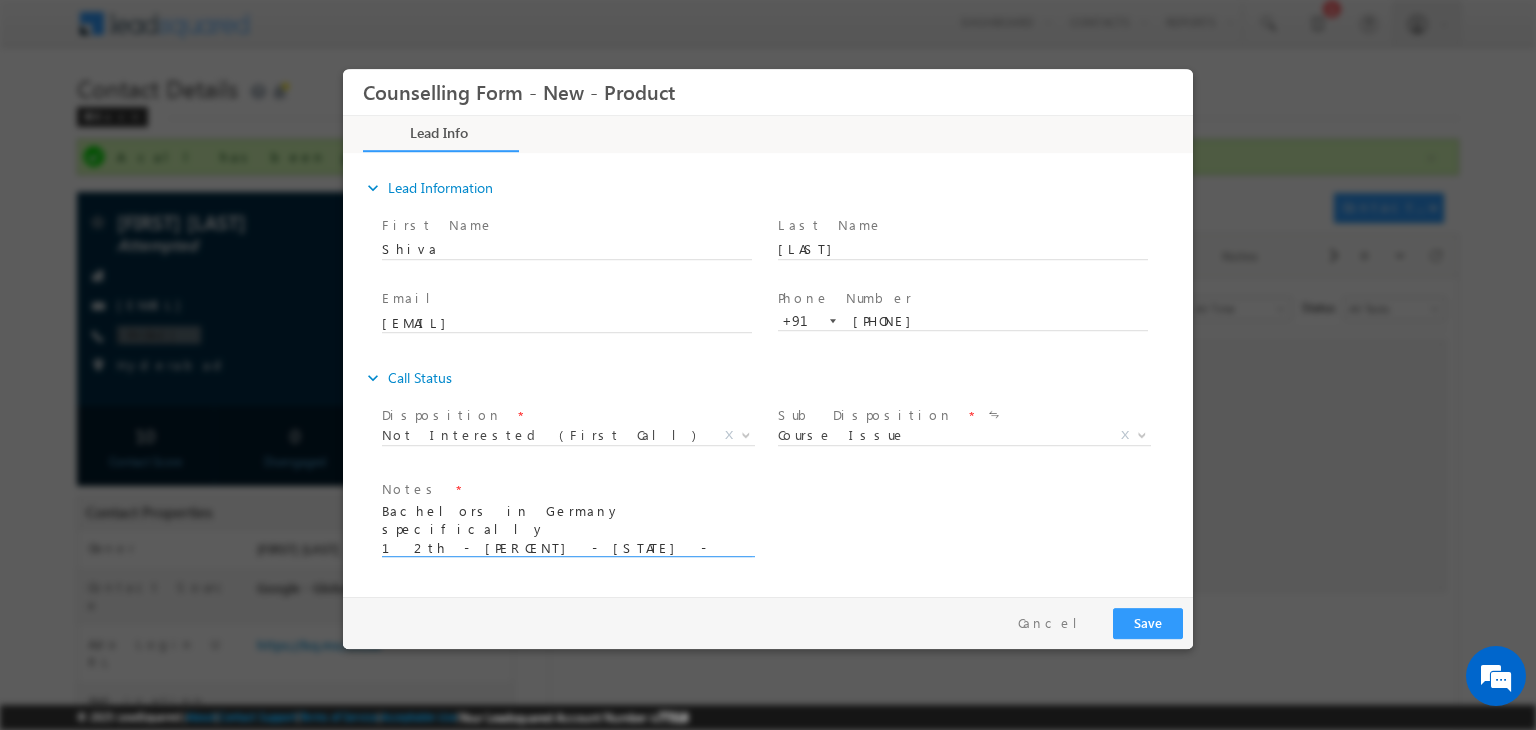 click on "Bachelors in Germany specifically
12th - 94 - State - 2025
10th - 99 - State" at bounding box center [567, 529] 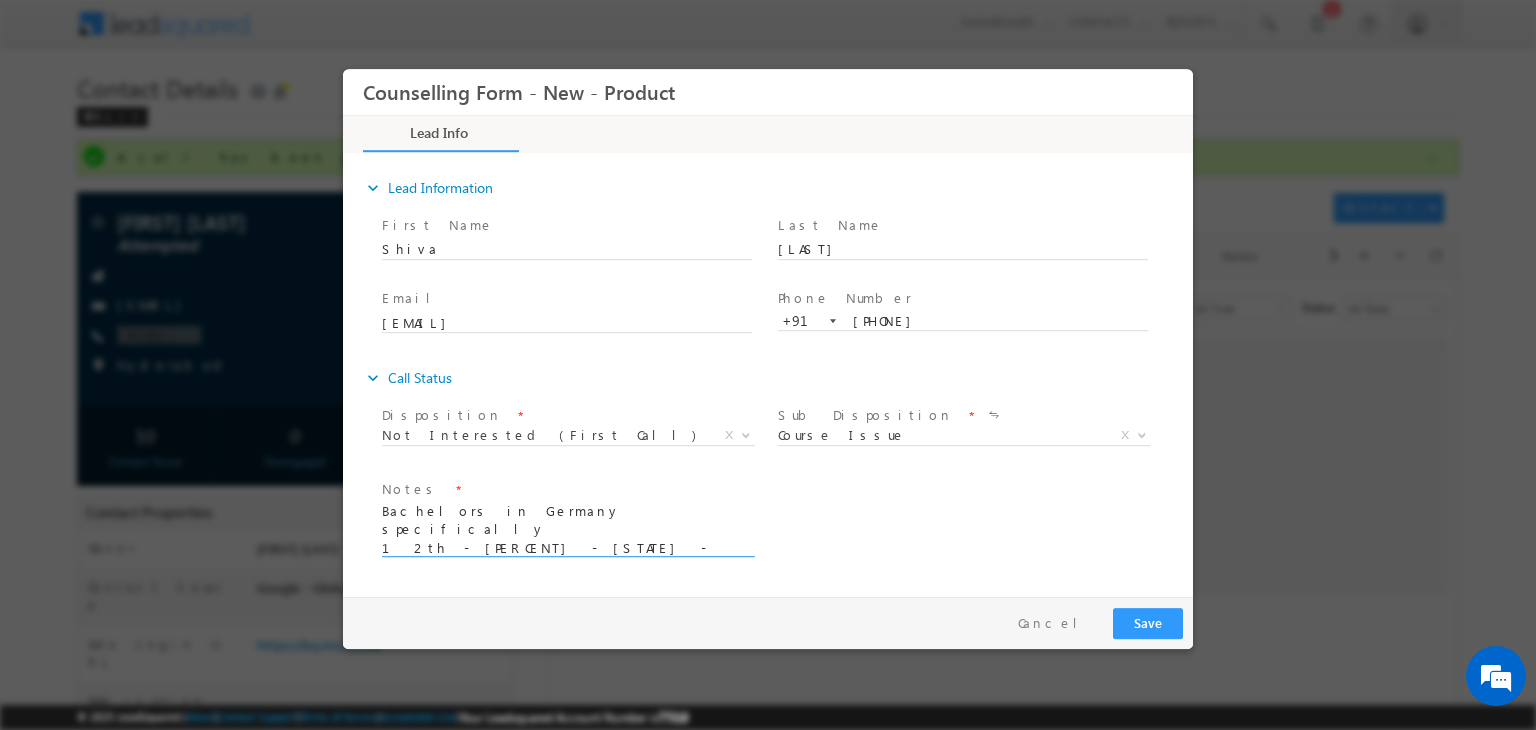 type on "Bachelors in Germany specifically
12th - 94 - State - 2025
10th - 99 - State" 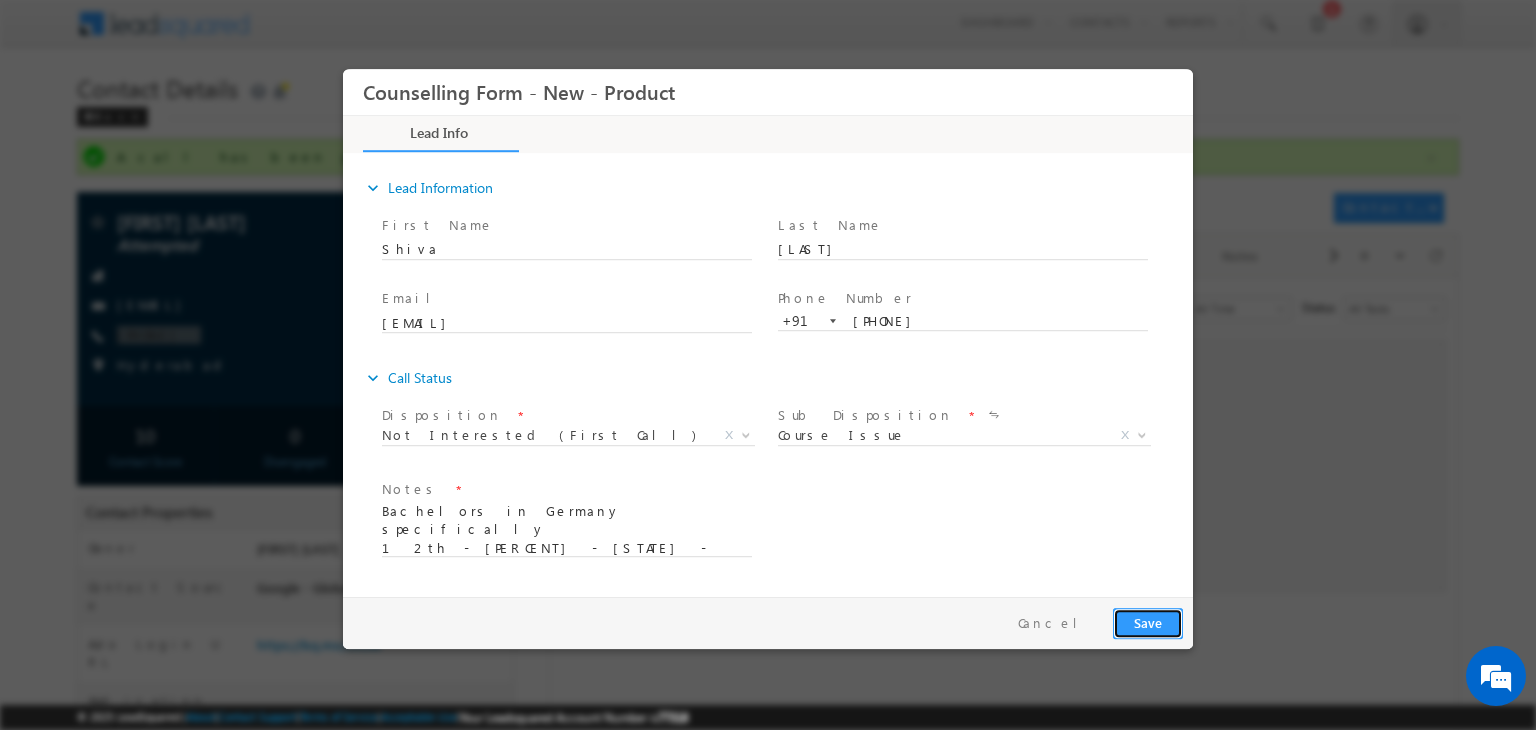 click on "Save" at bounding box center [1148, 623] 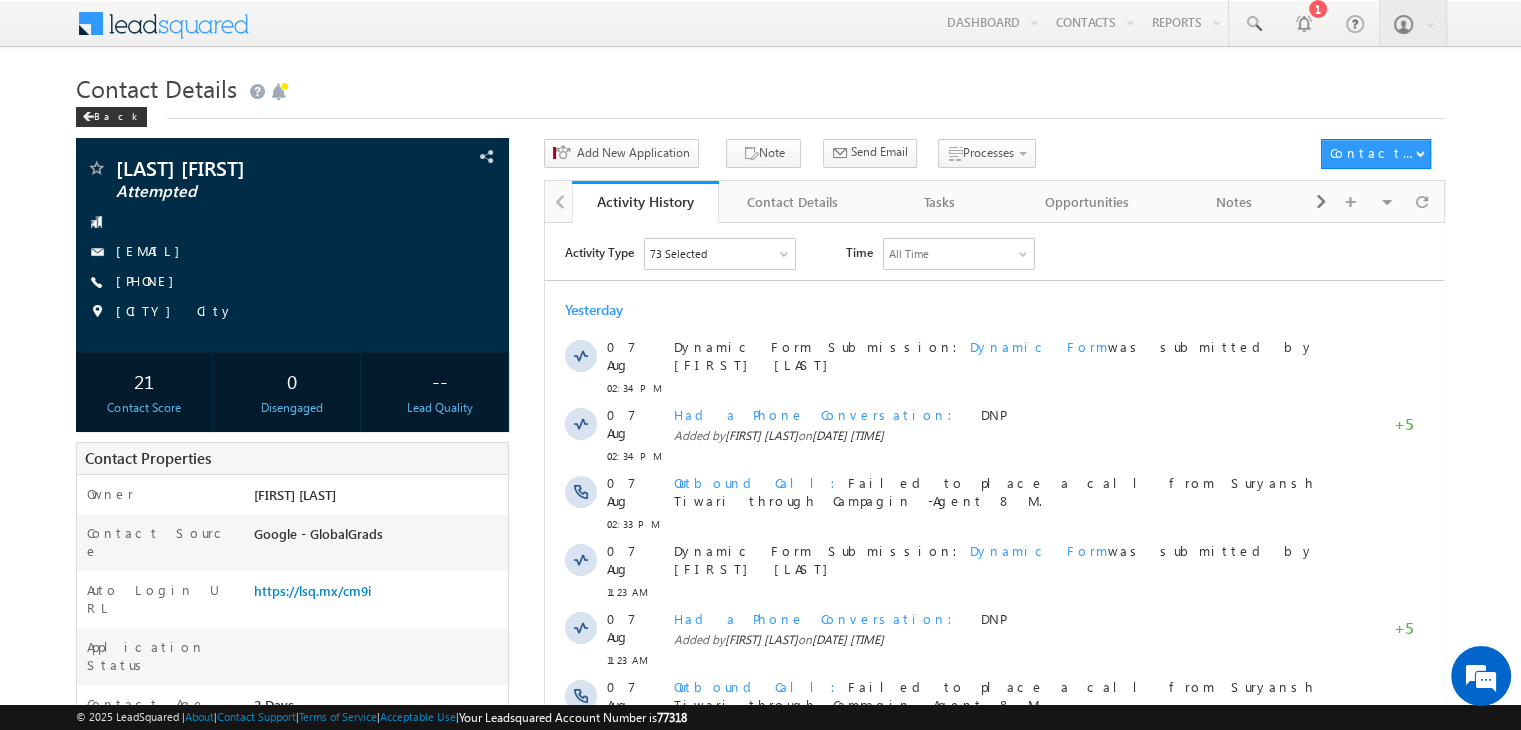 scroll, scrollTop: 0, scrollLeft: 0, axis: both 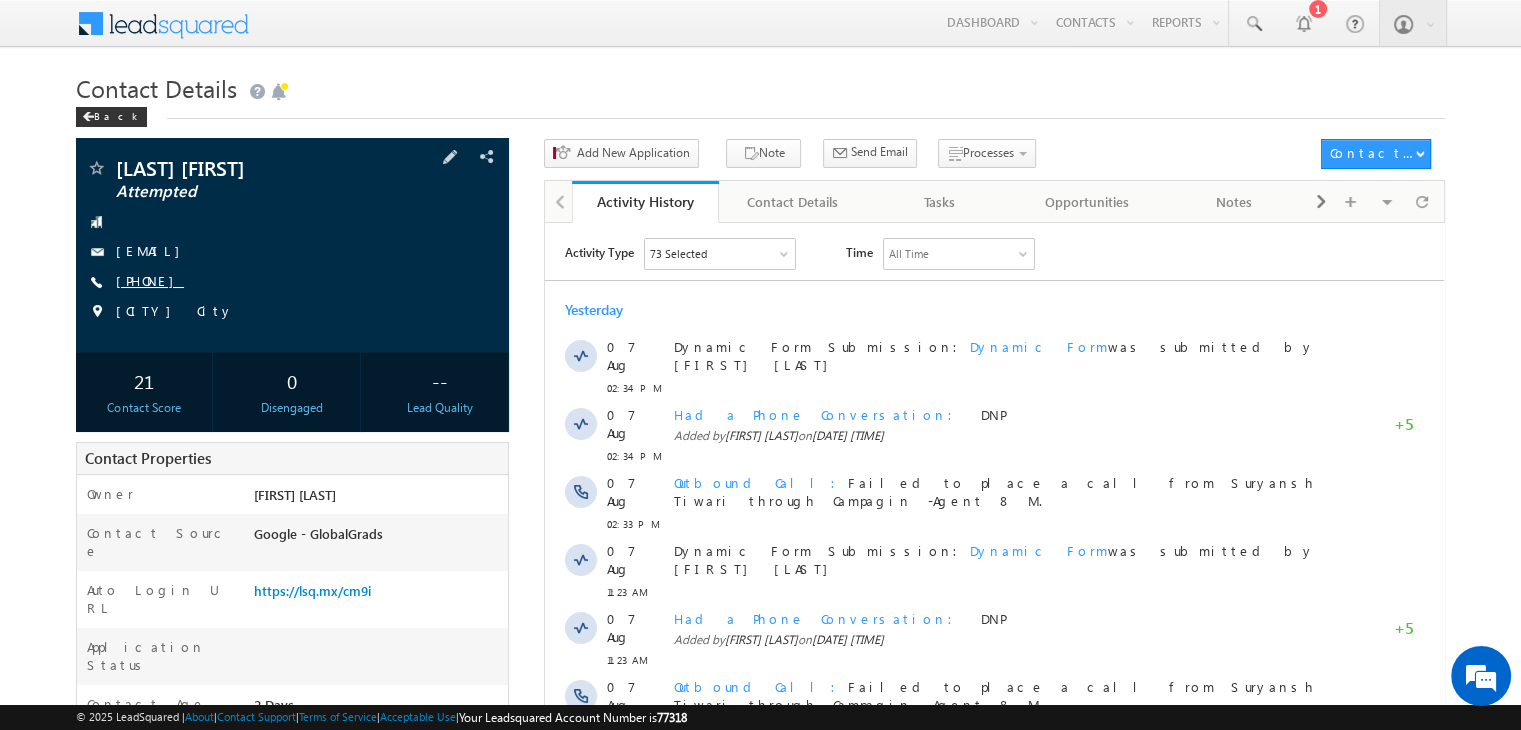 click on "[PHONE]" at bounding box center [150, 280] 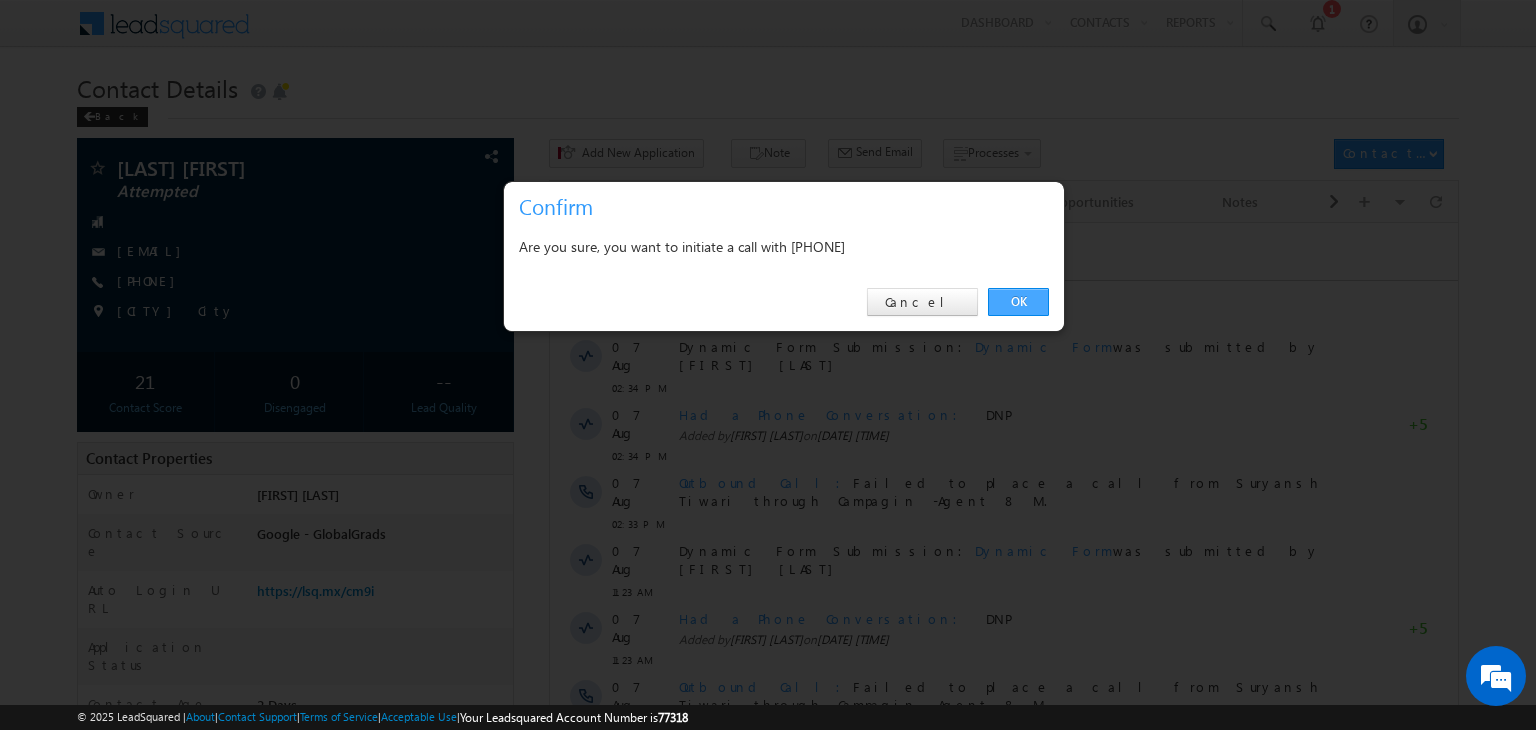 click on "OK" at bounding box center (1018, 302) 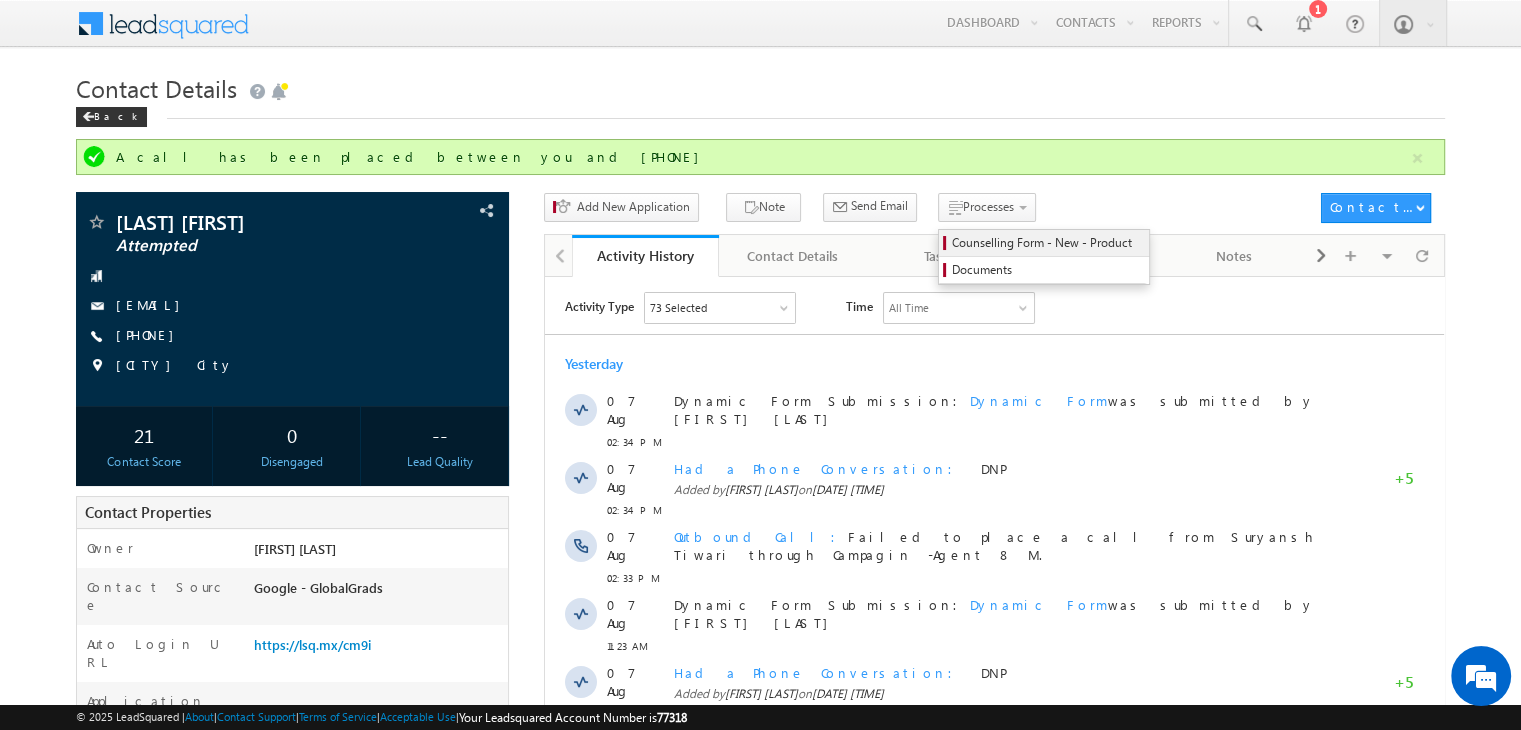 click on "Counselling Form - New - Product" at bounding box center [1047, 243] 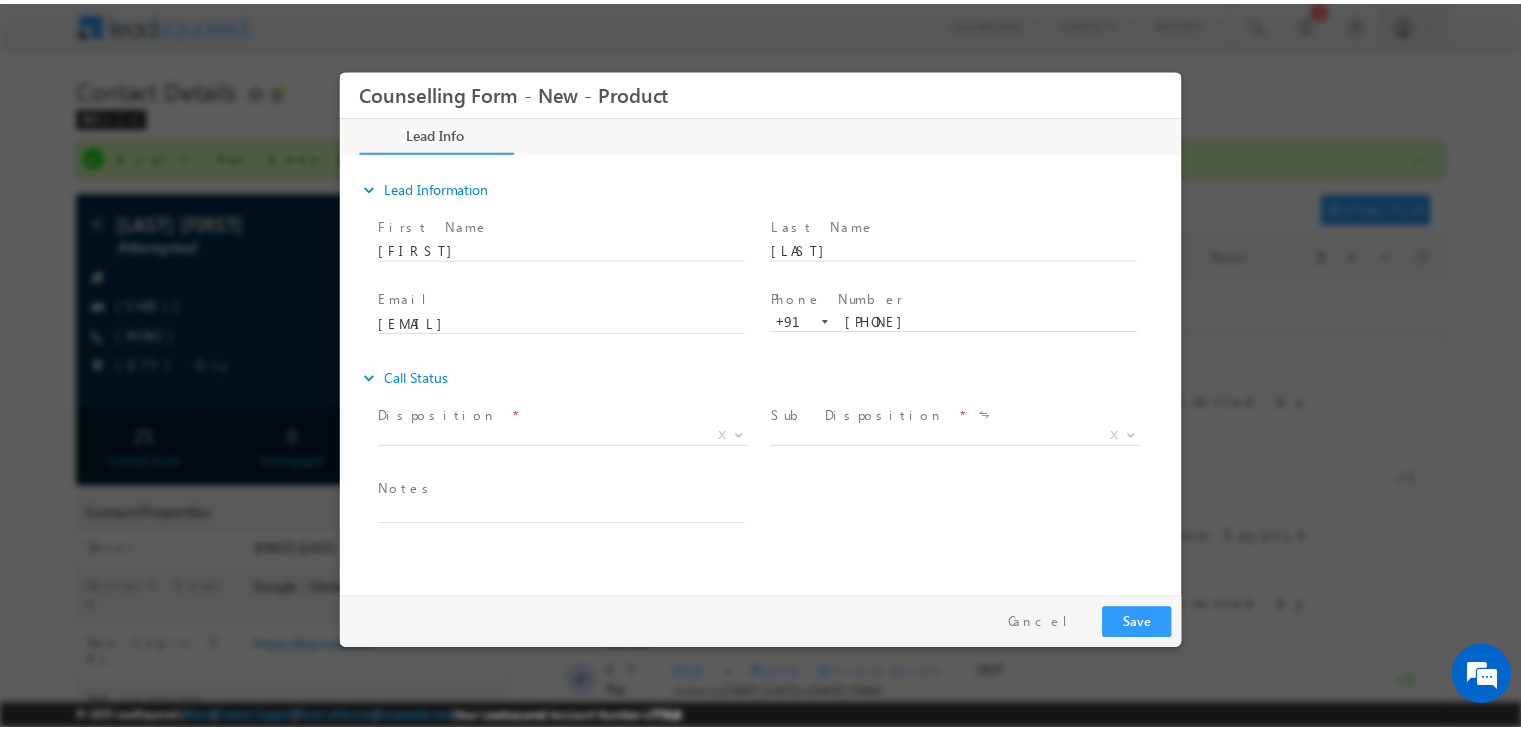 scroll, scrollTop: 0, scrollLeft: 0, axis: both 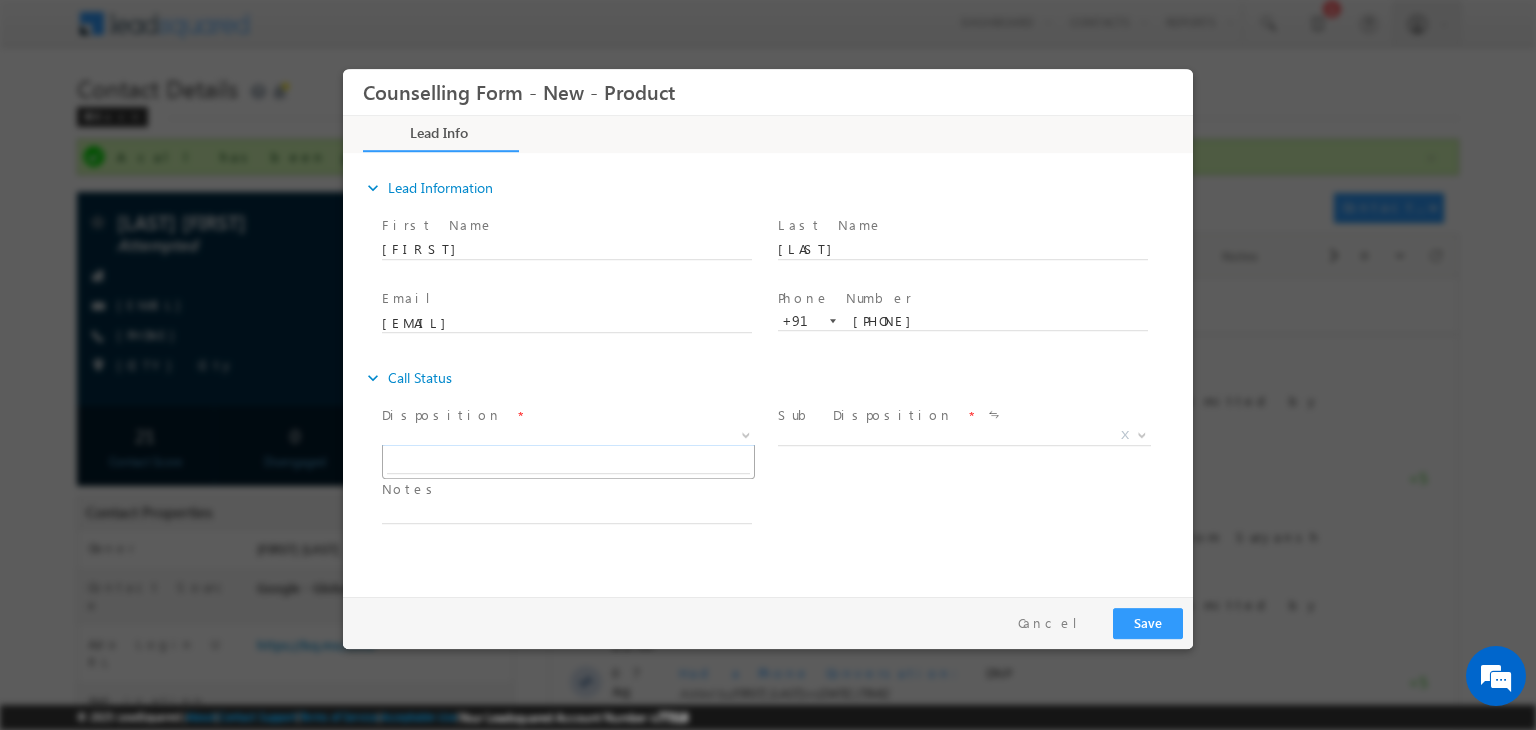 click on "X" at bounding box center [568, 436] 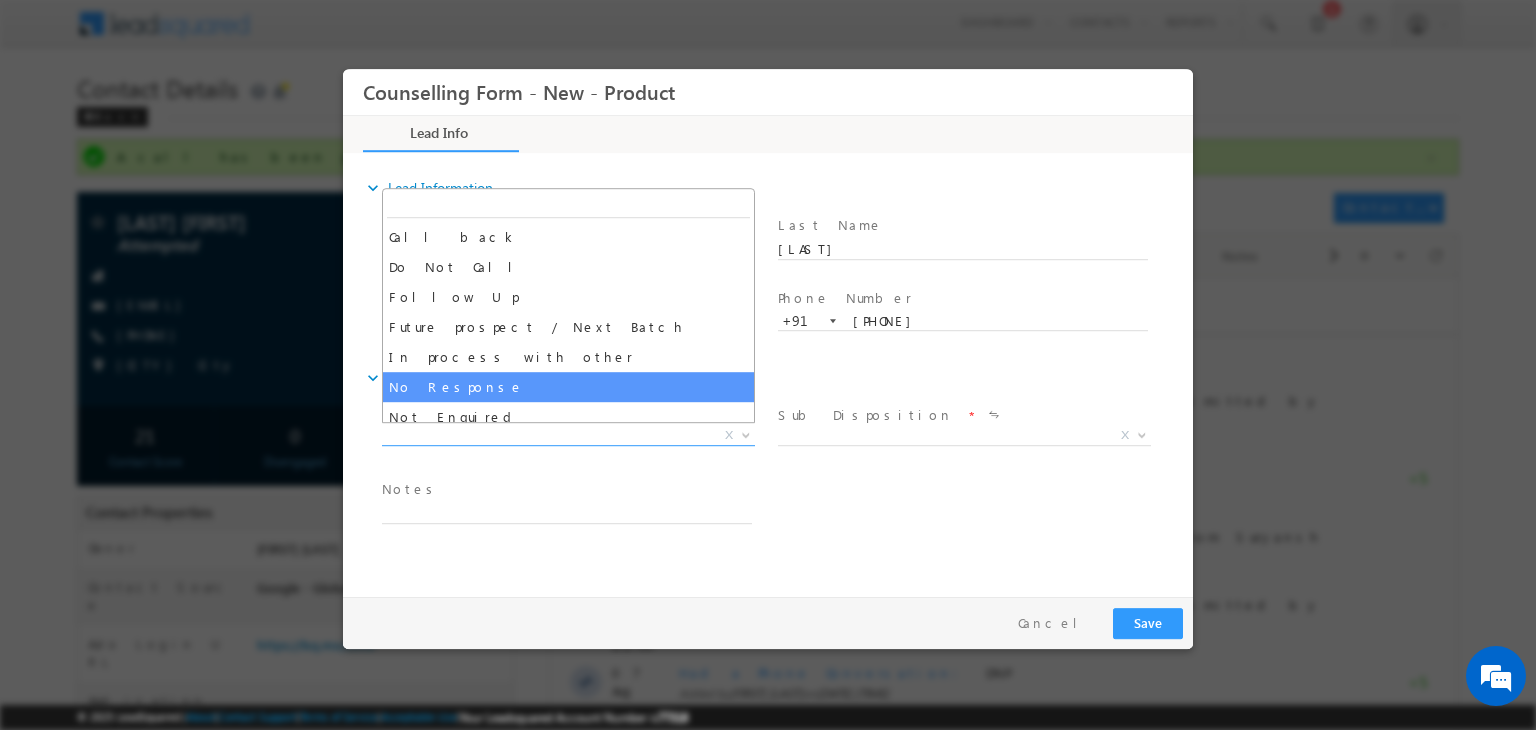 select on "No Response" 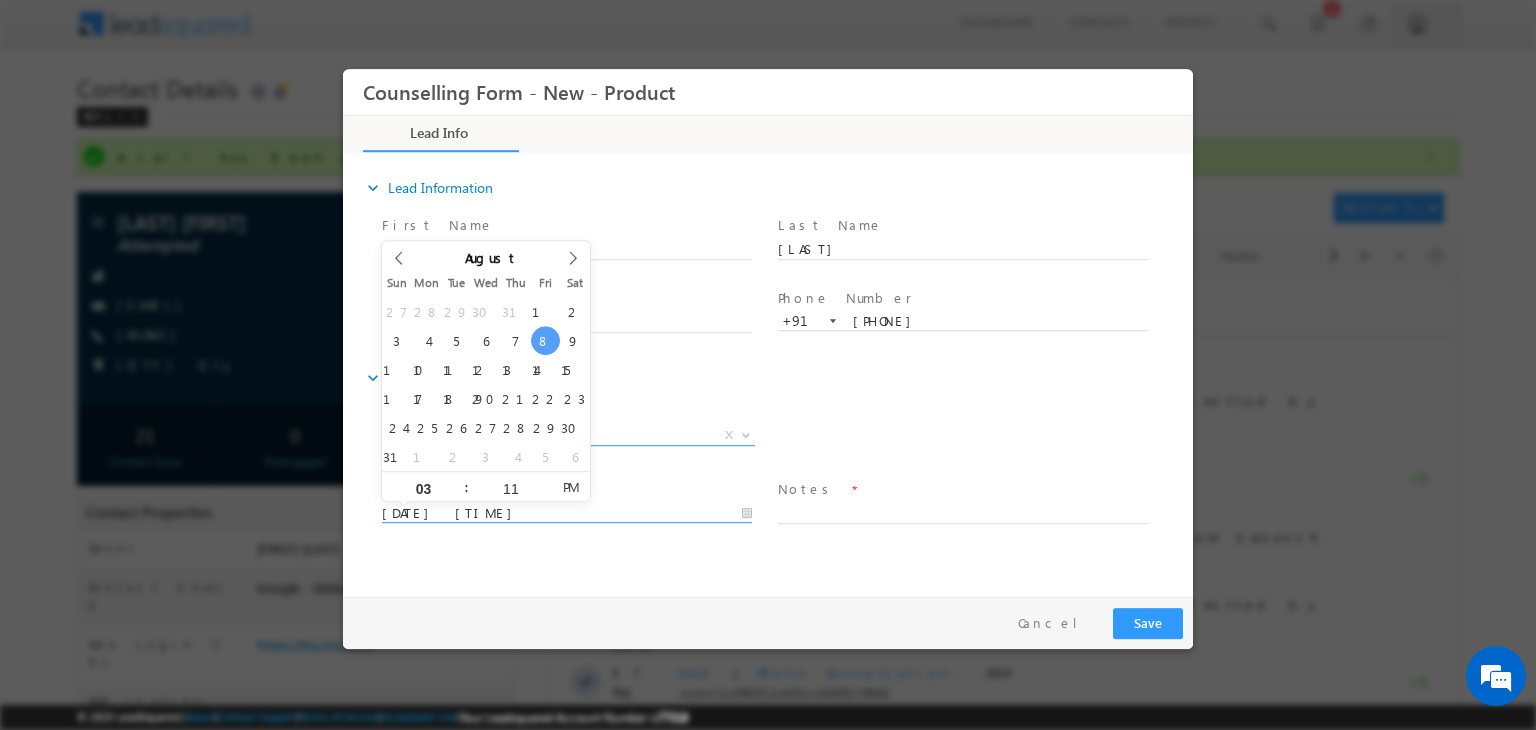 click on "08/08/2025 3:11 PM" at bounding box center (567, 514) 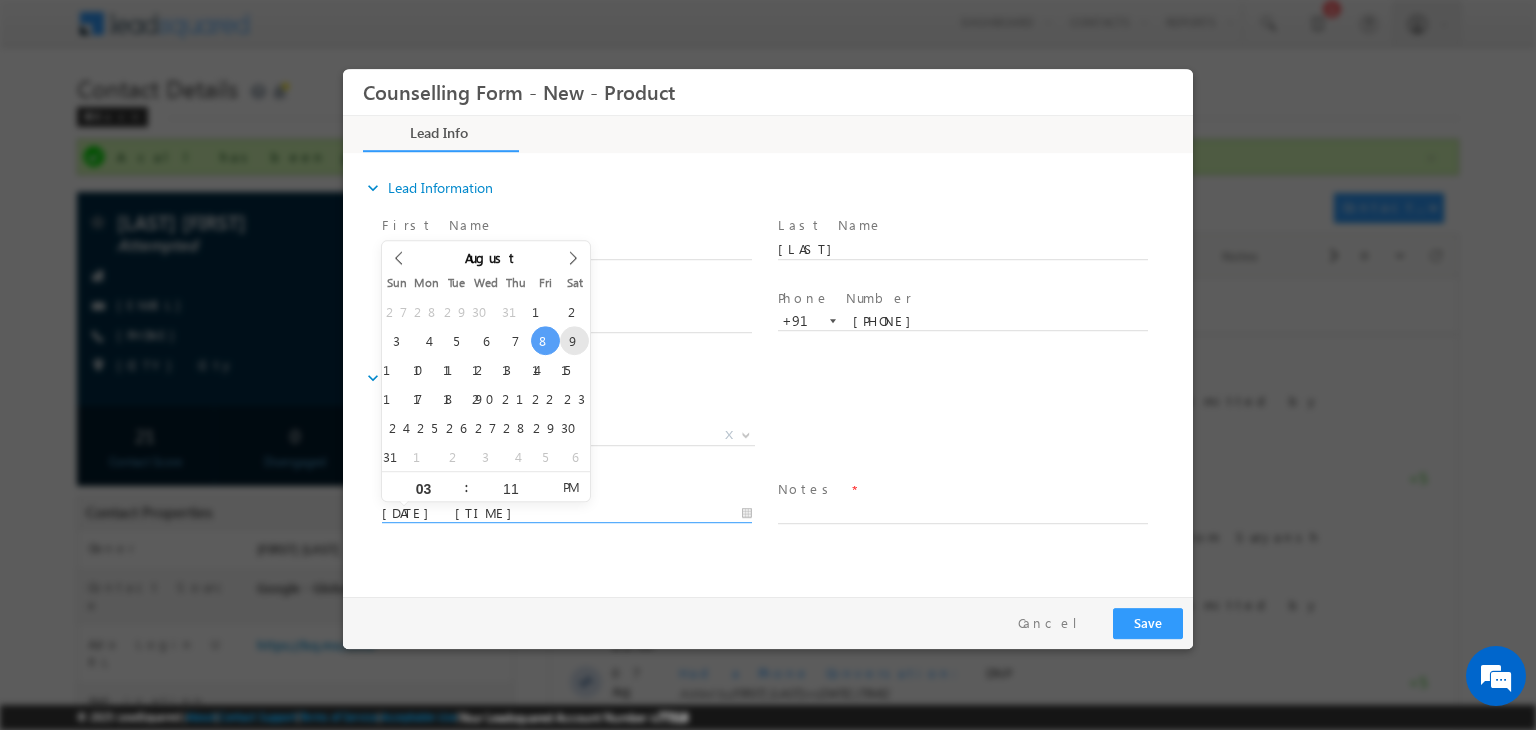 type on "09/08/2025 3:11 PM" 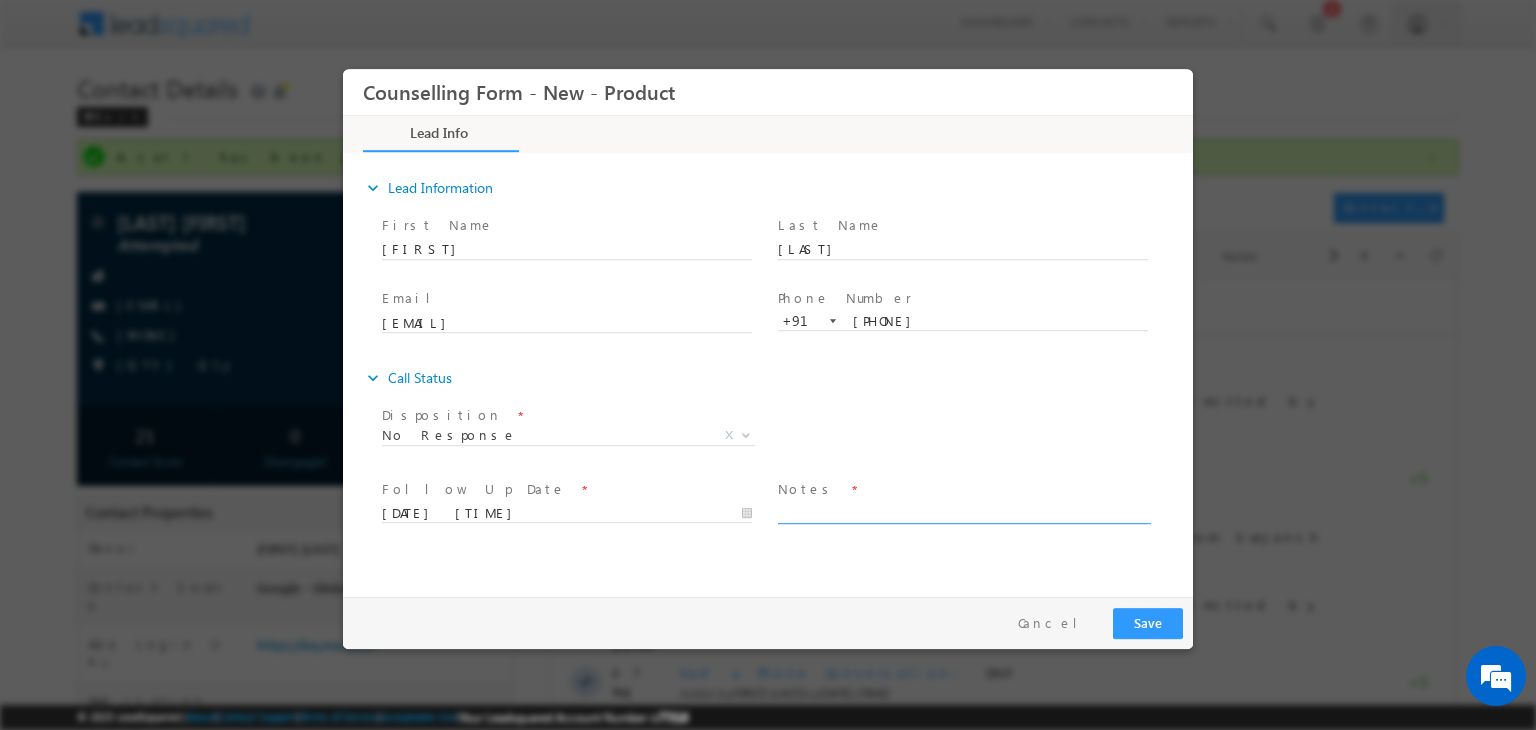 drag, startPoint x: 904, startPoint y: 523, endPoint x: 876, endPoint y: 509, distance: 31.304953 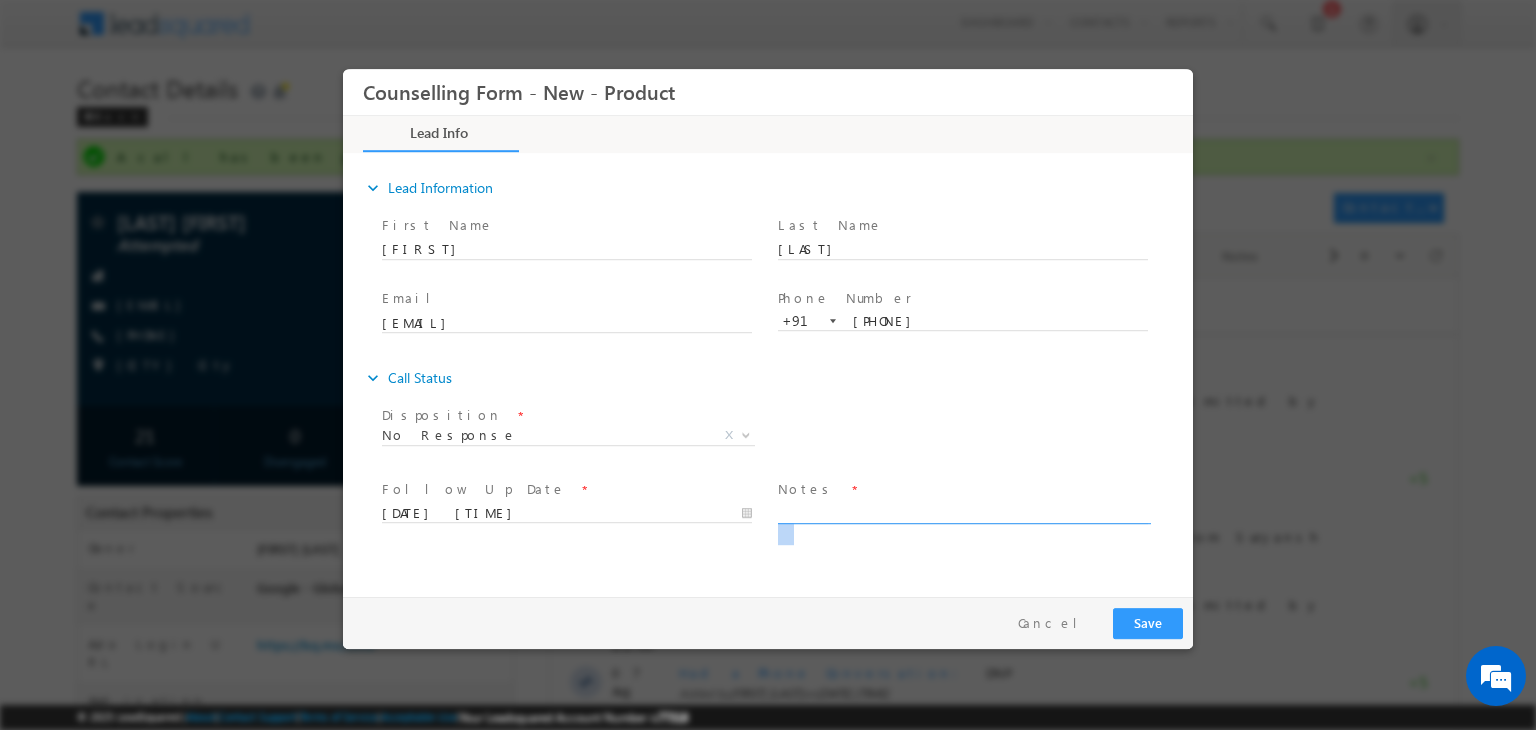 click at bounding box center (963, 512) 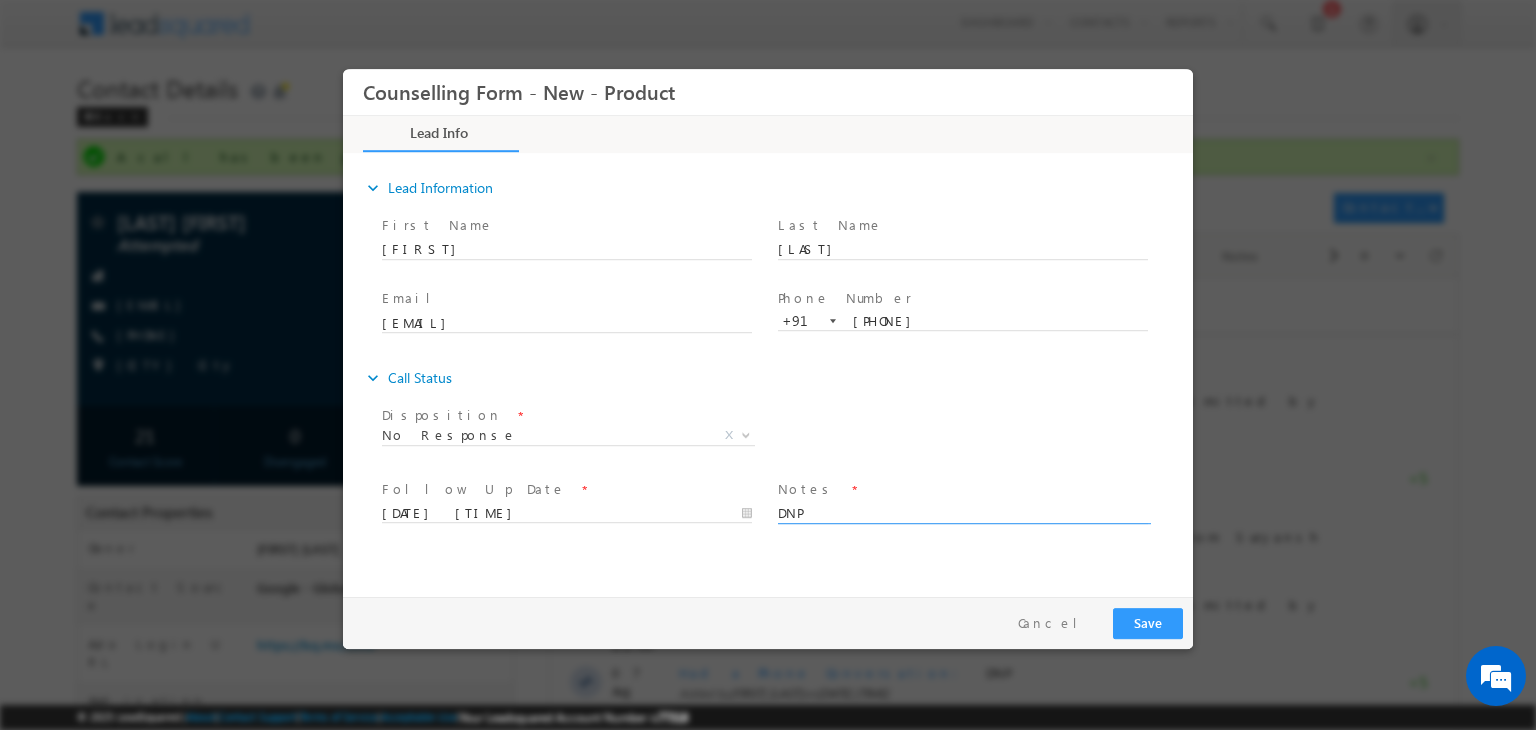 type on "DNP" 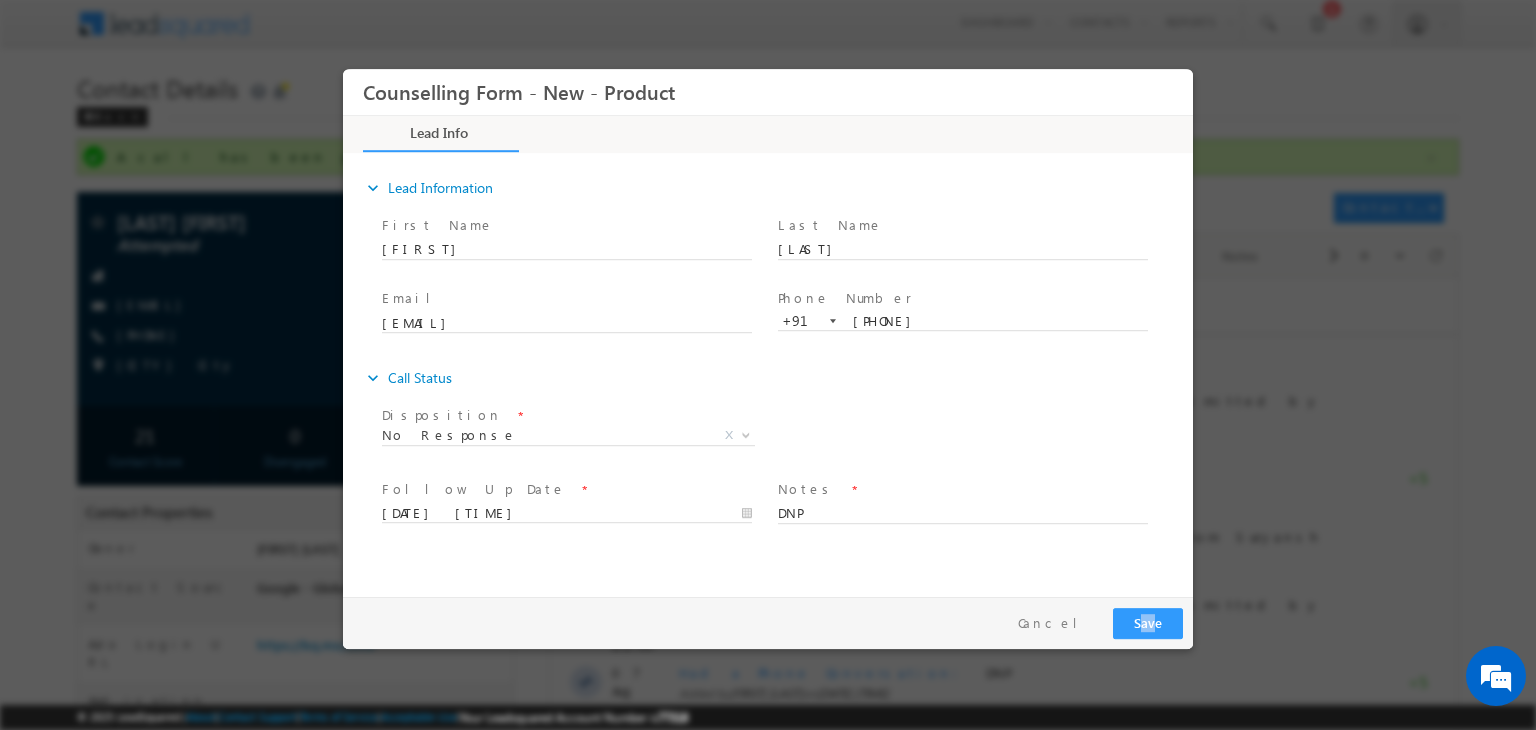 drag, startPoint x: 1140, startPoint y: 644, endPoint x: 1159, endPoint y: 628, distance: 24.839485 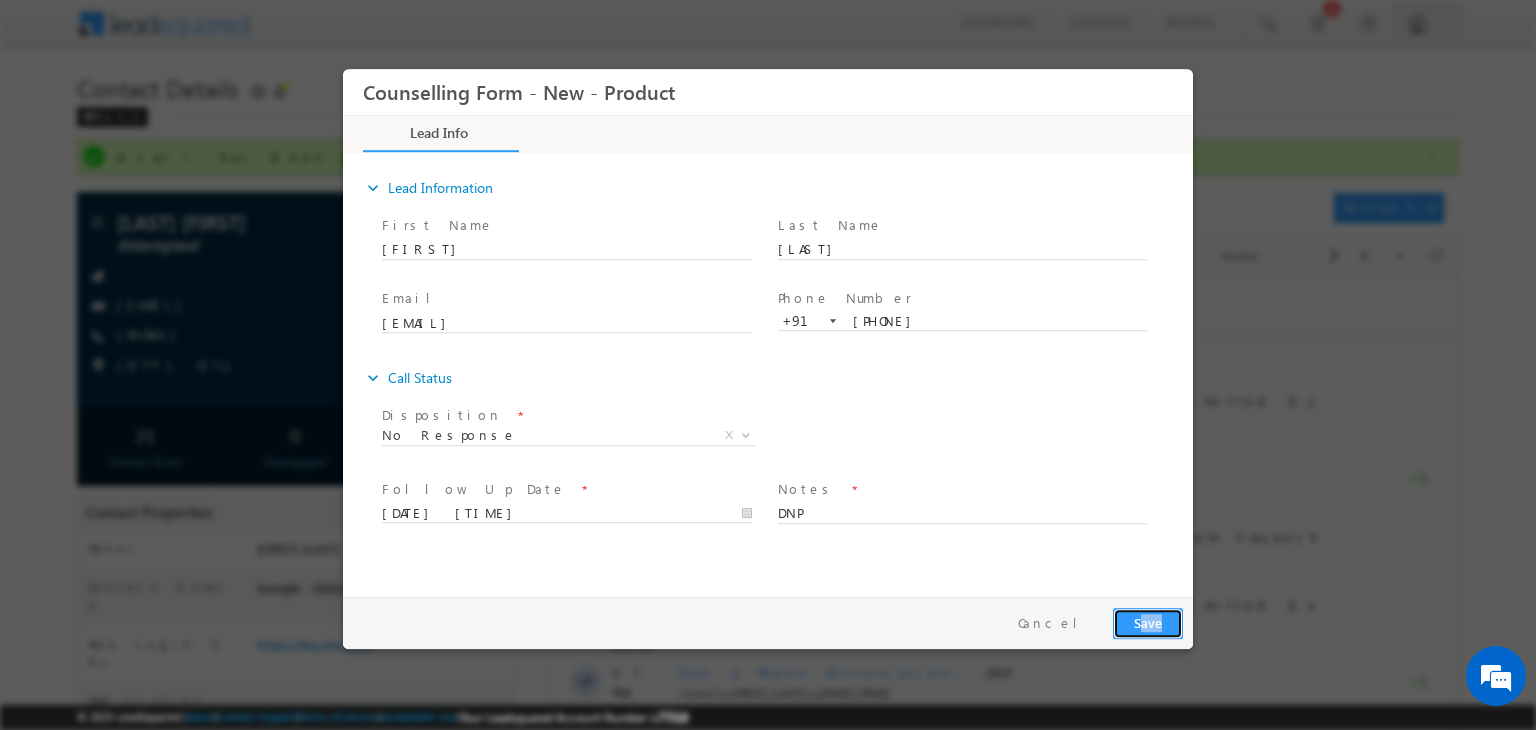 click on "Save" at bounding box center [1148, 623] 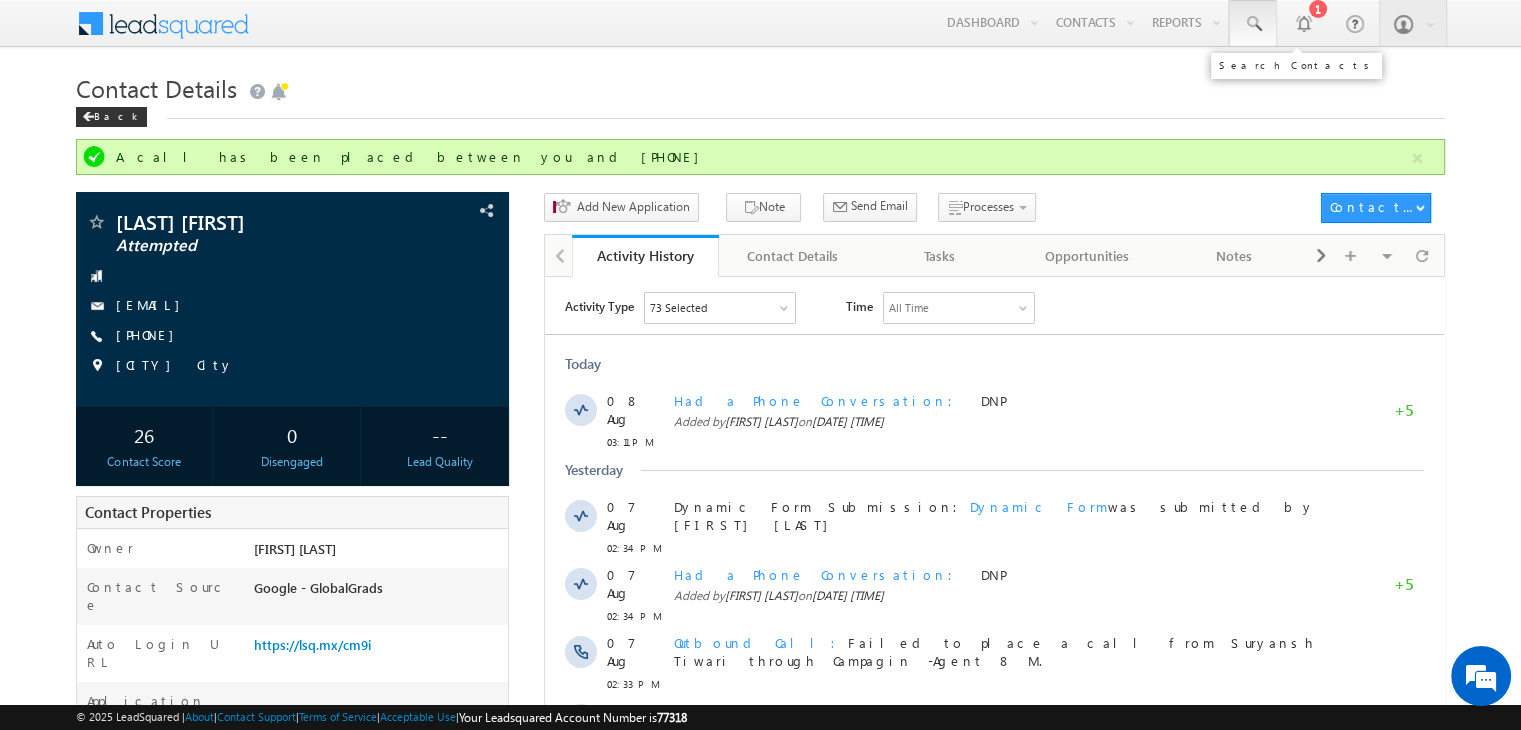 click at bounding box center [1253, 24] 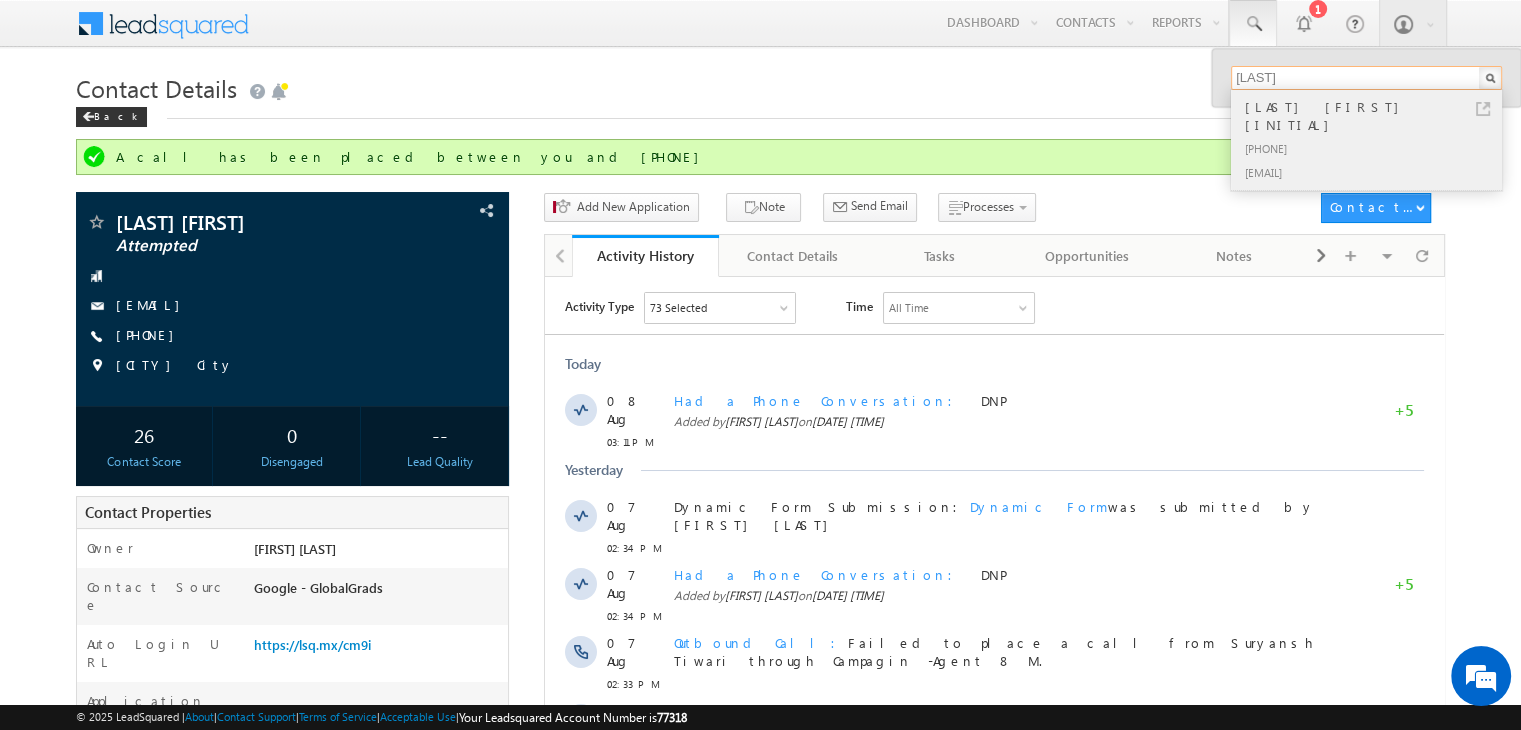 type on "Rajeeva" 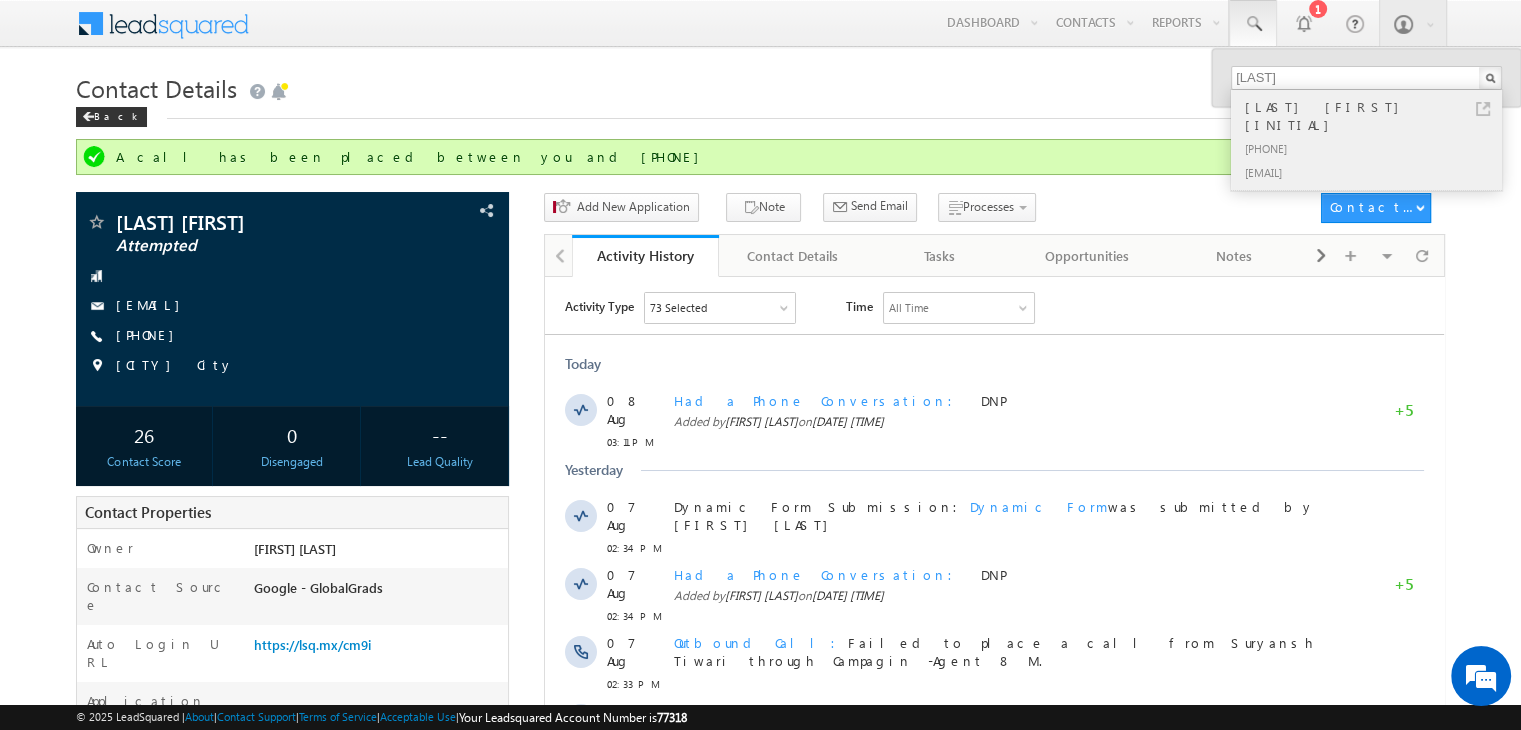 click at bounding box center [1483, 109] 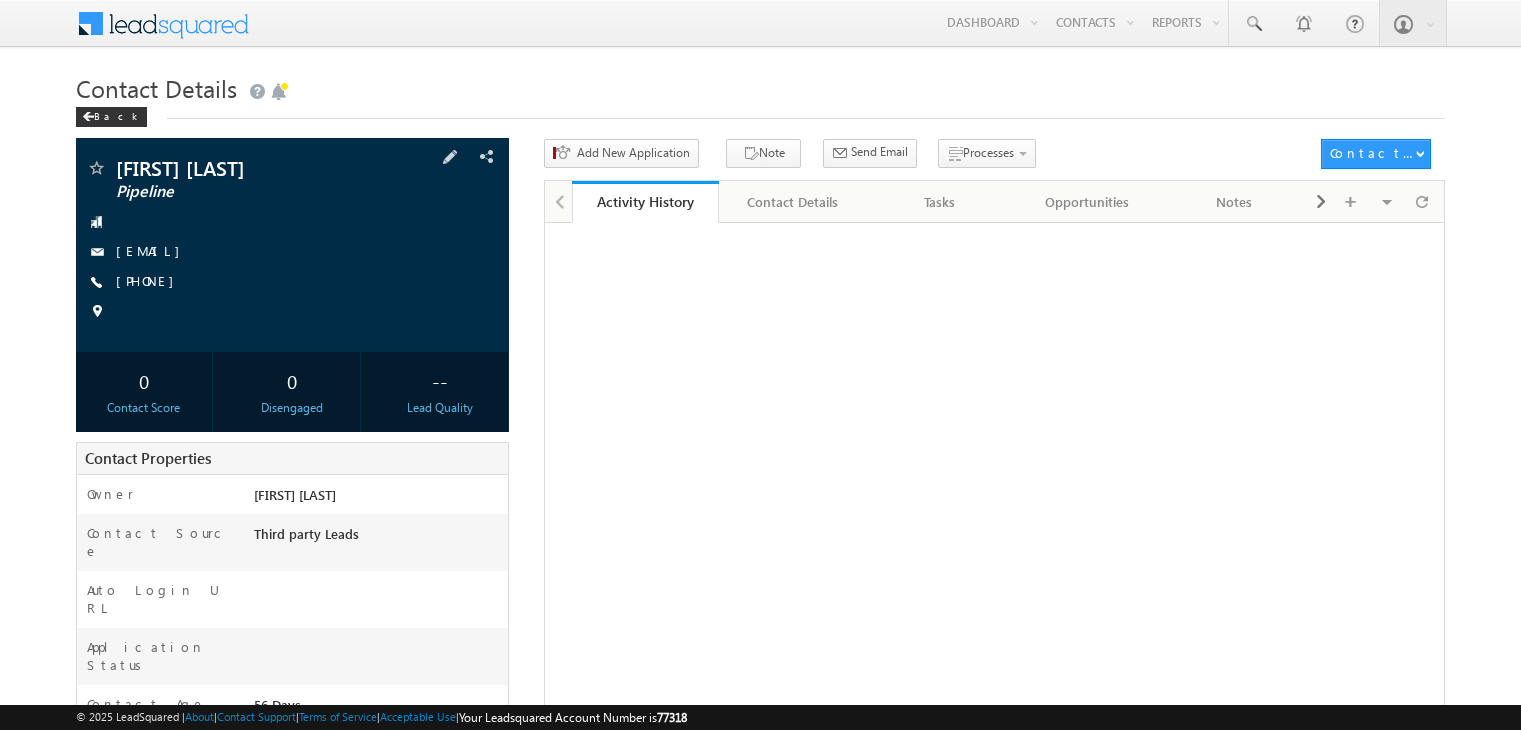 scroll, scrollTop: 0, scrollLeft: 0, axis: both 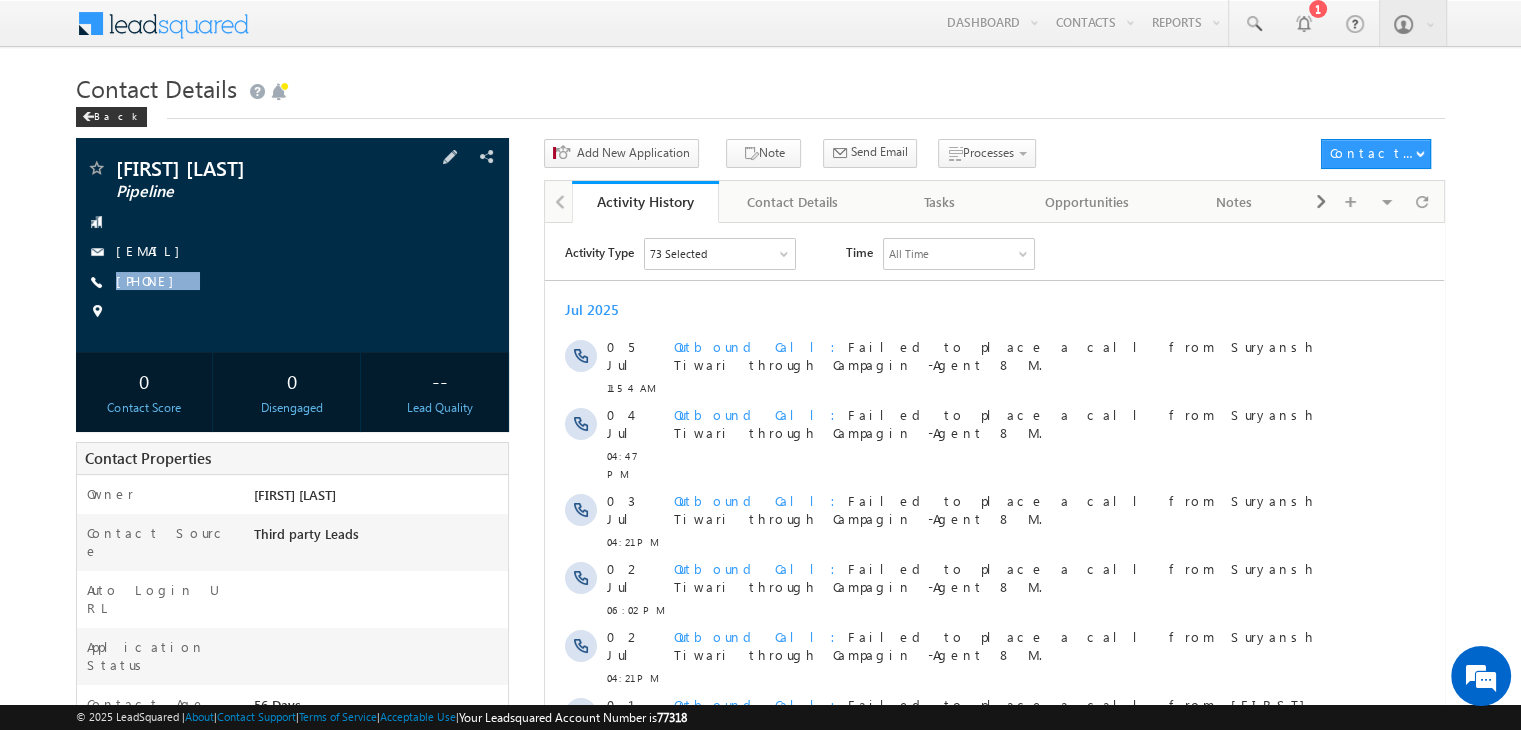 copy on "[PHONE]" 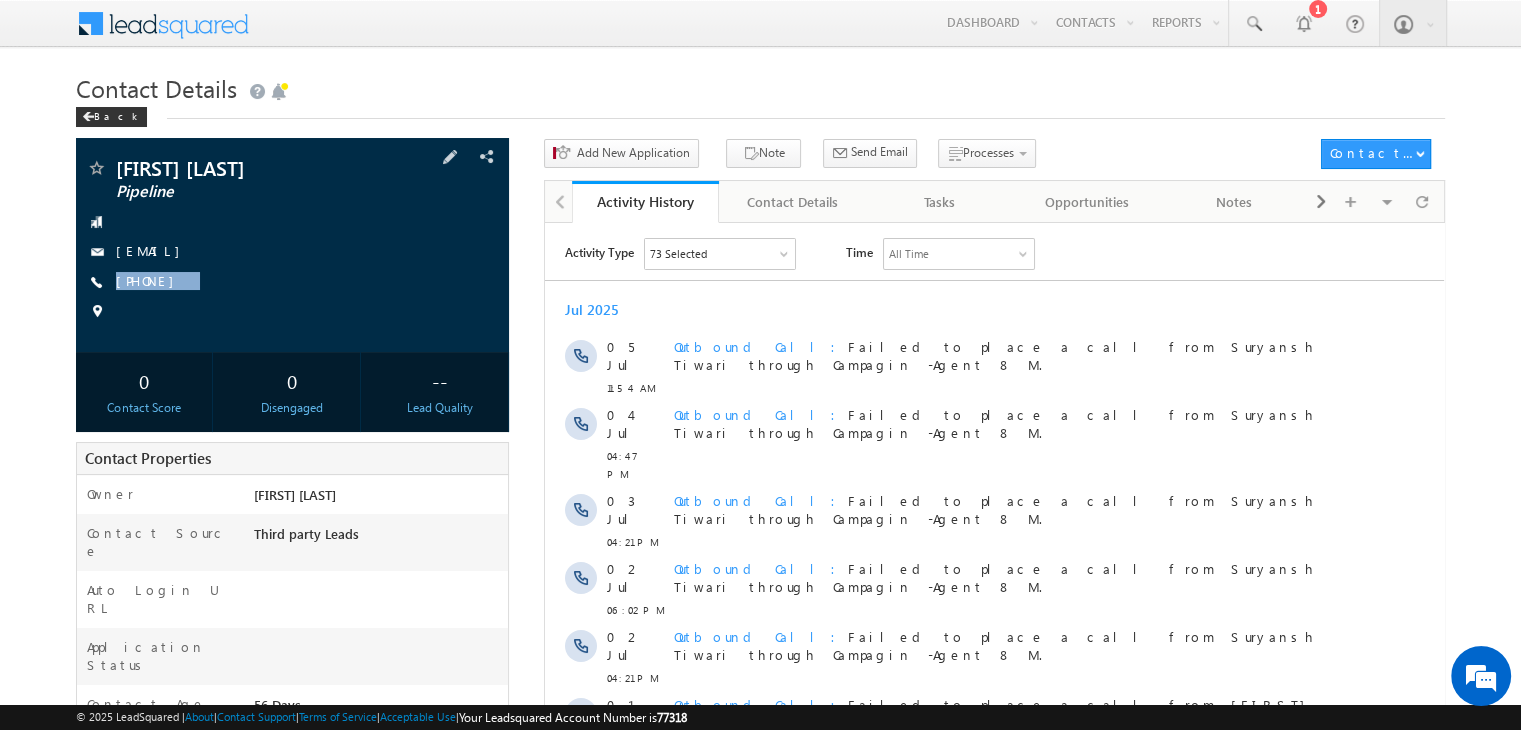 drag, startPoint x: 231, startPoint y: 282, endPoint x: 197, endPoint y: 309, distance: 43.416588 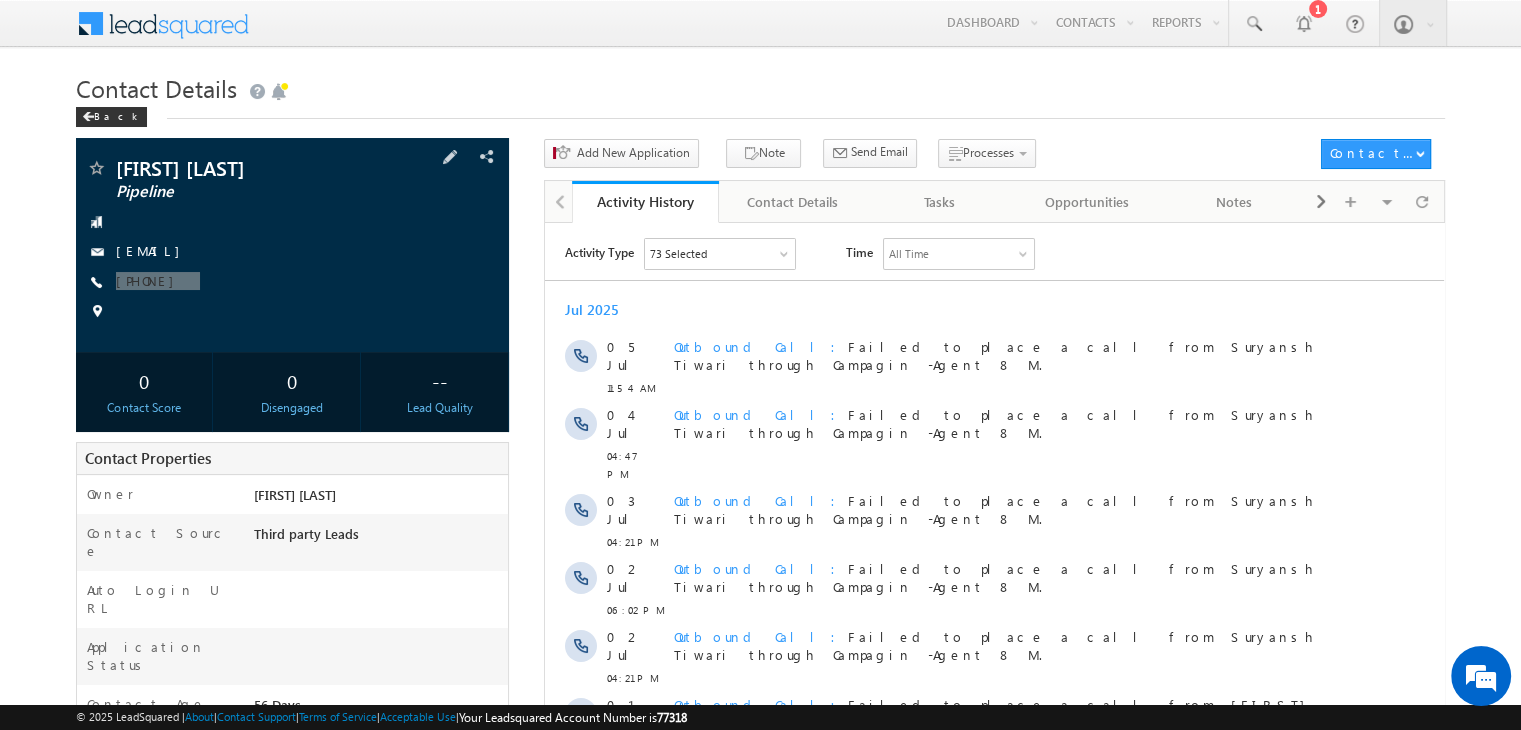 scroll, scrollTop: 0, scrollLeft: 0, axis: both 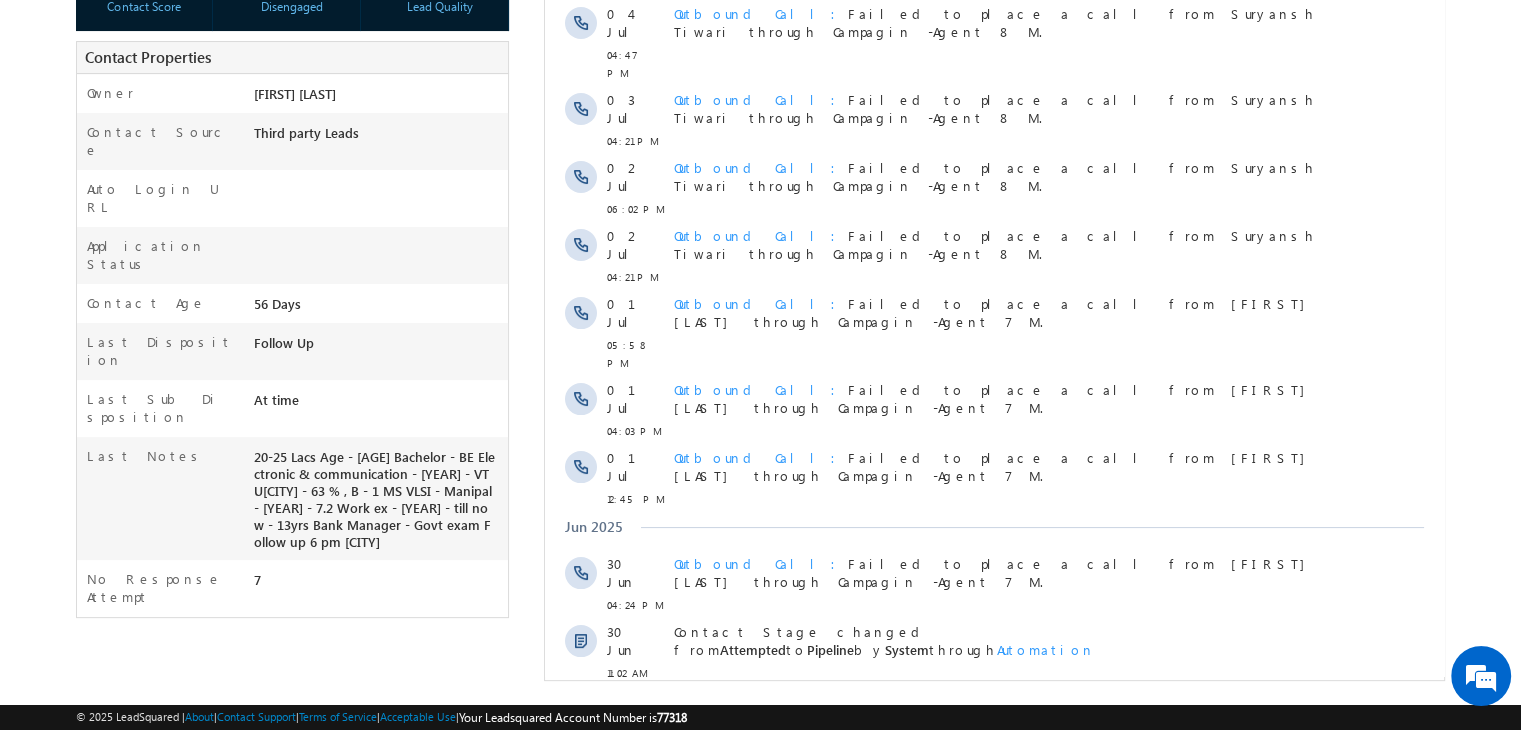 click on "Show More" at bounding box center [994, 717] 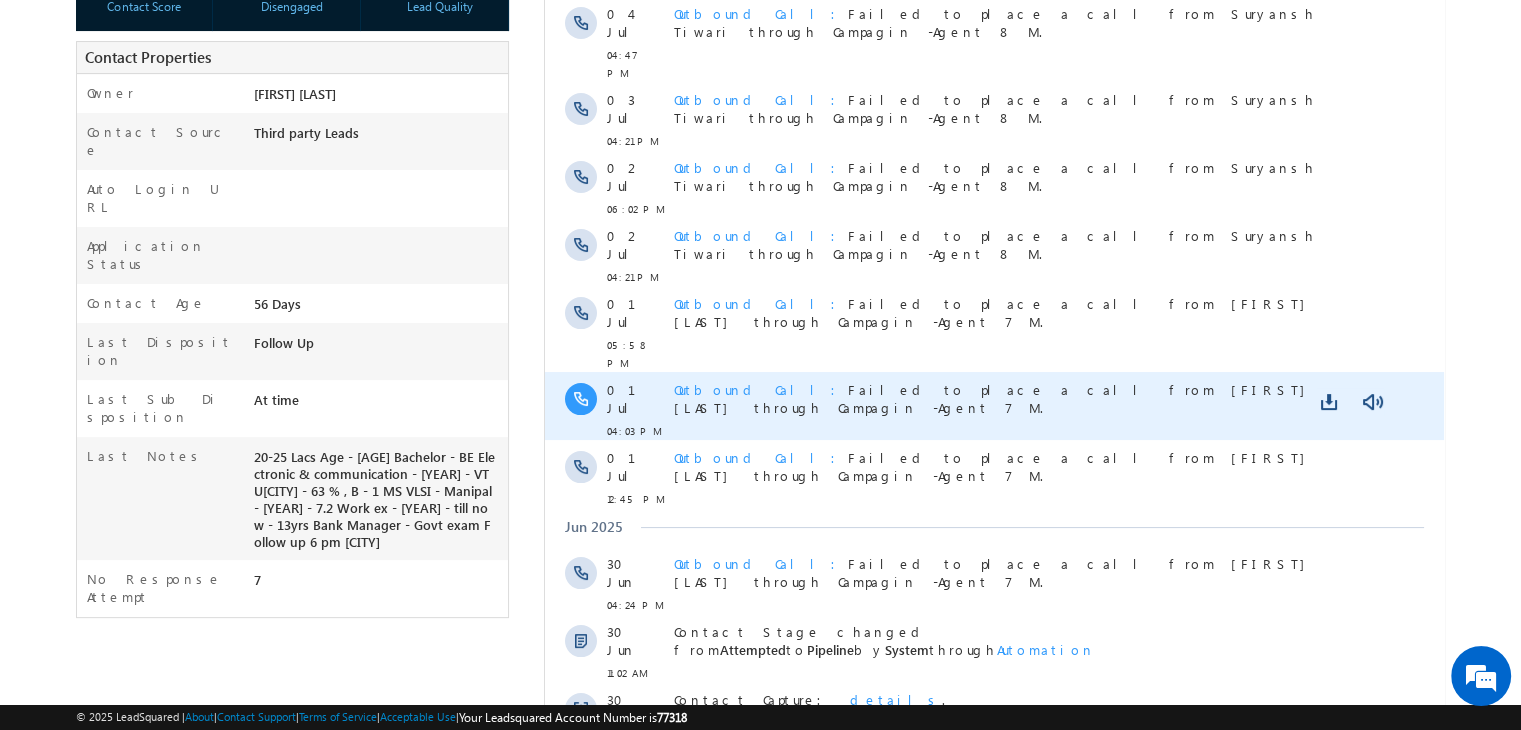 scroll, scrollTop: 793, scrollLeft: 0, axis: vertical 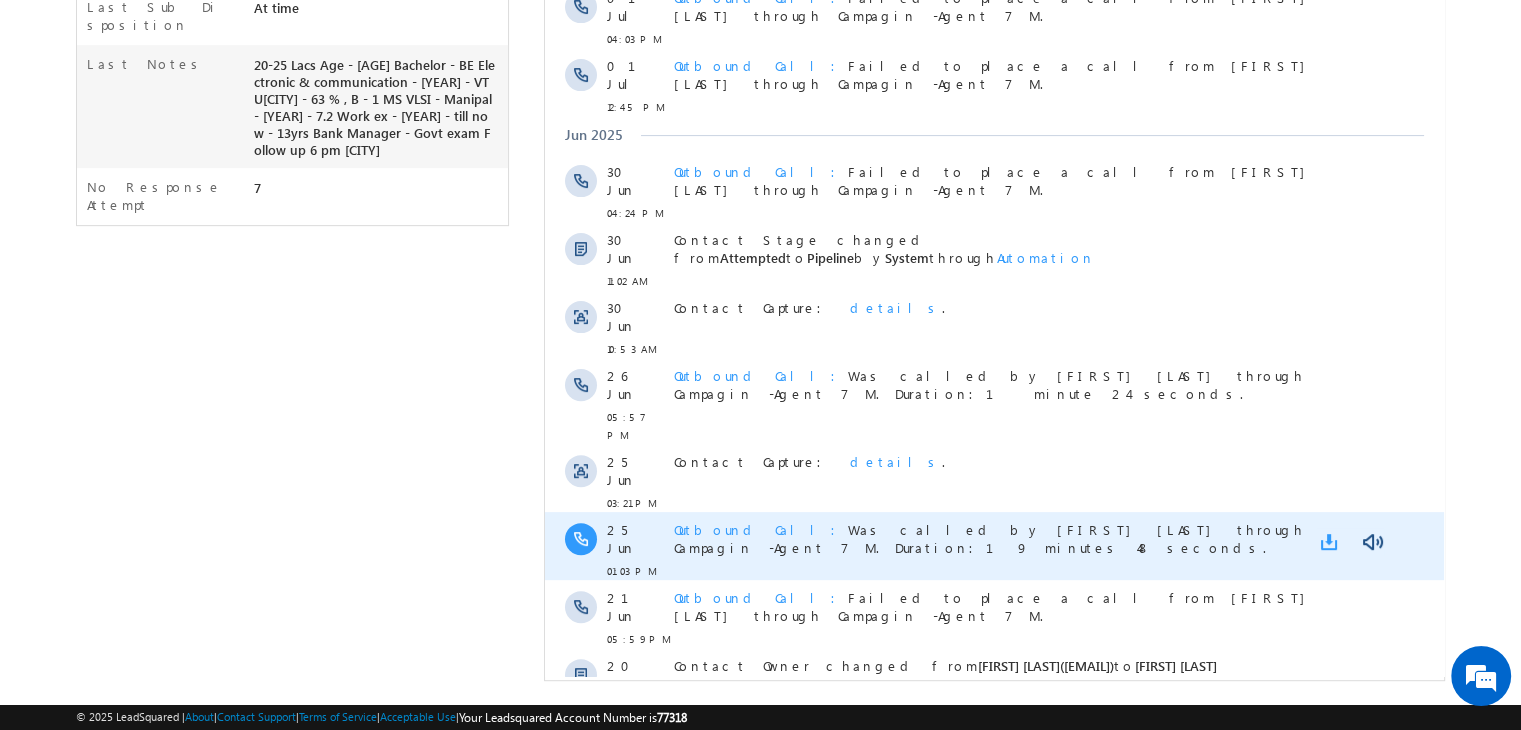 click at bounding box center (1333, 542) 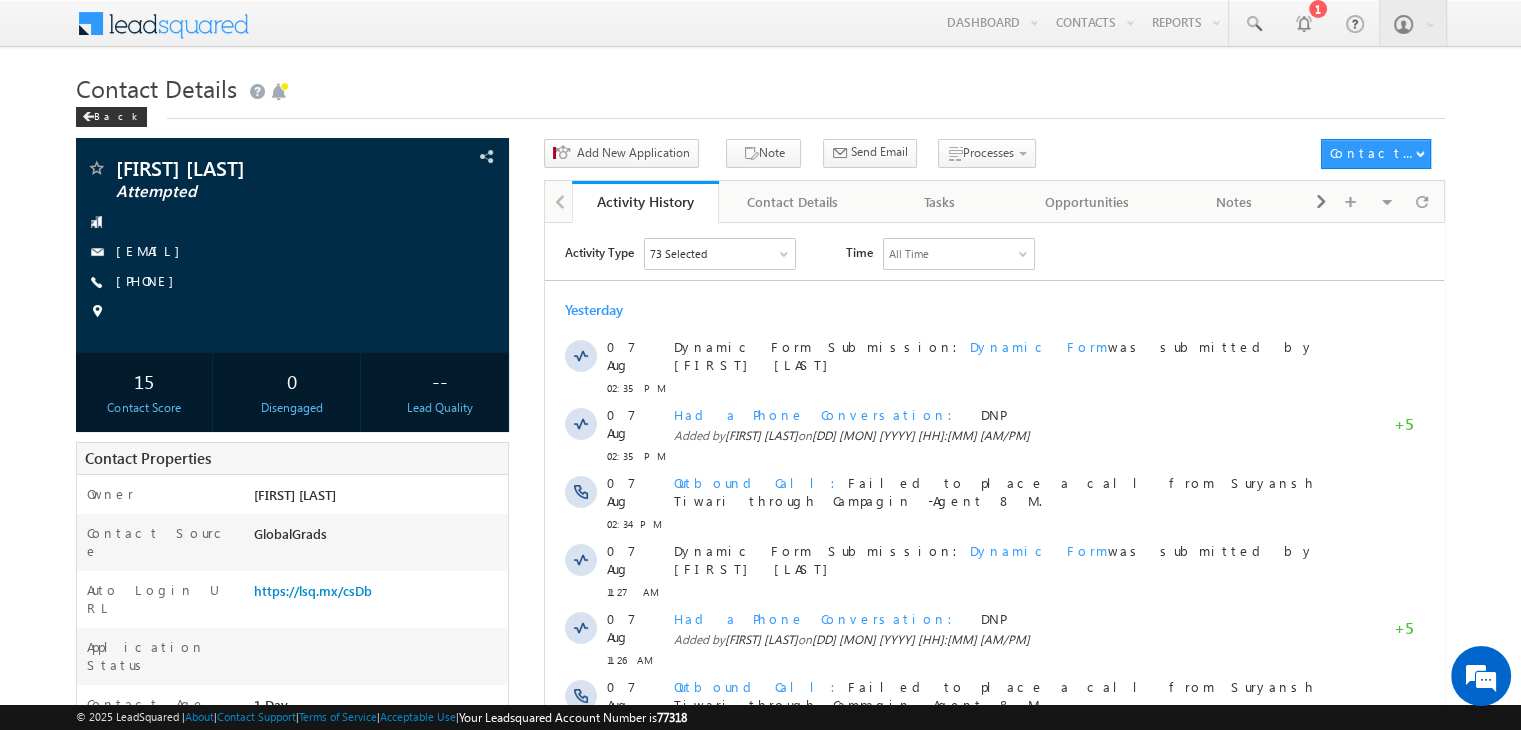 scroll, scrollTop: 0, scrollLeft: 0, axis: both 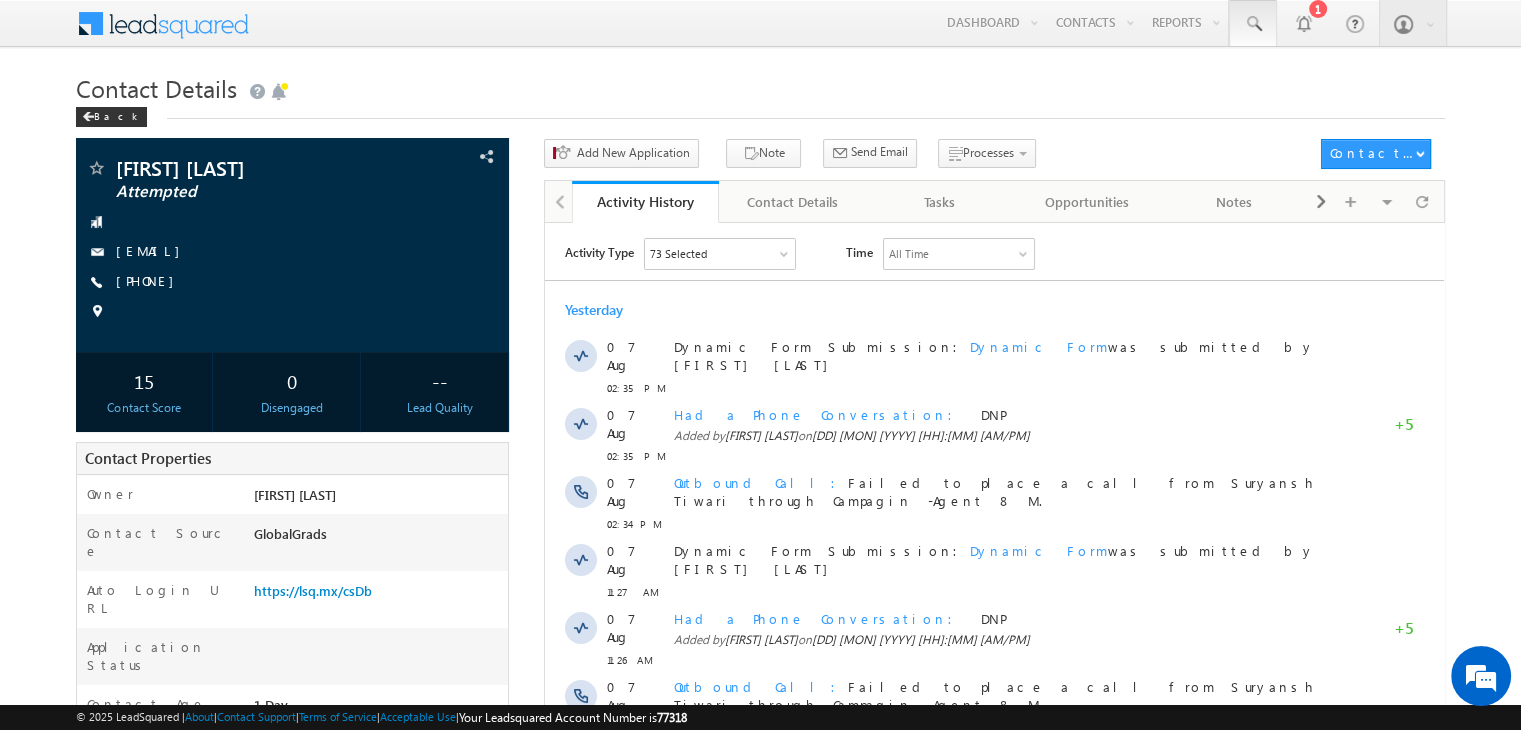 click at bounding box center [1253, 23] 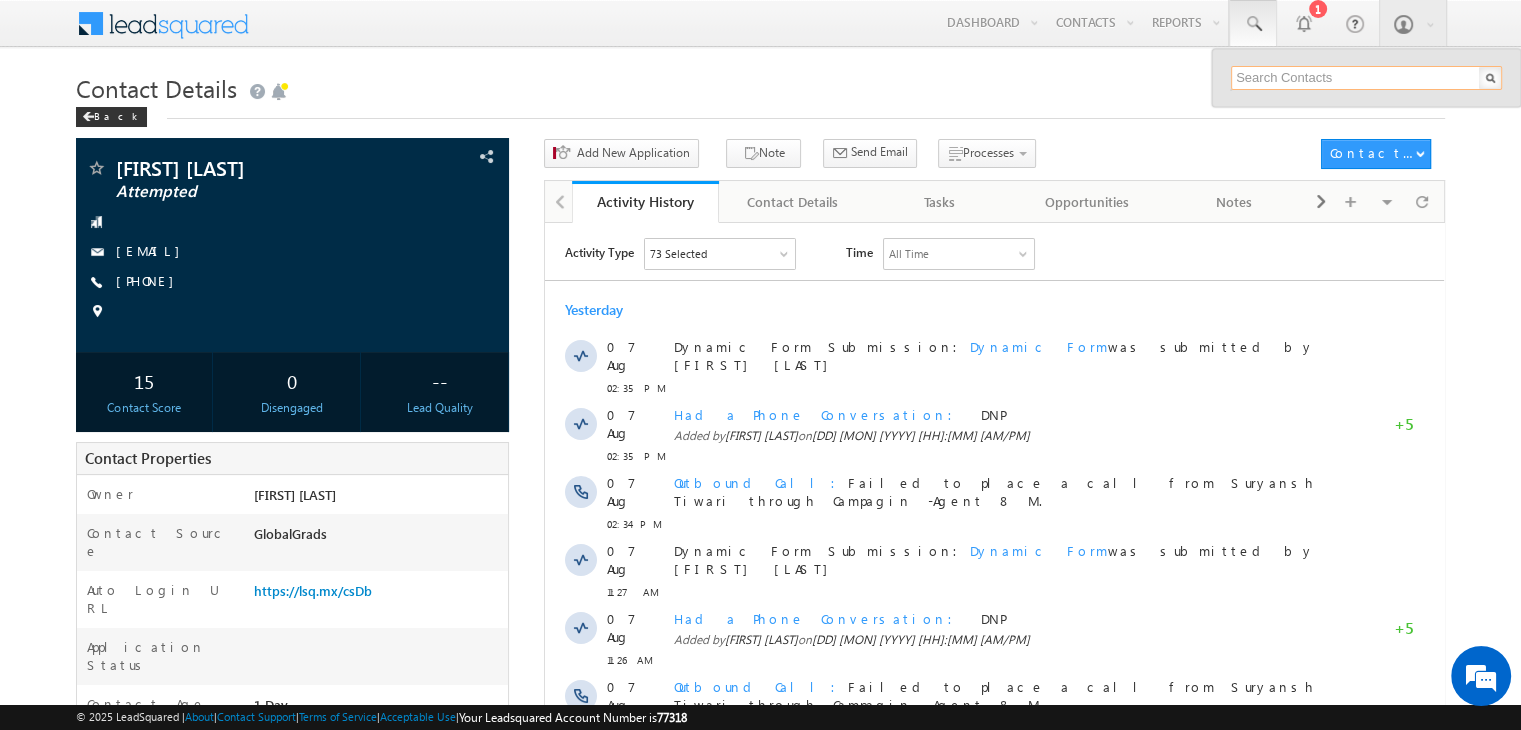 click at bounding box center (1366, 78) 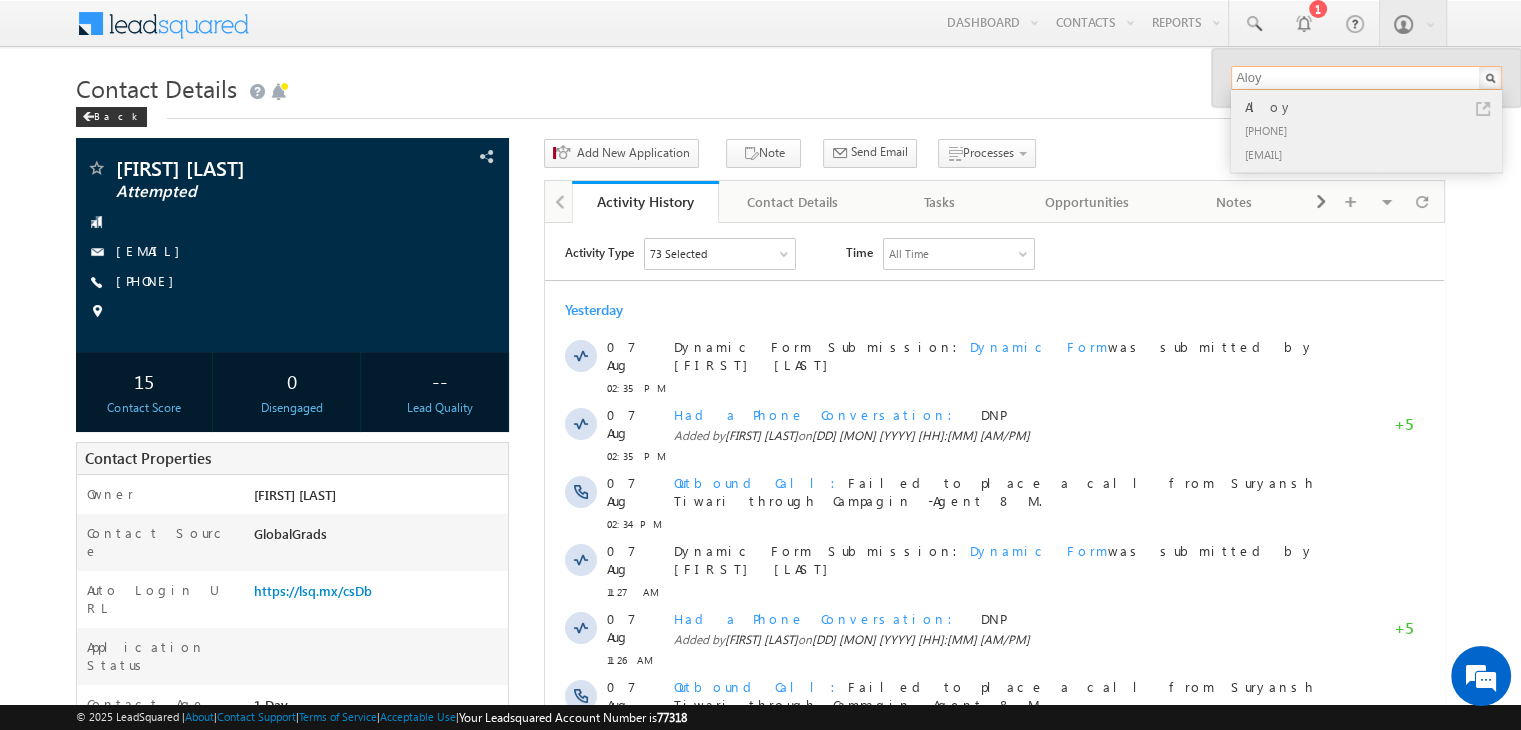 type on "Aloy" 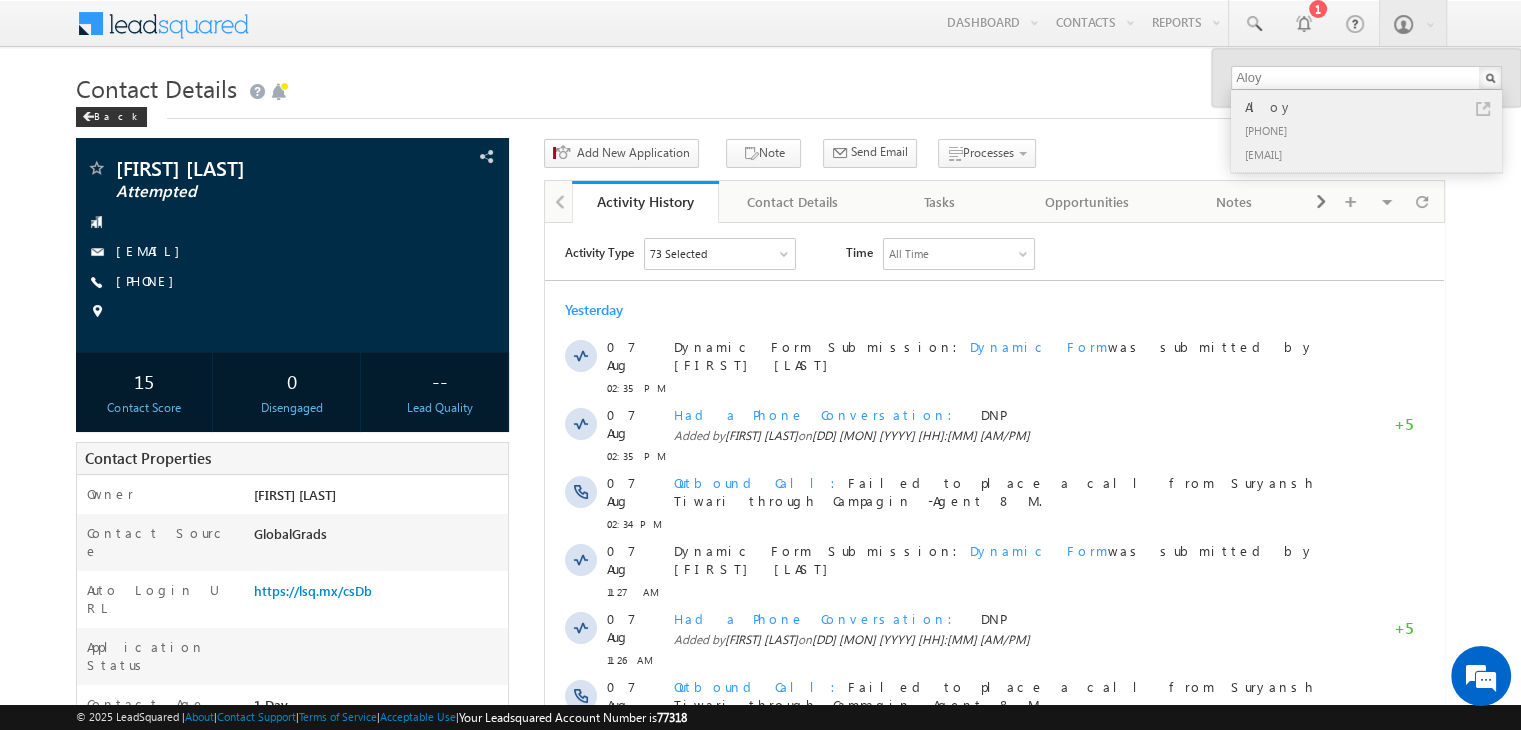 click at bounding box center [1483, 109] 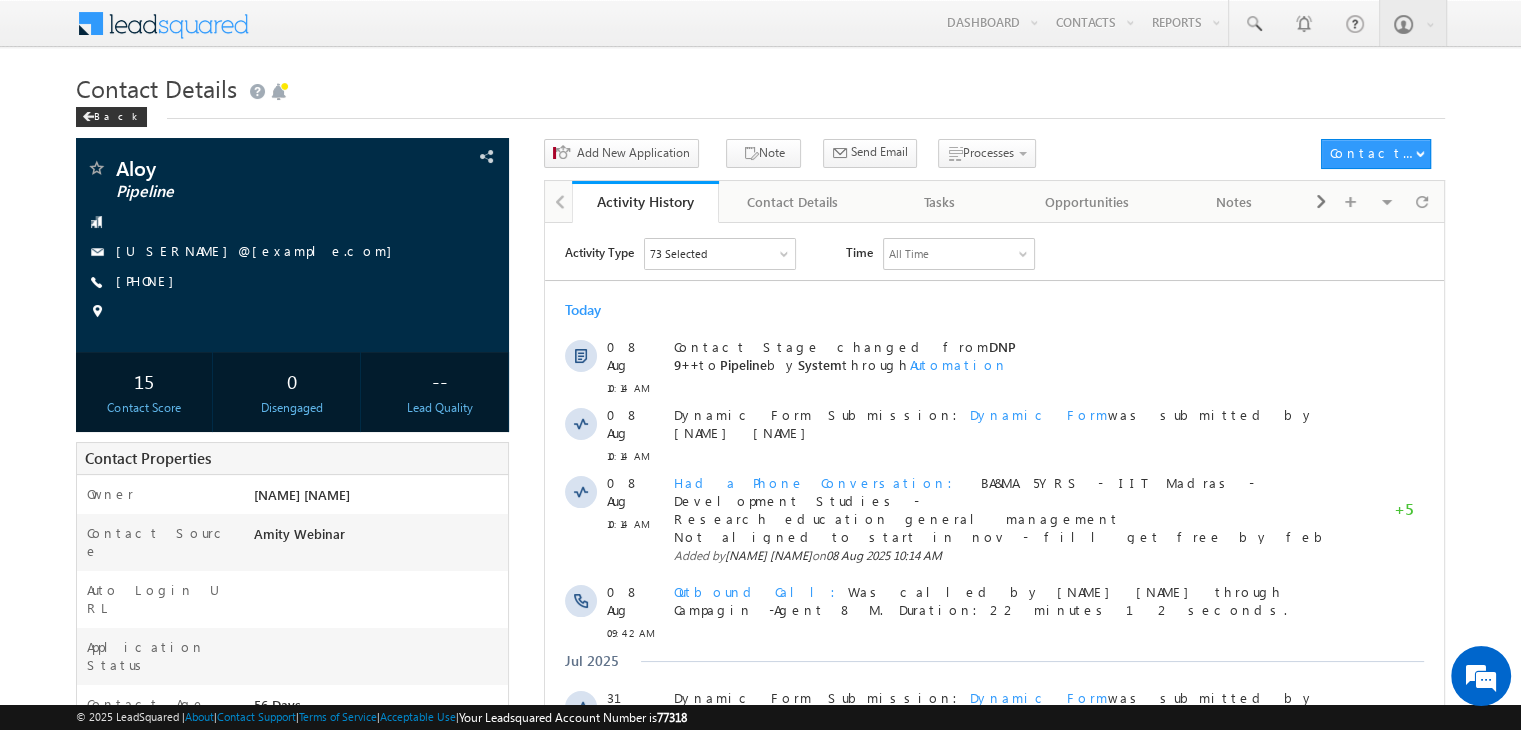 scroll, scrollTop: 0, scrollLeft: 0, axis: both 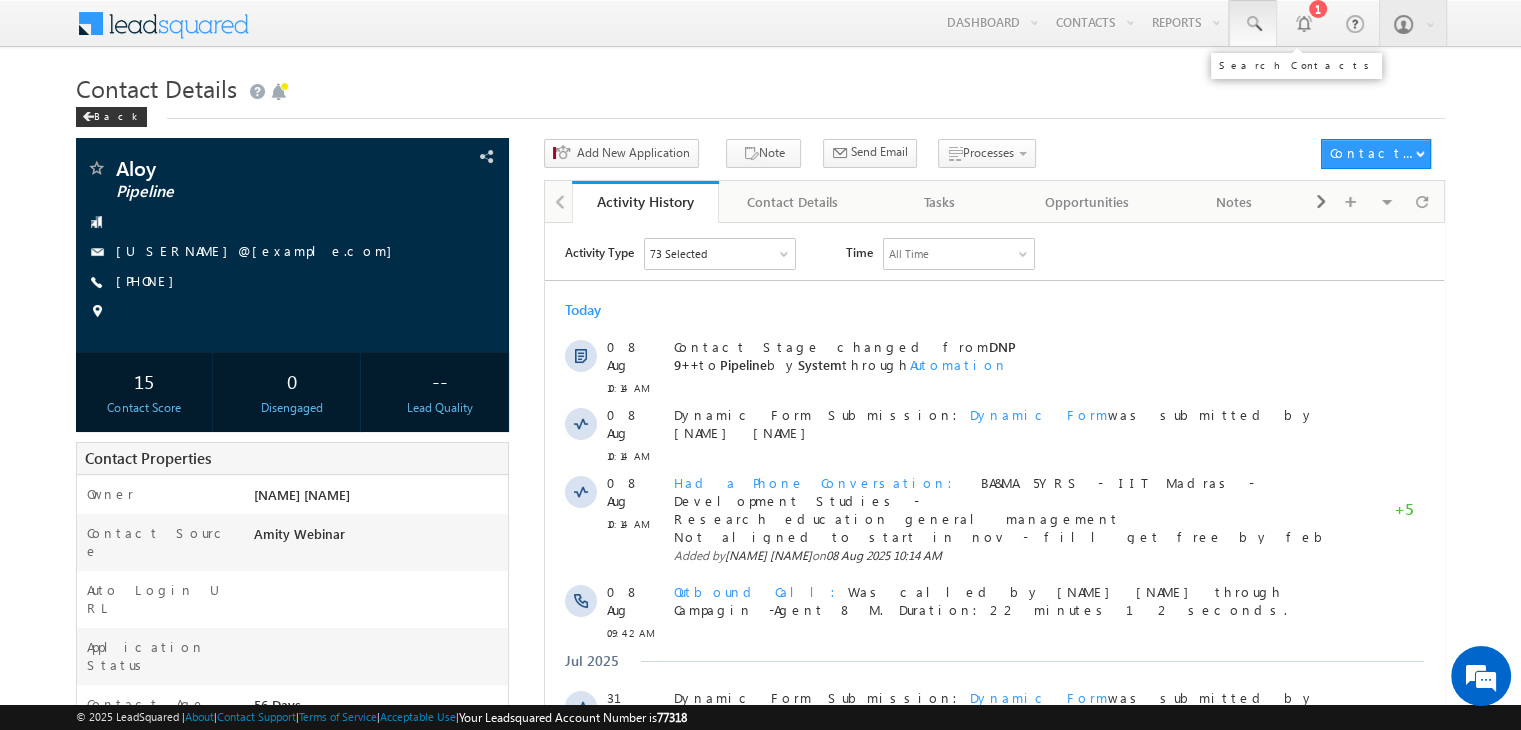 click at bounding box center (1253, 23) 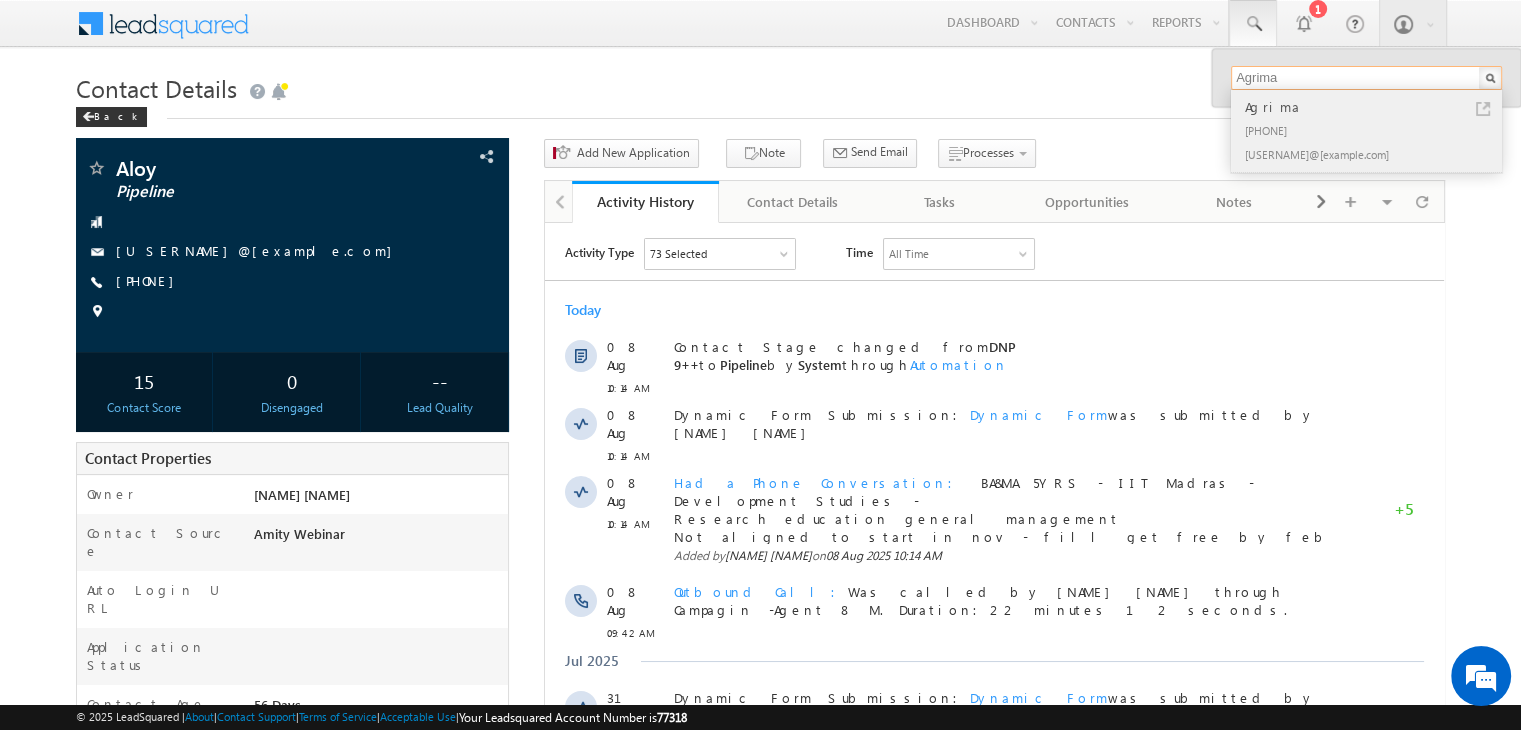 type on "Agrima" 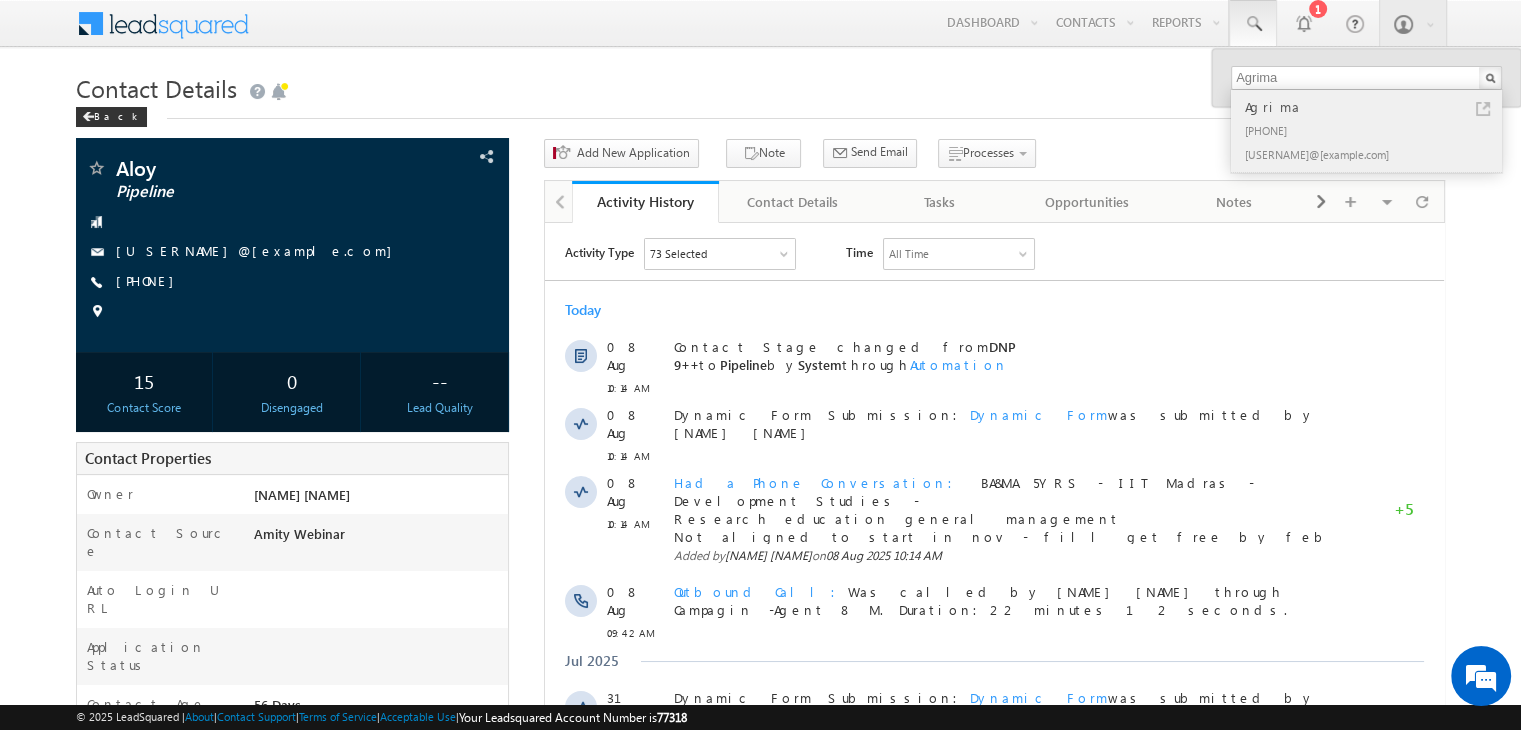 click at bounding box center [1483, 109] 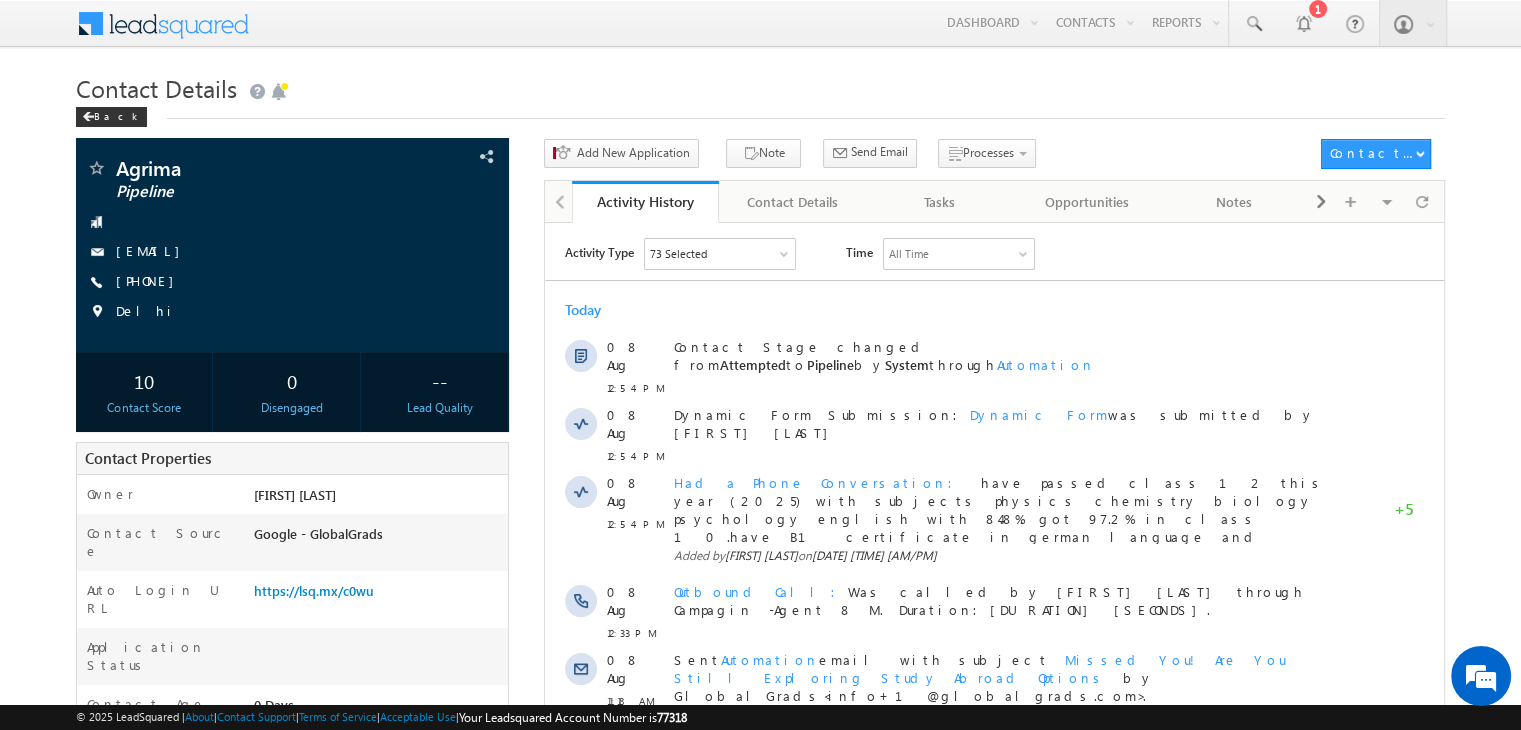scroll, scrollTop: 0, scrollLeft: 0, axis: both 